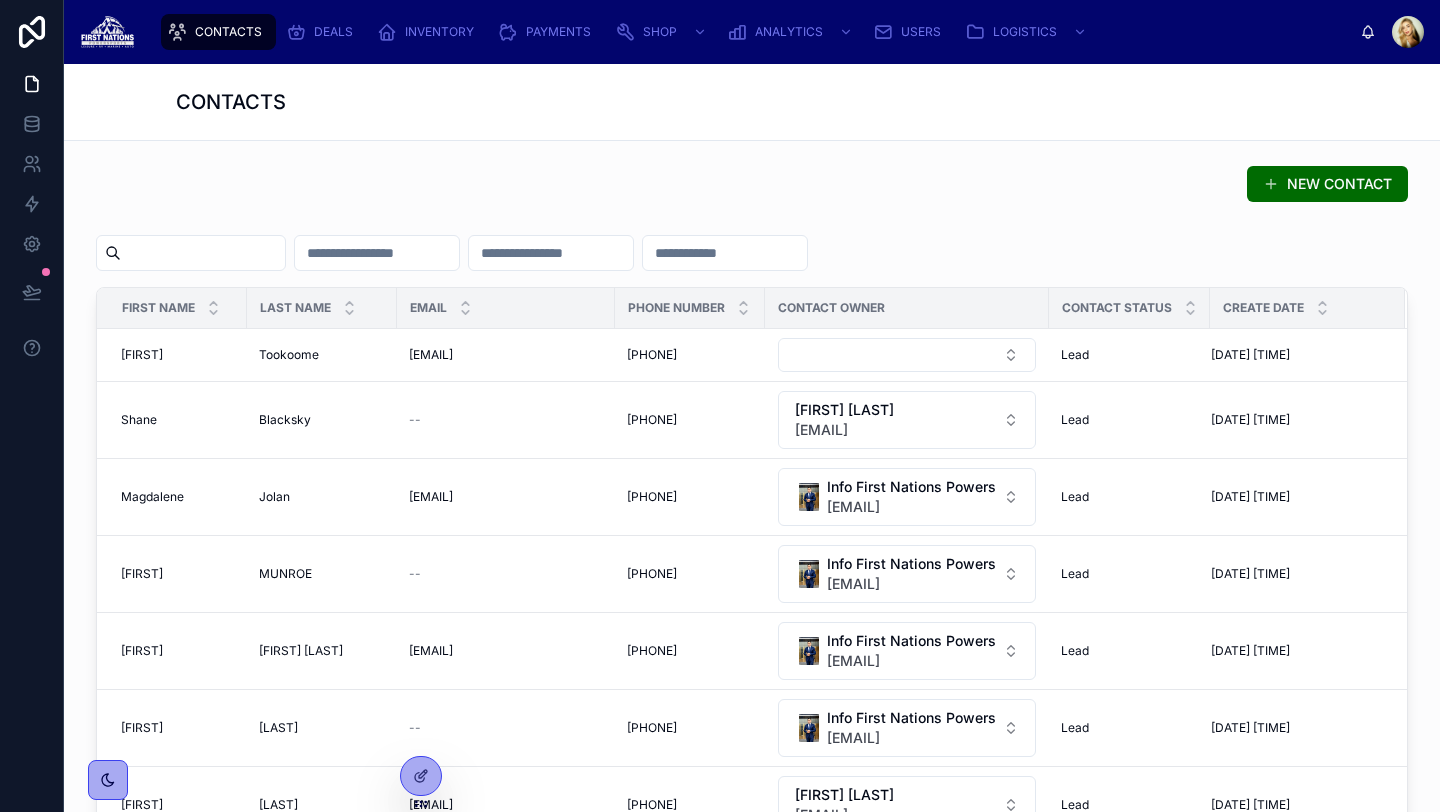 scroll, scrollTop: 0, scrollLeft: 0, axis: both 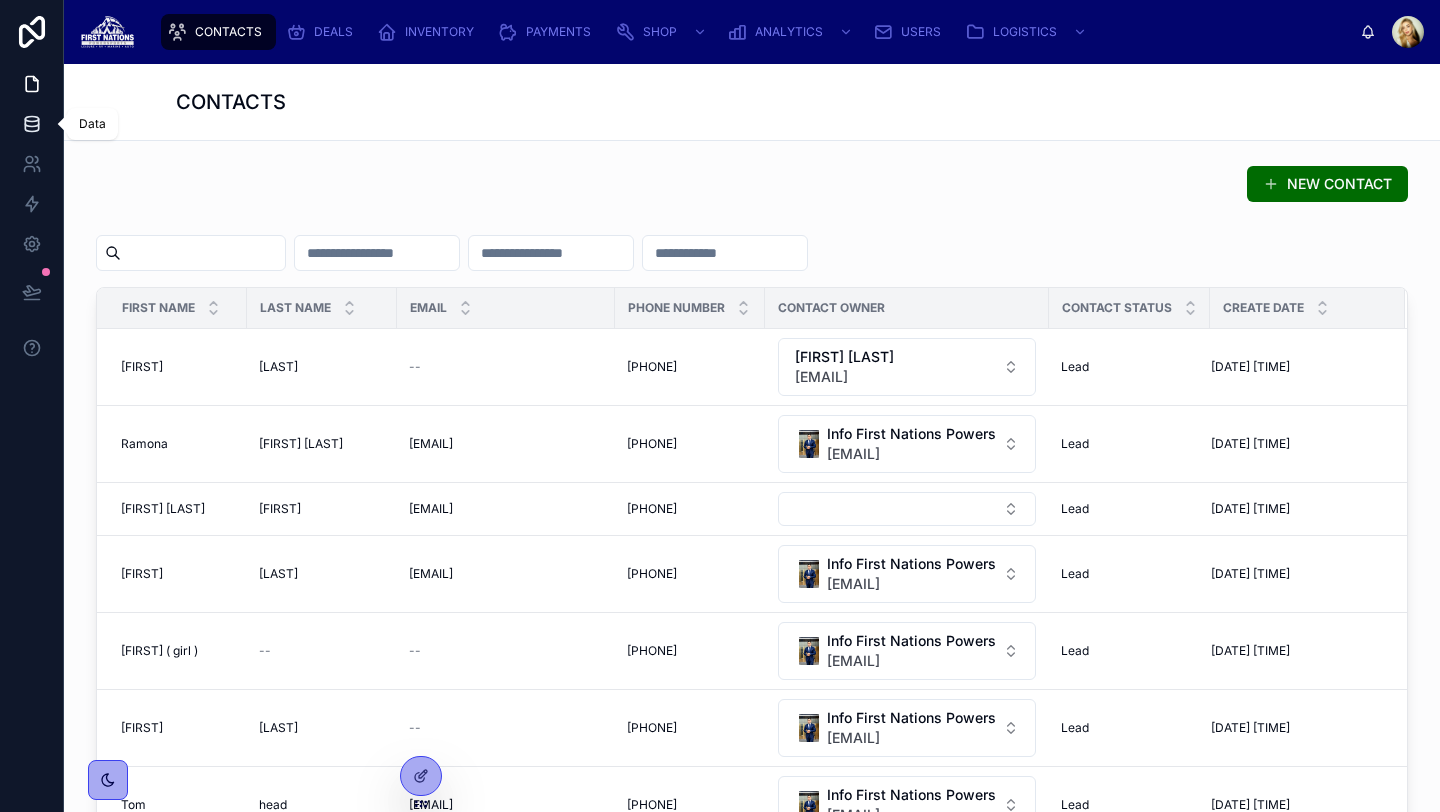 click at bounding box center [31, 124] 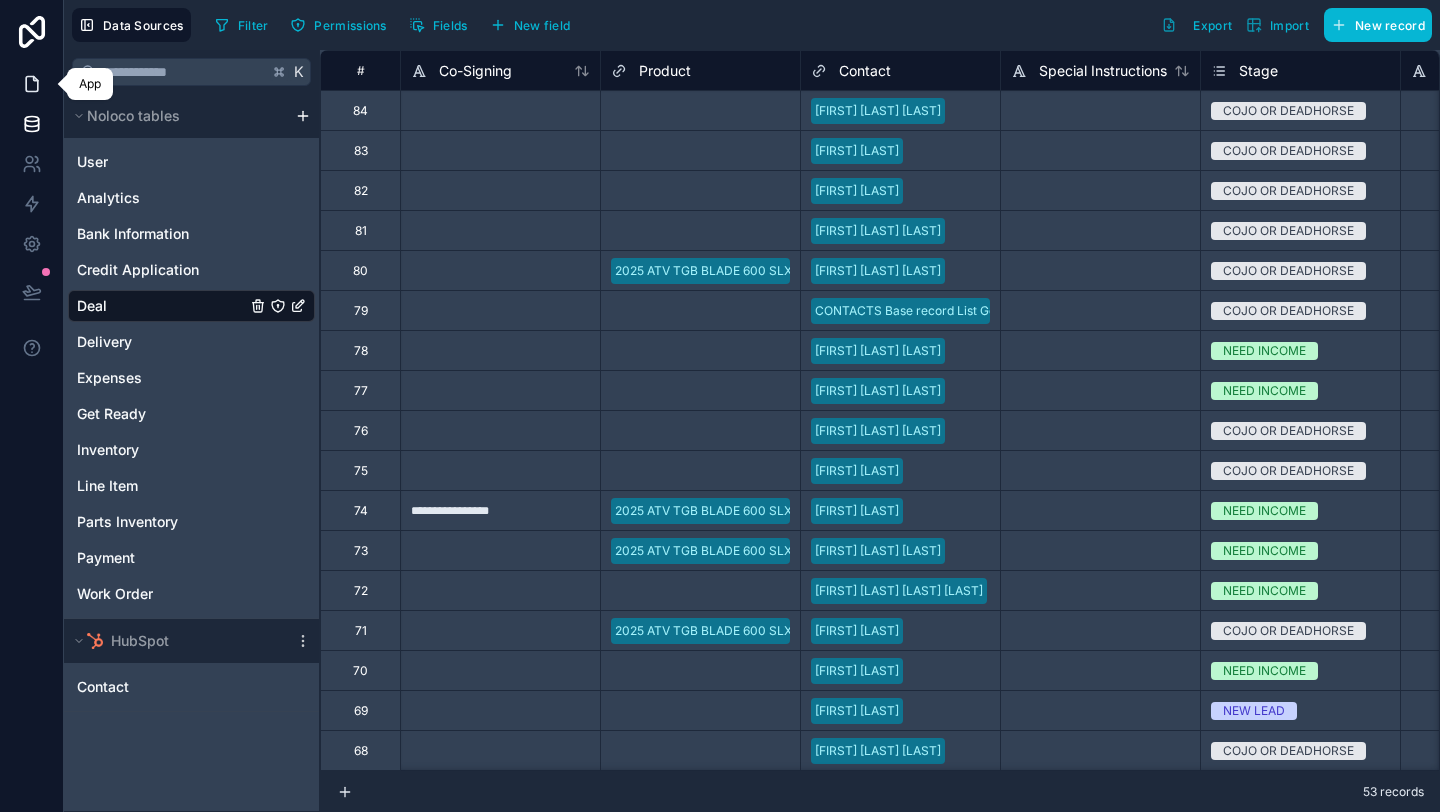 click 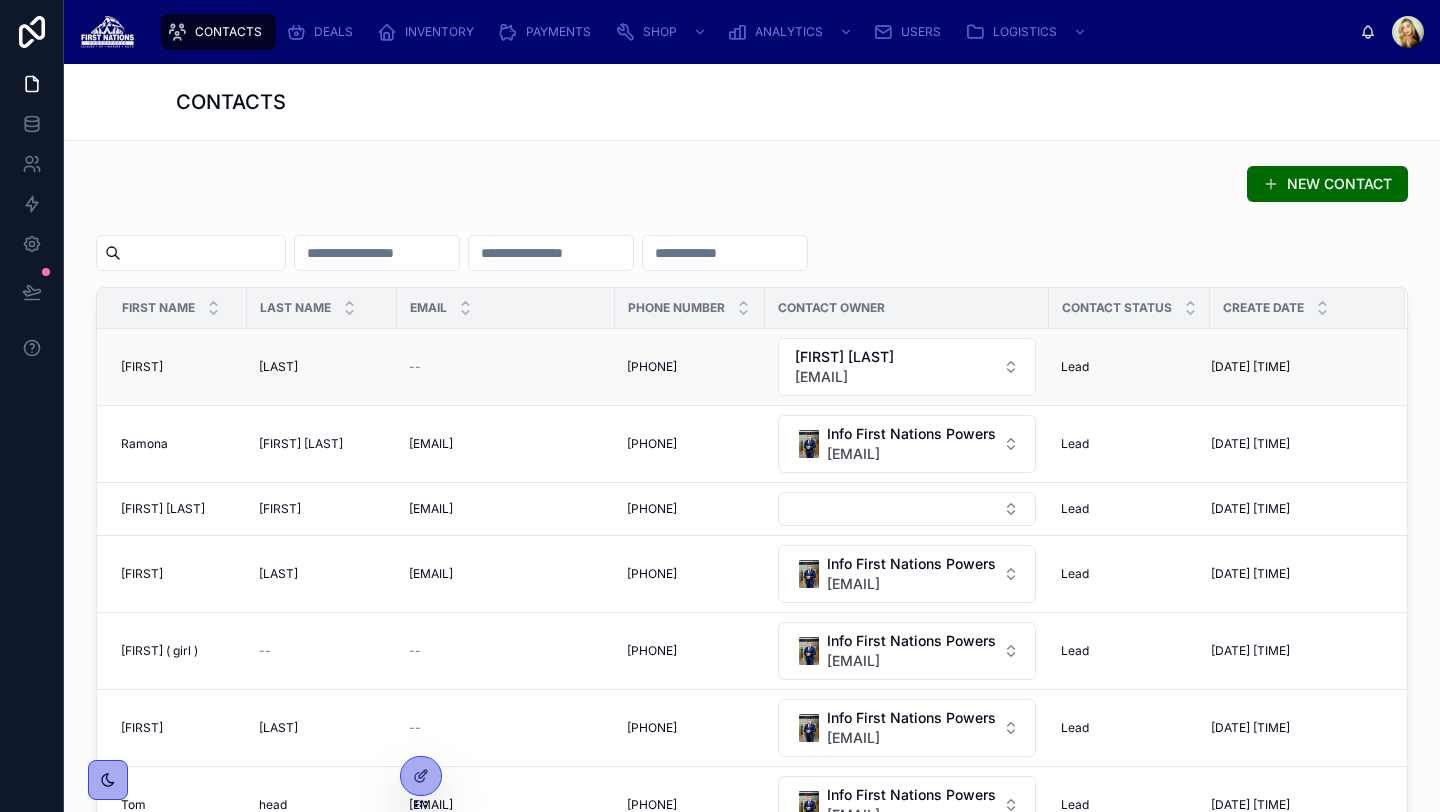 click on "Qumaluk Qumaluk" at bounding box center (322, 367) 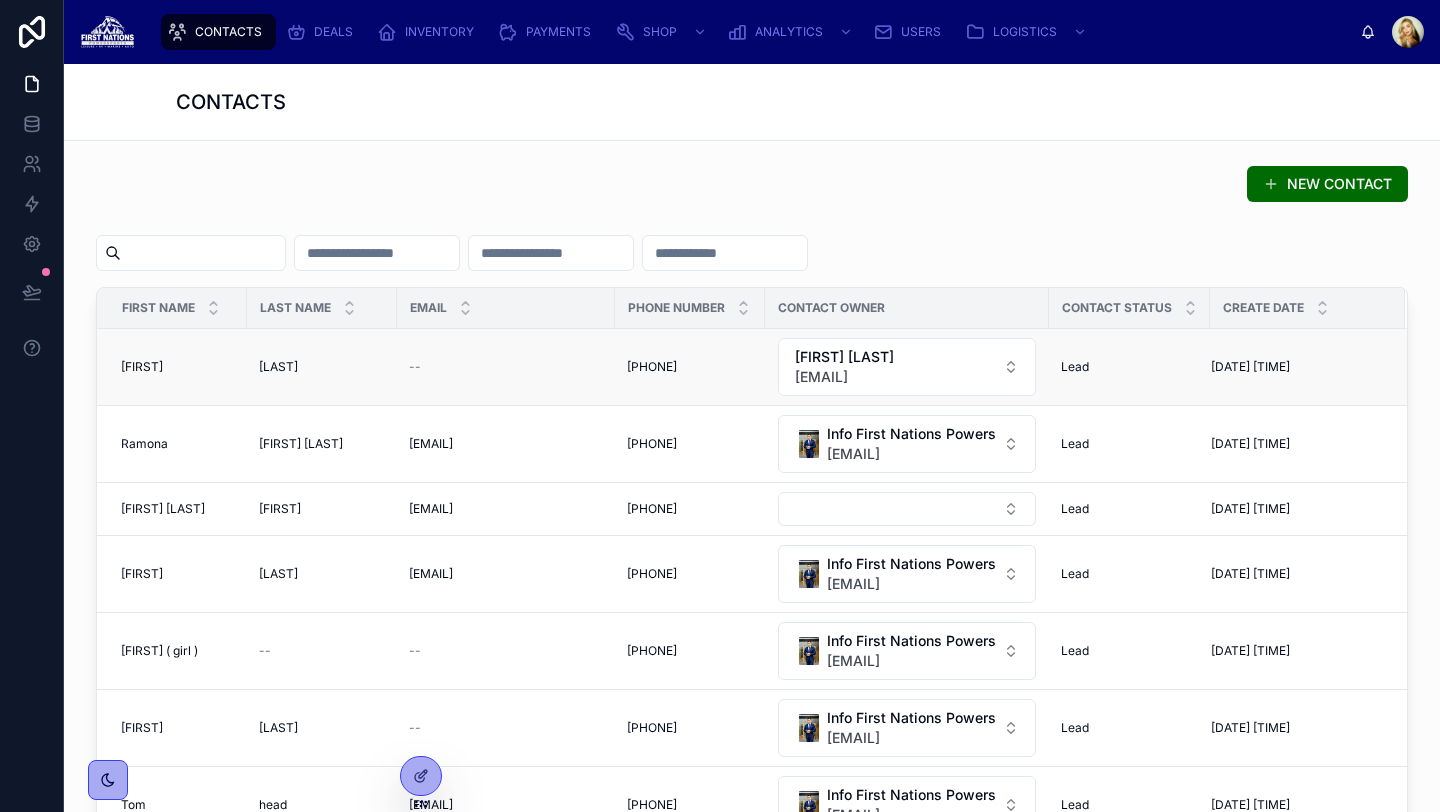 click on "[LAST]" at bounding box center [278, 367] 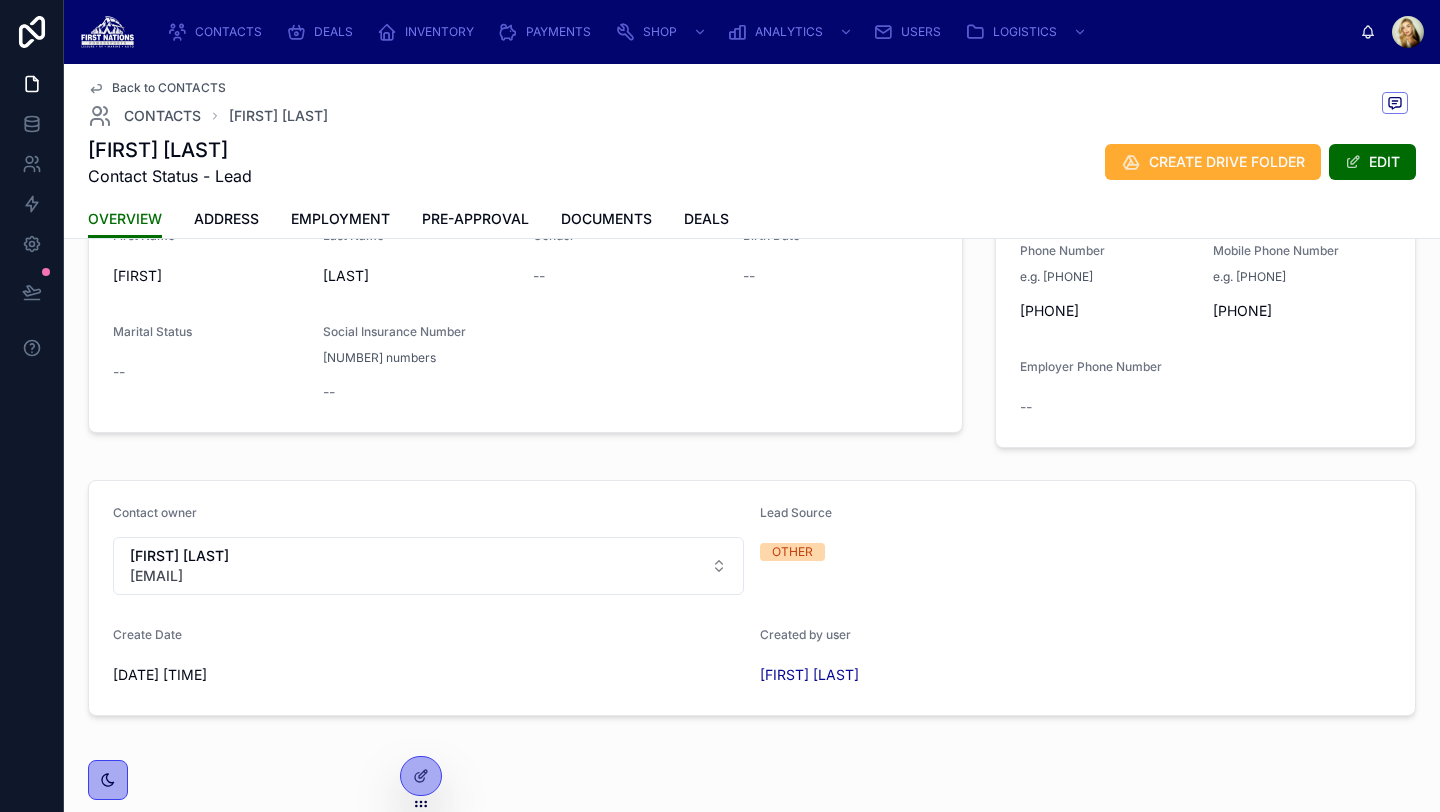 scroll, scrollTop: 189, scrollLeft: 0, axis: vertical 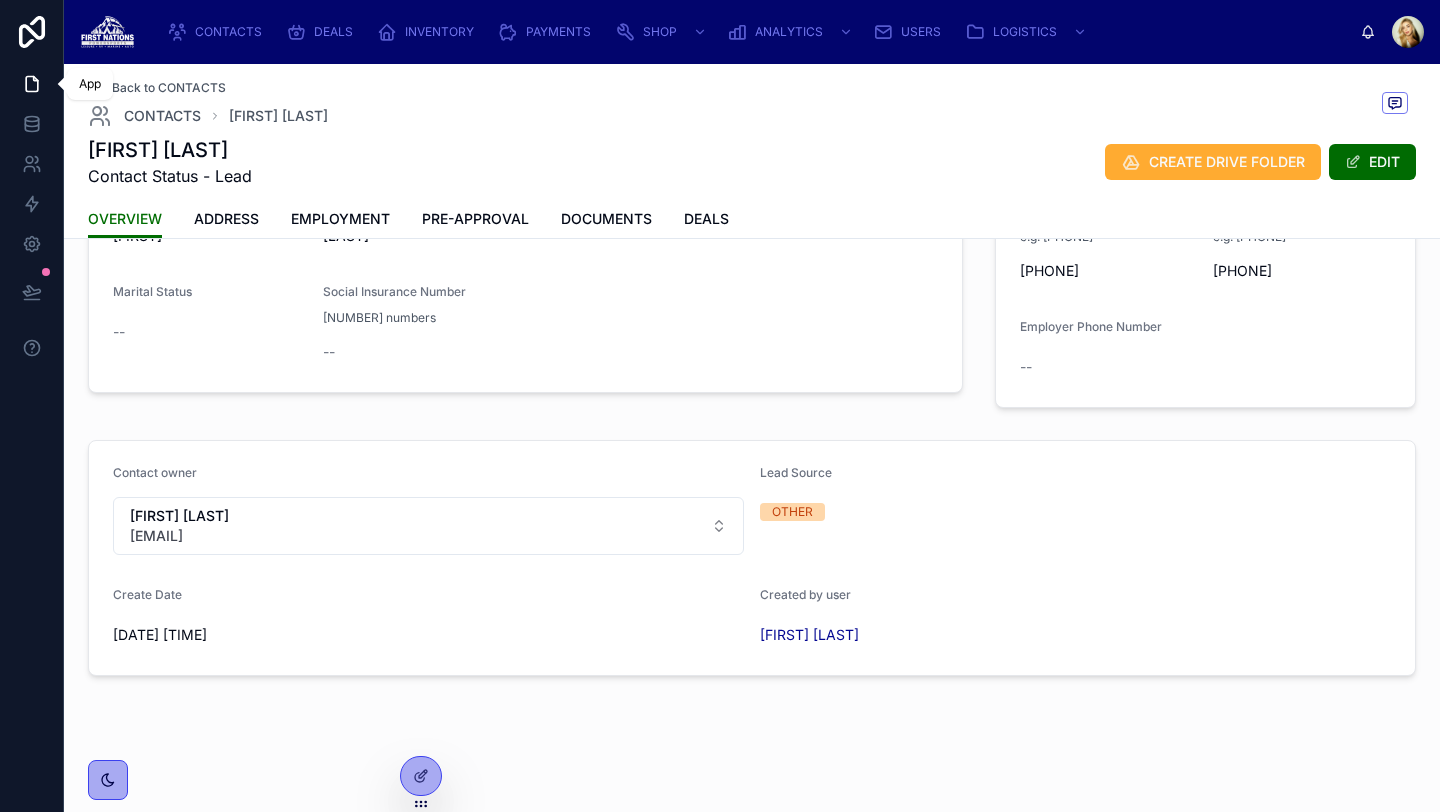 click 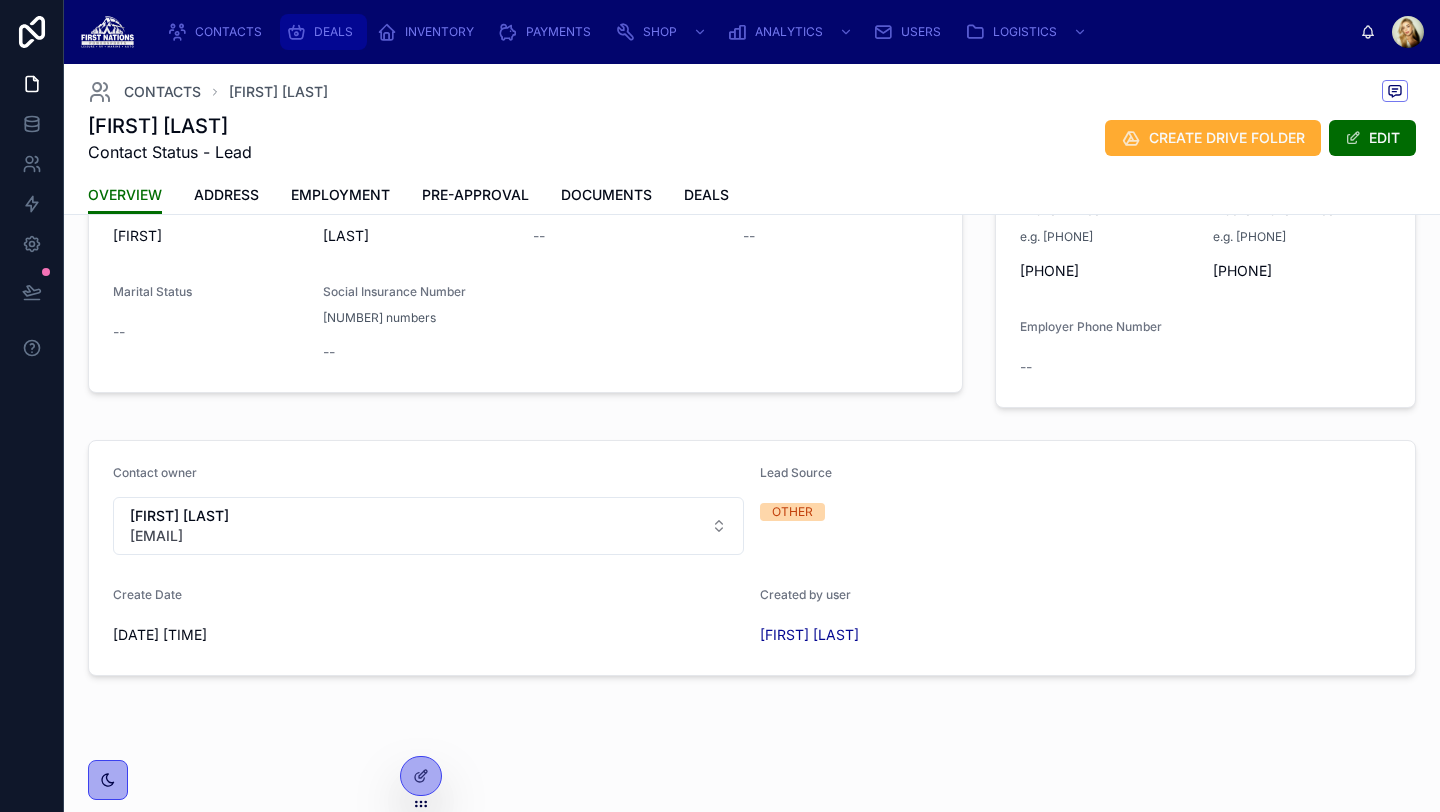 click on "DEALS" at bounding box center [323, 32] 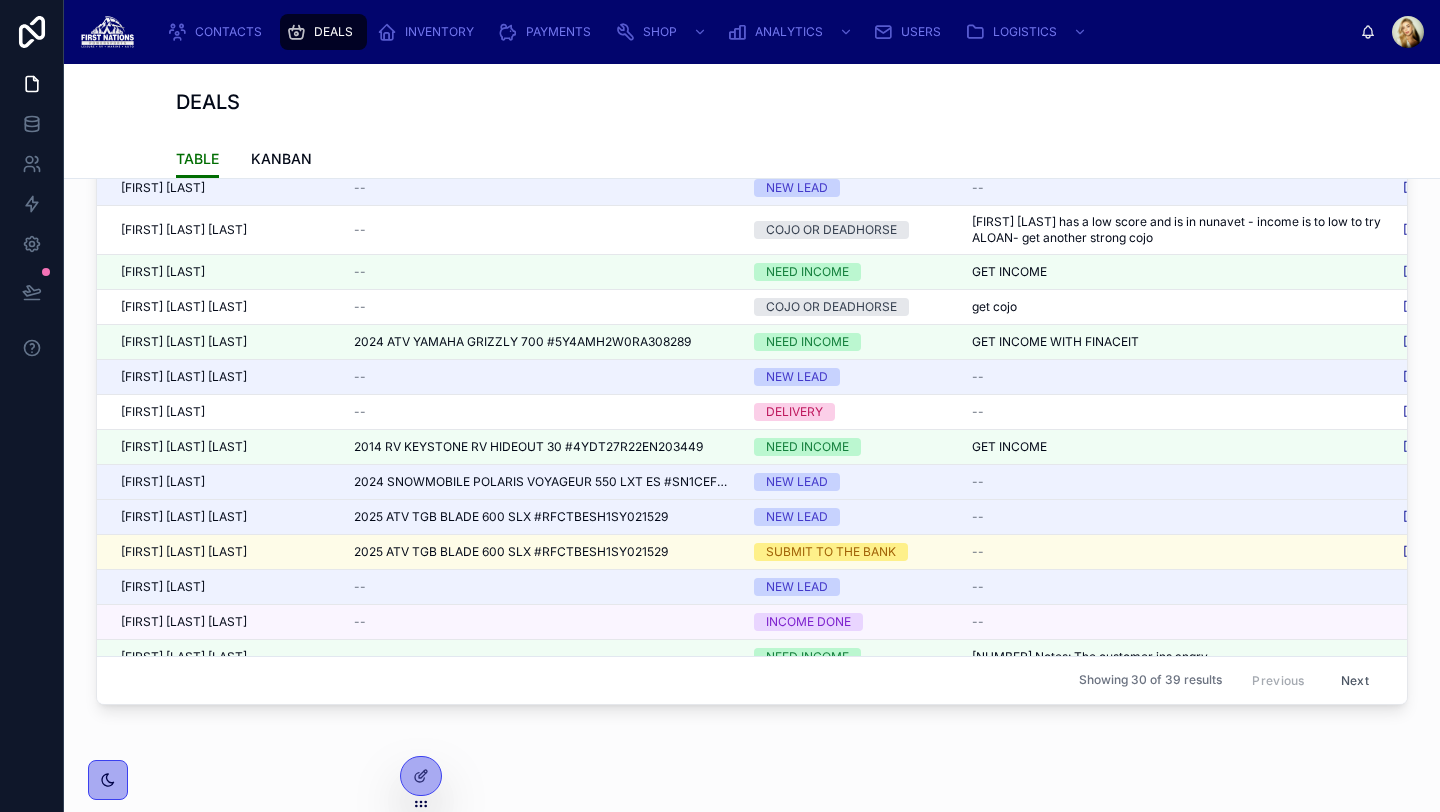 scroll, scrollTop: 0, scrollLeft: 0, axis: both 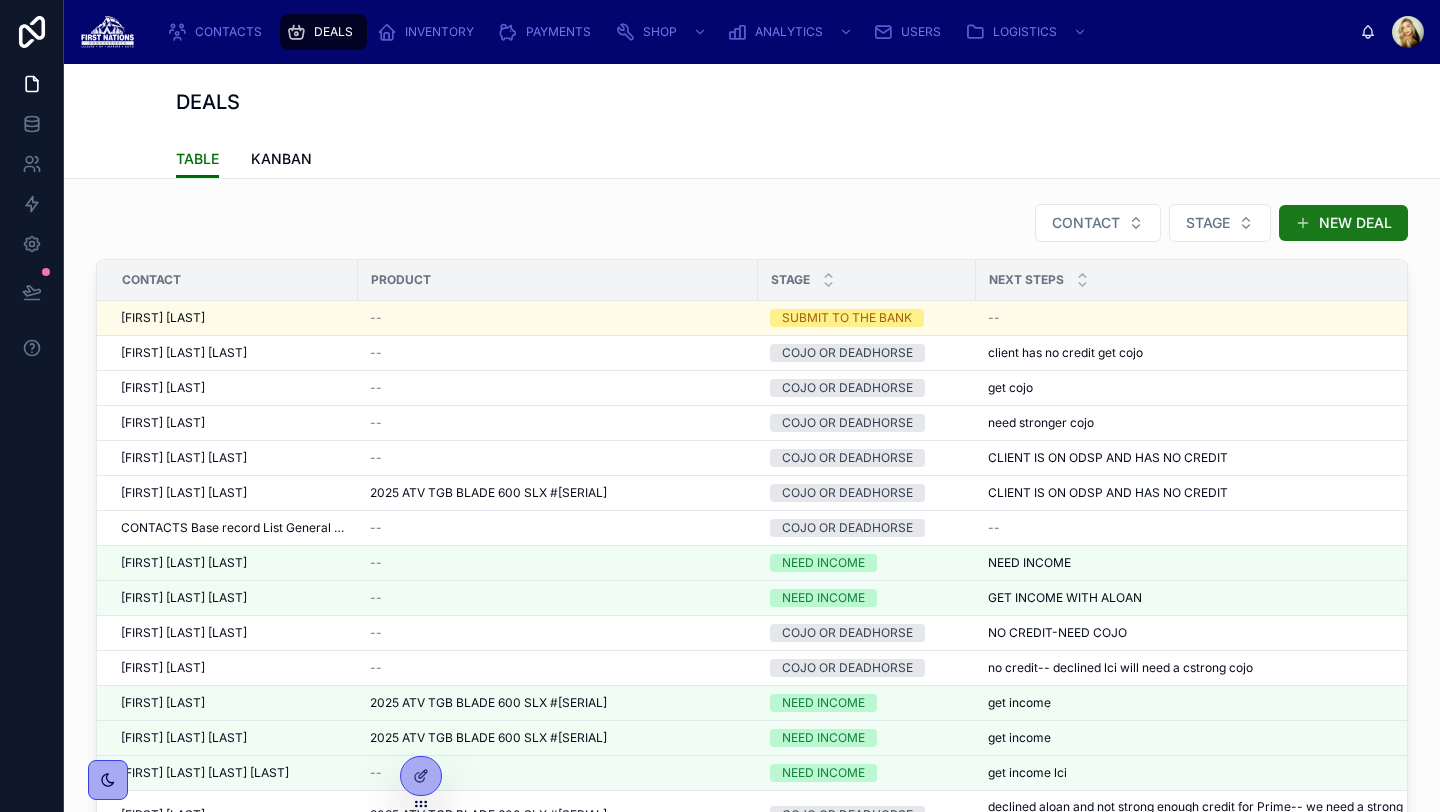 click at bounding box center [1303, 223] 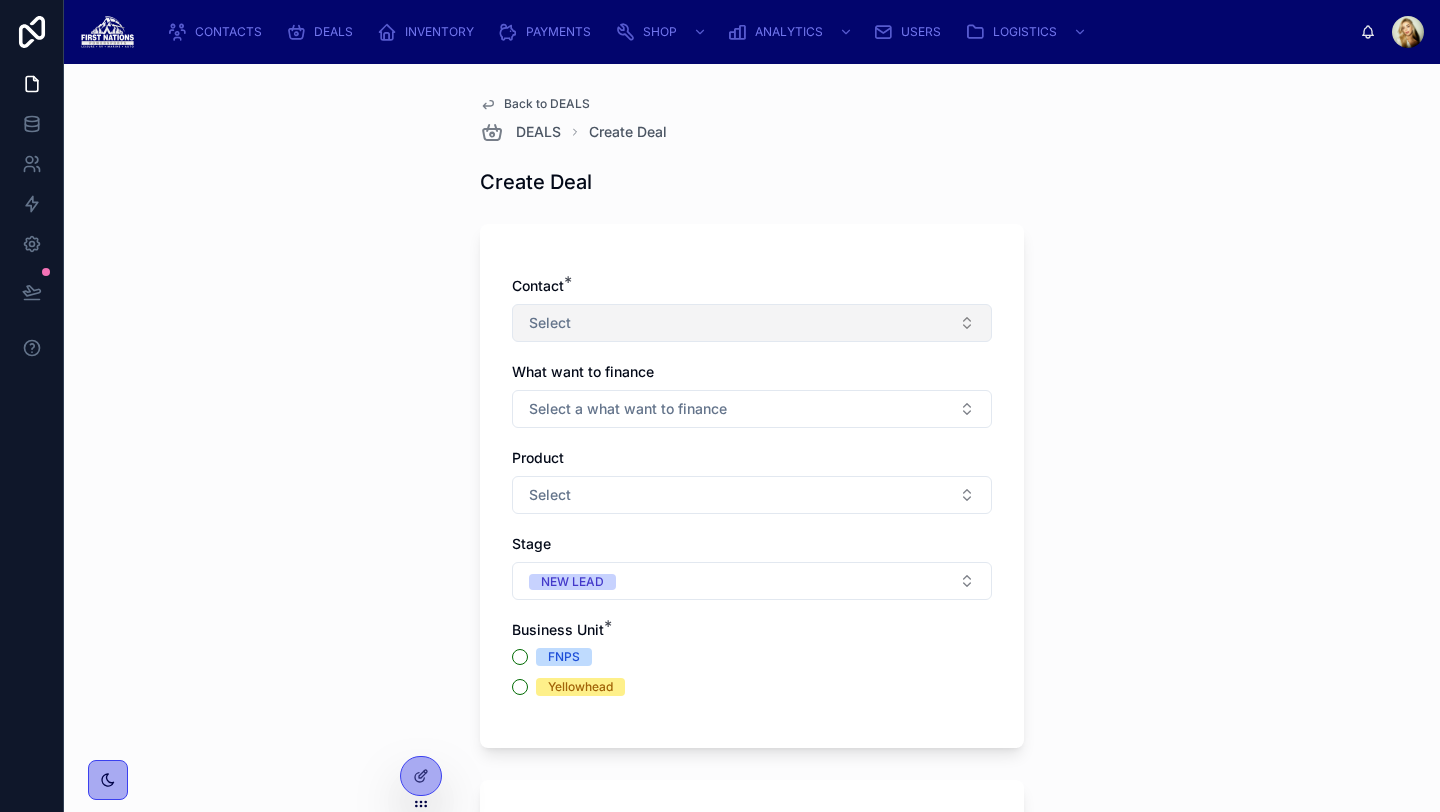 click on "Select" at bounding box center (752, 323) 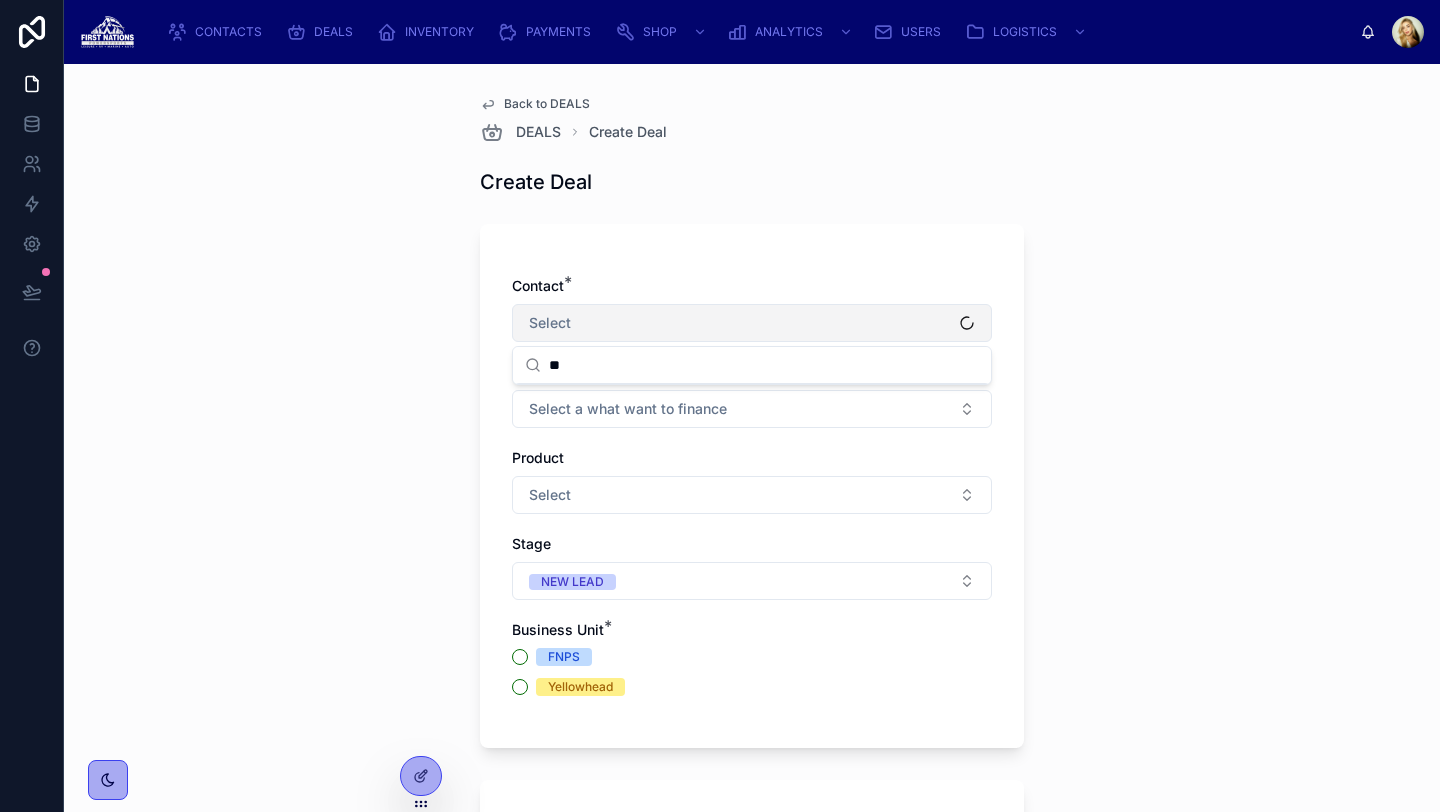 type on "*" 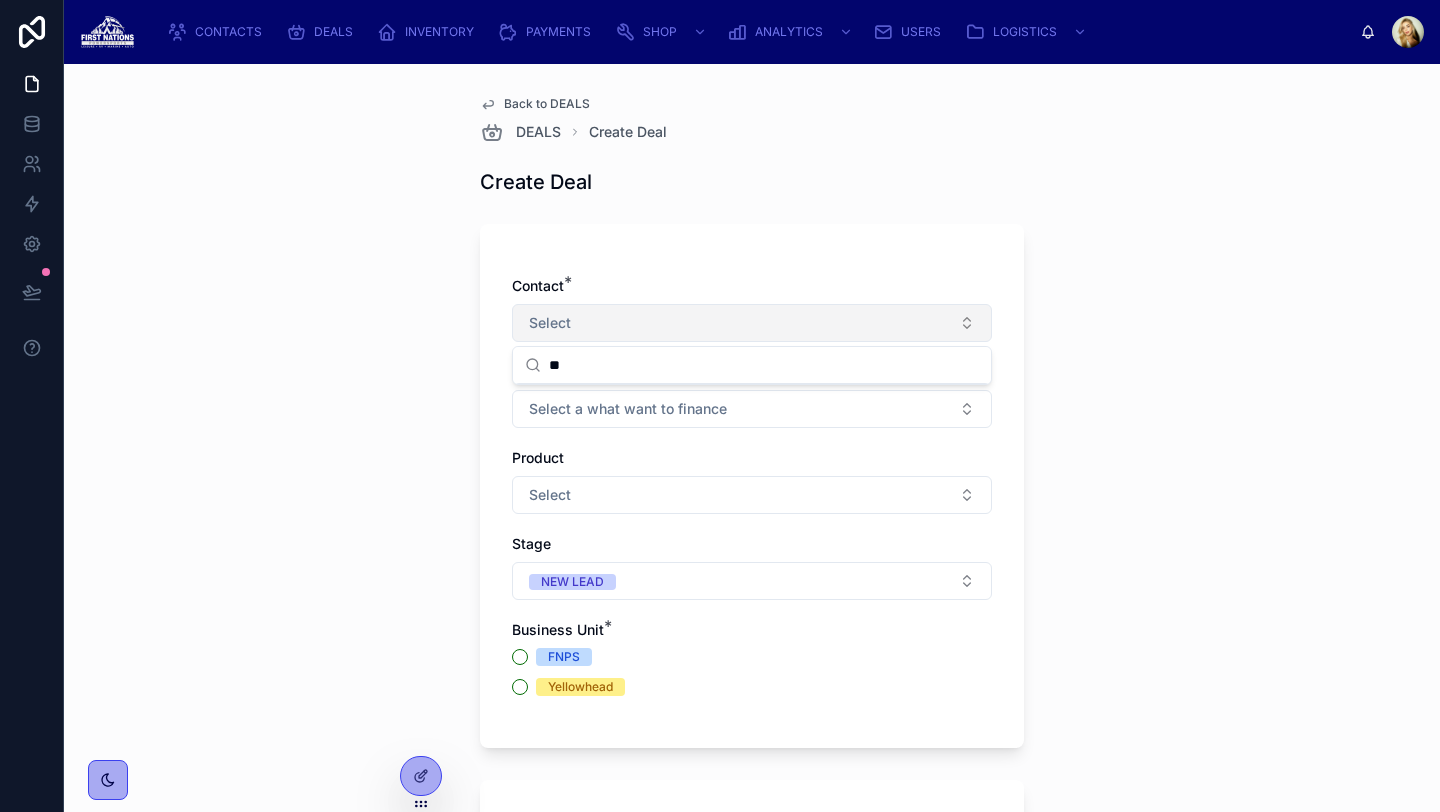 type on "*" 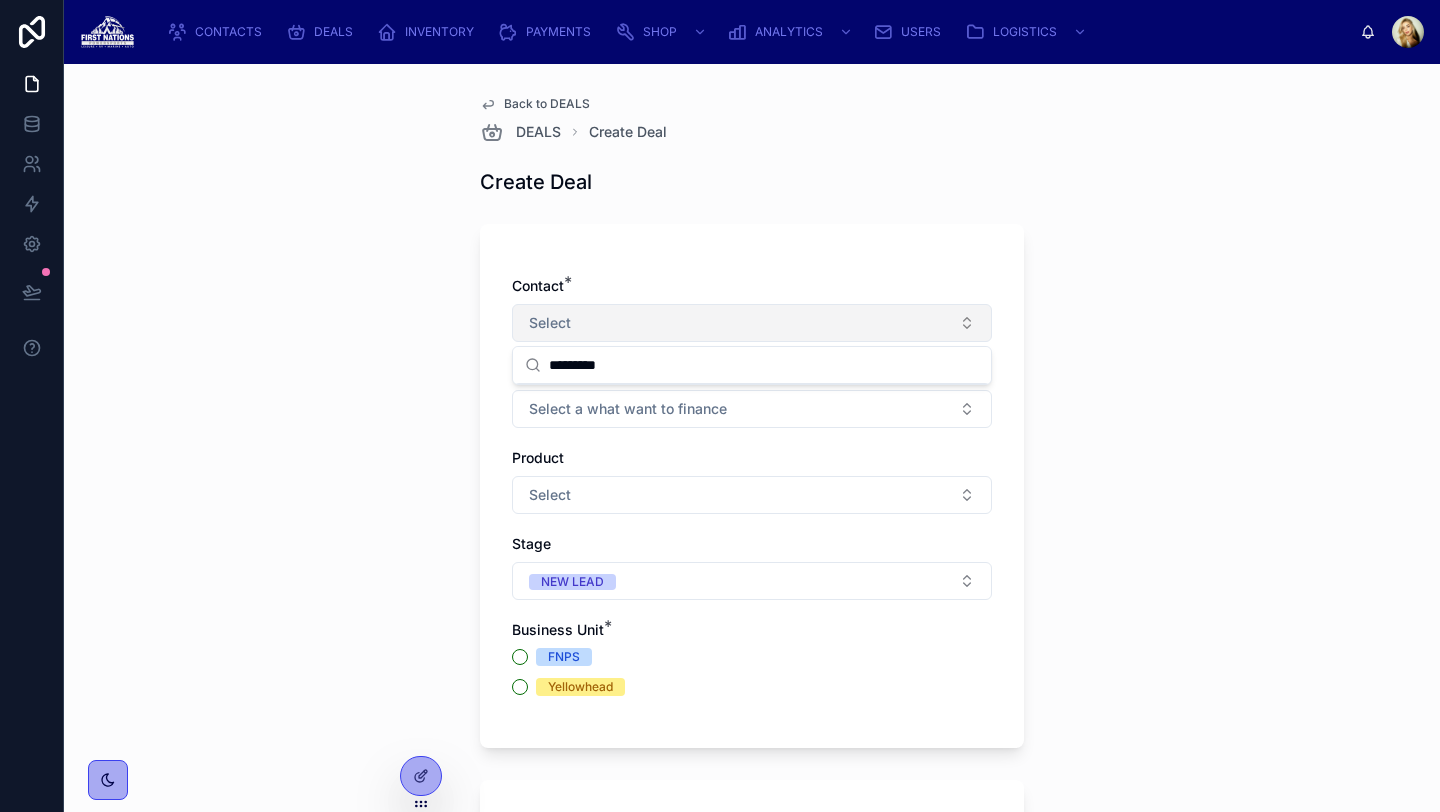 type on "**********" 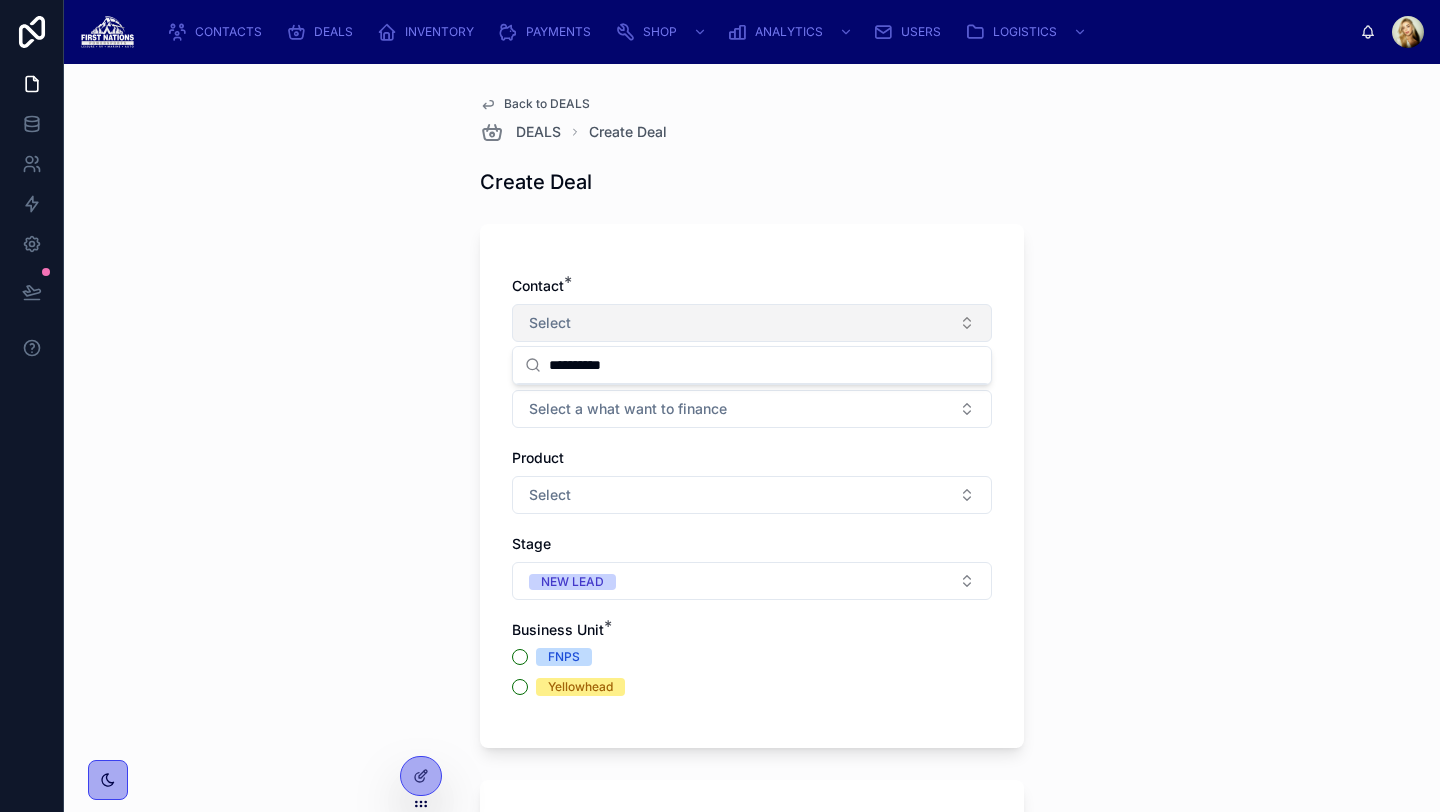 type 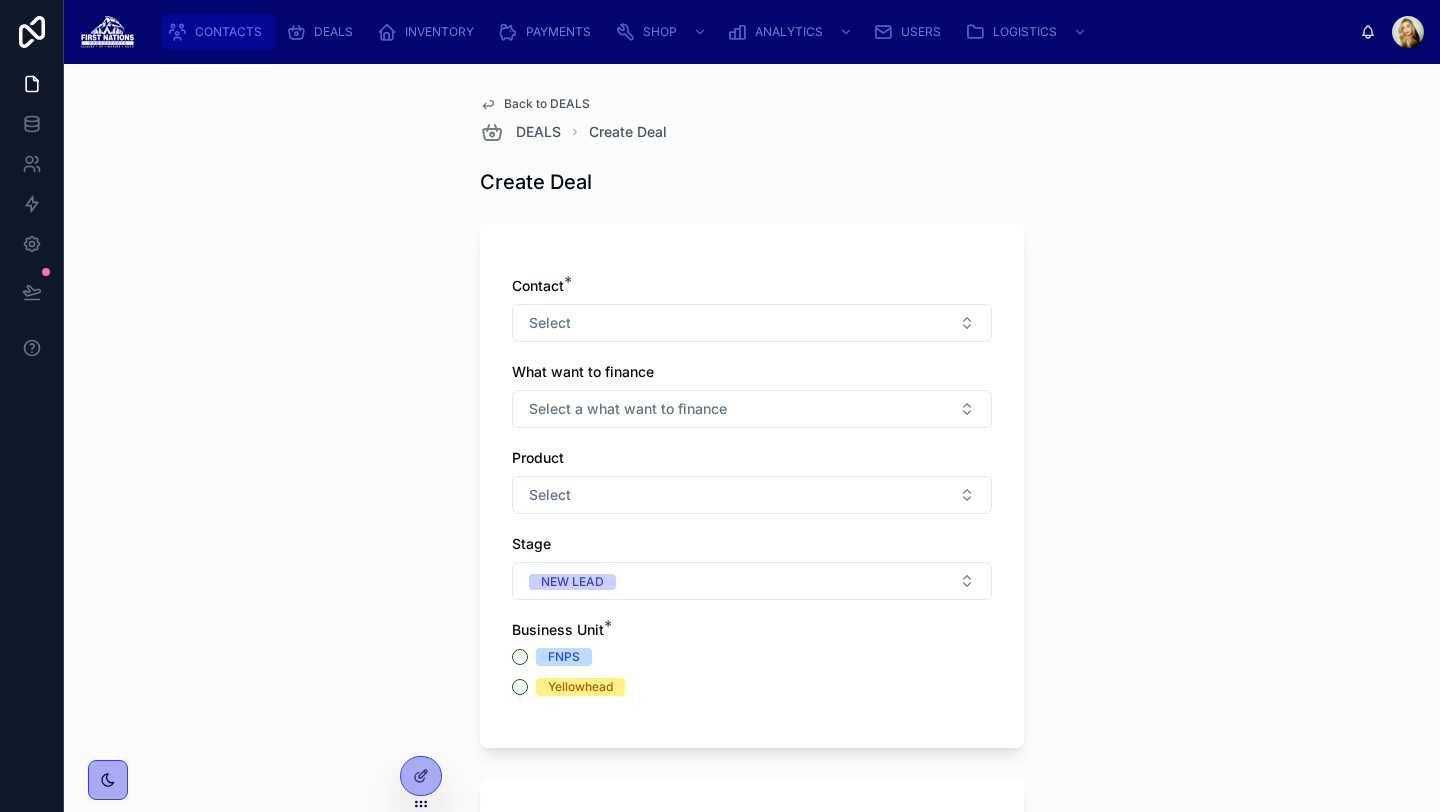 click on "CONTACTS" at bounding box center [218, 32] 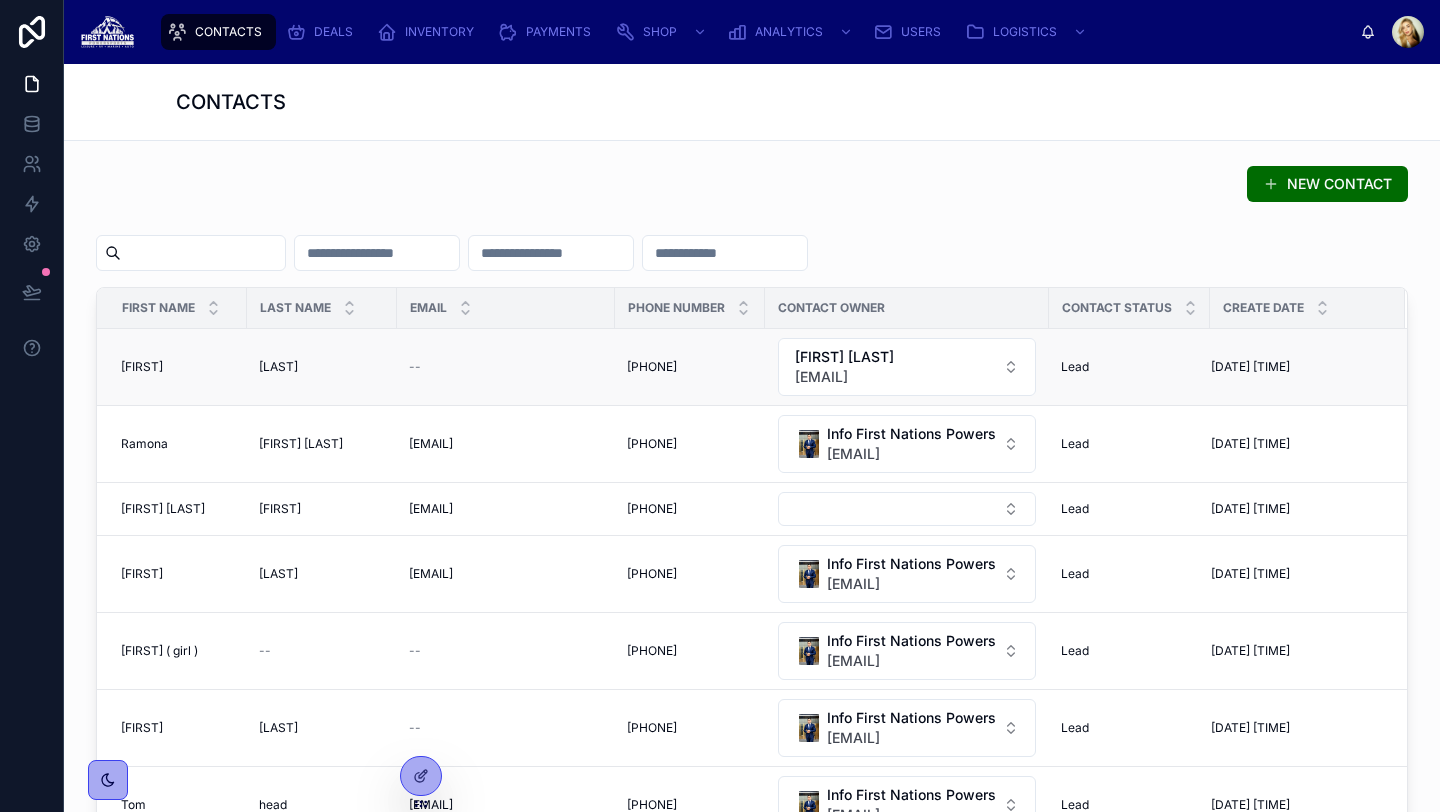 click on "Qumaluk Qumaluk" at bounding box center [322, 367] 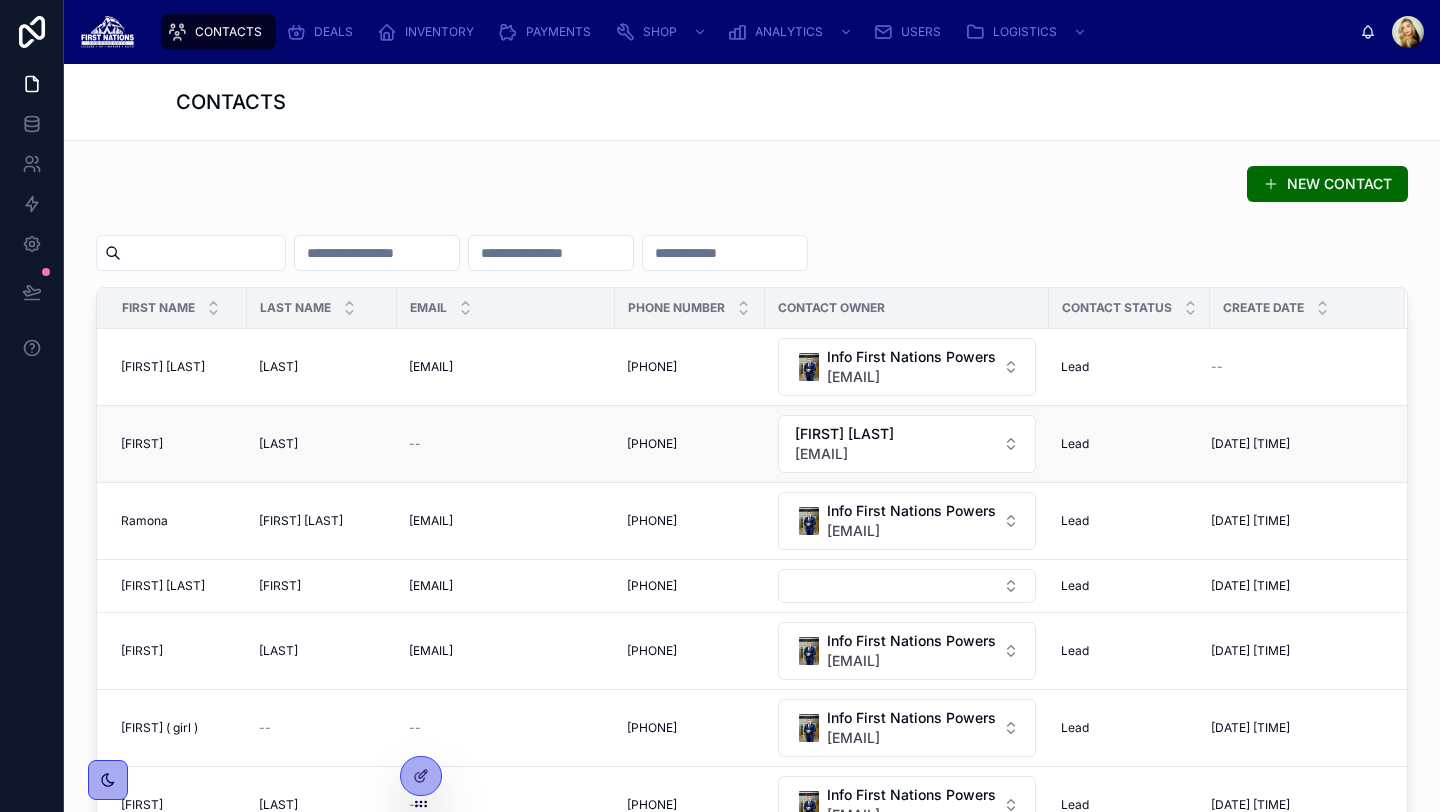 click on "Qumaluk Qumaluk" at bounding box center [322, 444] 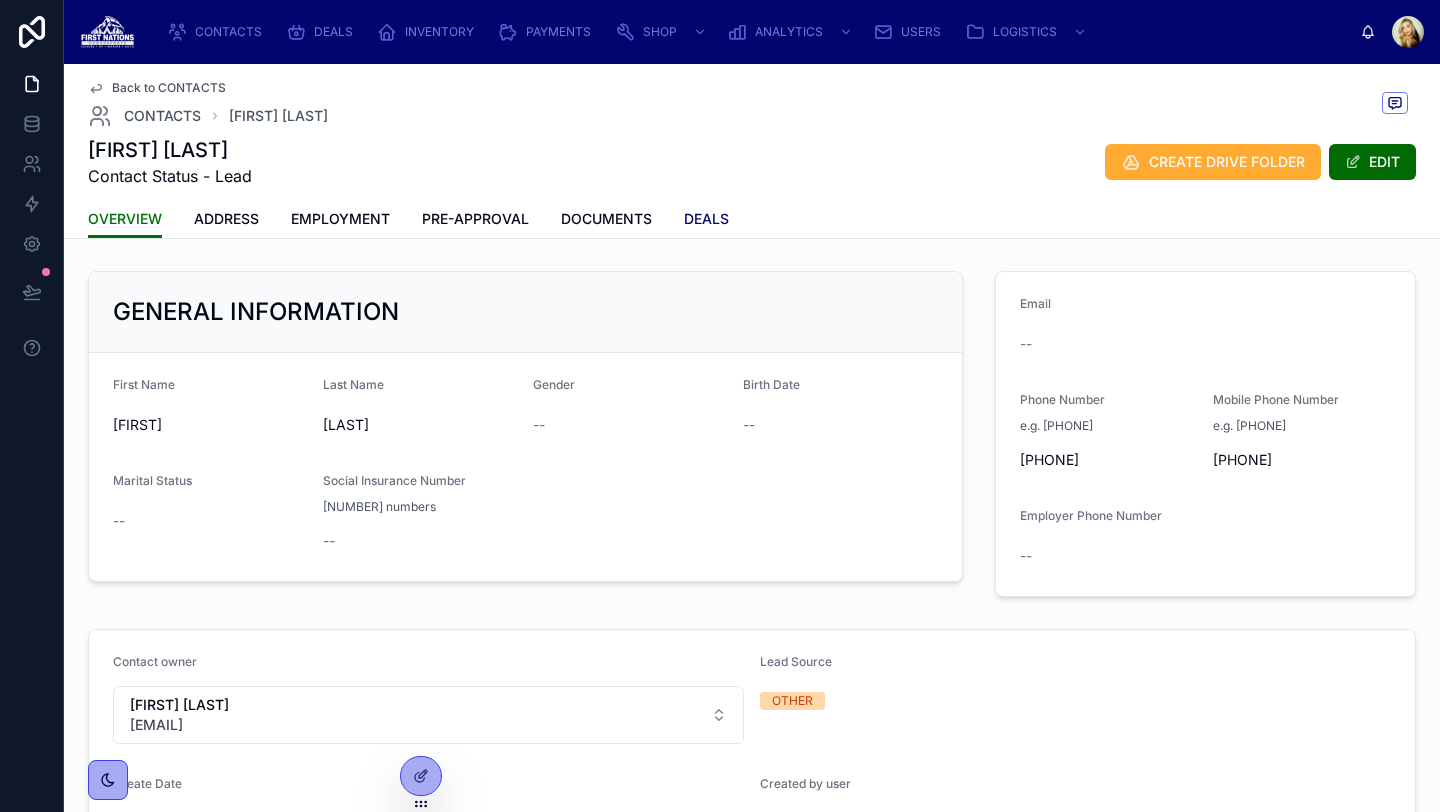 click on "DEALS" at bounding box center (706, 219) 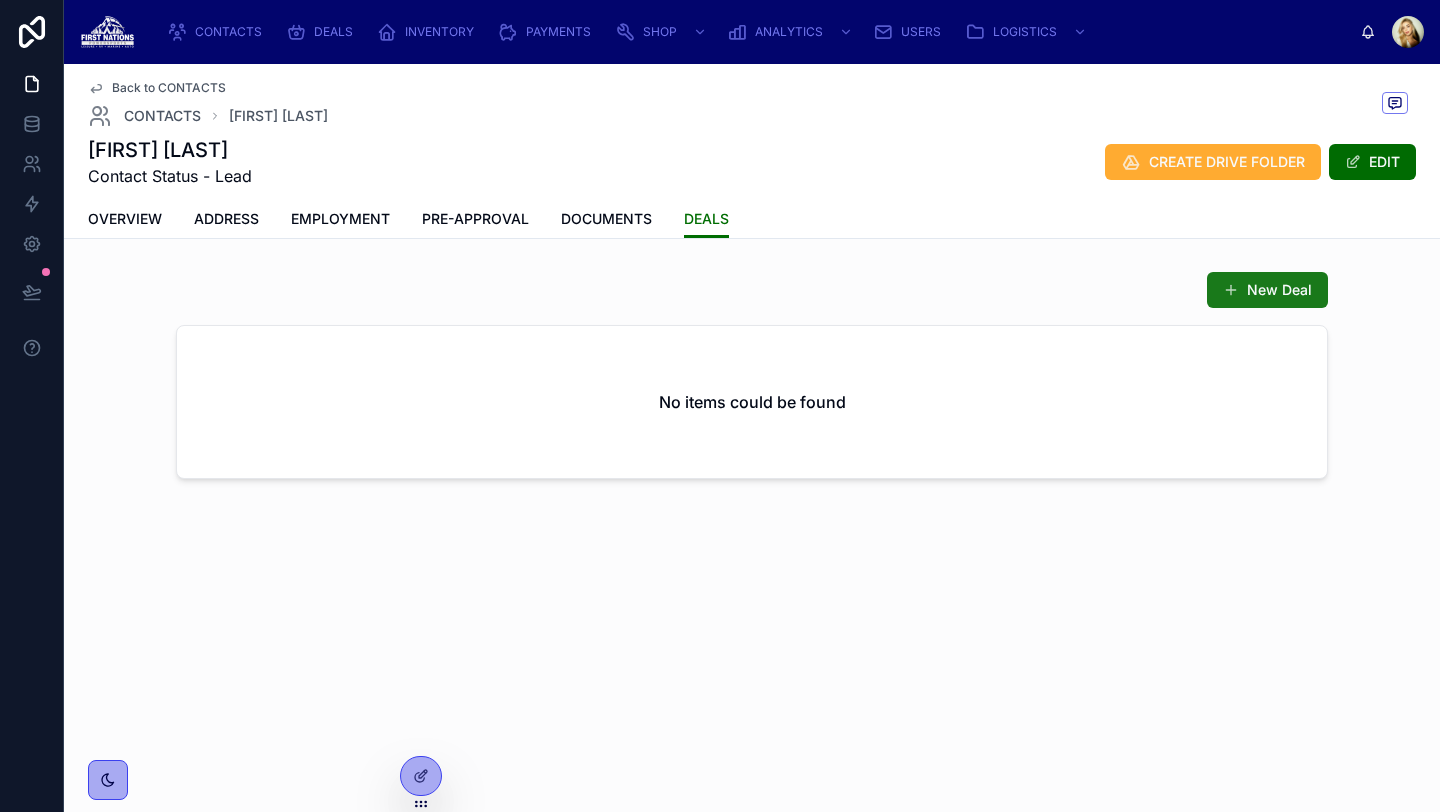 click on "New Deal" at bounding box center [1267, 290] 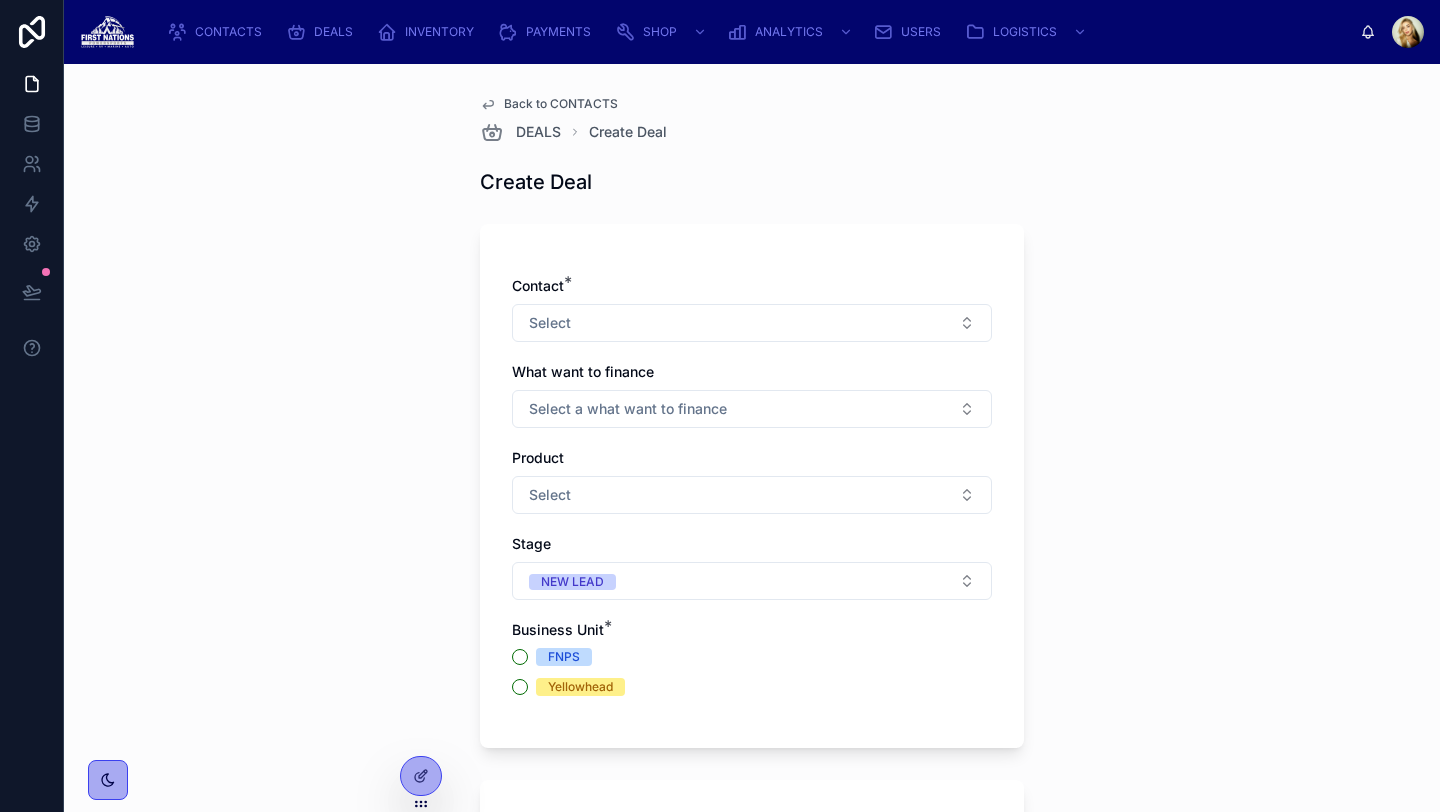 click on "Contact * Select What want to finance Select a what want to finance Product Select Stage NEW LEAD Business Unit * FNPS Yellowhead" at bounding box center [752, 496] 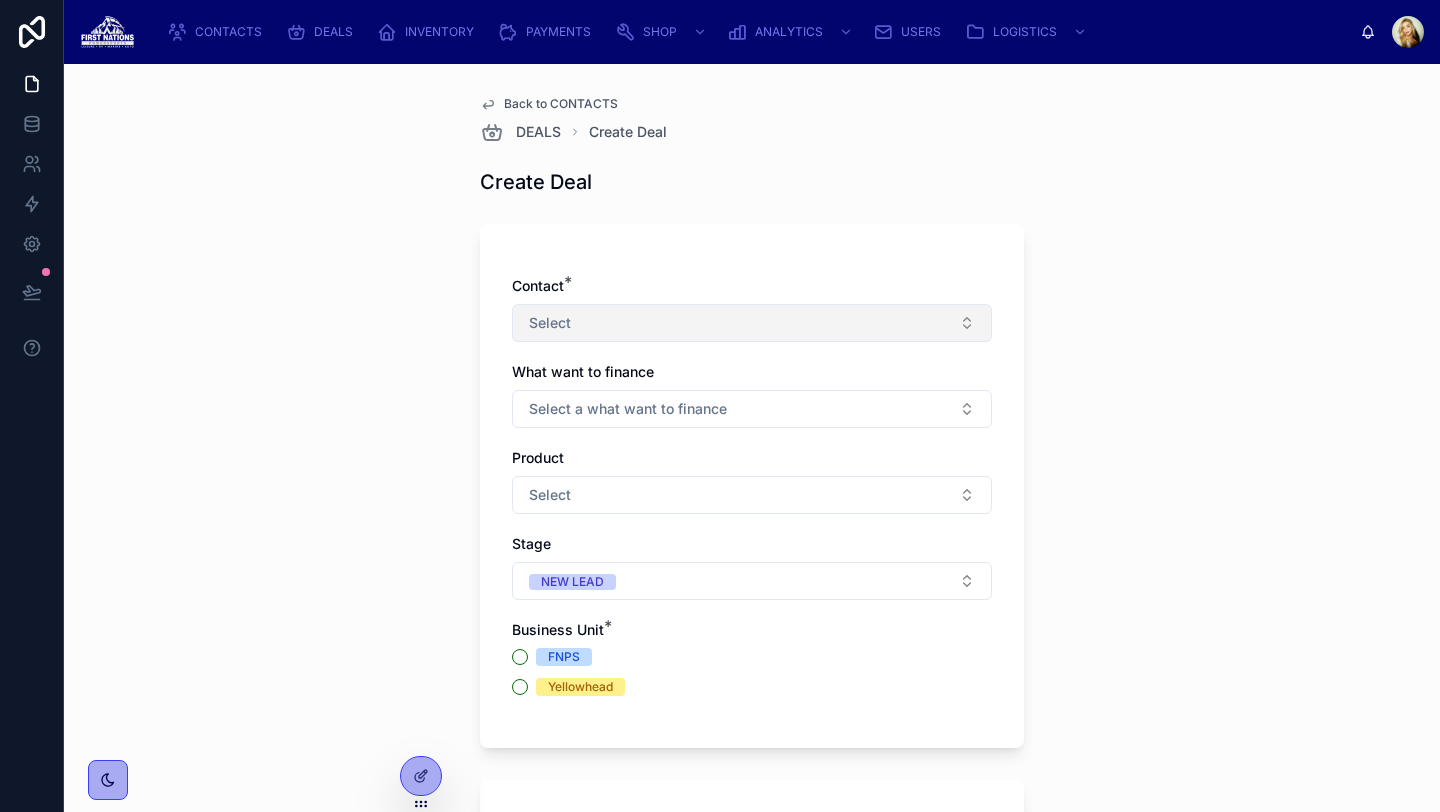 click on "Select" at bounding box center (752, 323) 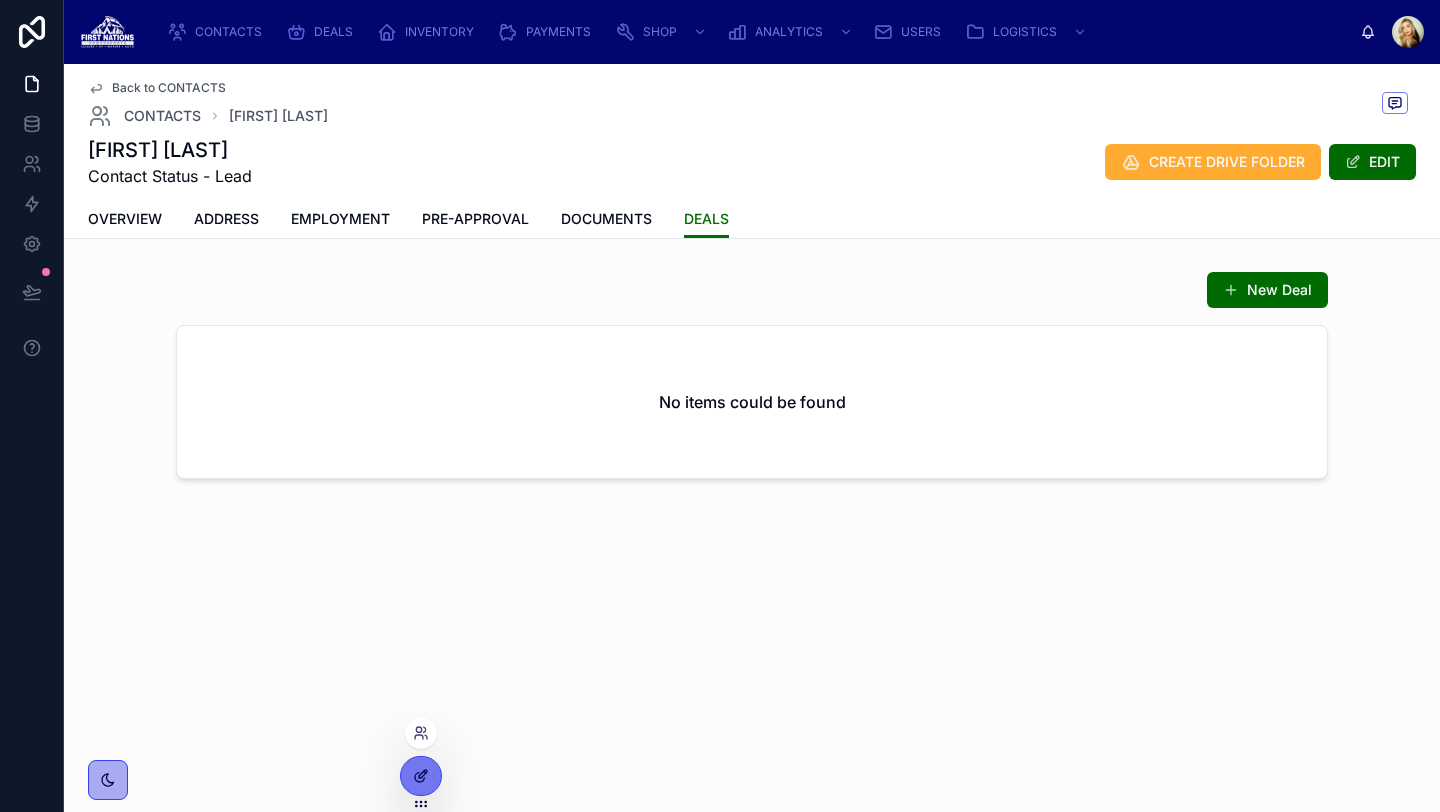 click 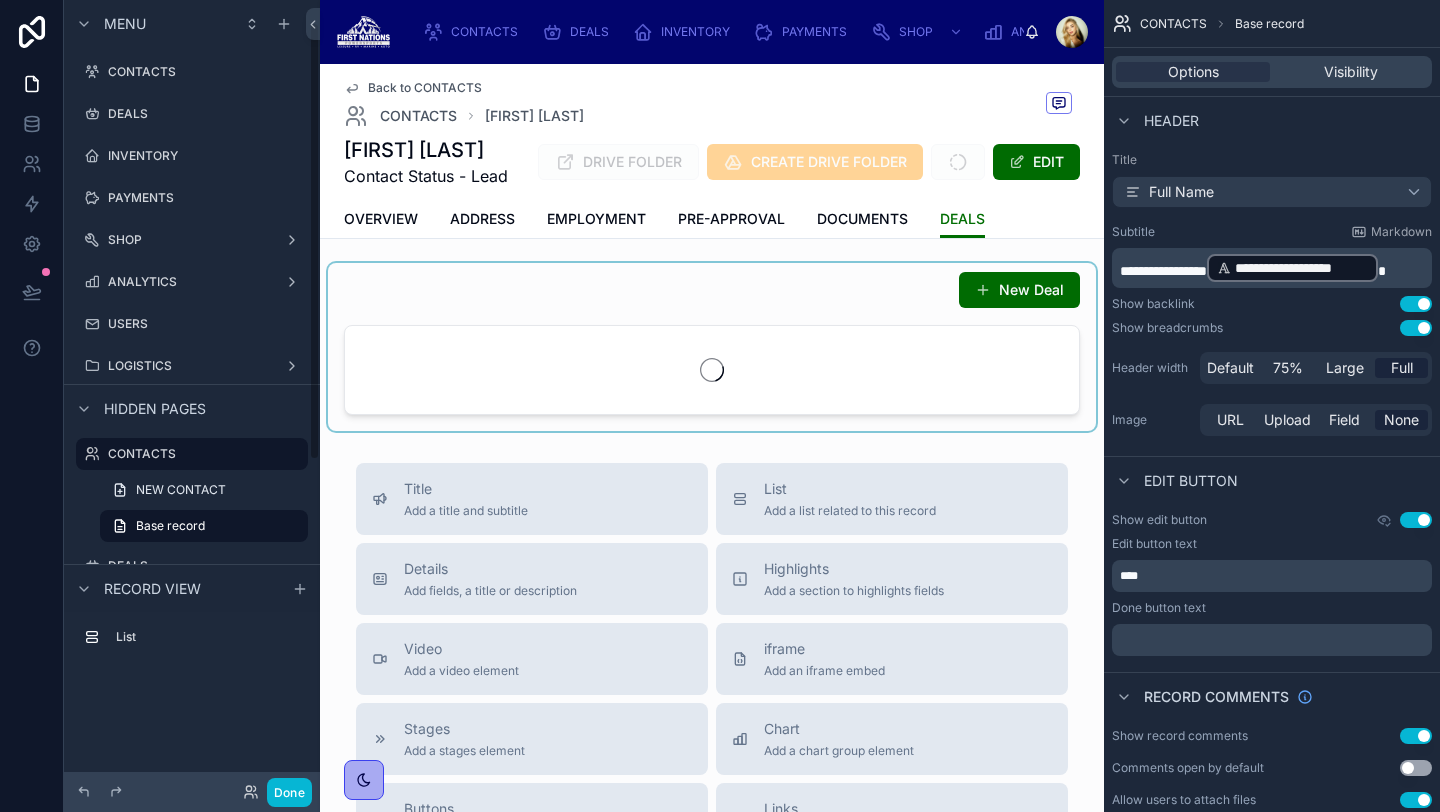 scroll, scrollTop: 40, scrollLeft: 0, axis: vertical 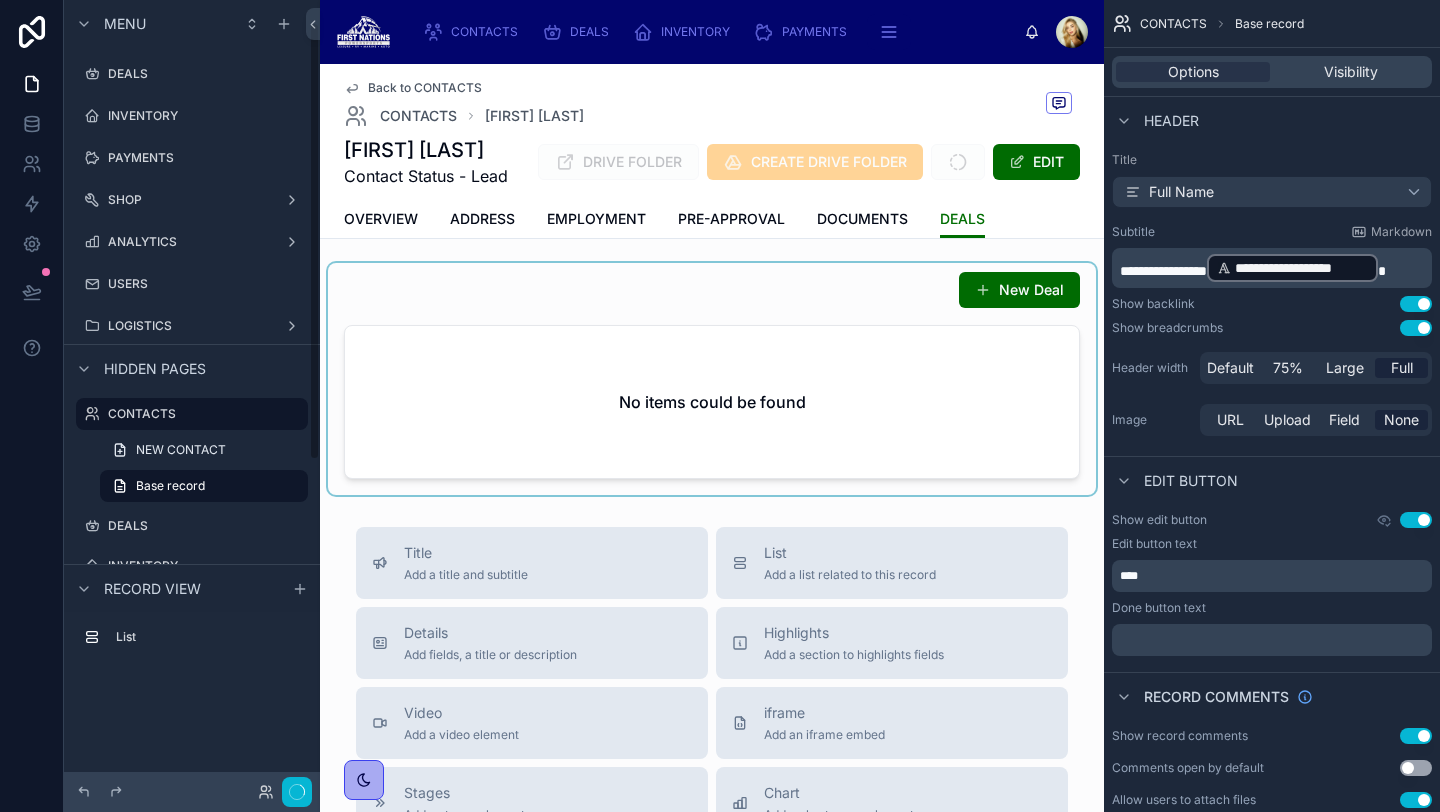 click at bounding box center (712, 379) 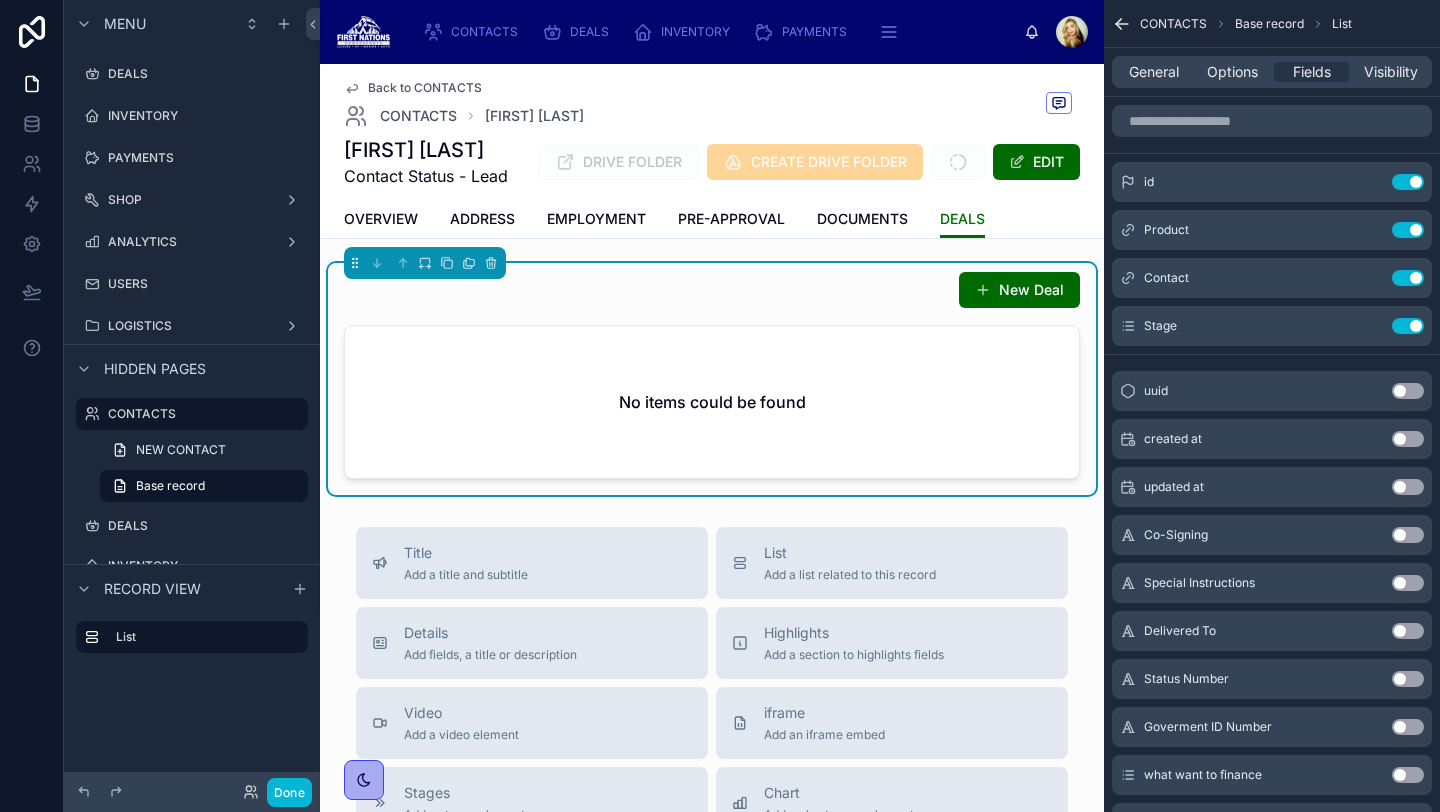 click on "New Deal" at bounding box center [712, 290] 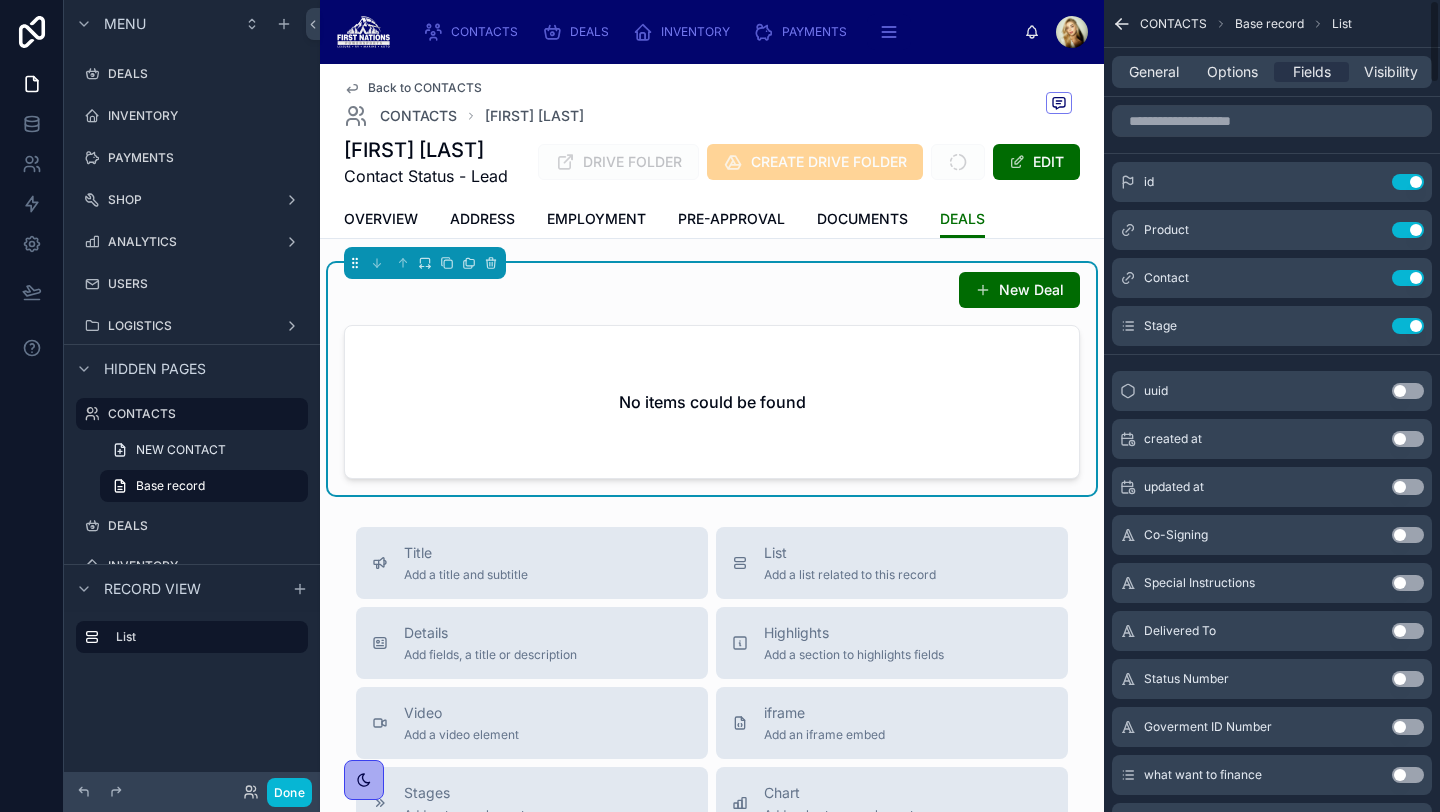 click on "General Options Fields Visibility" at bounding box center (1272, 72) 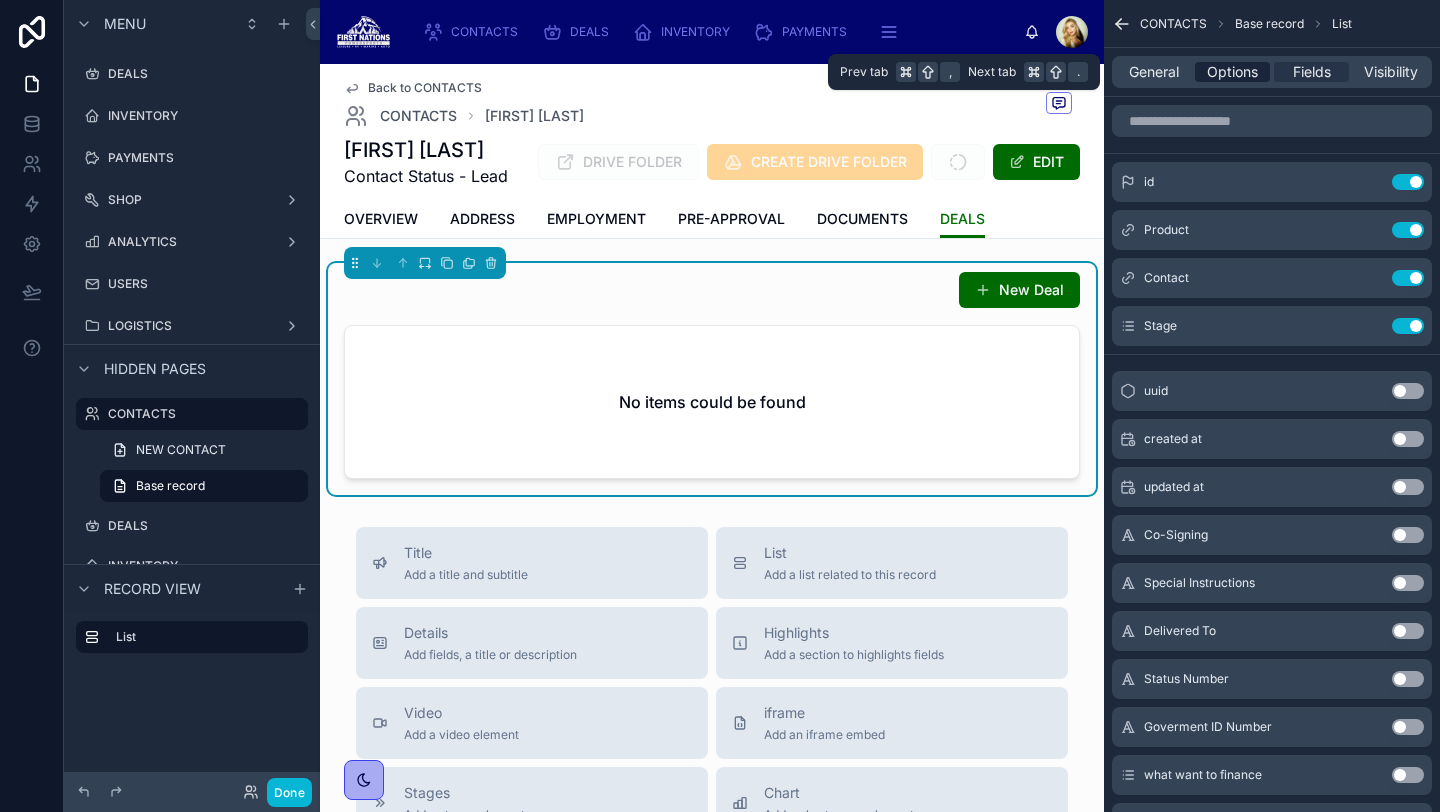 click on "Options" at bounding box center (1232, 72) 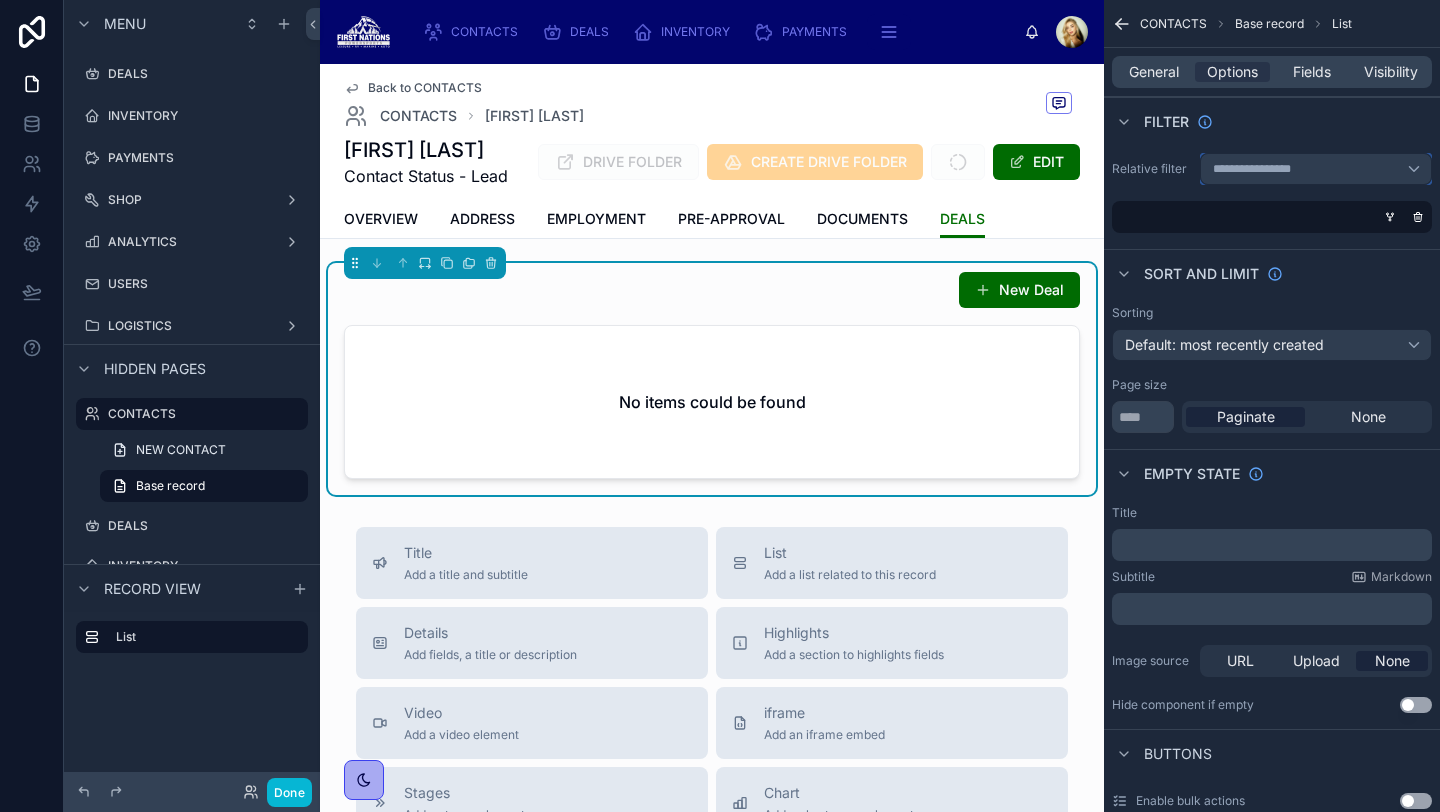 click on "**********" at bounding box center (1316, 169) 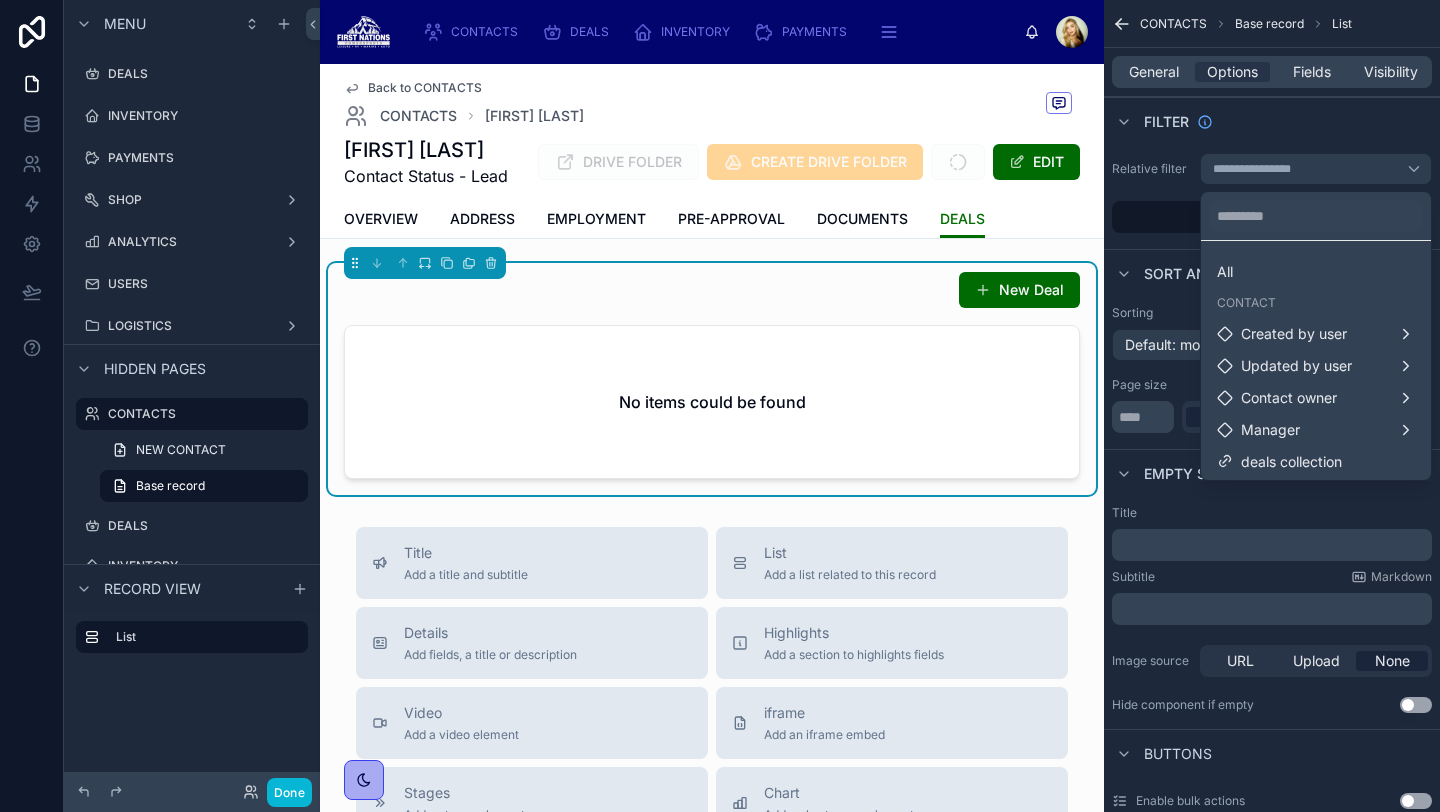 click at bounding box center (720, 406) 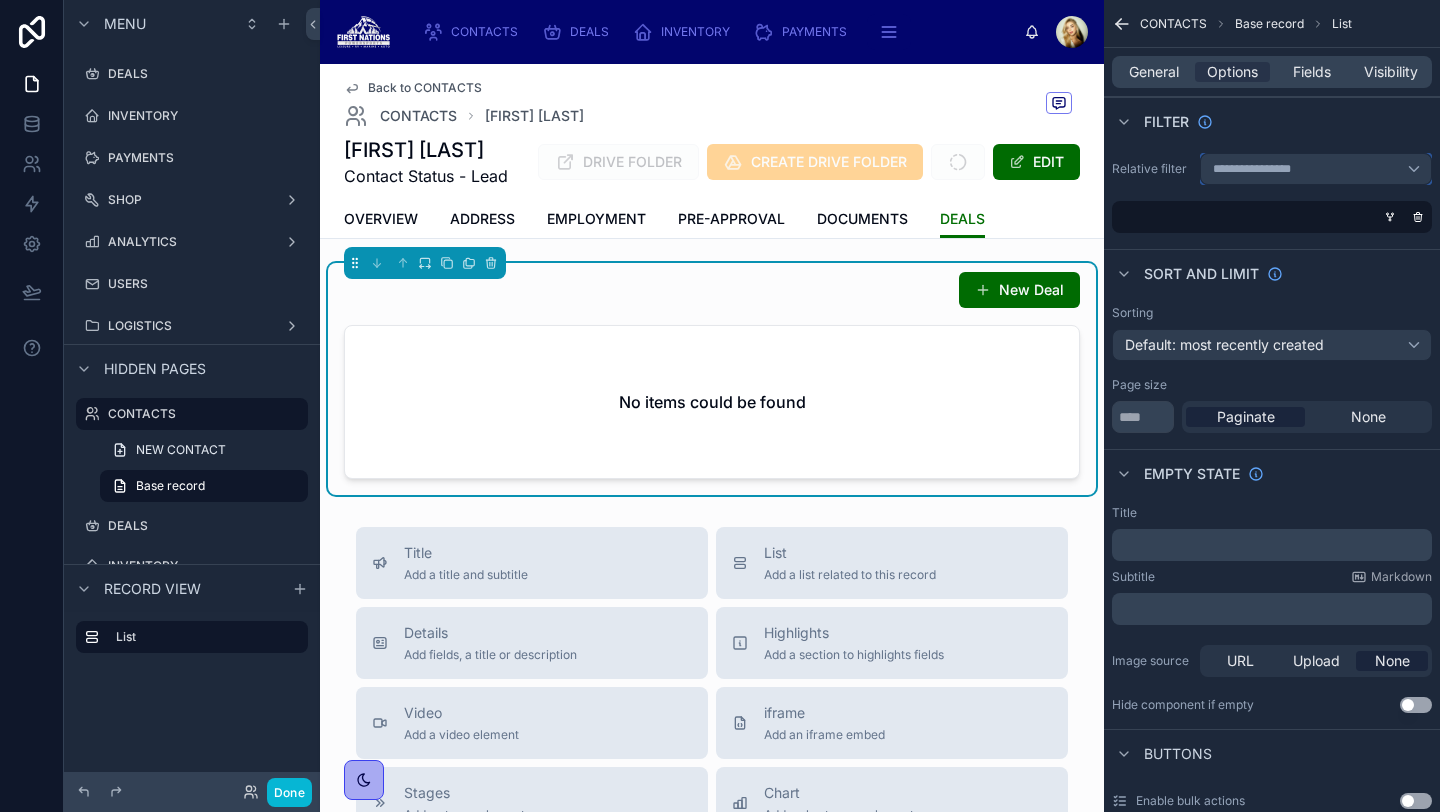 click on "**********" at bounding box center [1316, 169] 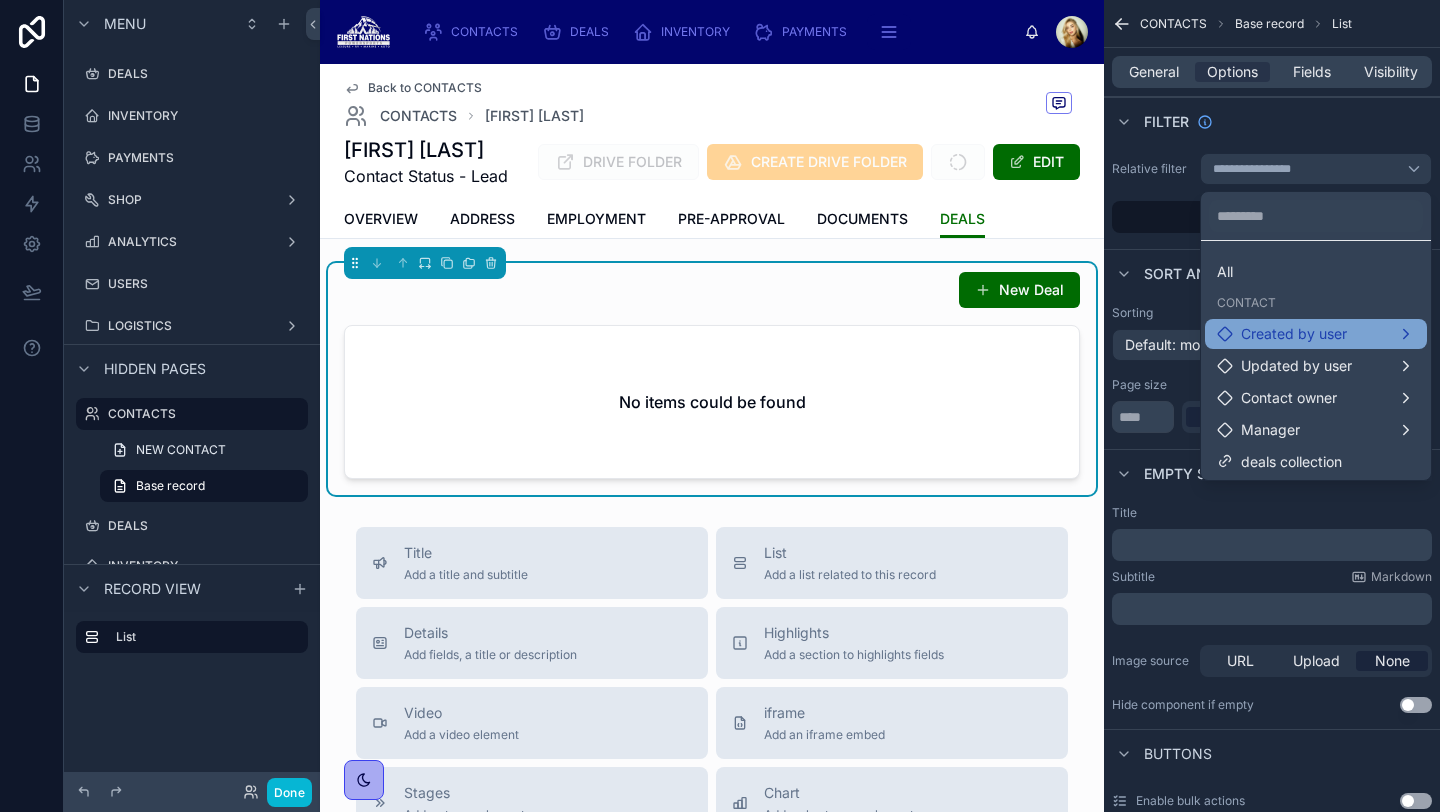 click on "Created by user" at bounding box center [1316, 334] 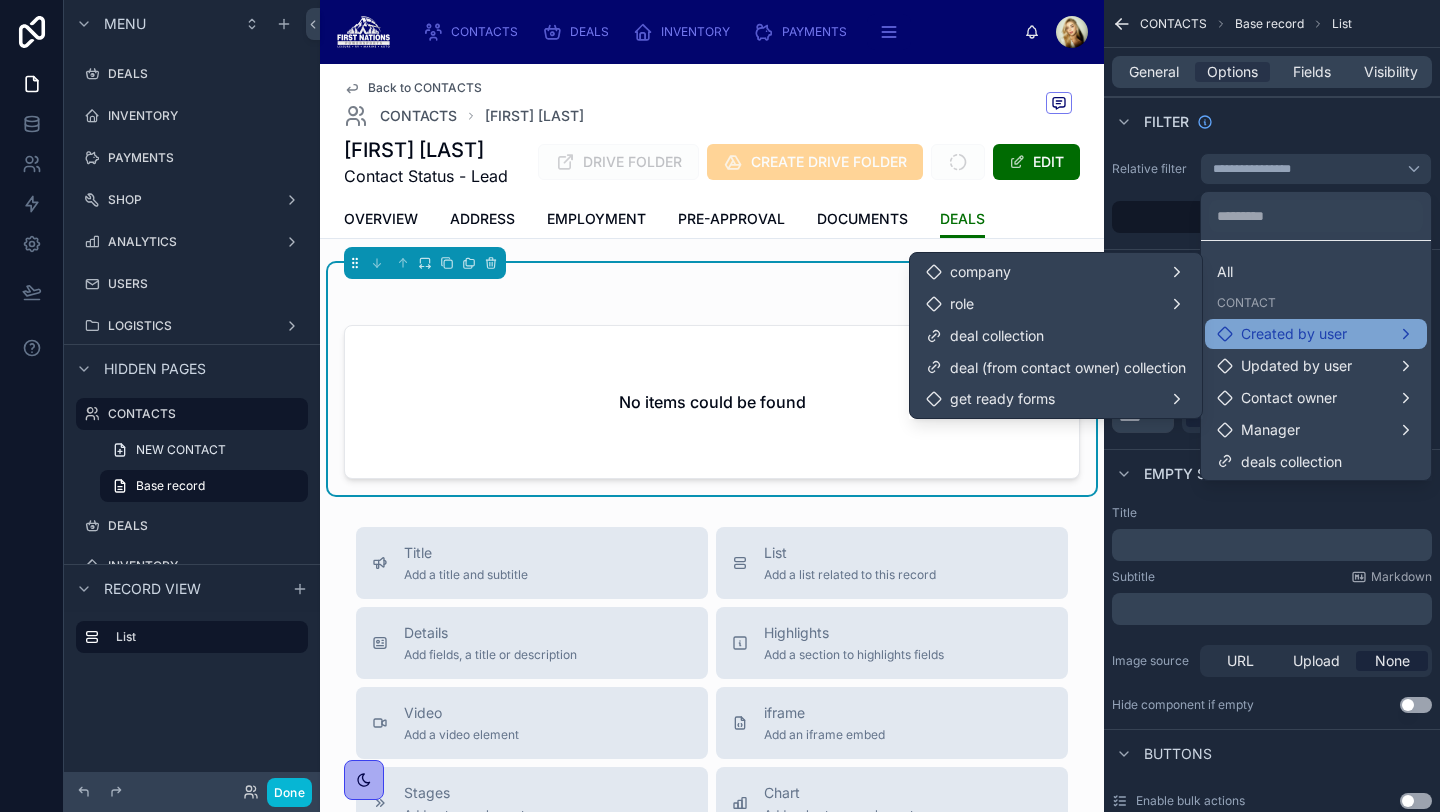 click on "Created by user" at bounding box center [1316, 334] 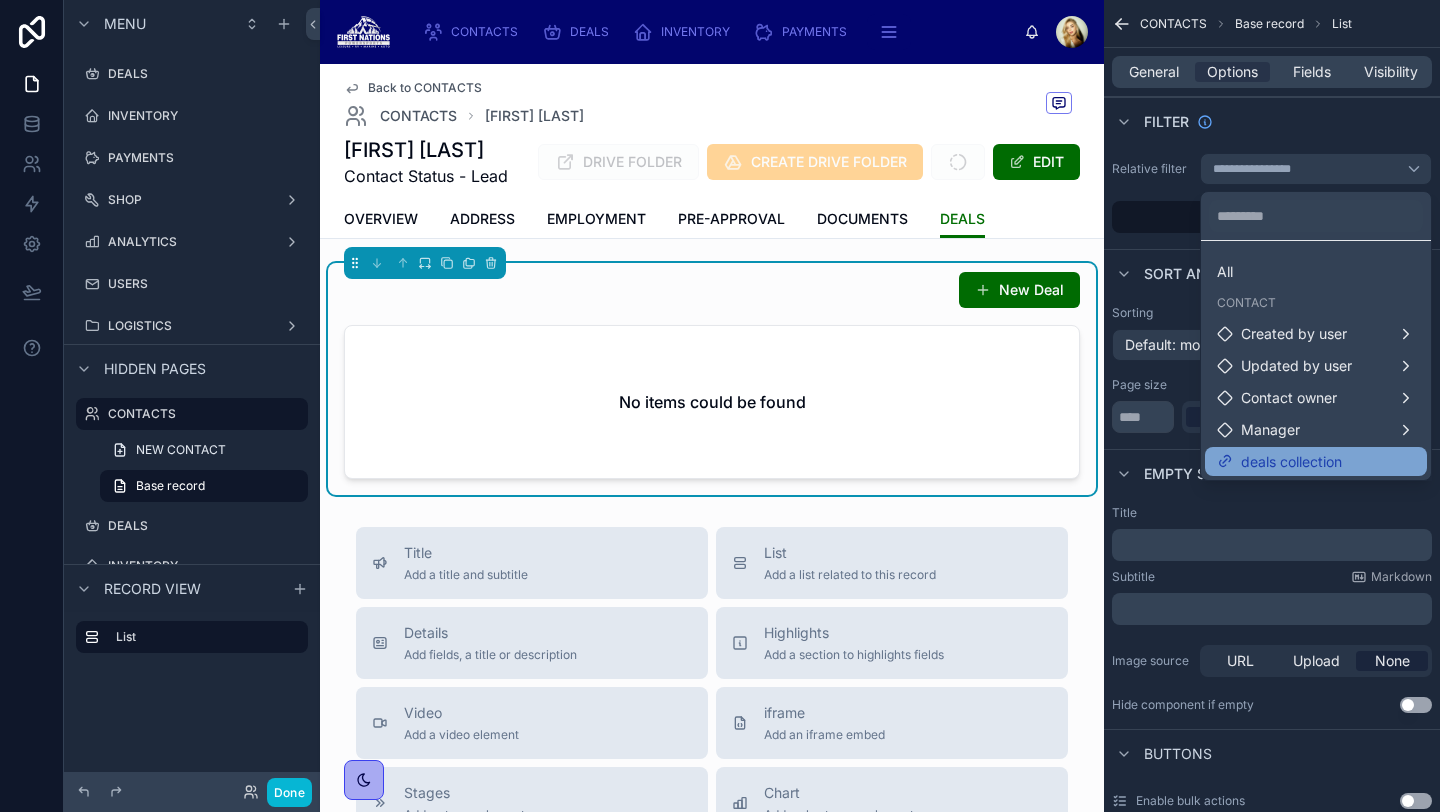 click on "deals collection" at bounding box center [1316, 462] 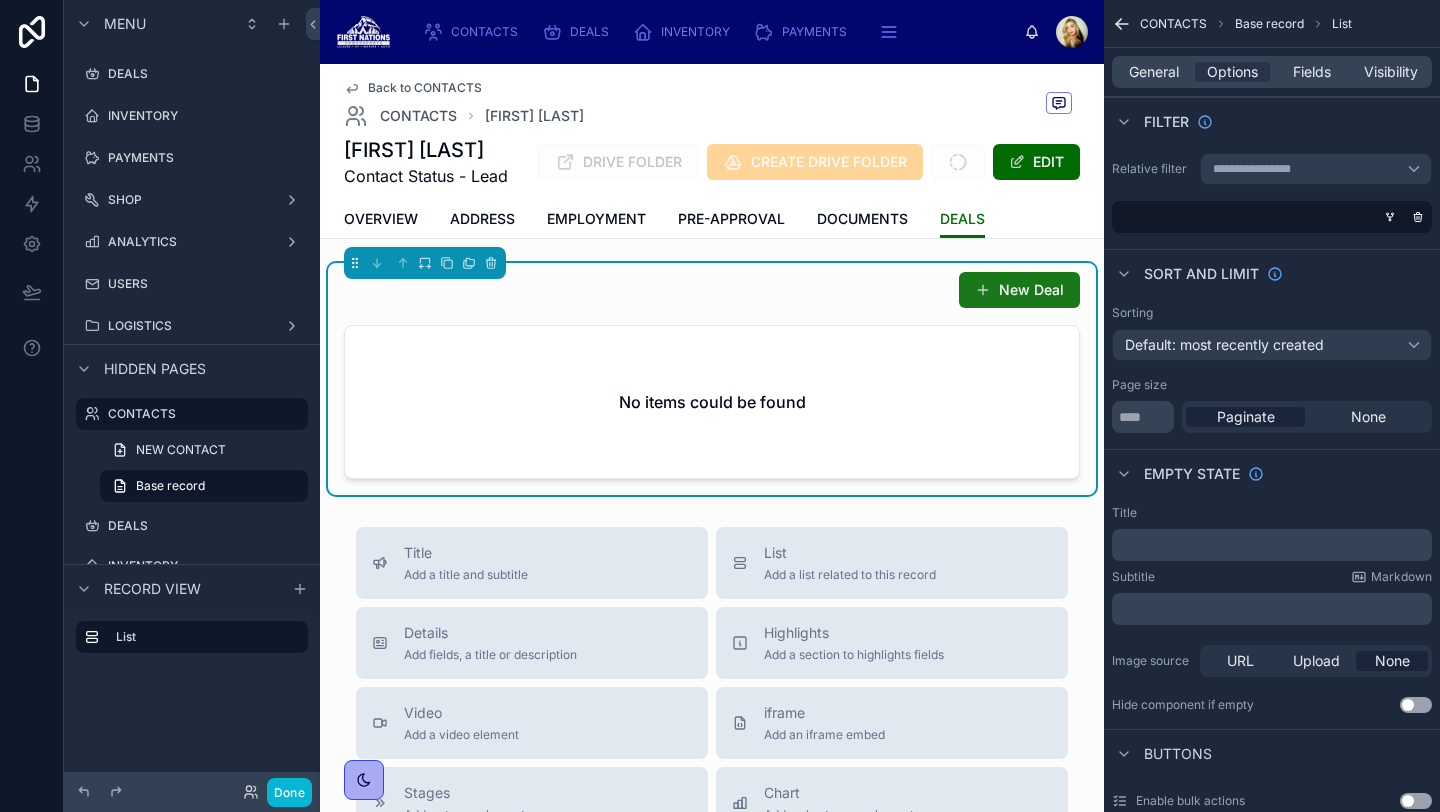 click at bounding box center [983, 290] 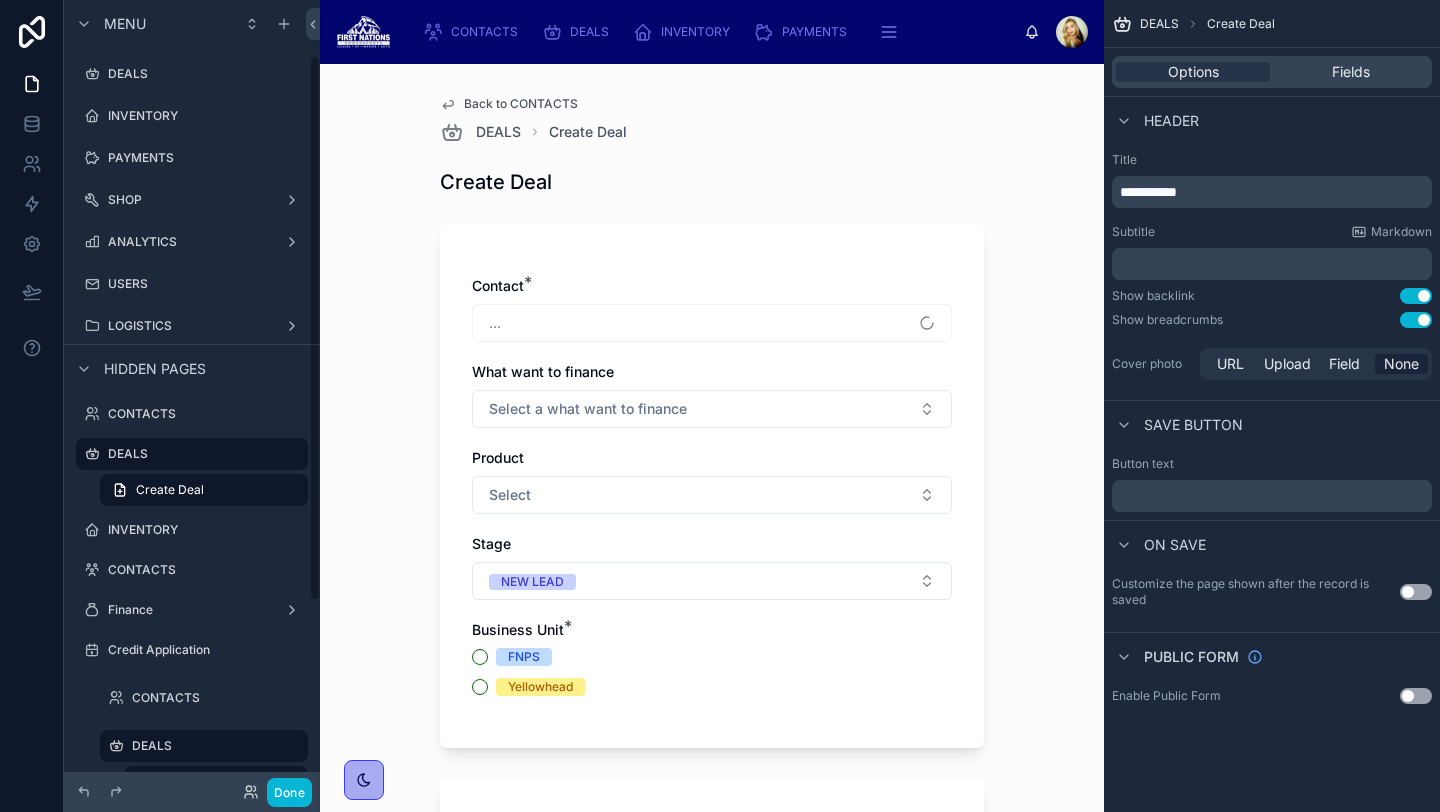 scroll, scrollTop: 80, scrollLeft: 0, axis: vertical 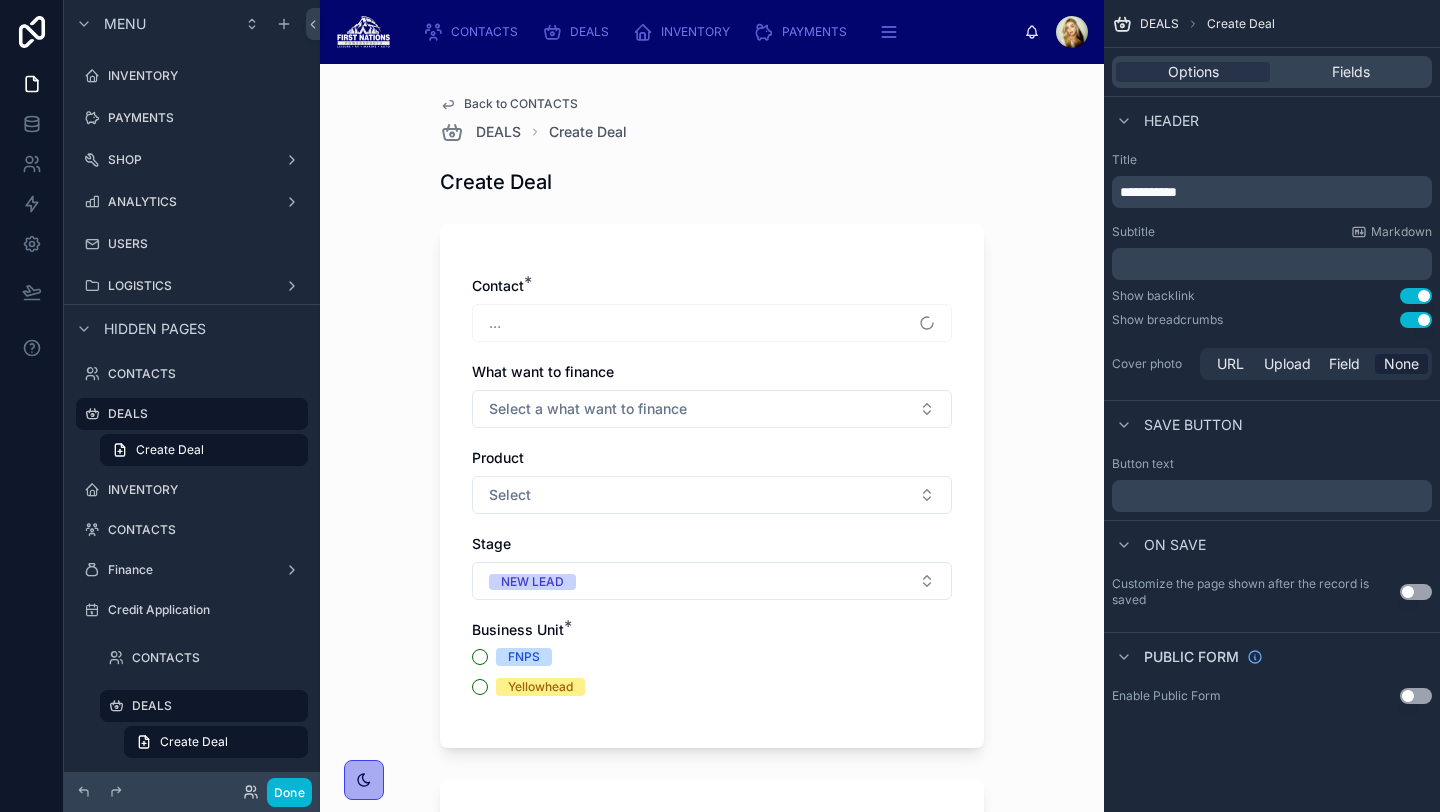click on "..." at bounding box center [712, 323] 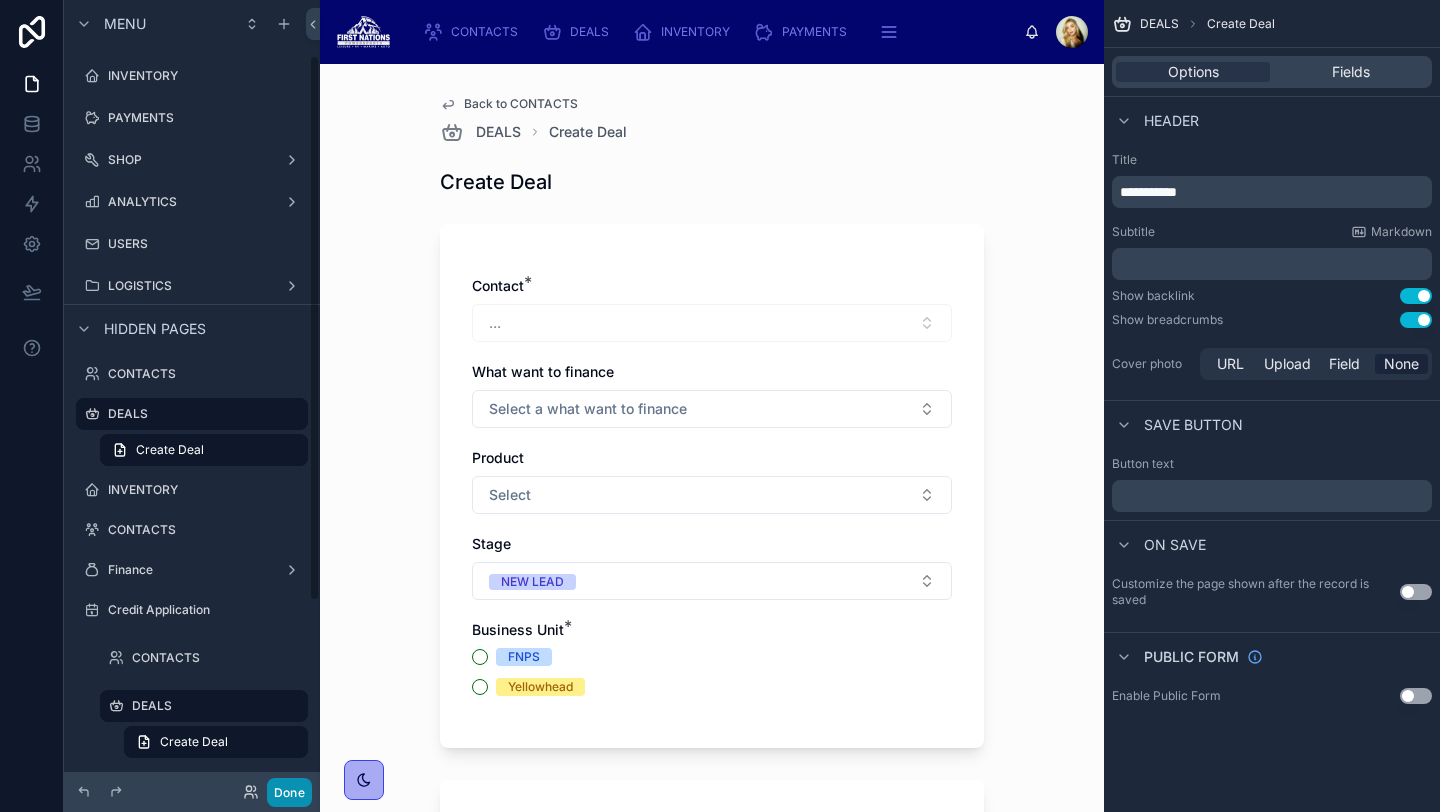 click on "Done" at bounding box center (289, 792) 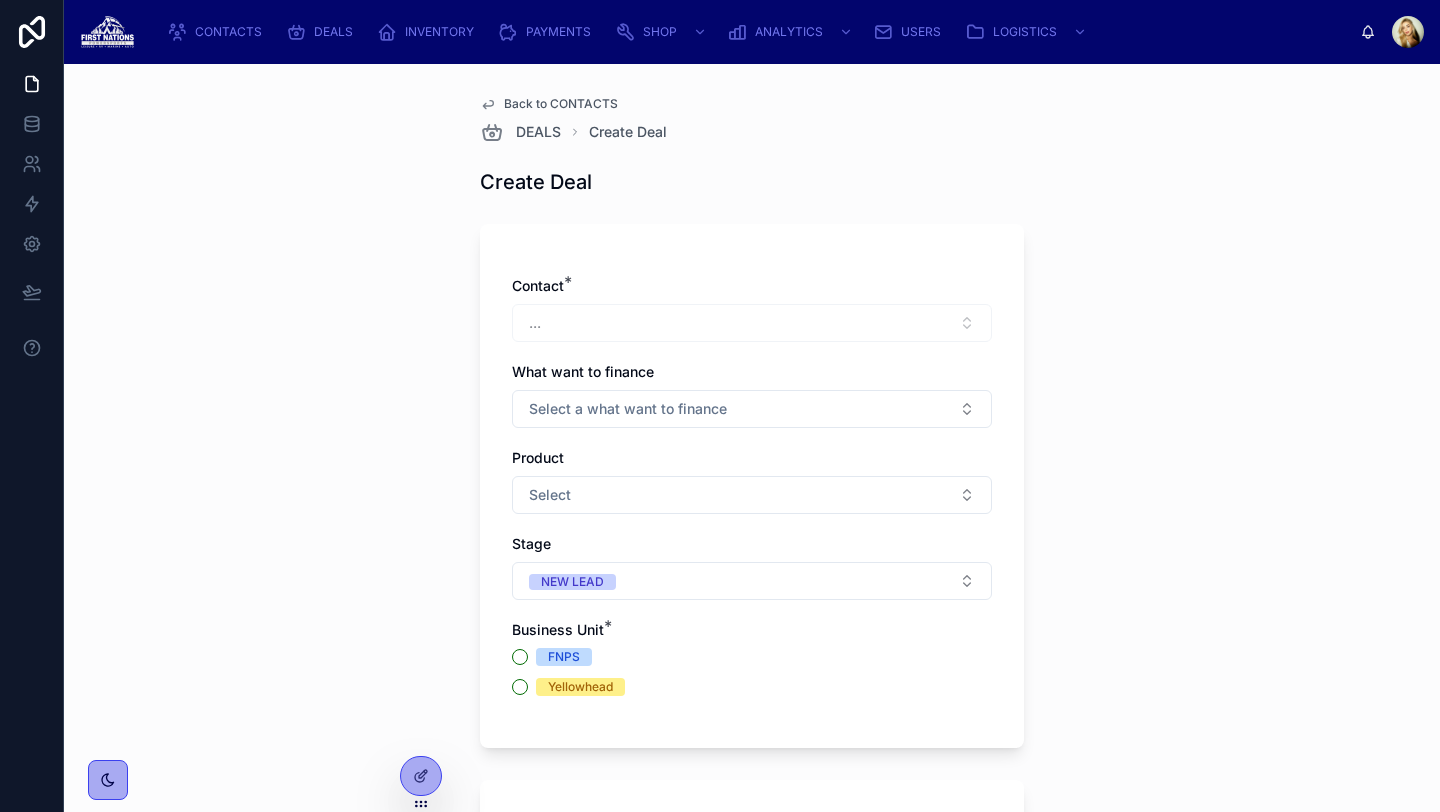 click on "..." at bounding box center [752, 323] 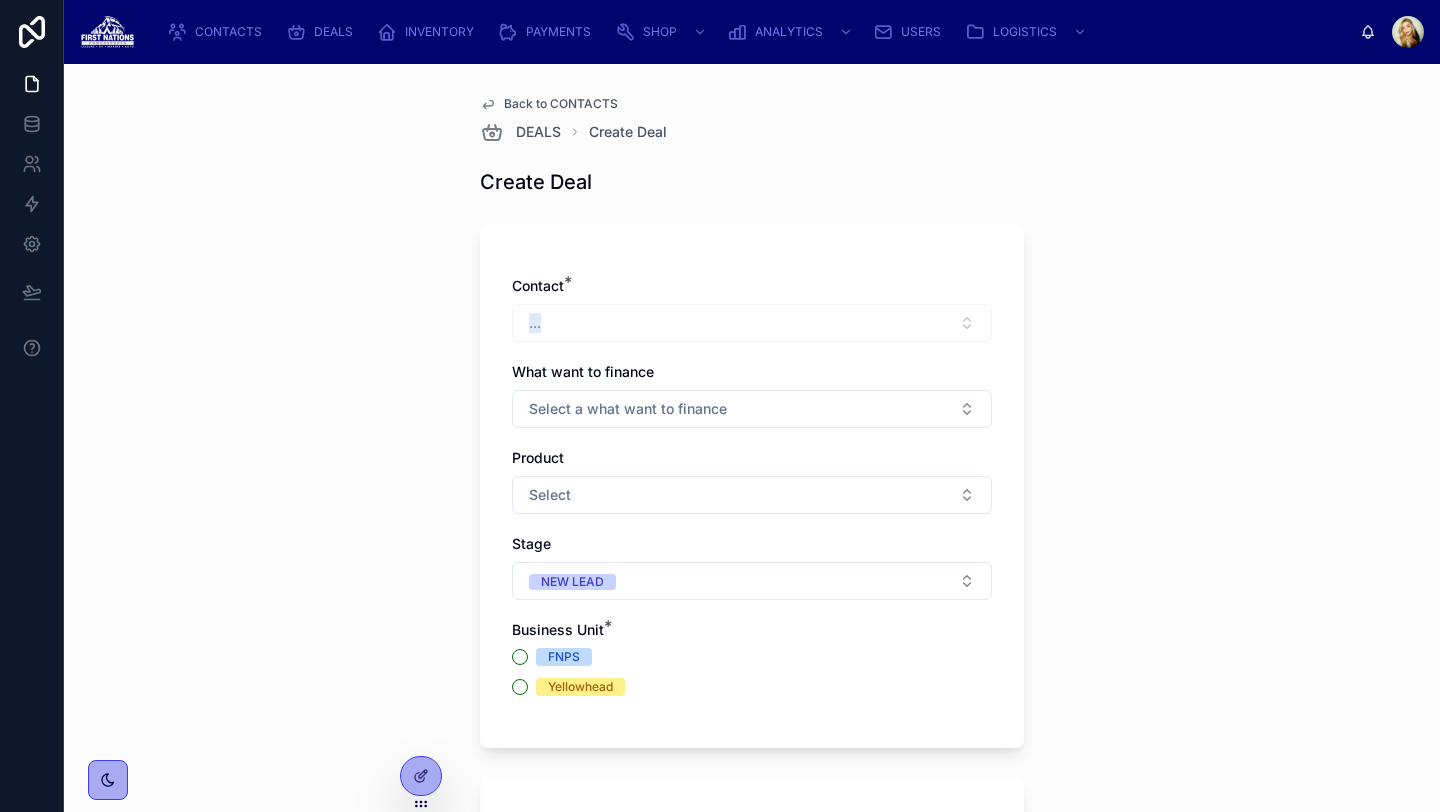 click on "..." at bounding box center [752, 323] 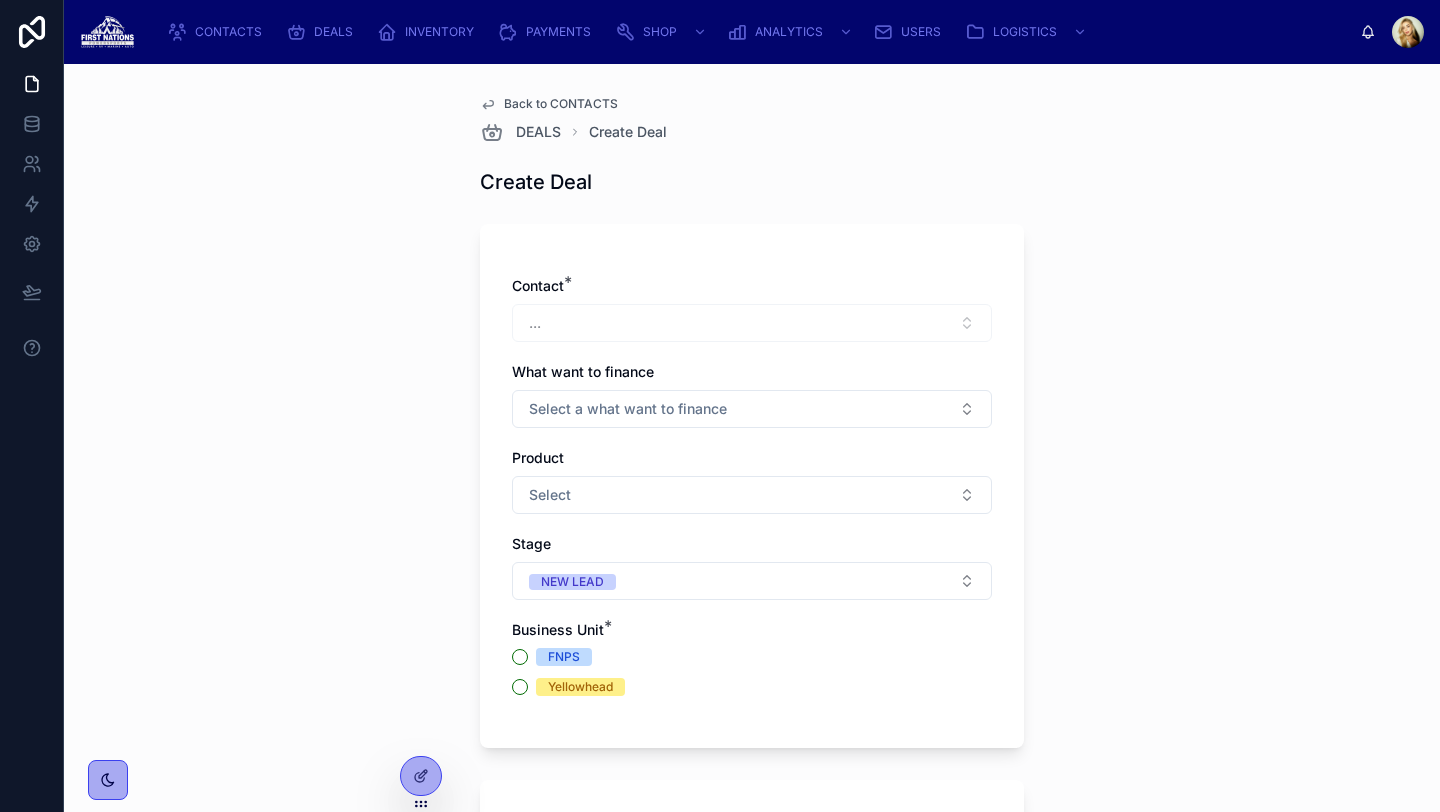 click on "..." at bounding box center [752, 323] 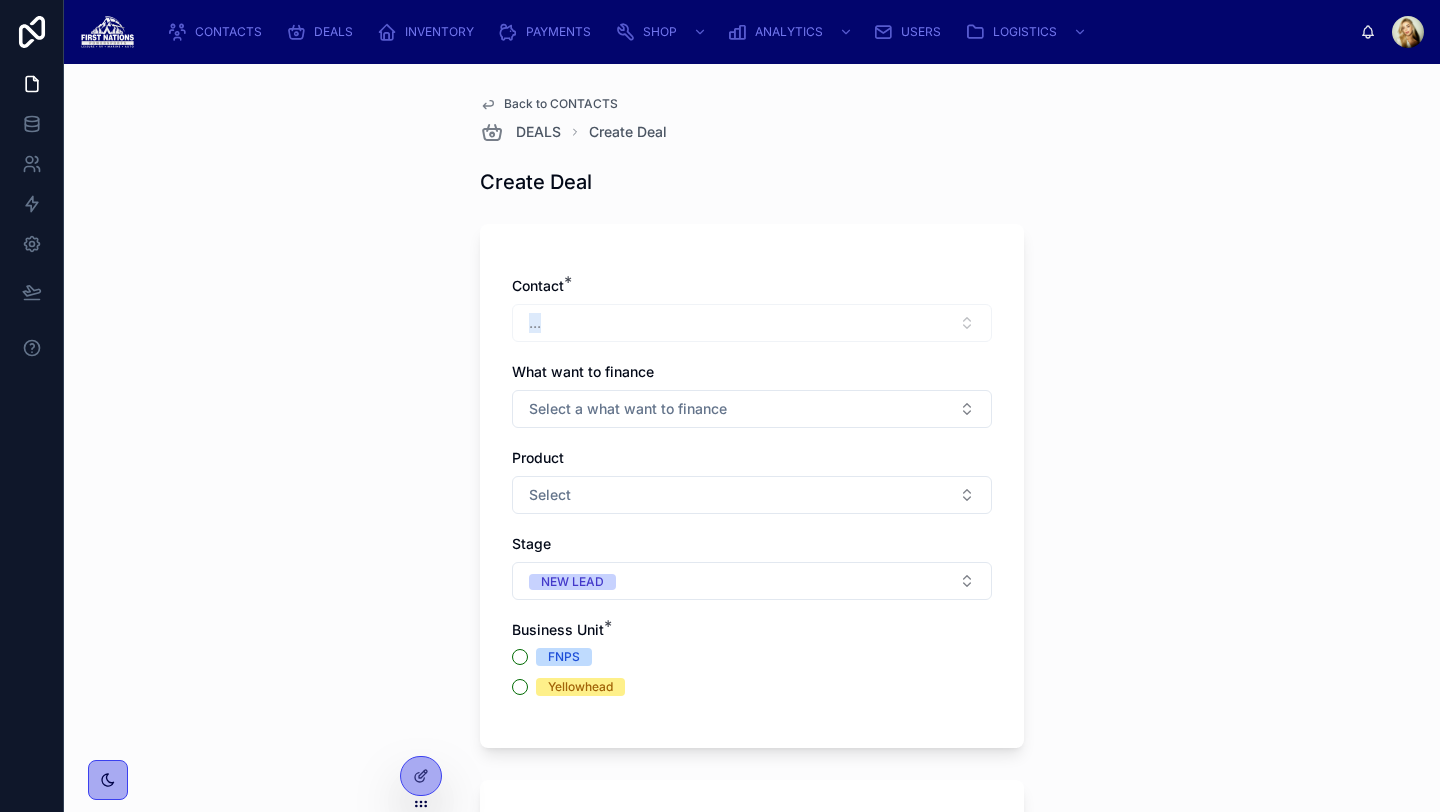 click on "..." at bounding box center [752, 323] 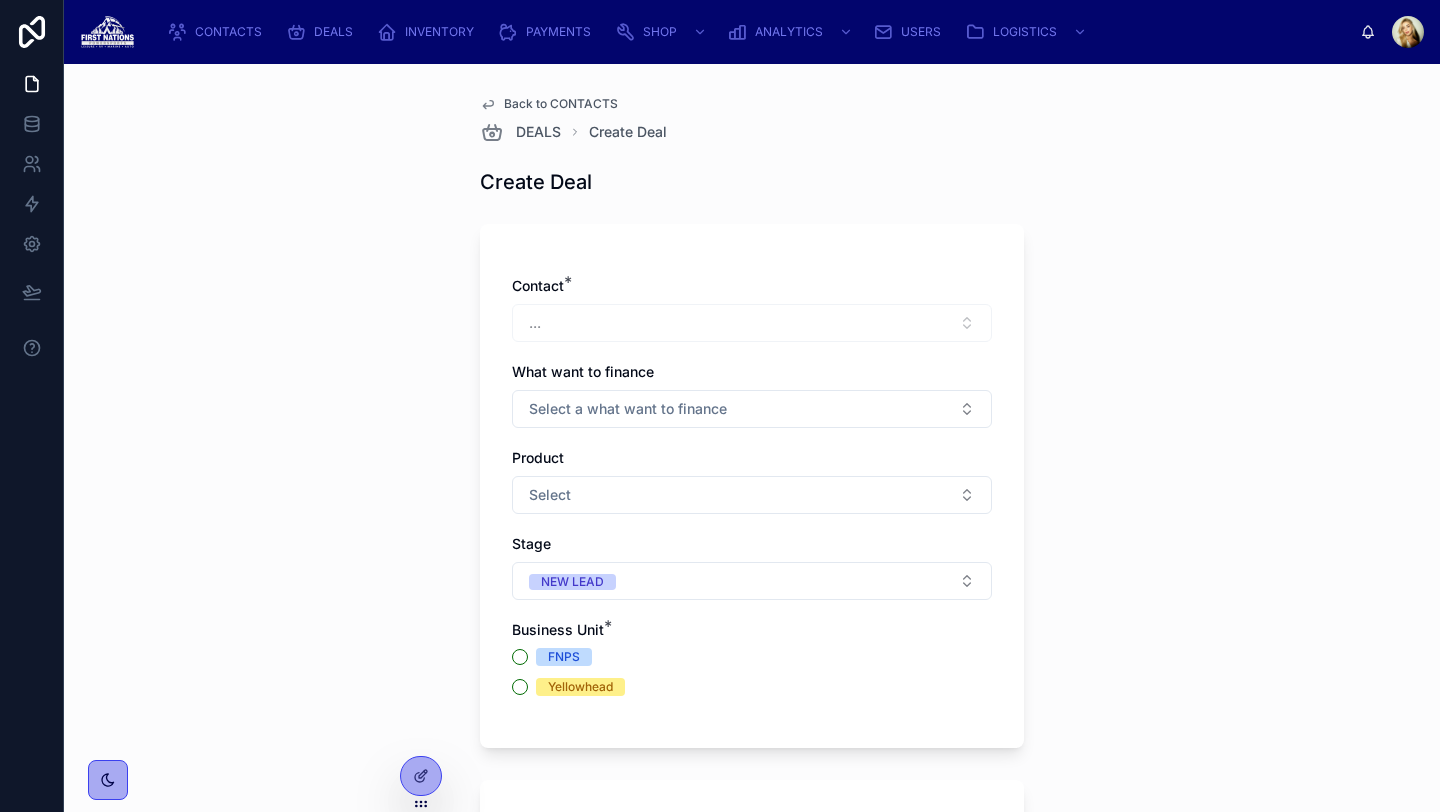 click on "..." at bounding box center [752, 323] 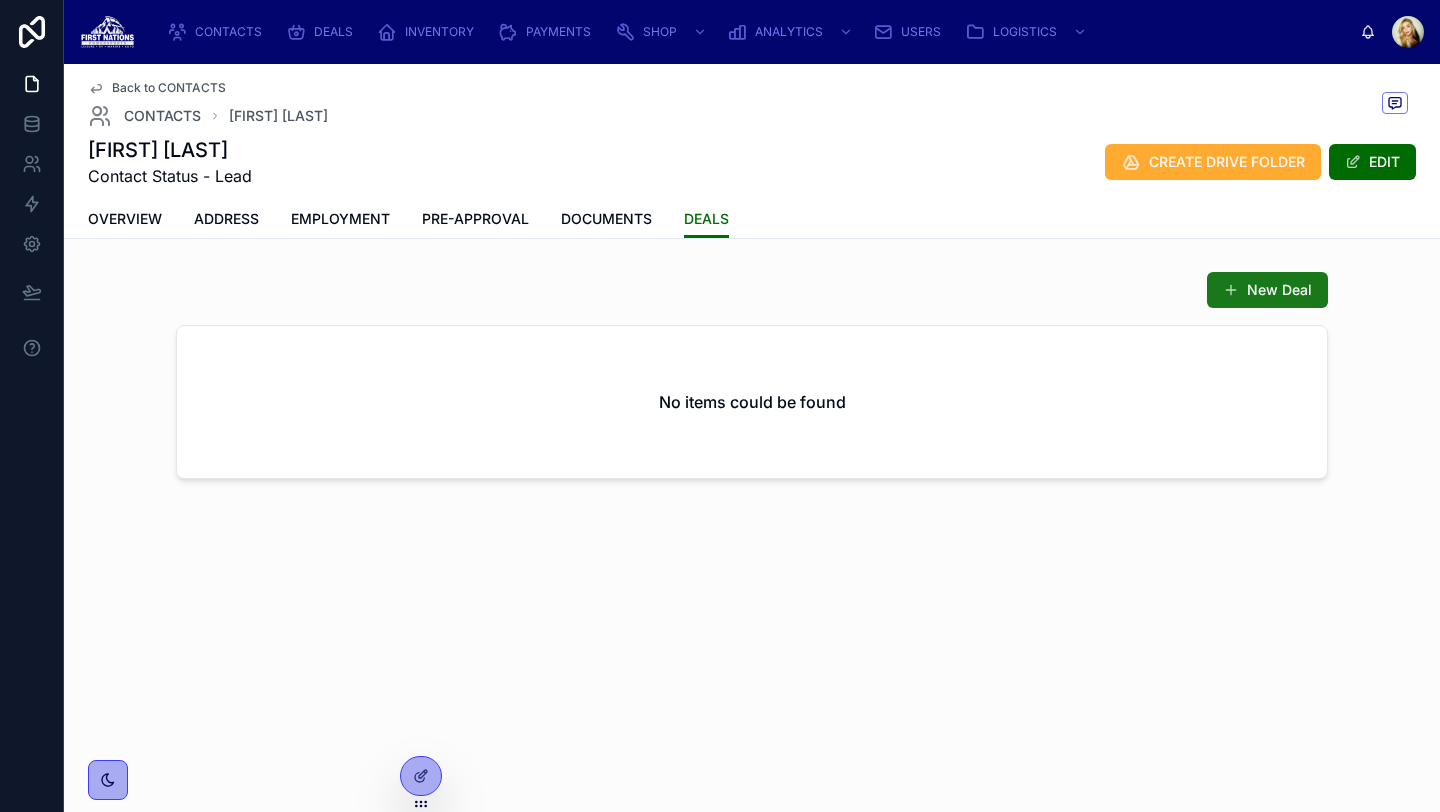 click on "New Deal" at bounding box center [1267, 290] 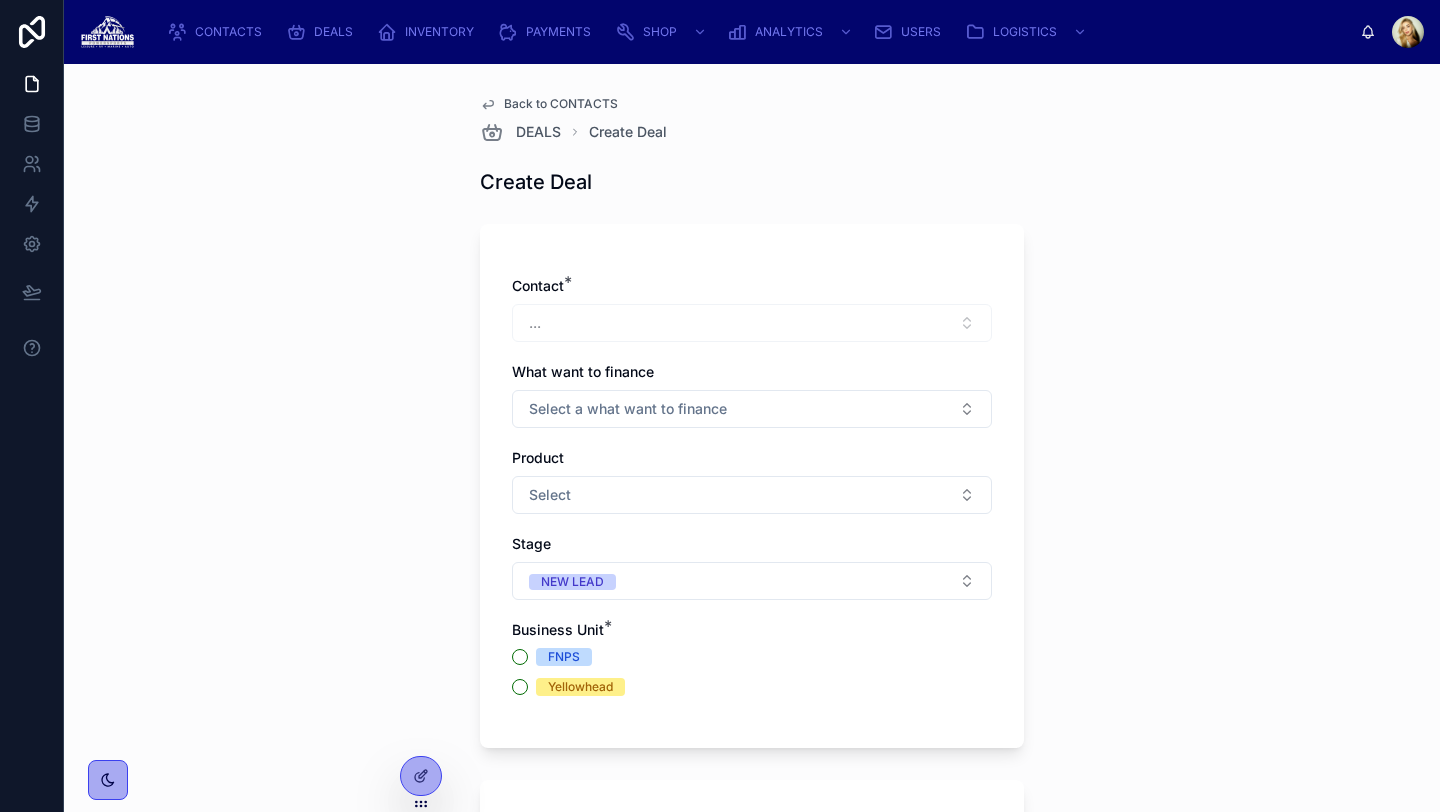 click on "Contact * ... What want to finance Select a what want to finance Product Select Stage NEW LEAD Business Unit * FNPS Yellowhead" at bounding box center (752, 496) 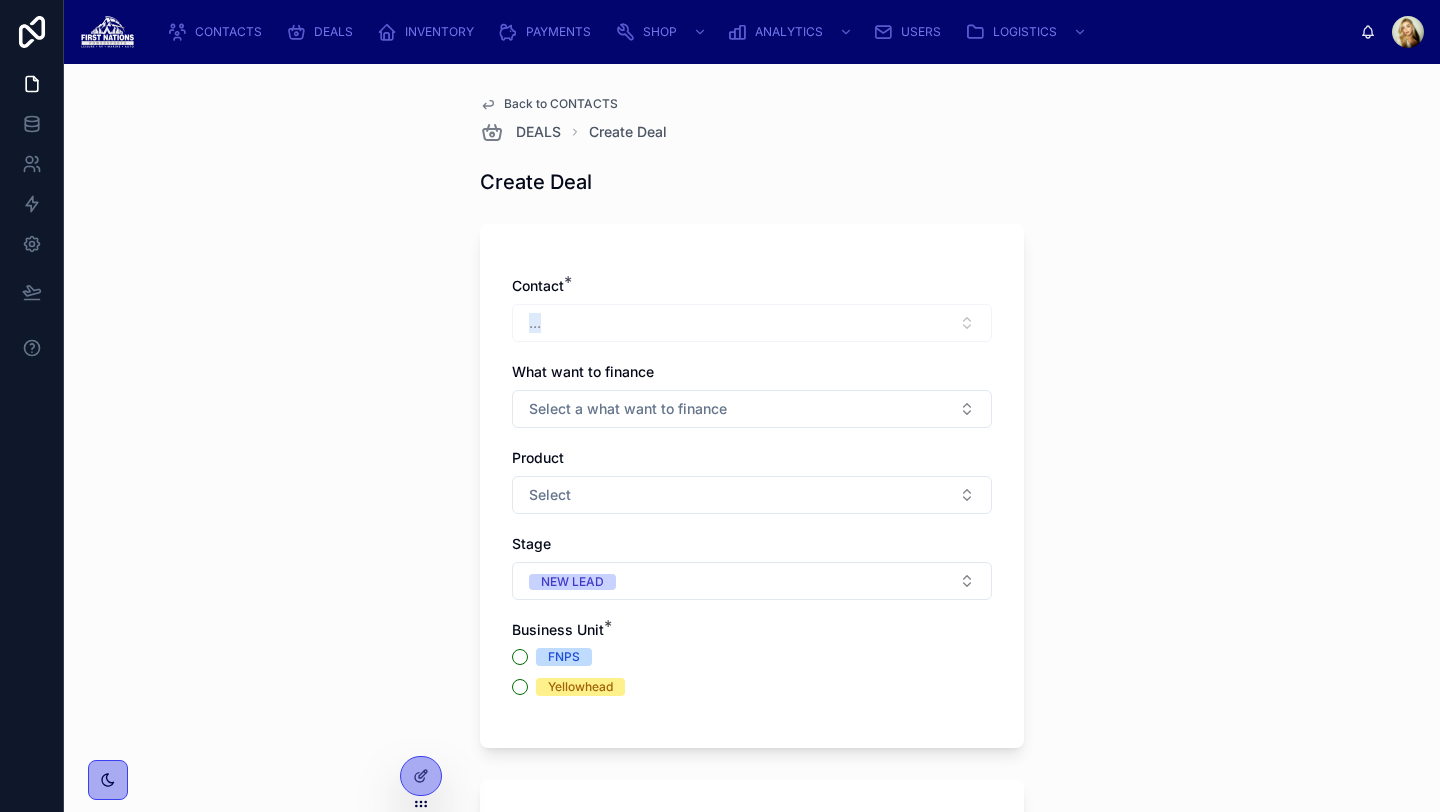 click on "..." at bounding box center [752, 323] 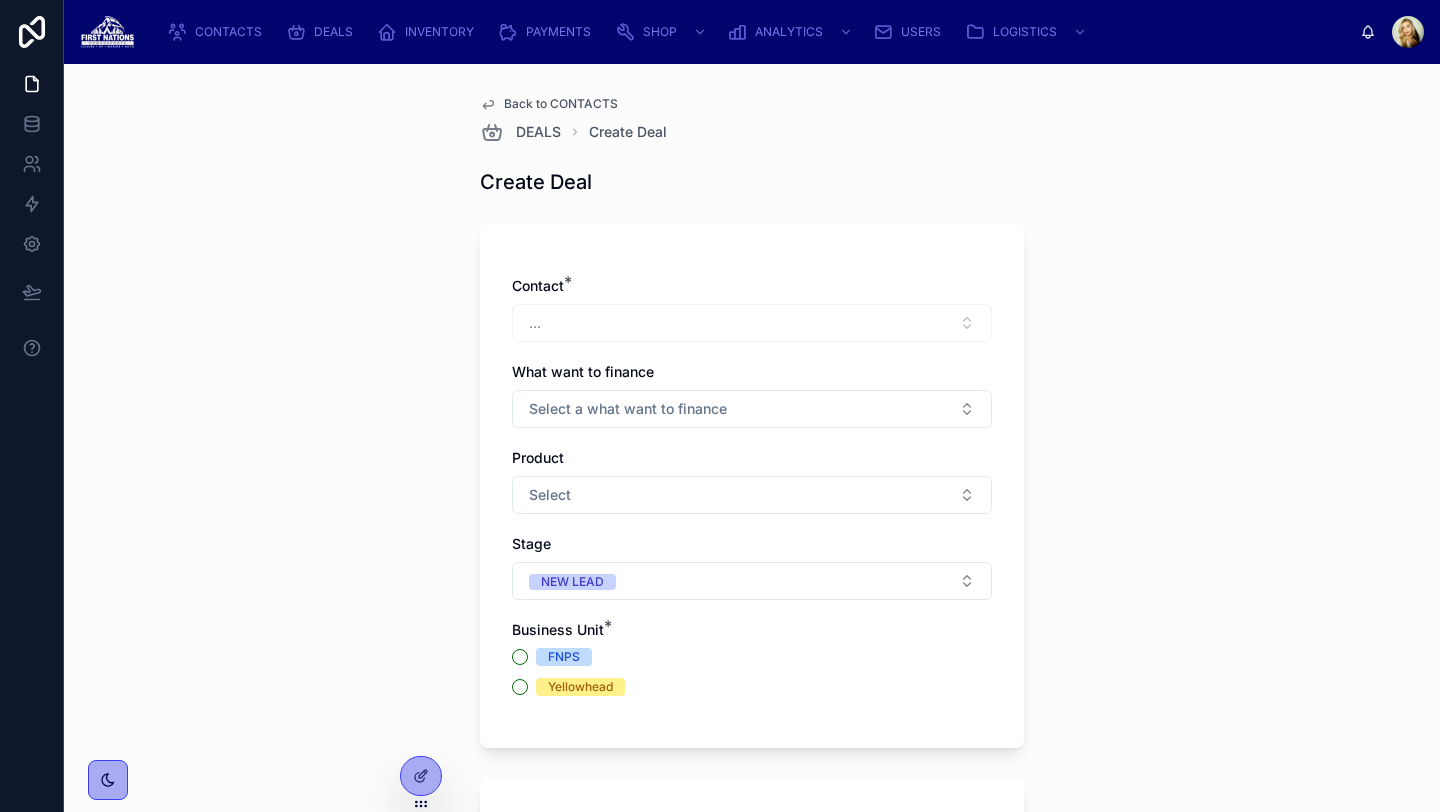 click on "..." at bounding box center (752, 323) 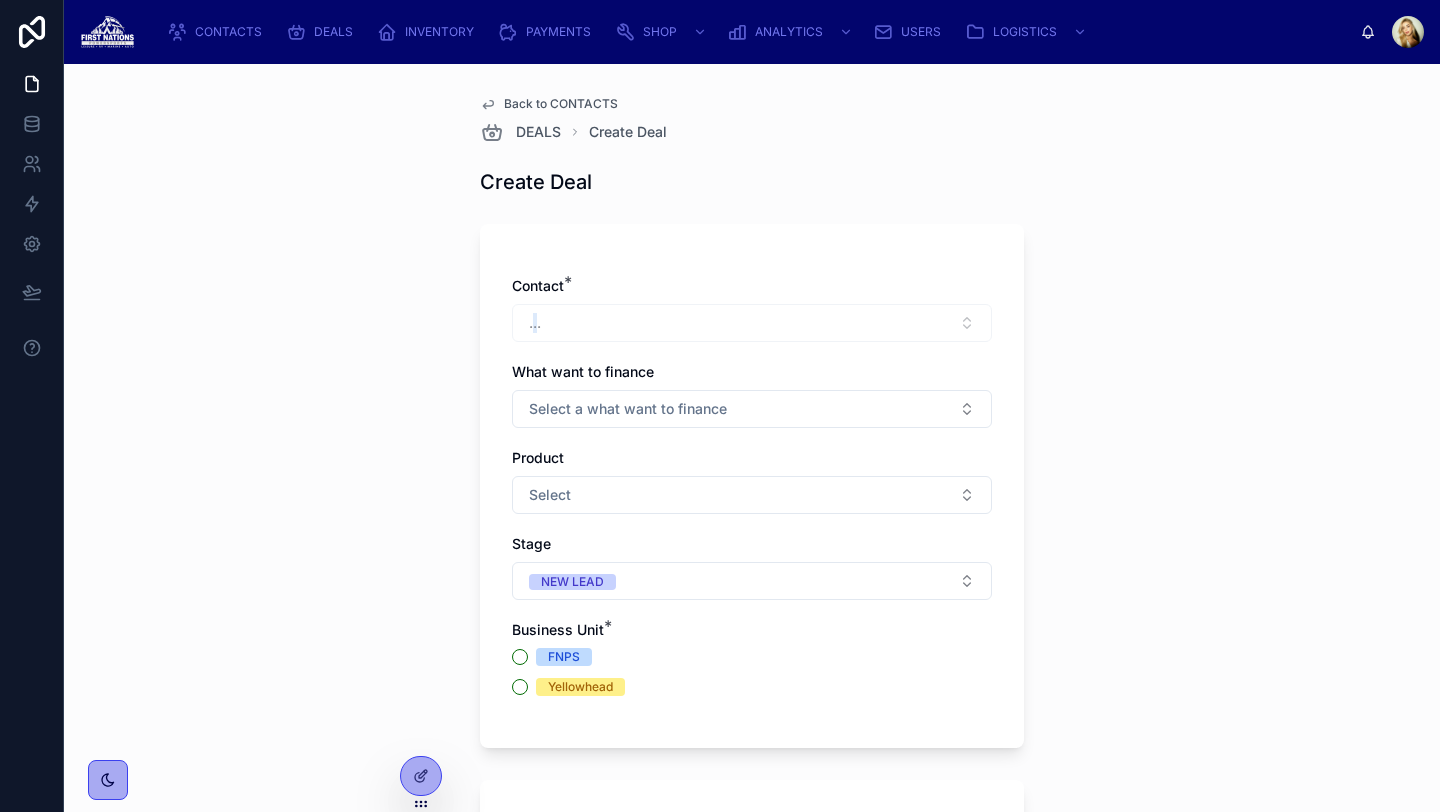 click on "..." at bounding box center [752, 323] 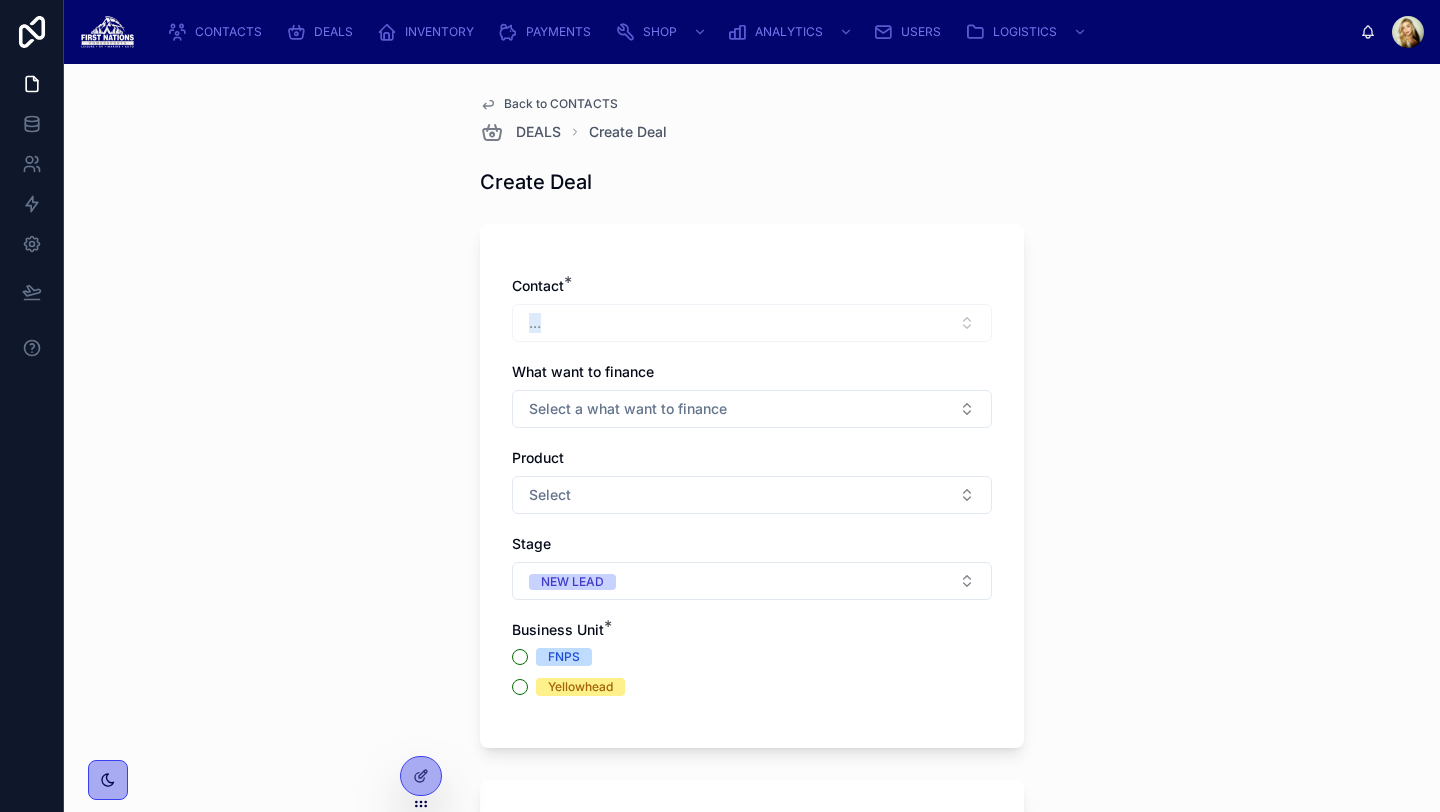 click on "..." at bounding box center [752, 323] 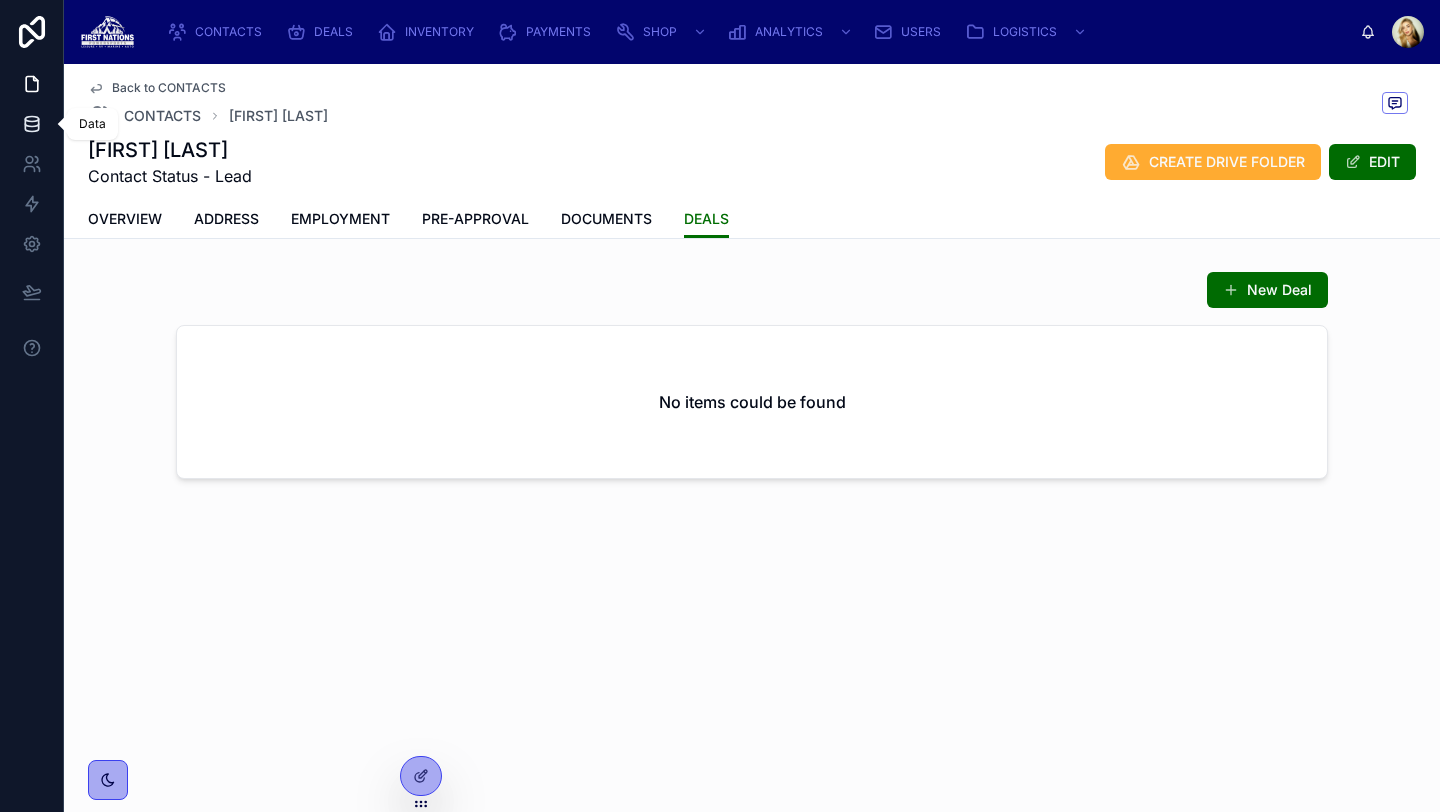 click 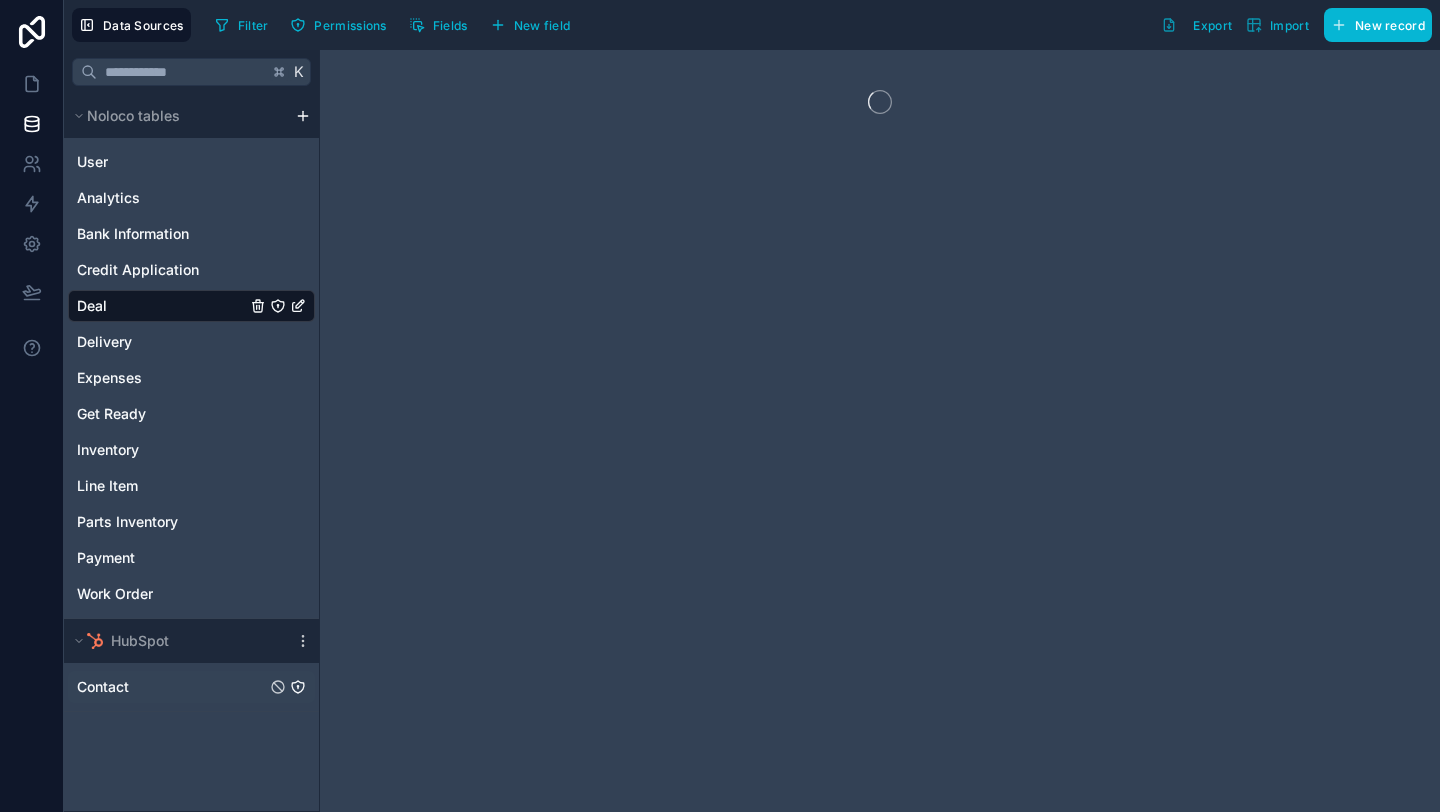 click on "Contact" at bounding box center [191, 687] 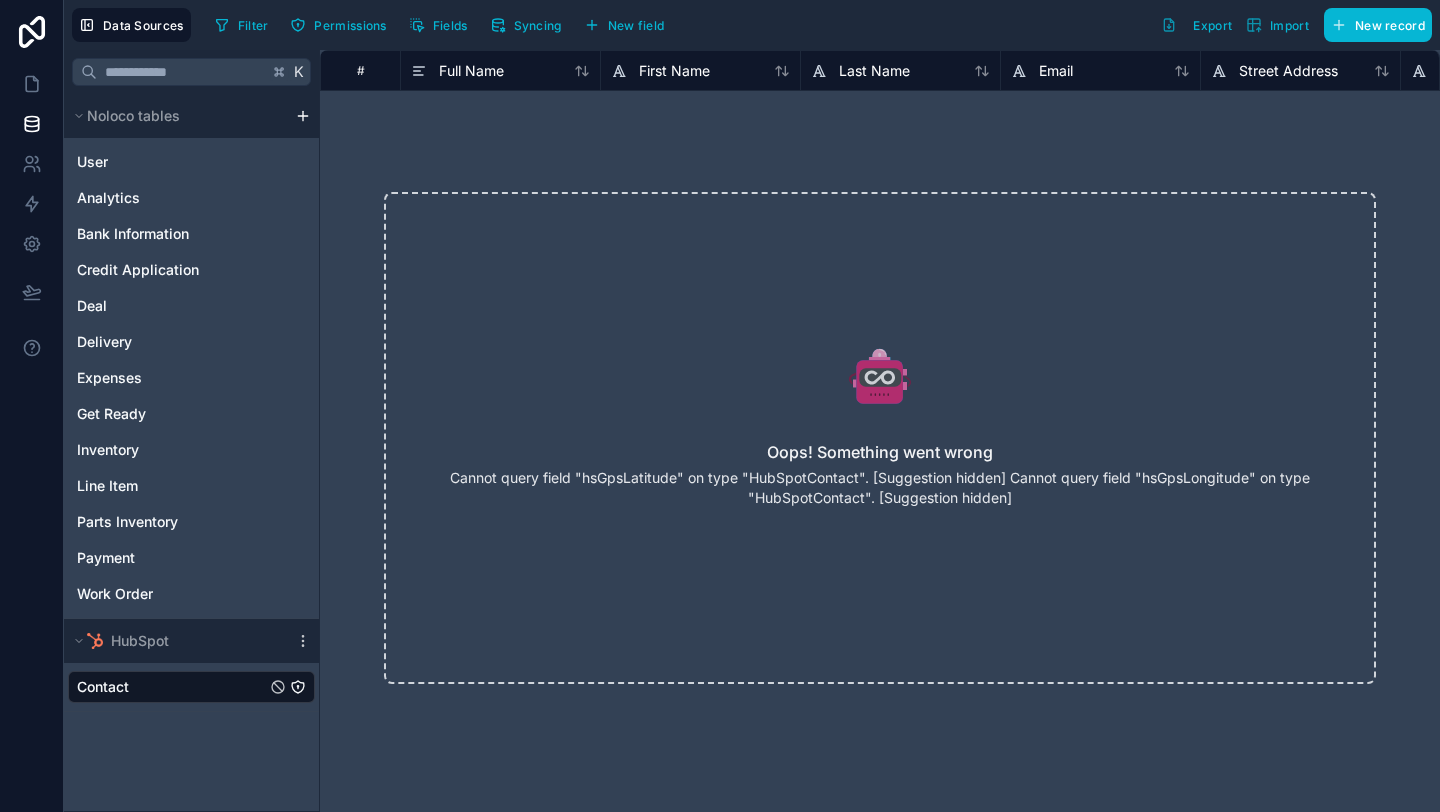 click on "Contact" at bounding box center [191, 687] 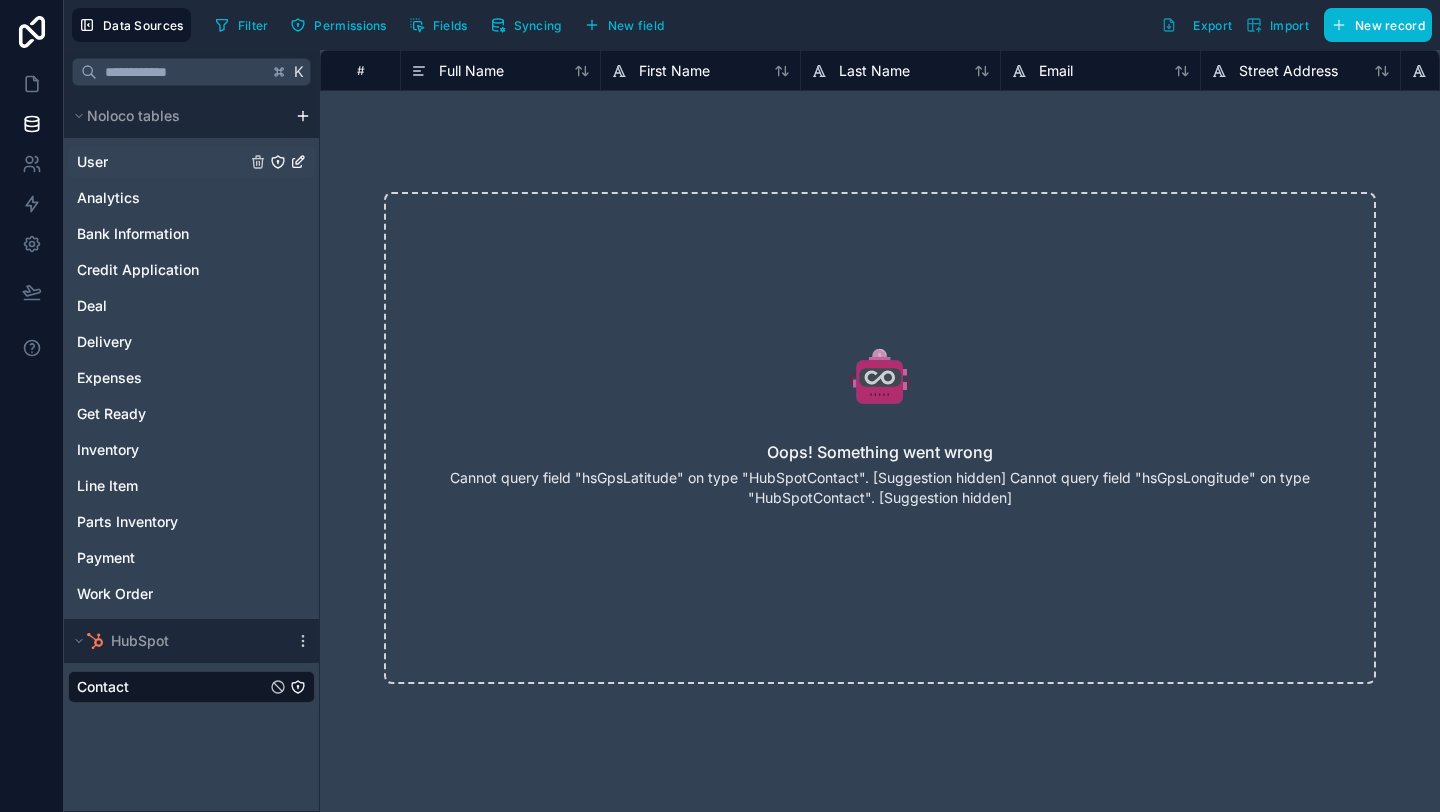 click on "User" at bounding box center [191, 162] 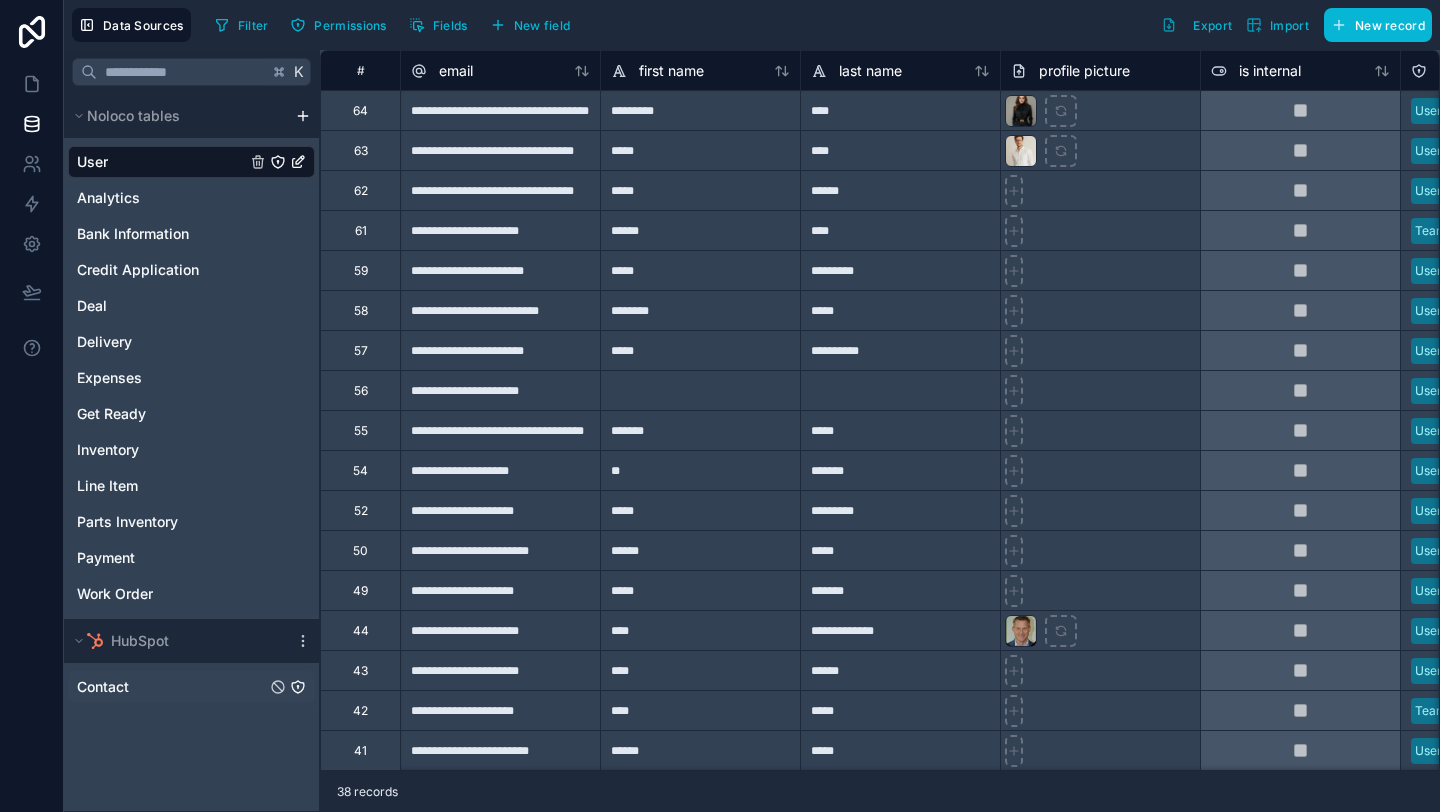 click on "Contact" at bounding box center (191, 687) 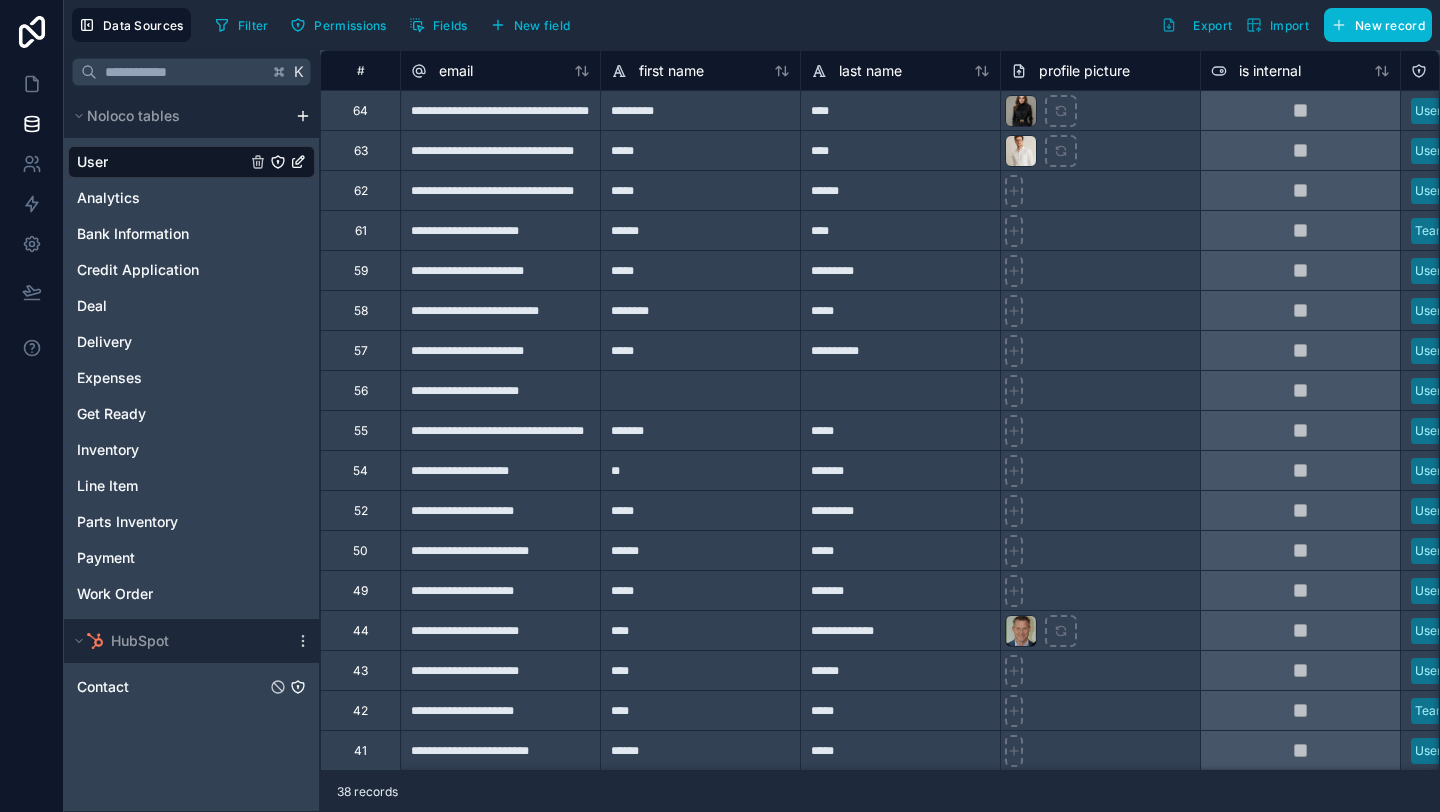 click on "Contact" at bounding box center (191, 687) 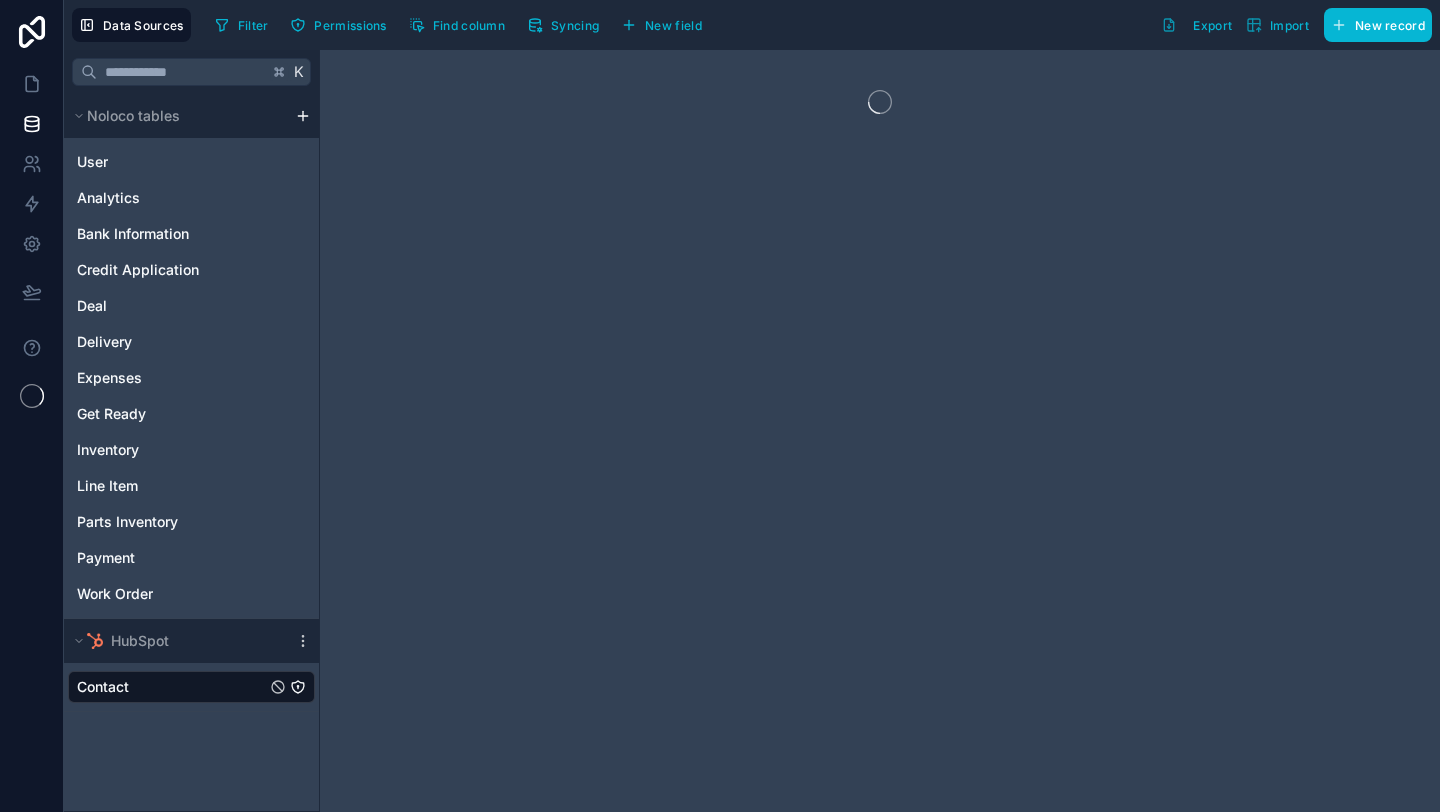 scroll, scrollTop: 0, scrollLeft: 0, axis: both 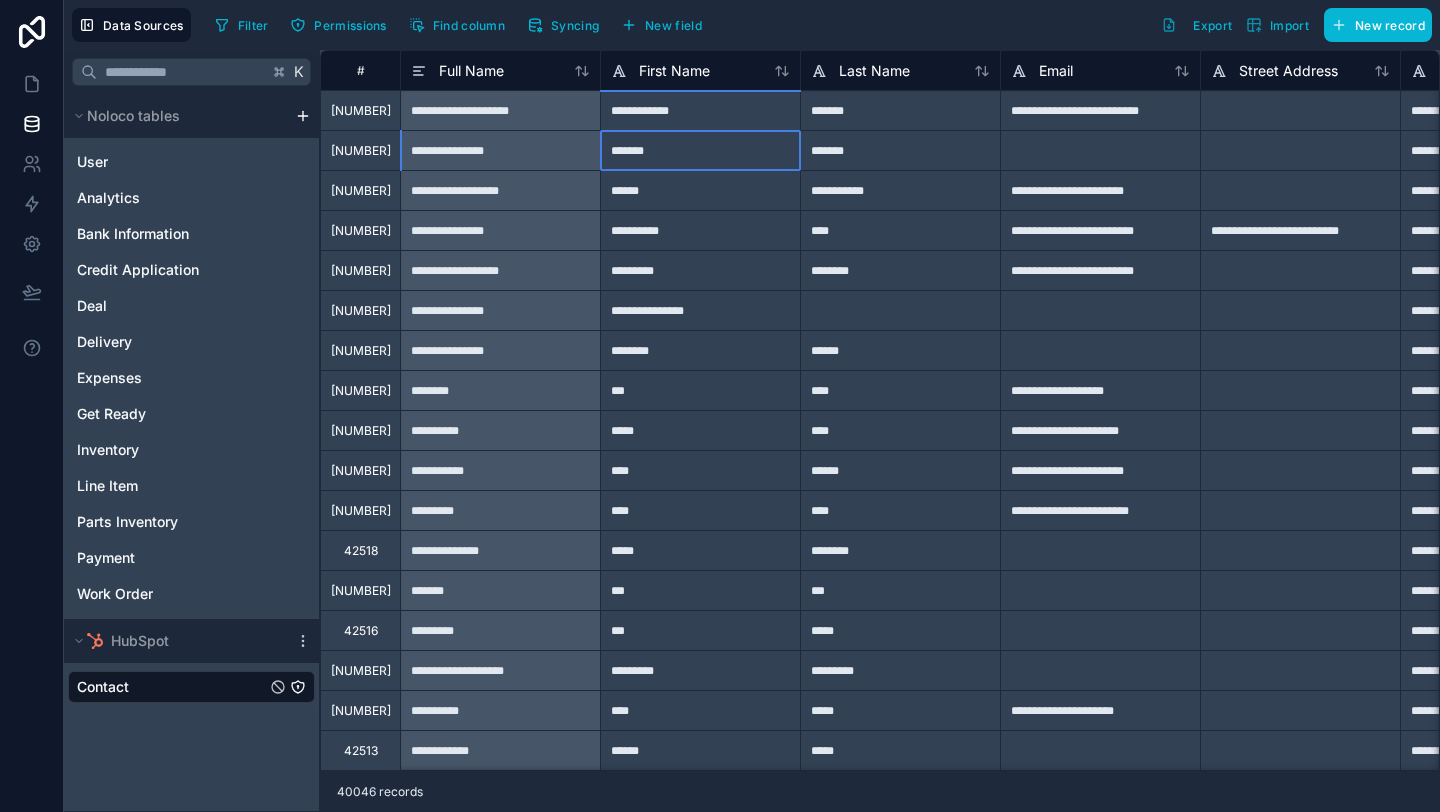 click on "*******" at bounding box center [700, 150] 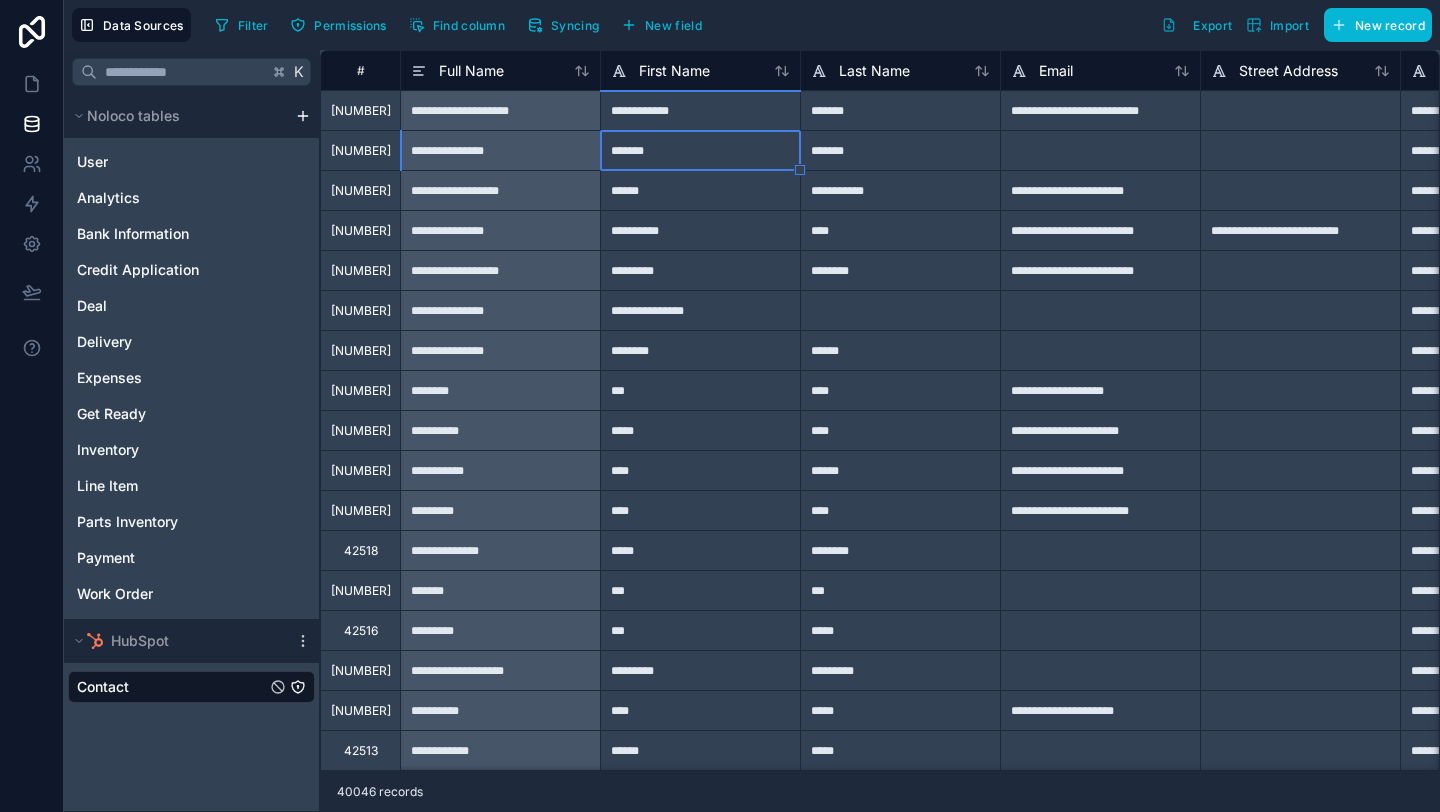 click on "**********" at bounding box center [500, 150] 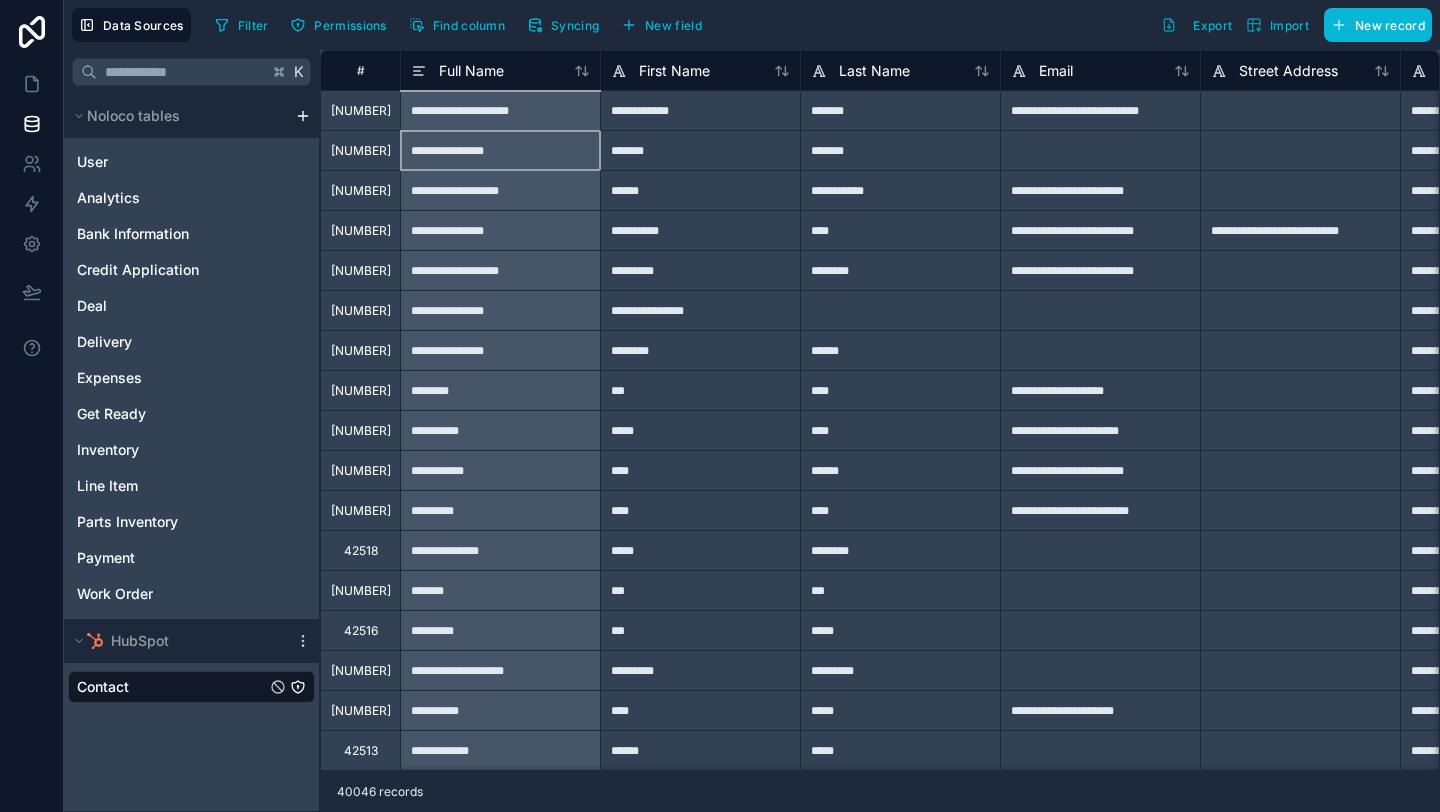 scroll, scrollTop: 0, scrollLeft: 0, axis: both 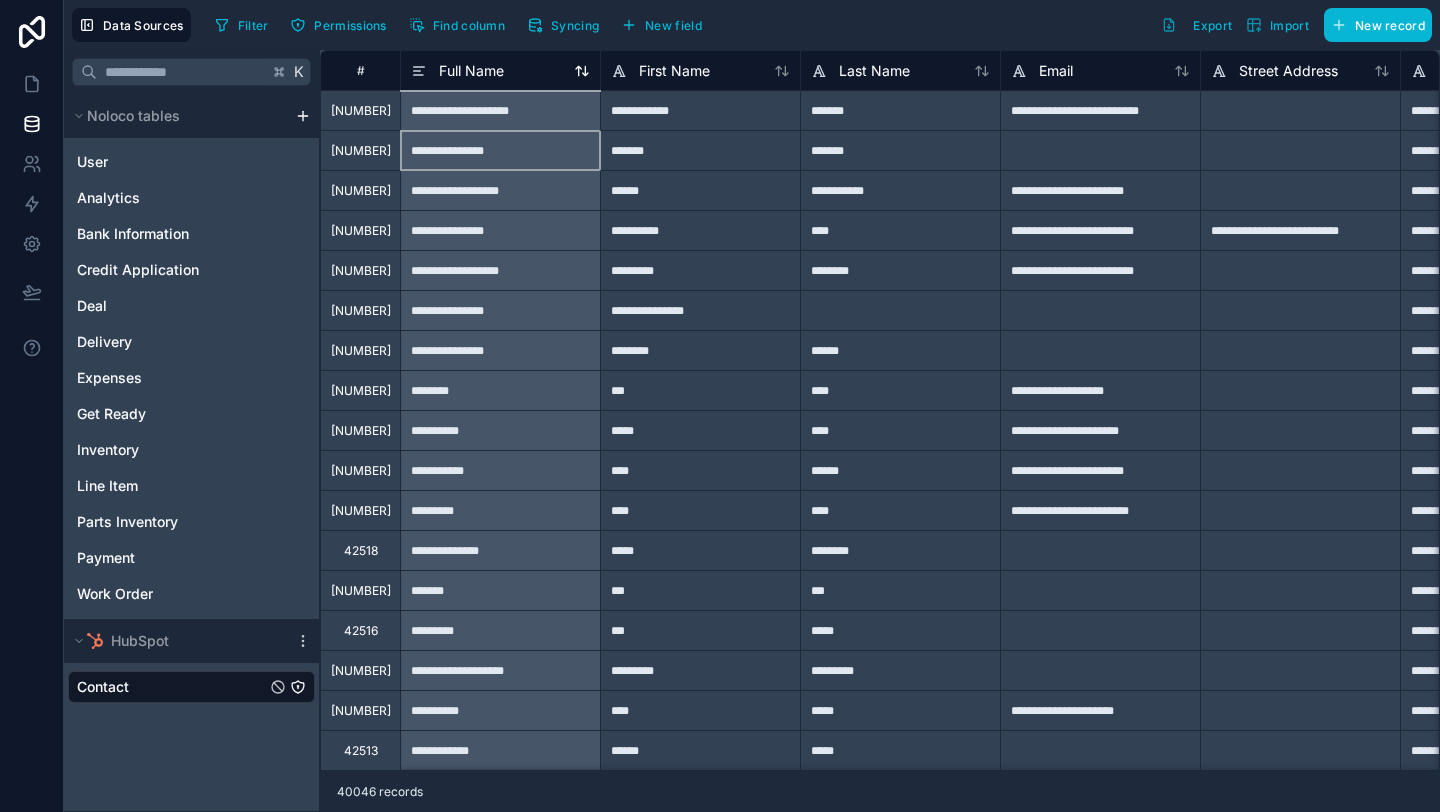 click on "**********" at bounding box center [500, 150] 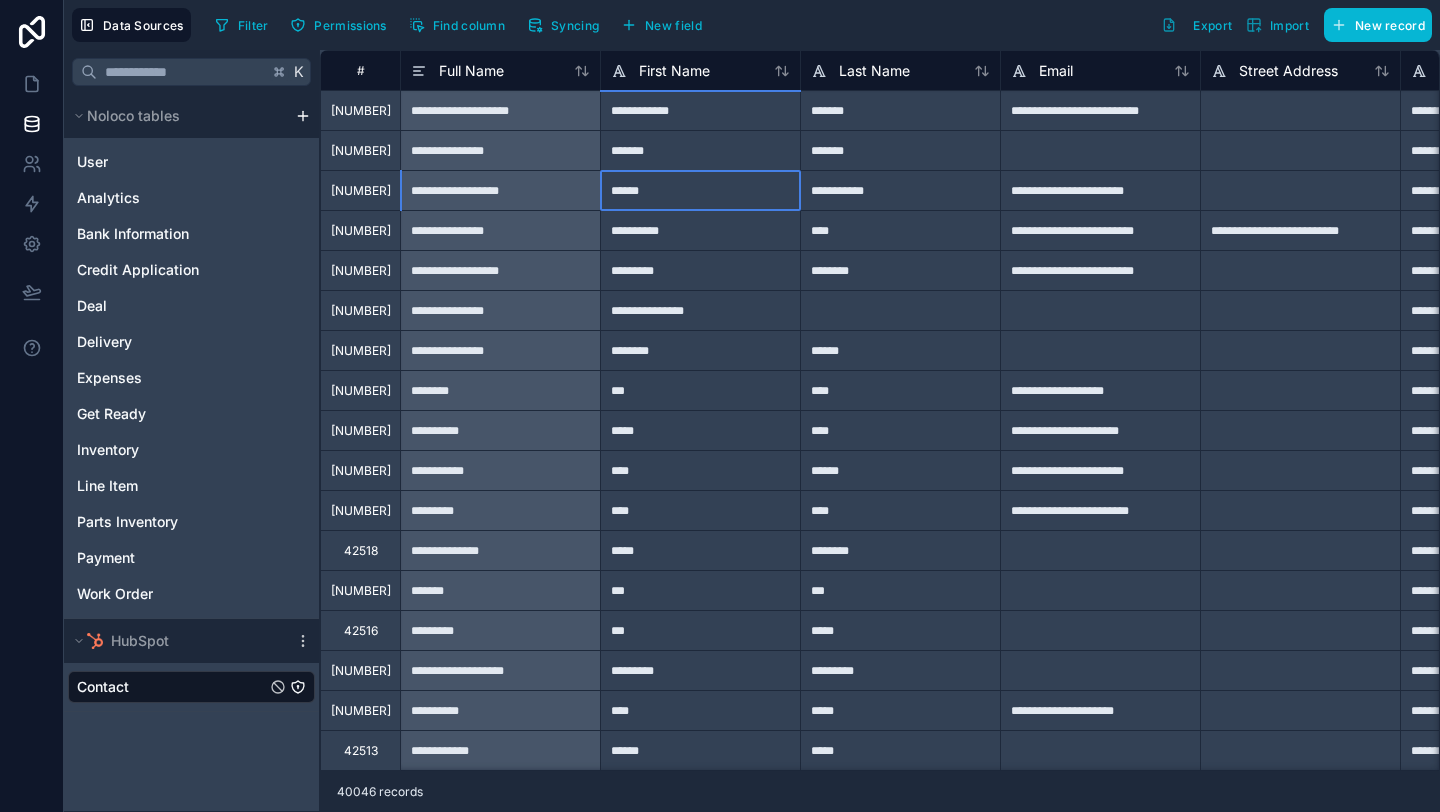 click on "******" at bounding box center (700, 190) 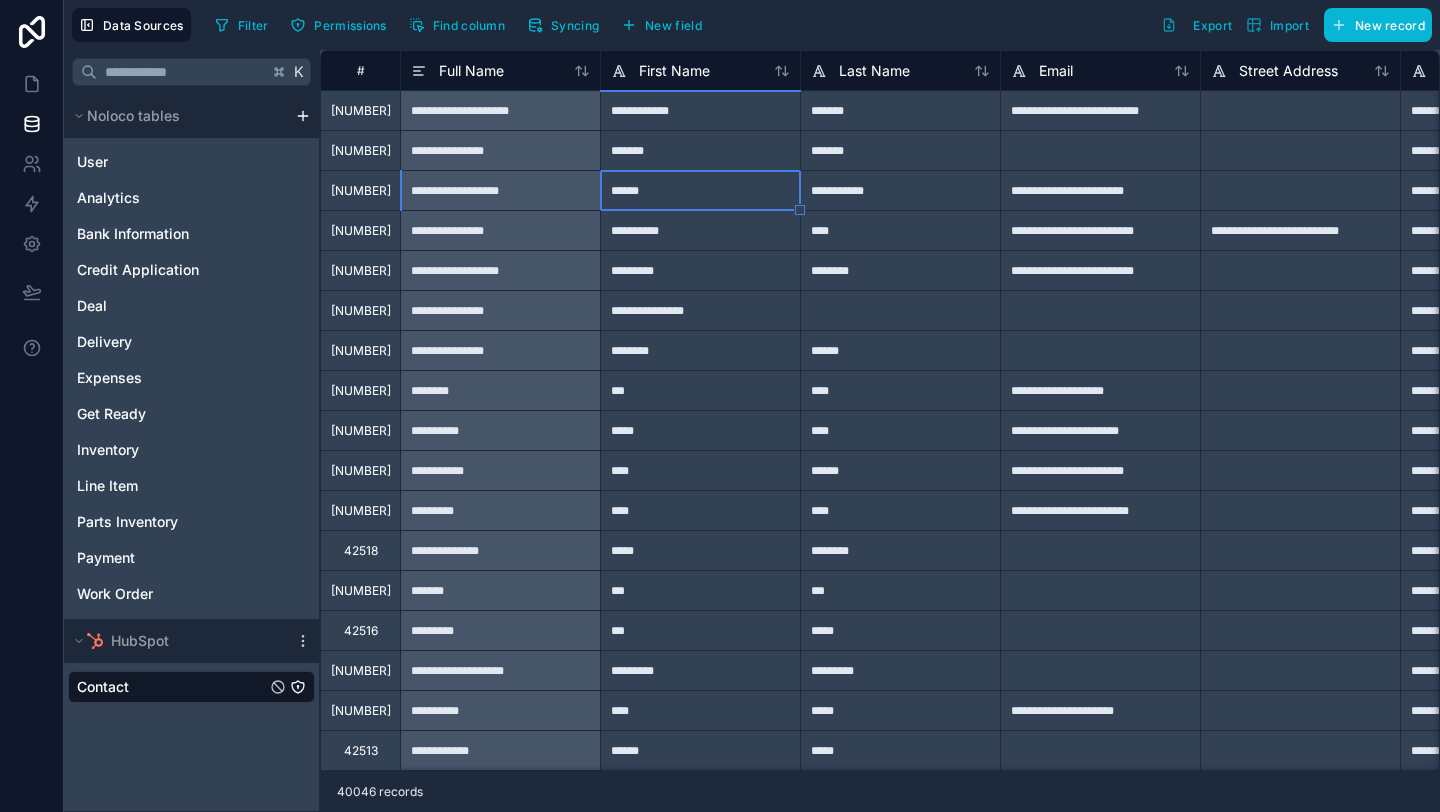 click on "*******" at bounding box center [700, 150] 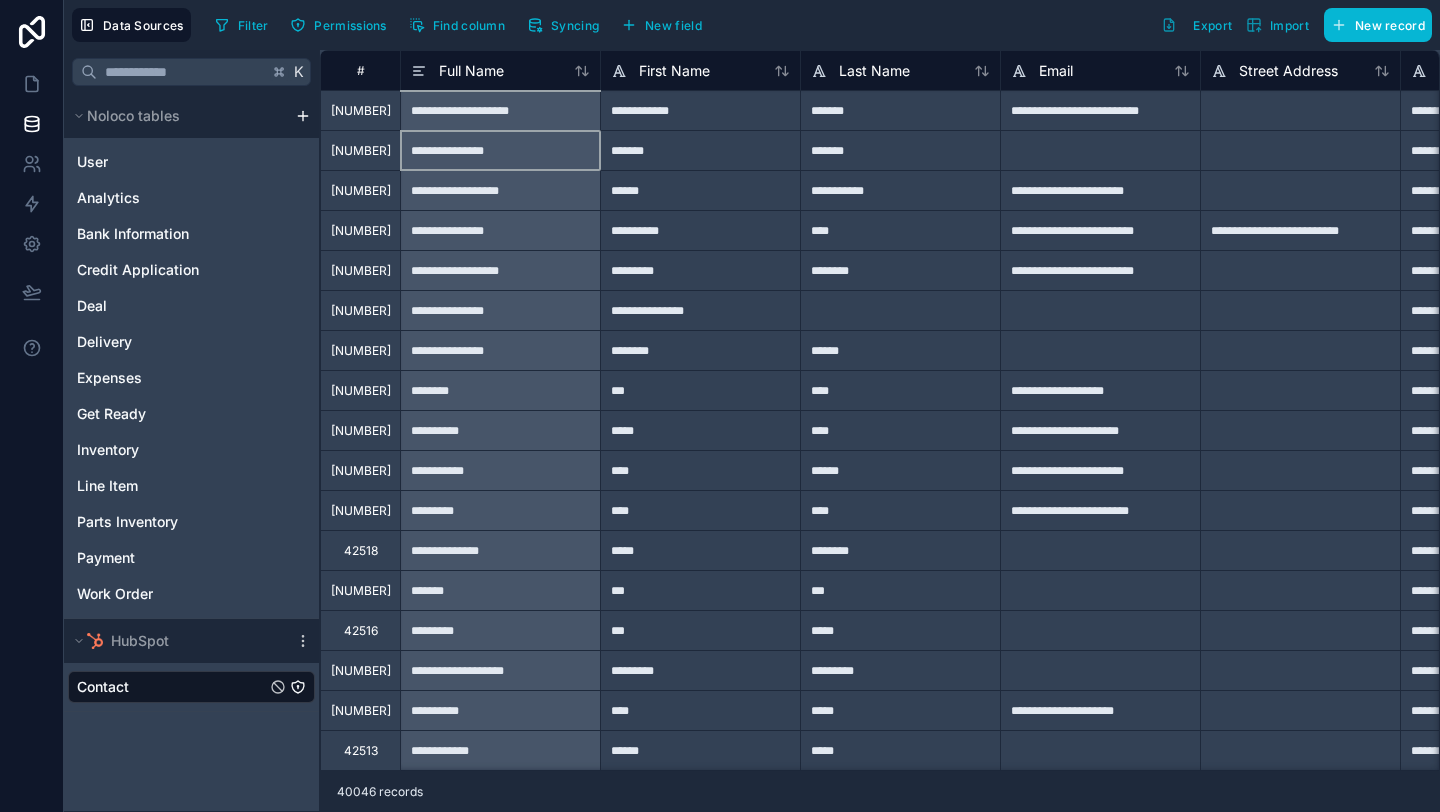click on "**********" at bounding box center (500, 150) 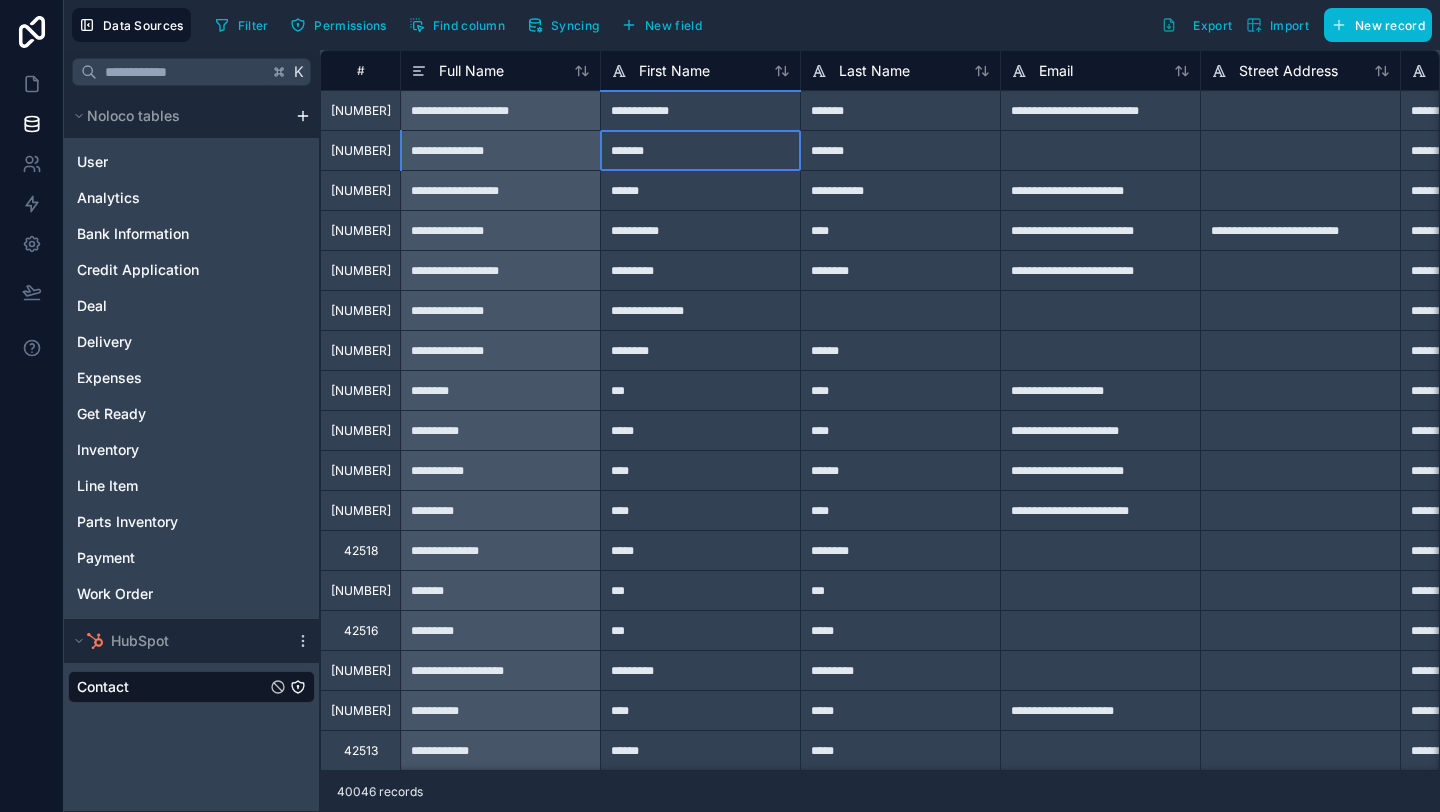 click on "*******" at bounding box center (700, 150) 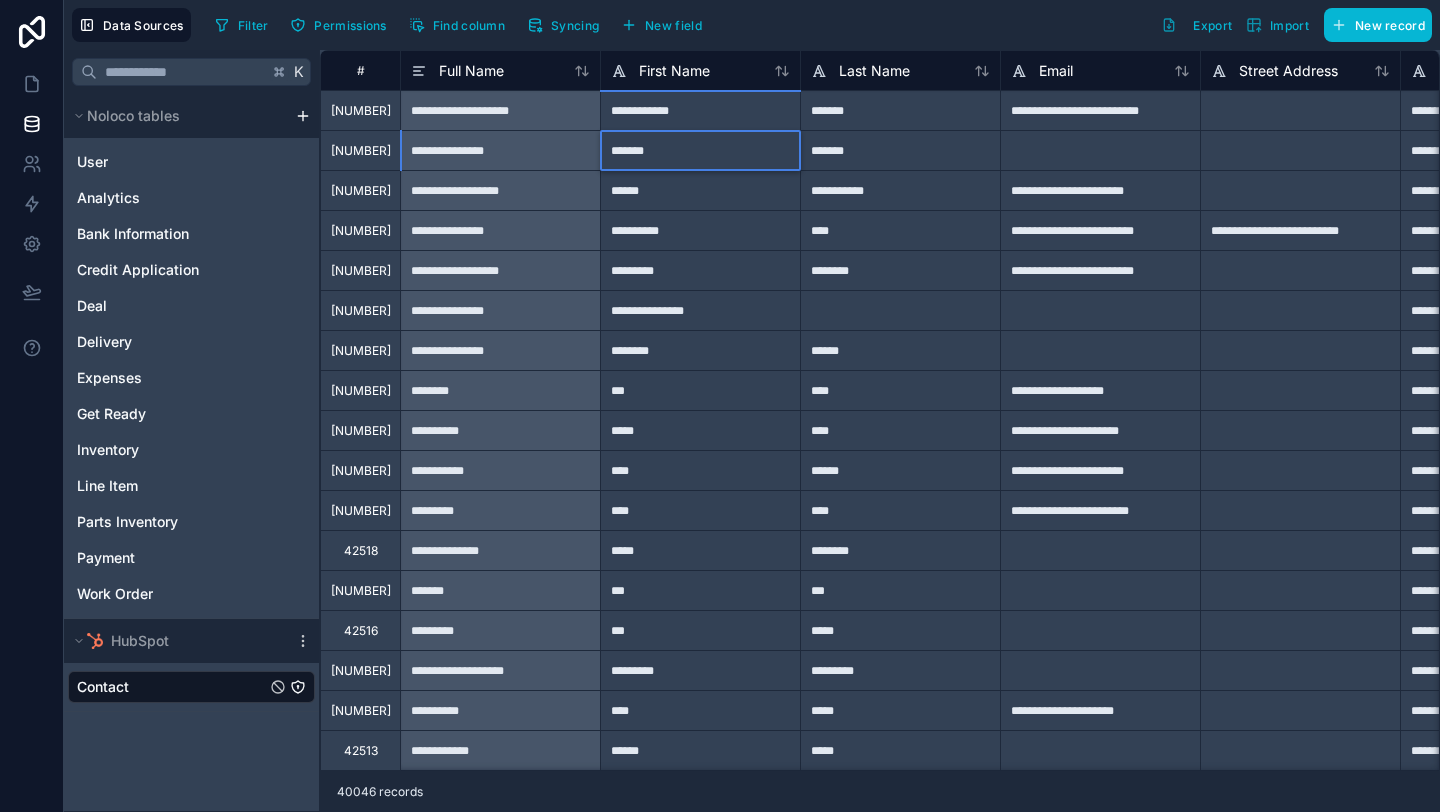 click on "*******" at bounding box center (700, 150) 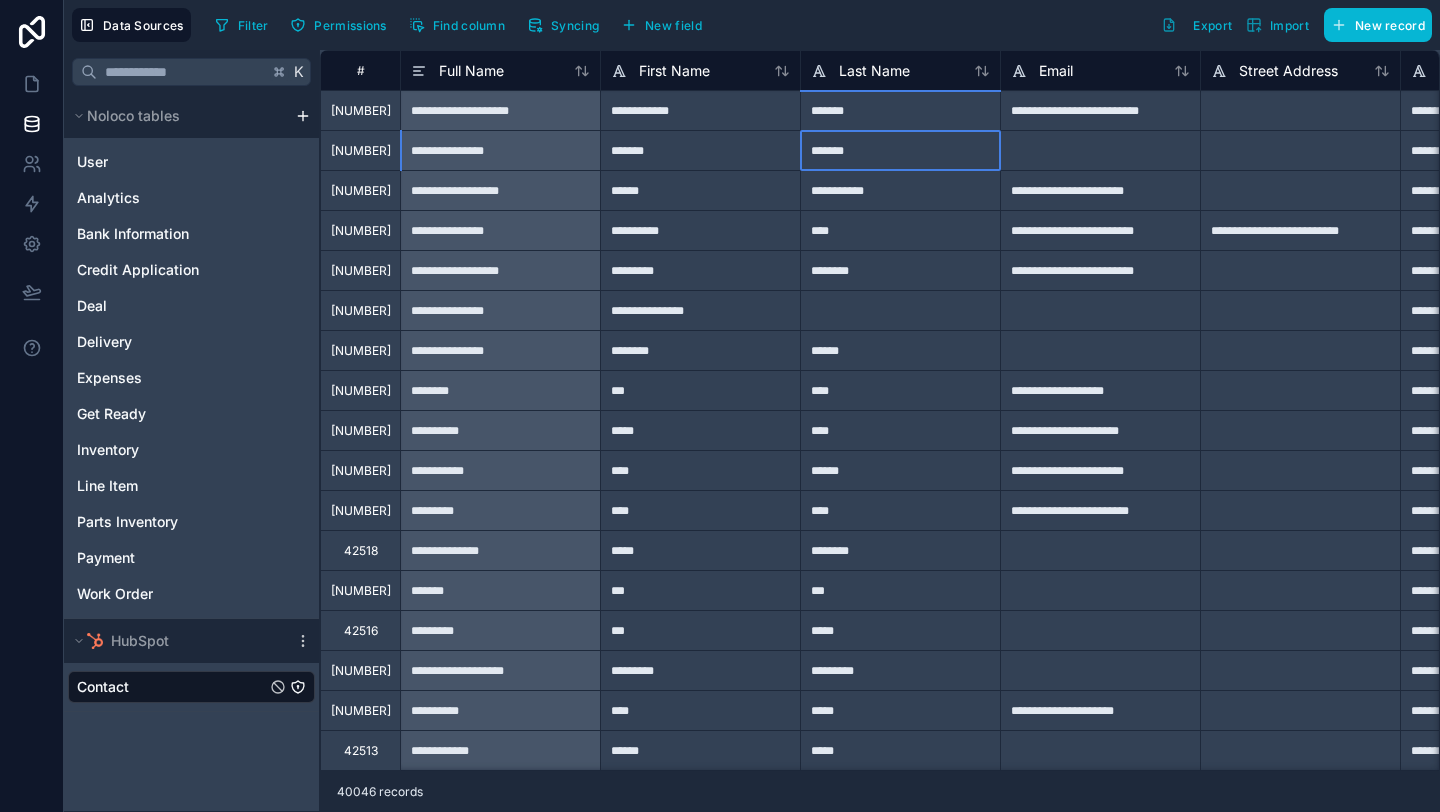 click on "*******" at bounding box center [900, 150] 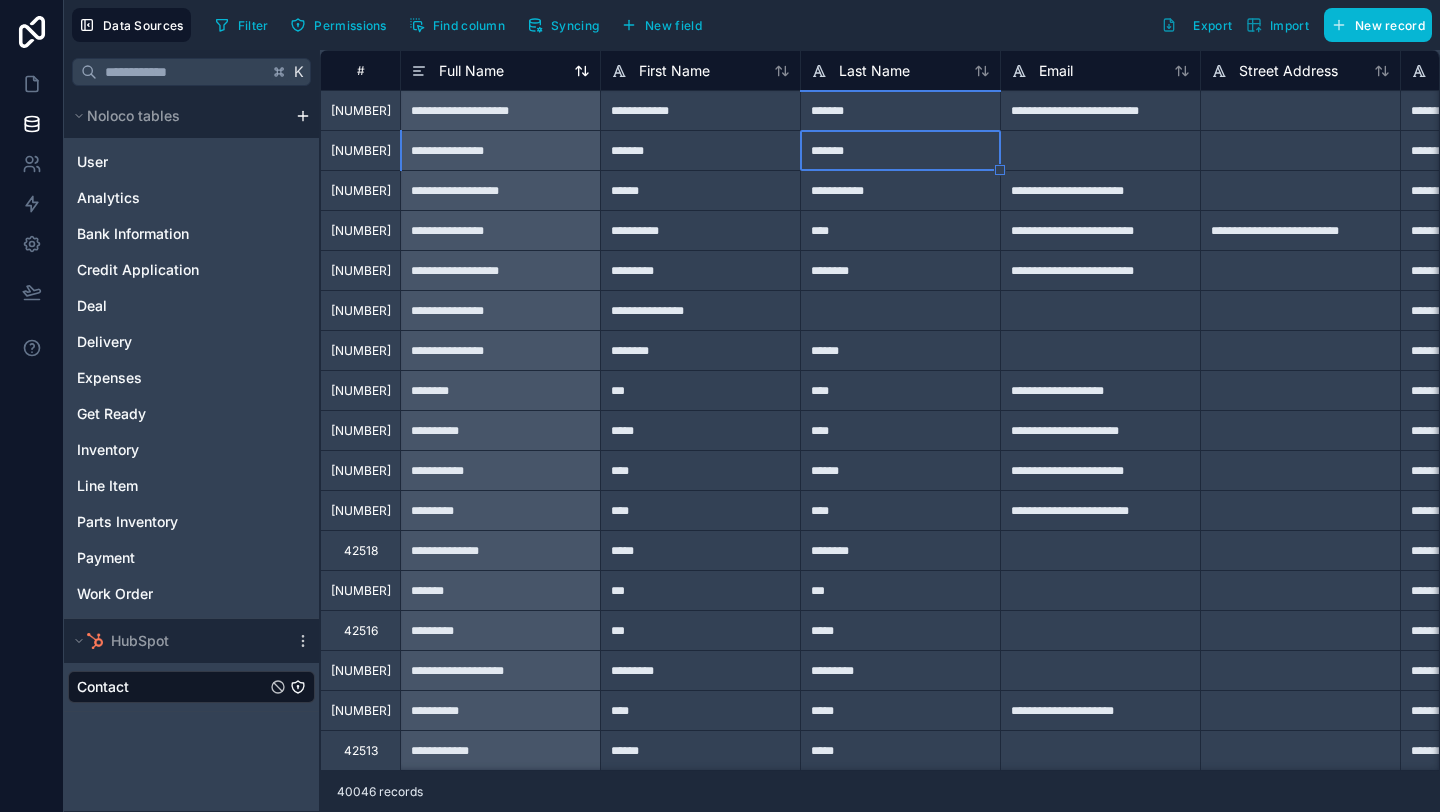 click on "Full Name" at bounding box center [471, 71] 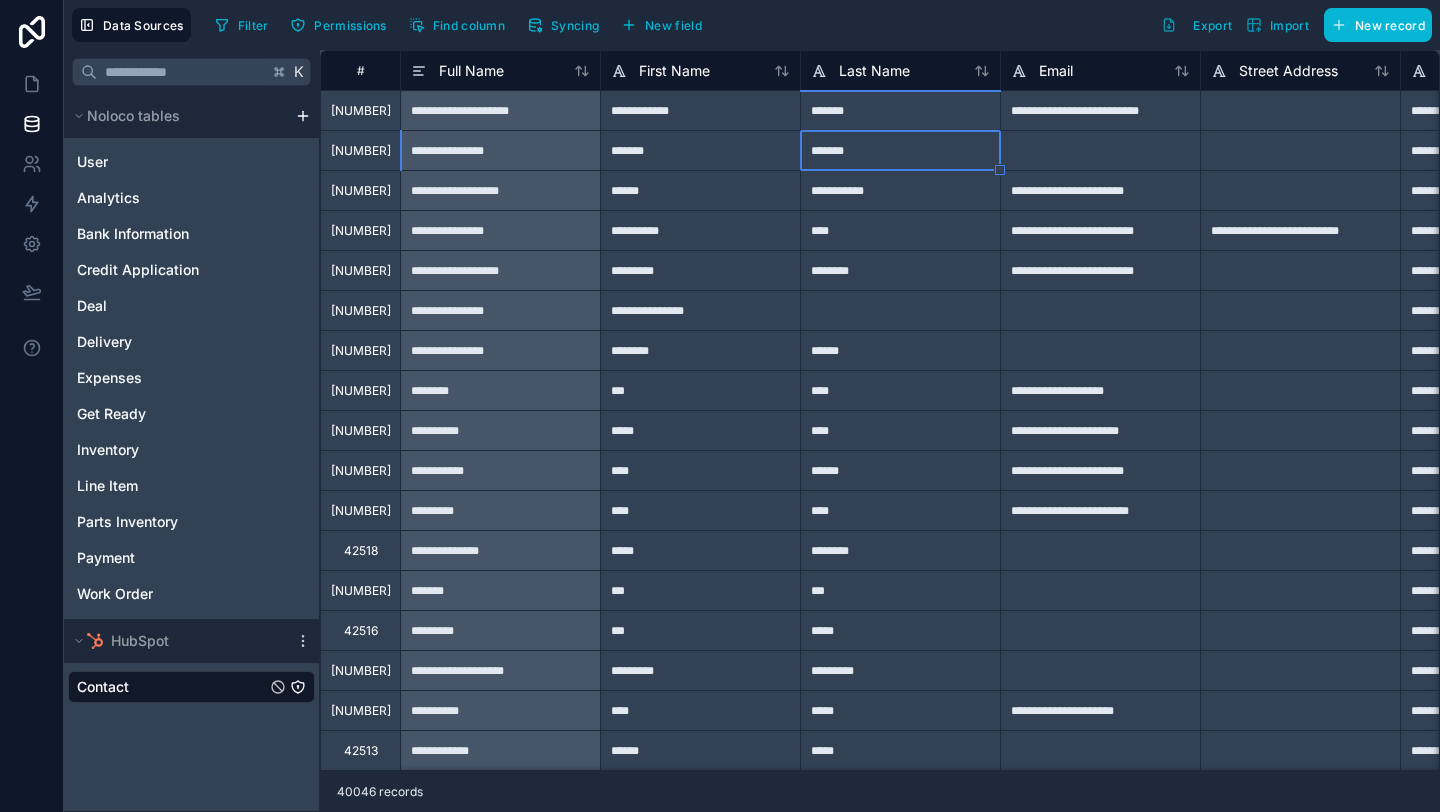 click on "******" at bounding box center (700, 190) 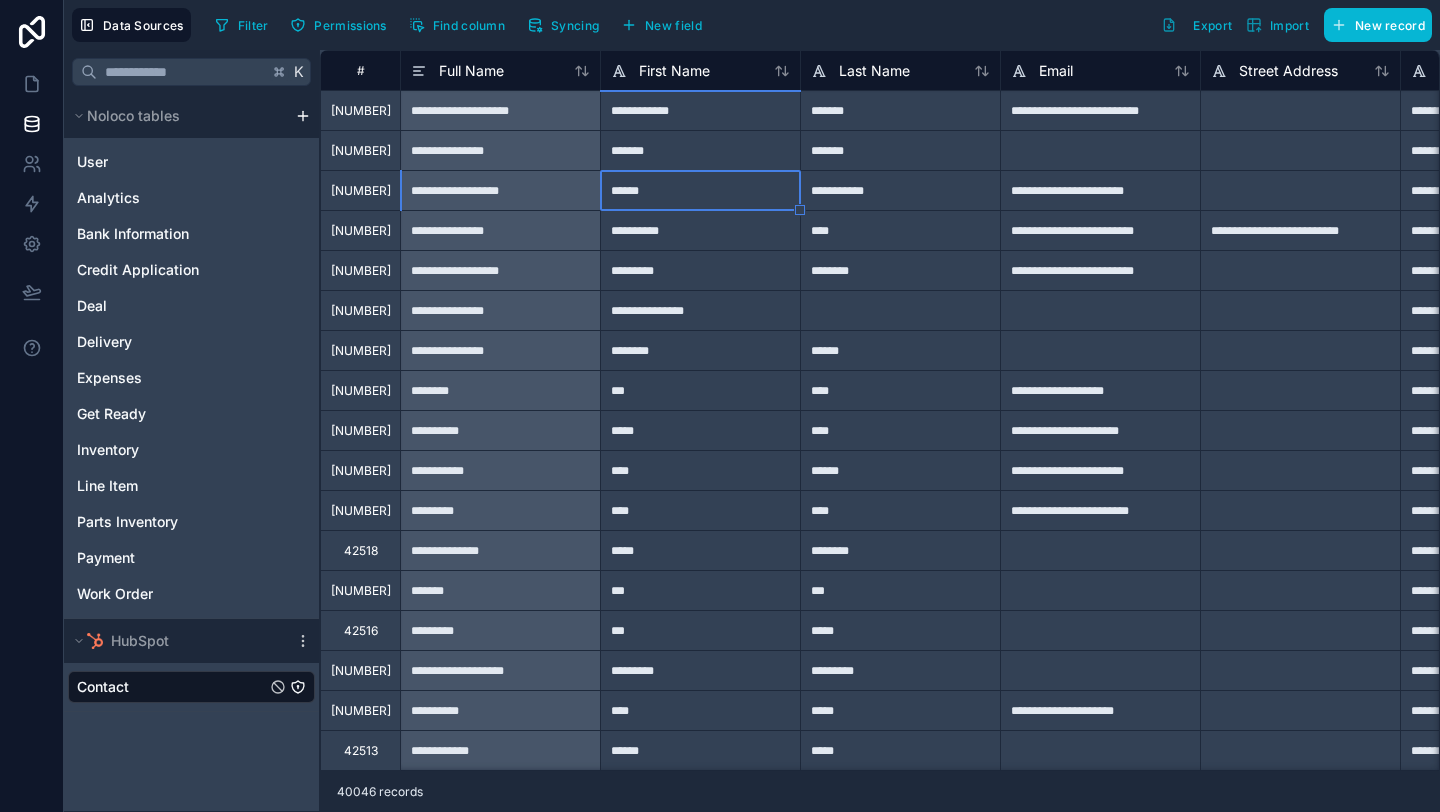 click on "*******" at bounding box center [700, 150] 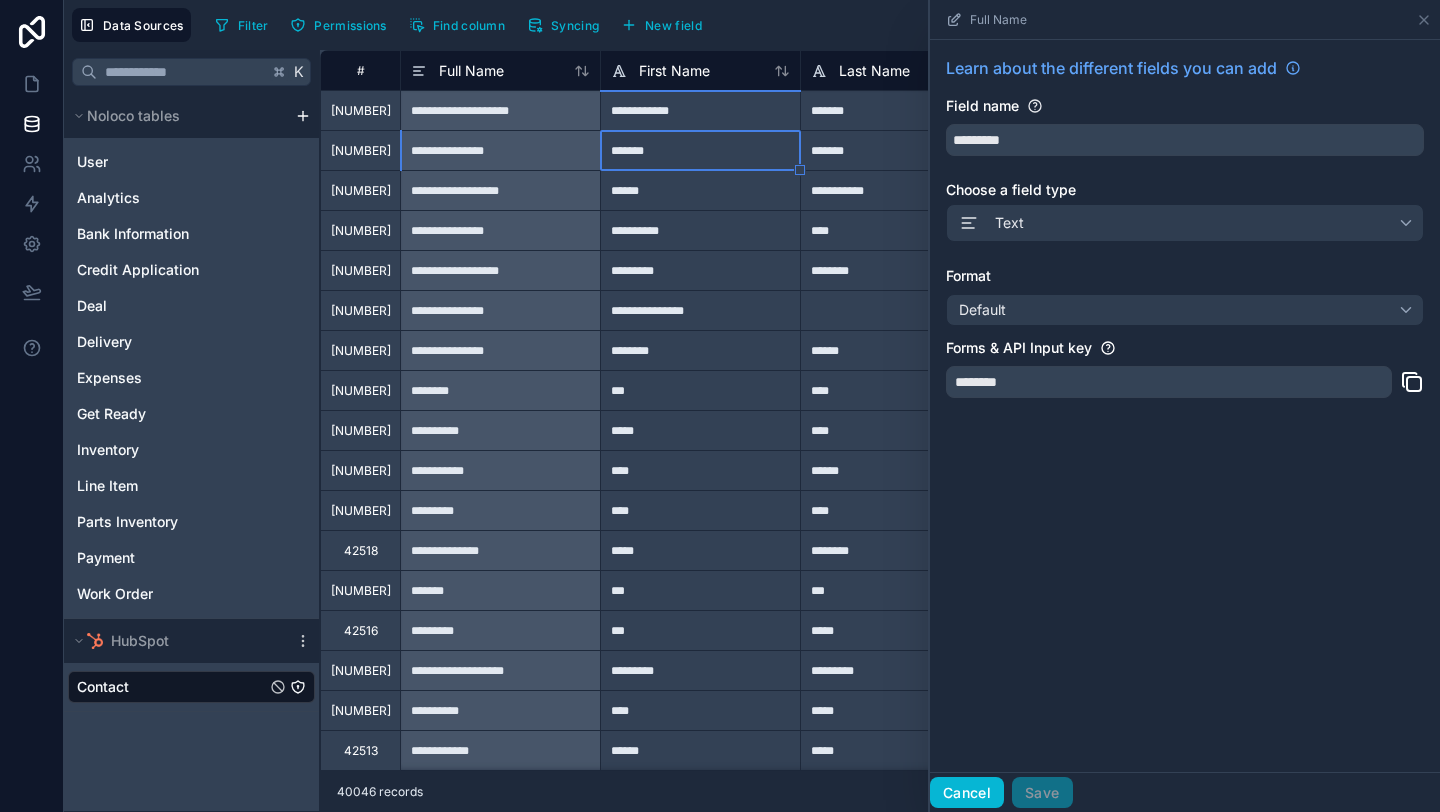 click on "Cancel" at bounding box center (967, 793) 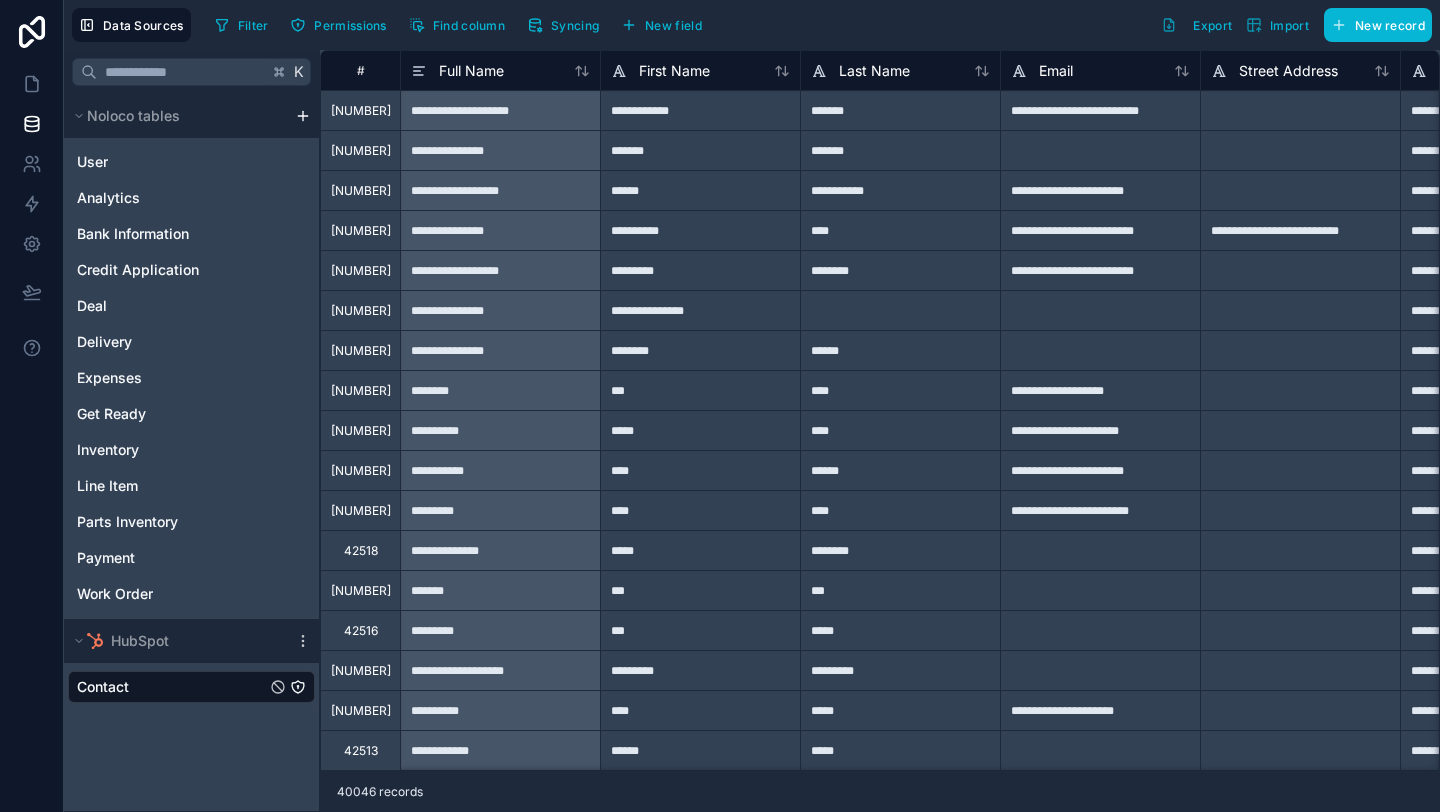 click on "**********" at bounding box center (500, 150) 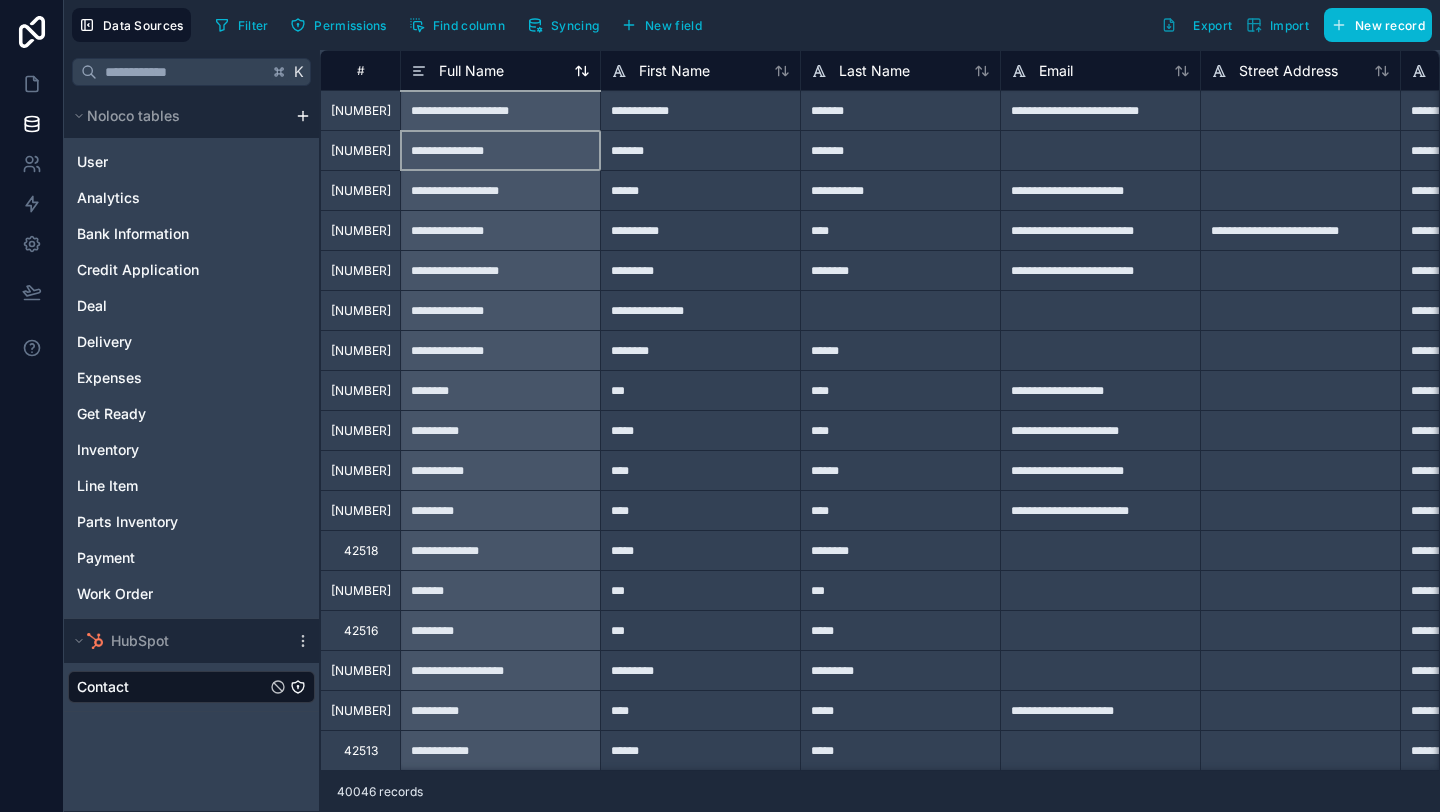click on "Full Name" at bounding box center (500, 71) 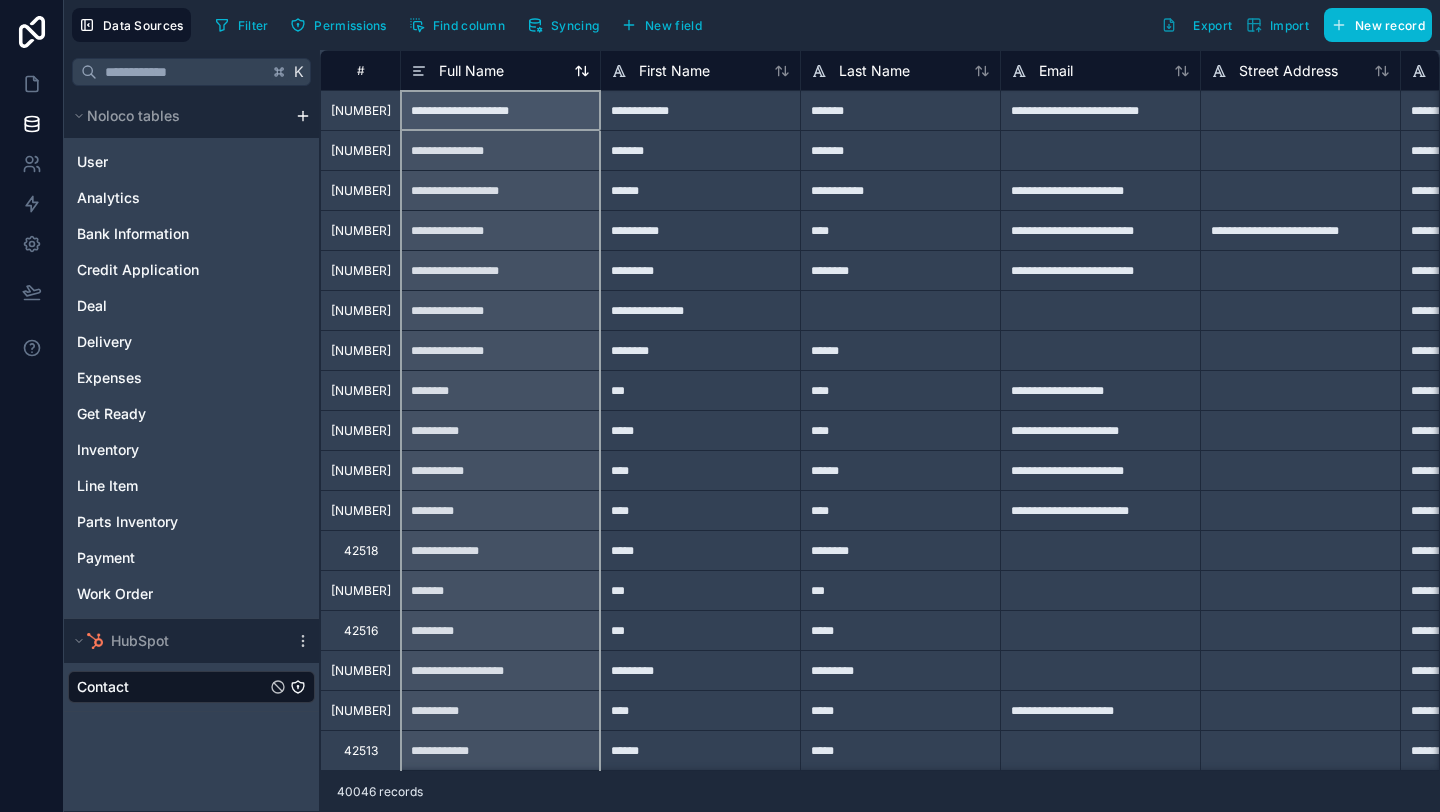click on "Full Name" at bounding box center [457, 71] 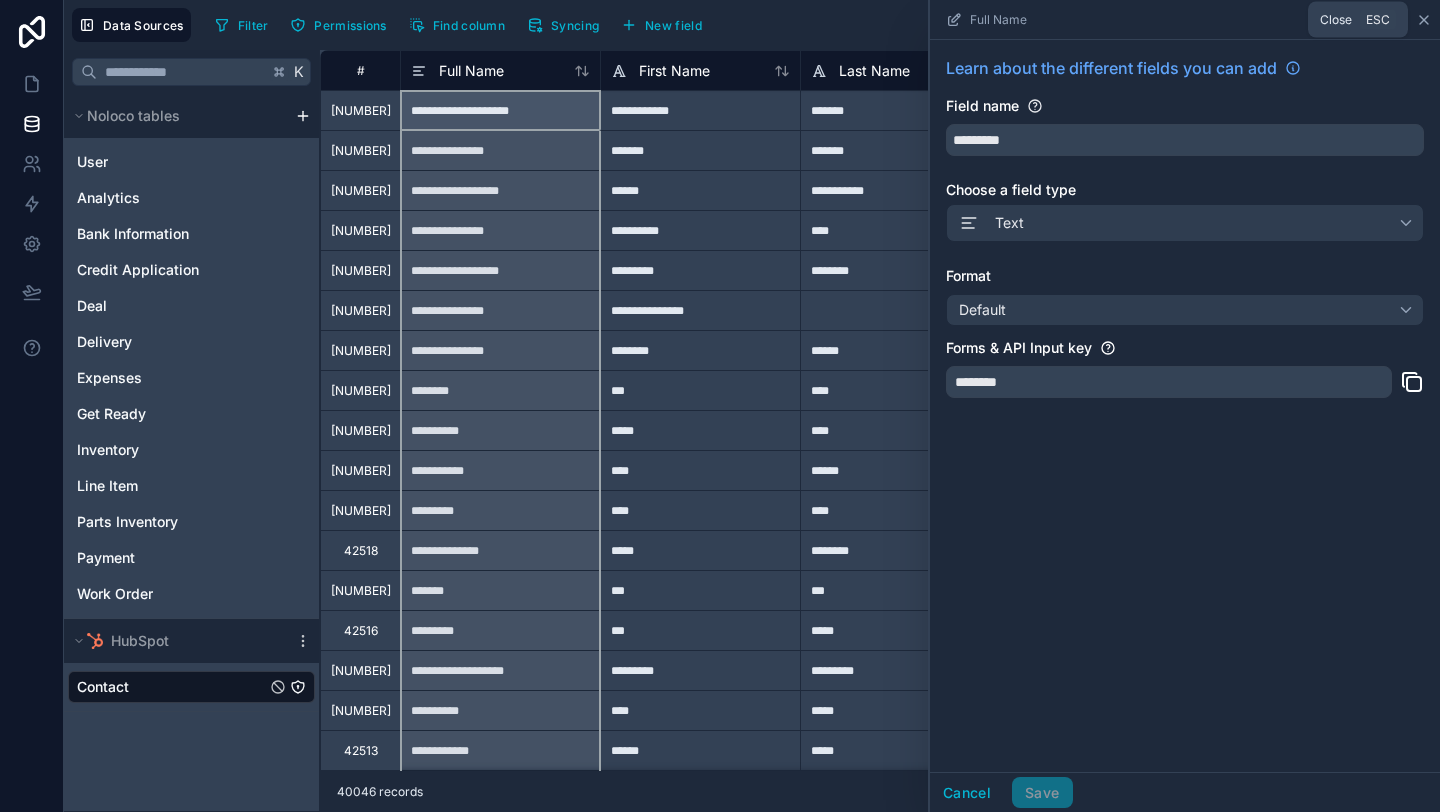 click 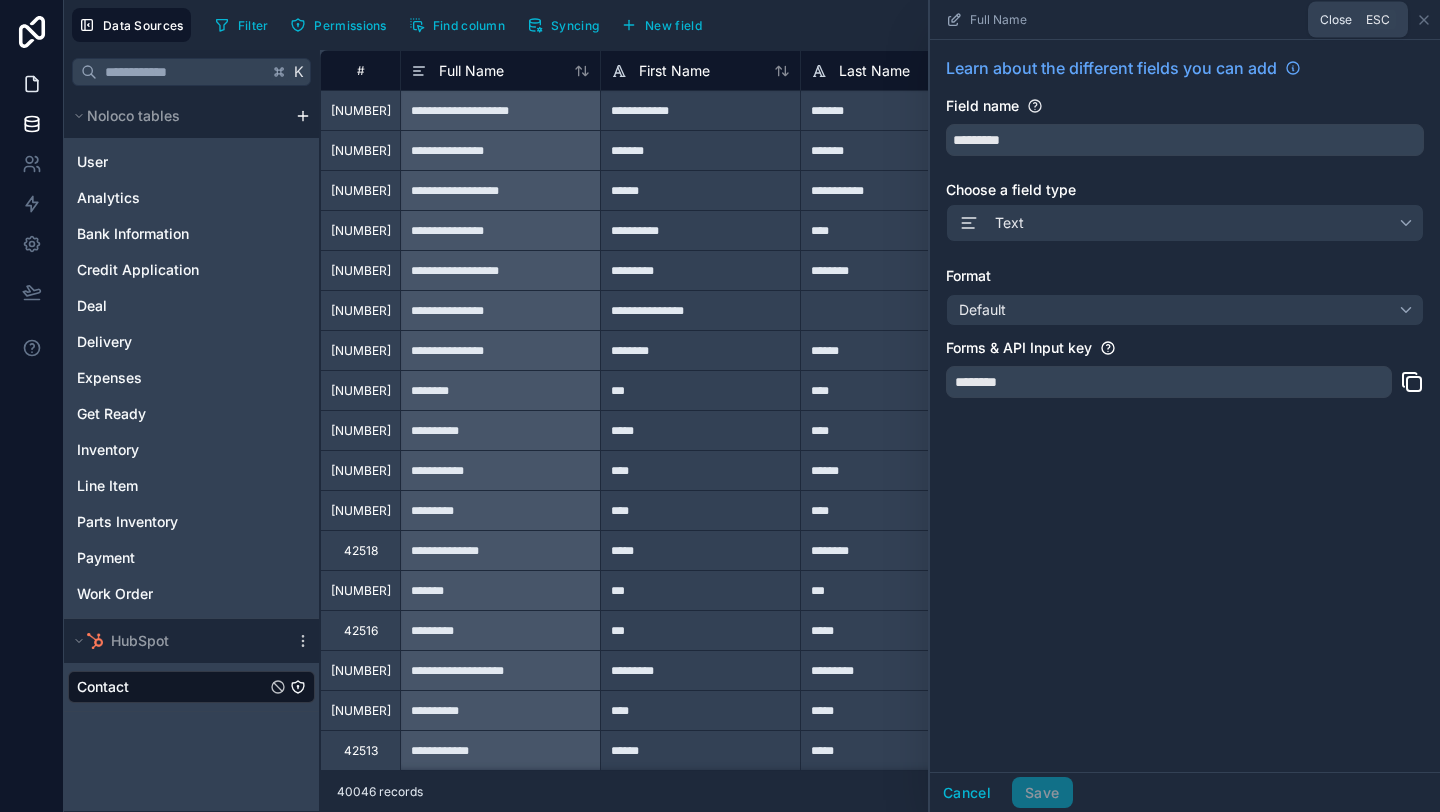 click 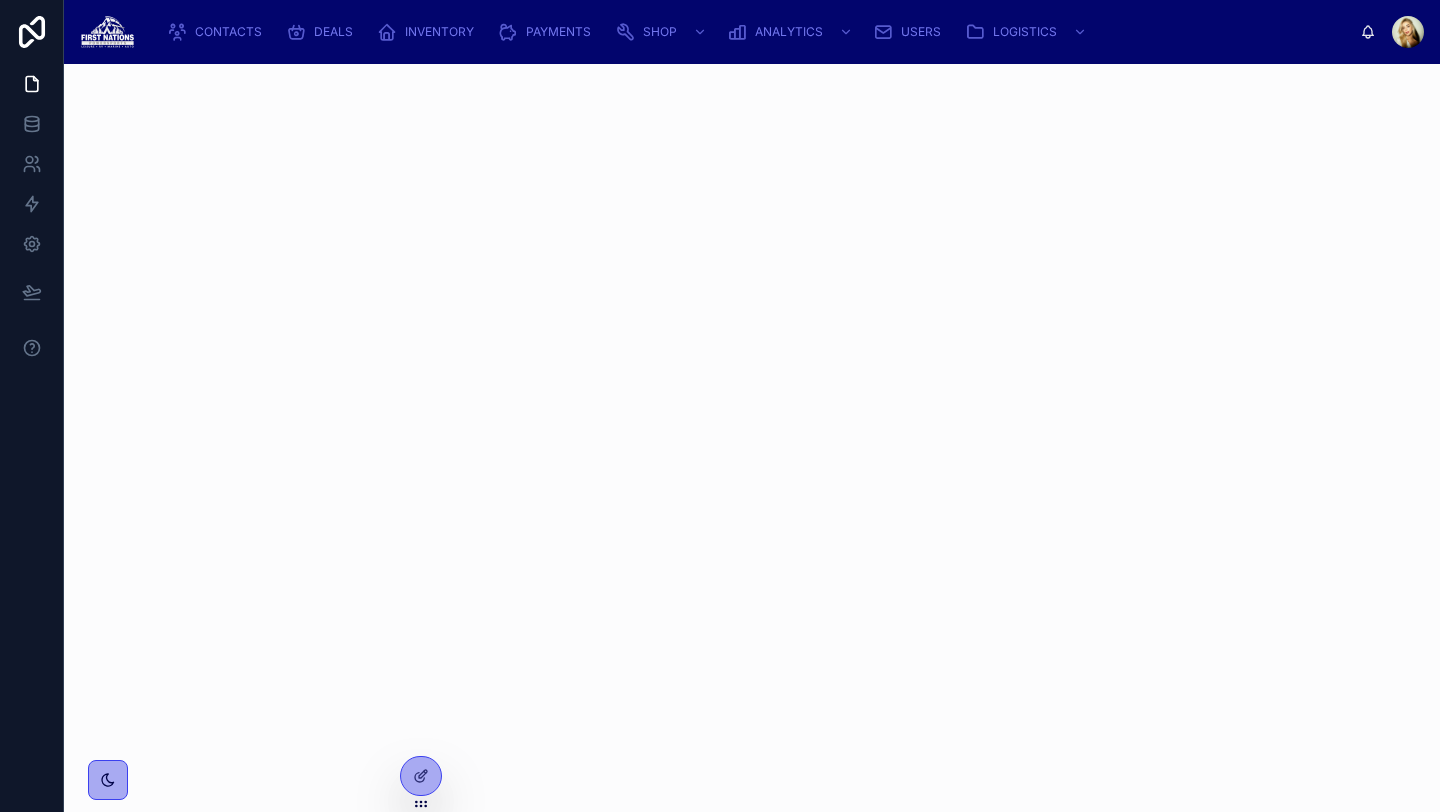 click 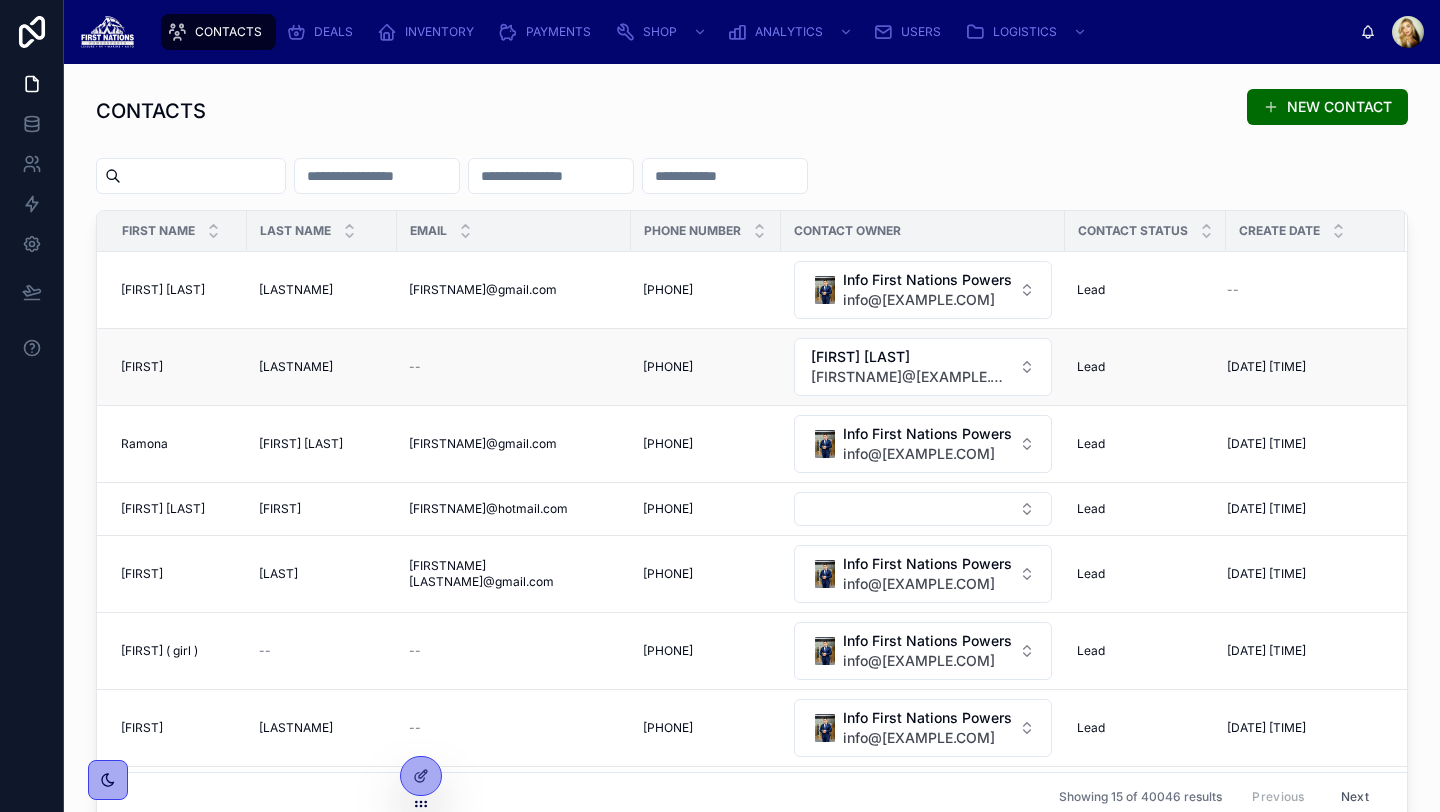 click on "Qumaluk Qumaluk" at bounding box center (322, 367) 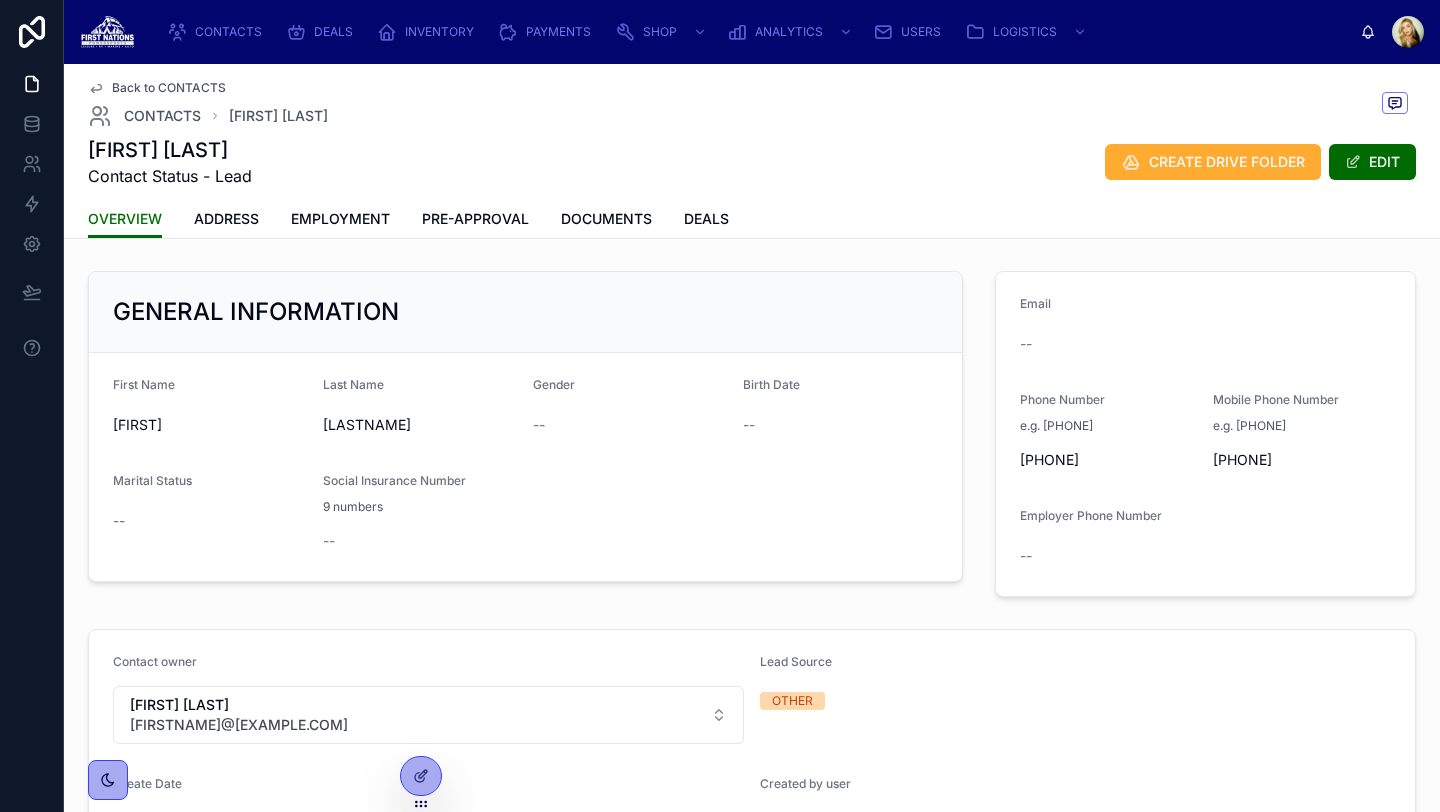 click on "DEALS" at bounding box center [706, 219] 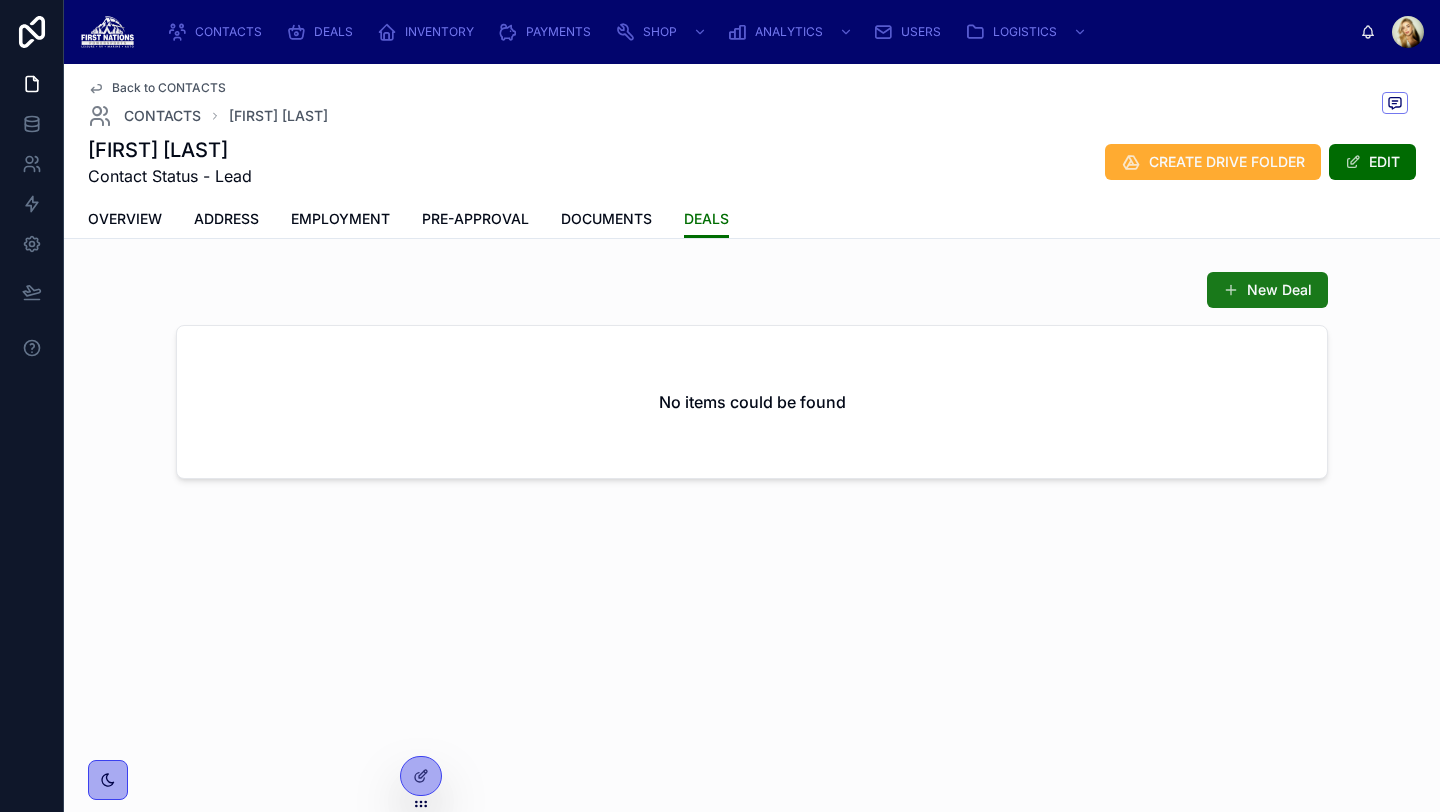 click at bounding box center (1231, 290) 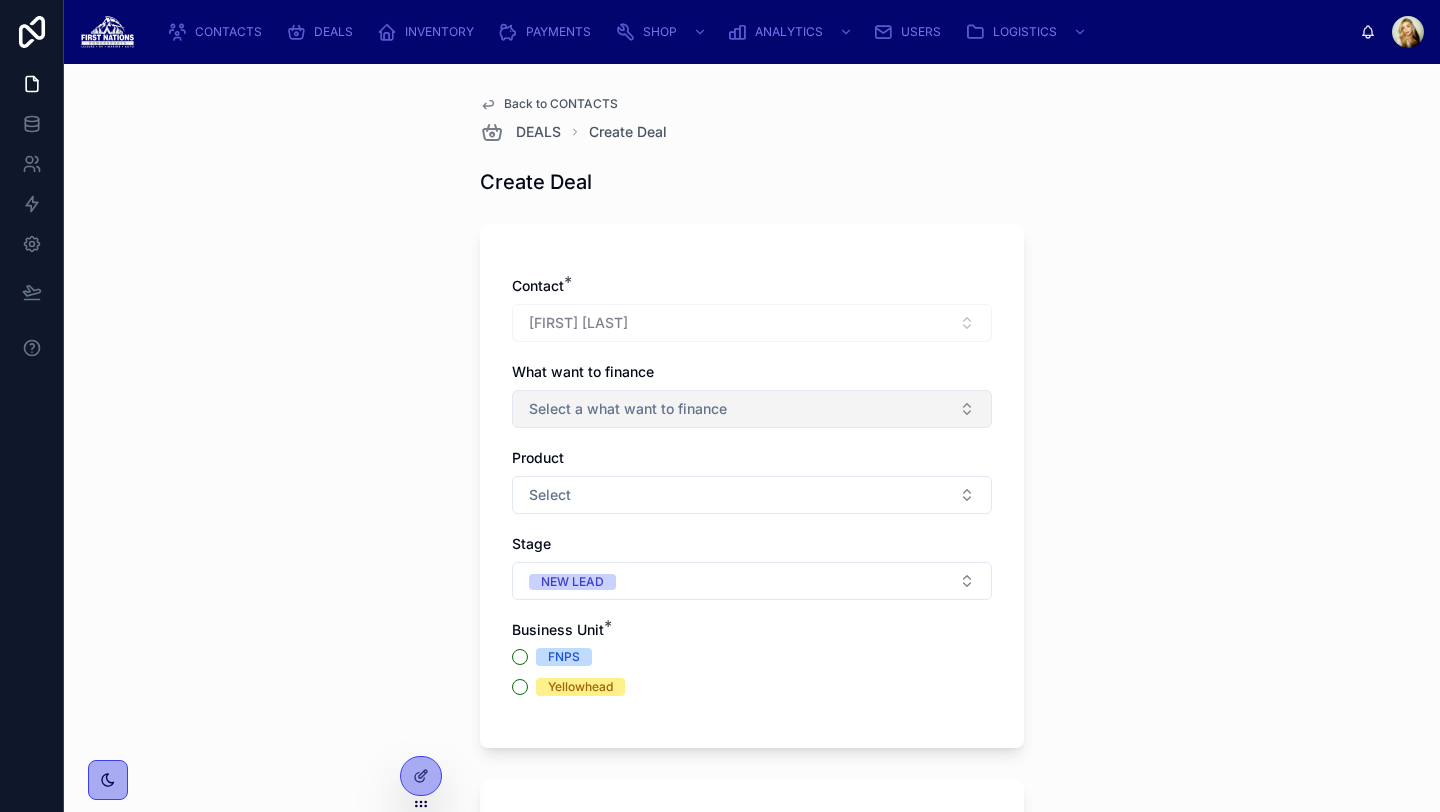 click on "Select a what want to finance" at bounding box center [752, 409] 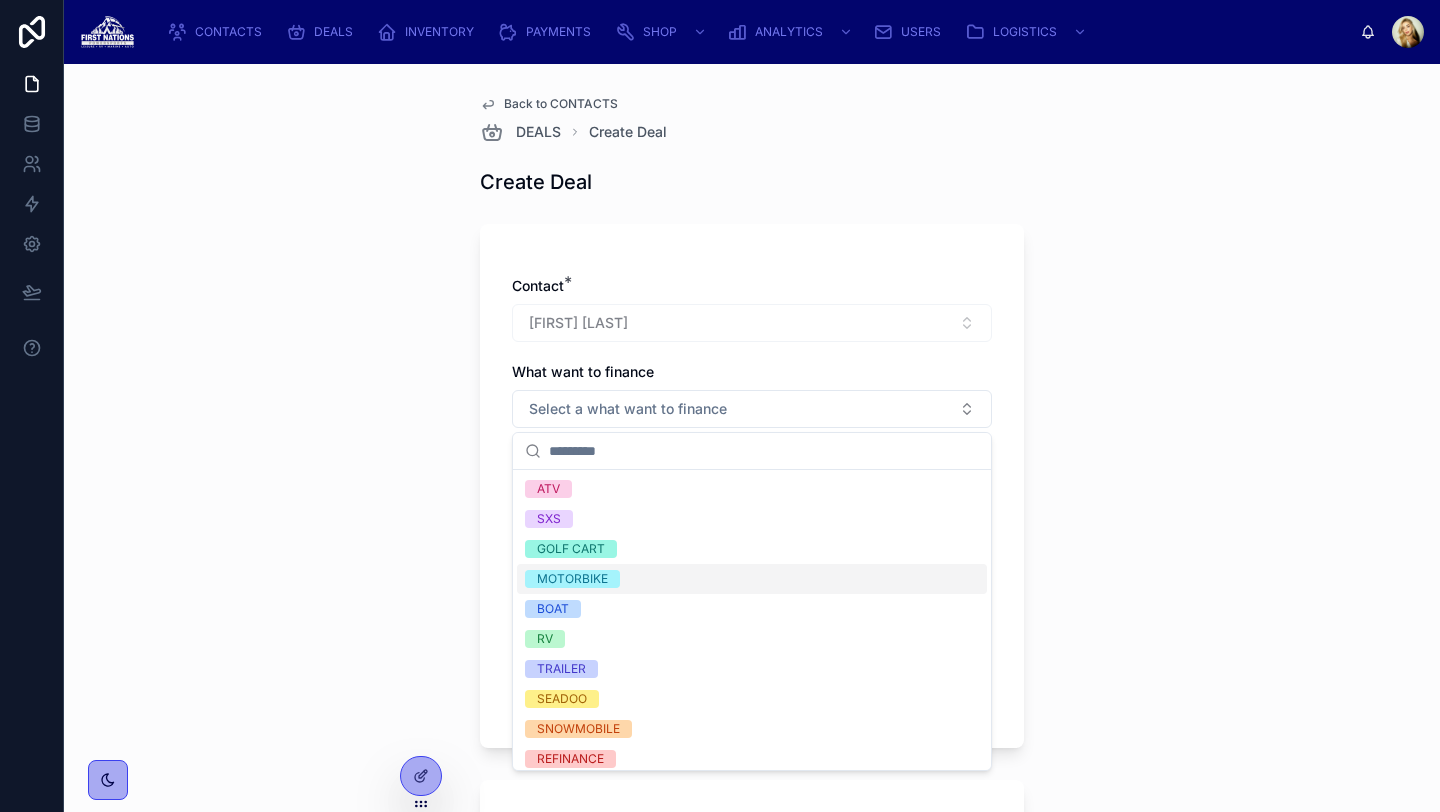 scroll, scrollTop: 8, scrollLeft: 0, axis: vertical 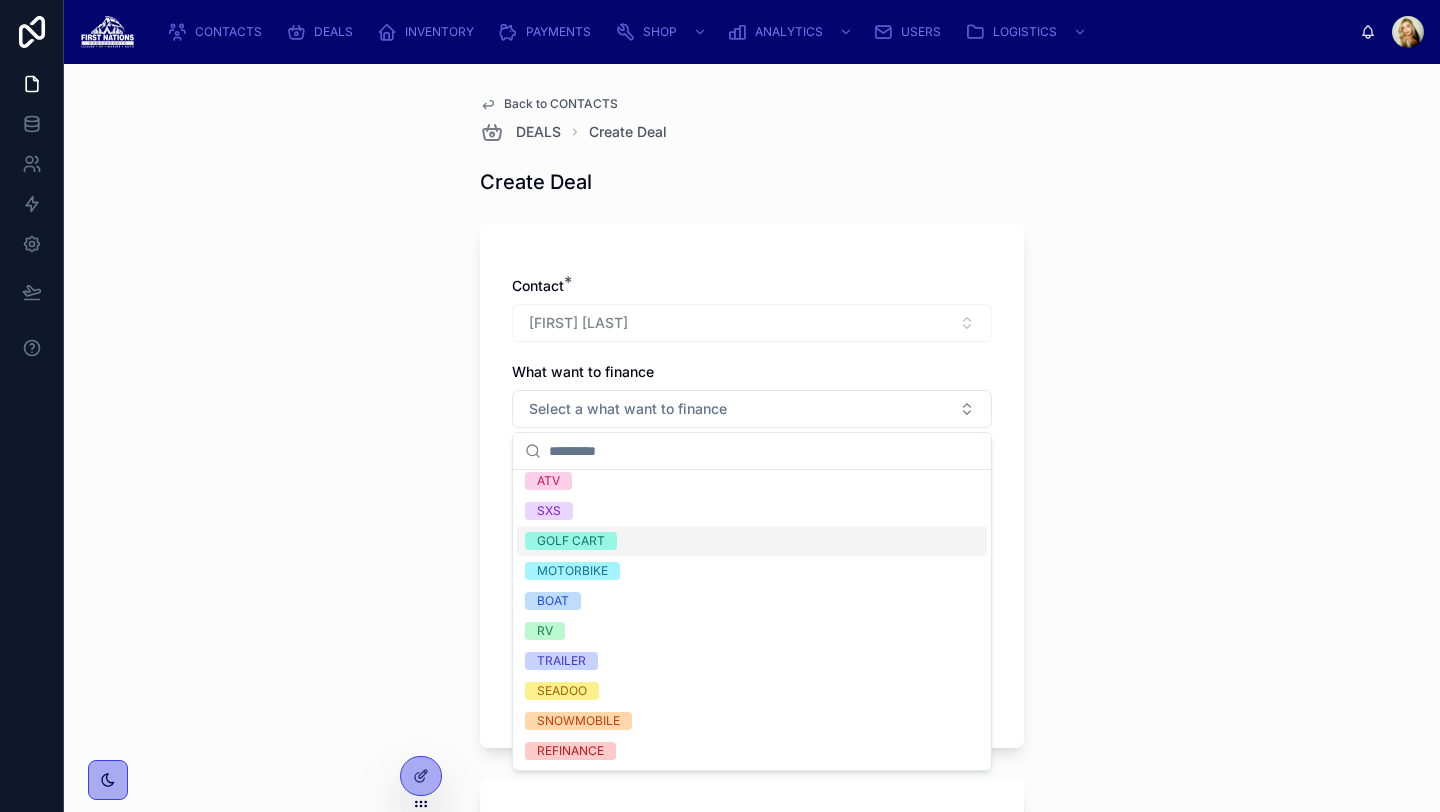 click on "GOLF CART" at bounding box center [752, 541] 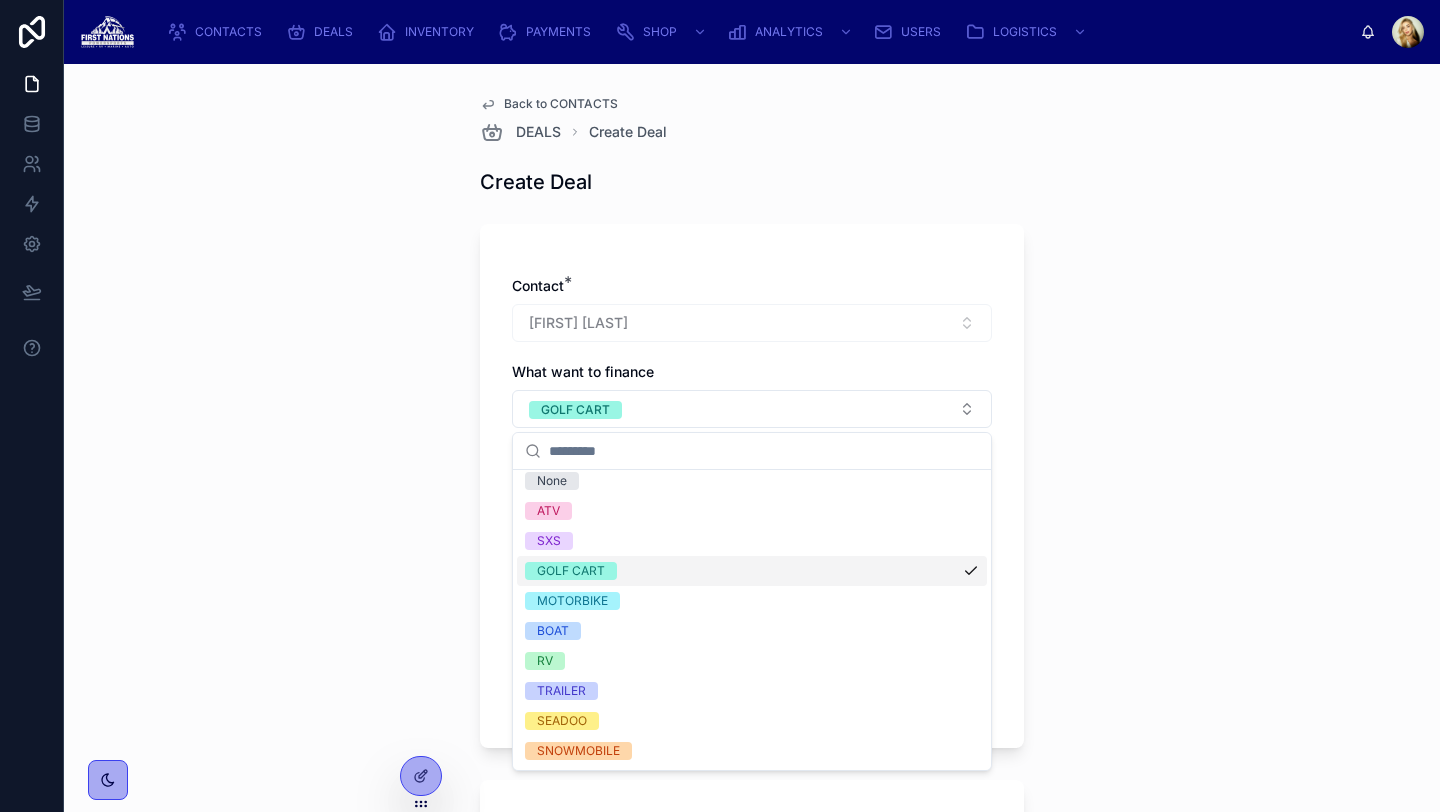 scroll, scrollTop: 38, scrollLeft: 0, axis: vertical 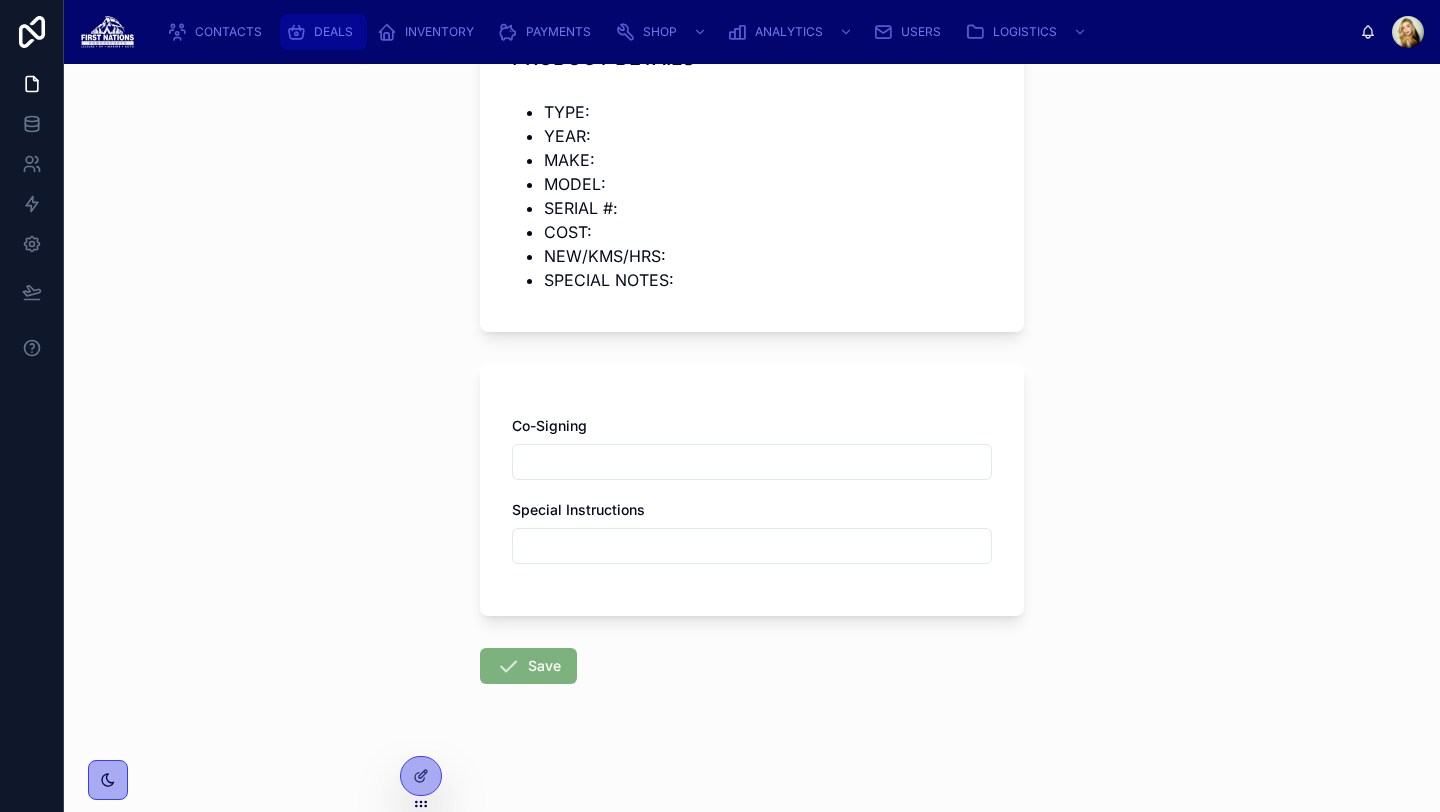 click at bounding box center [296, 32] 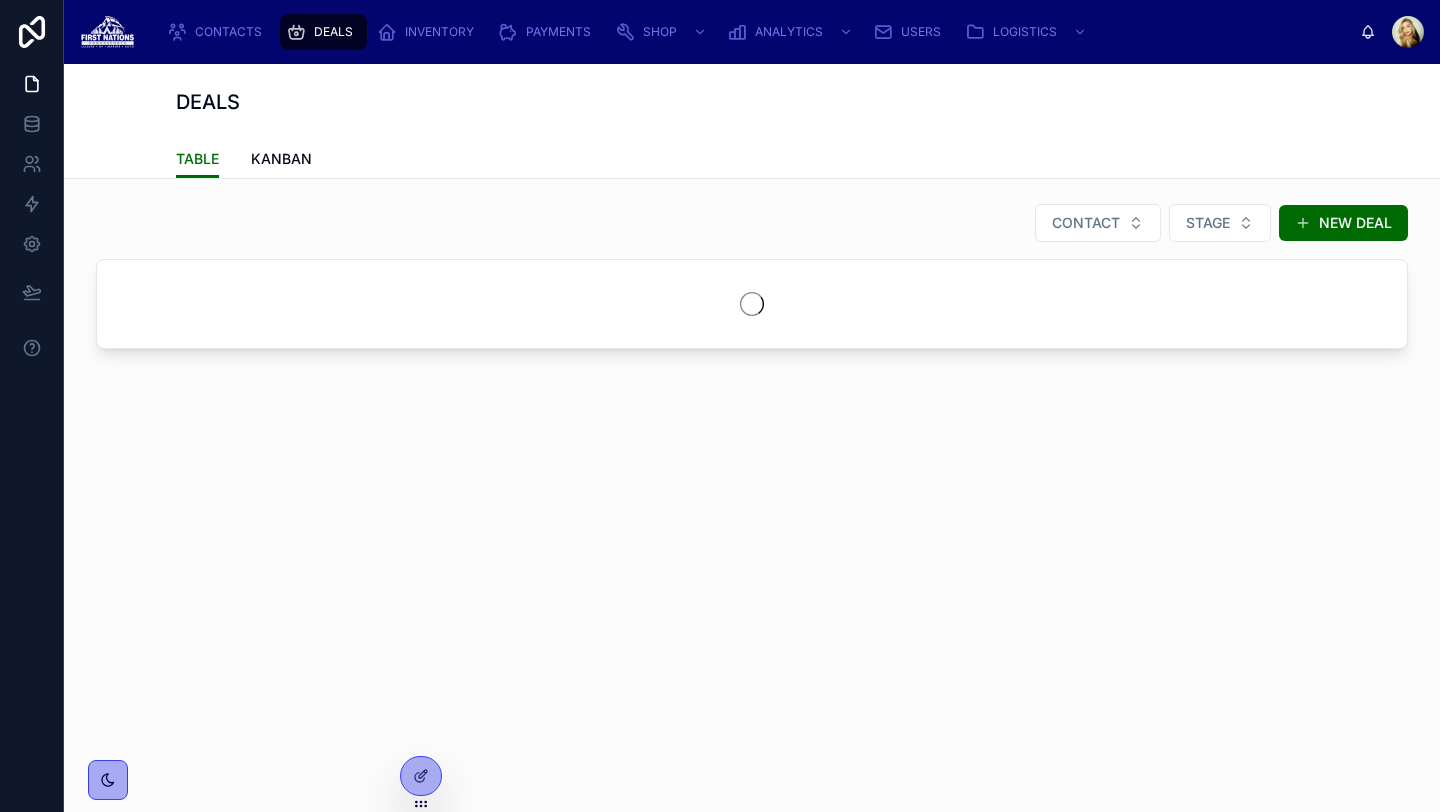 scroll, scrollTop: 0, scrollLeft: 0, axis: both 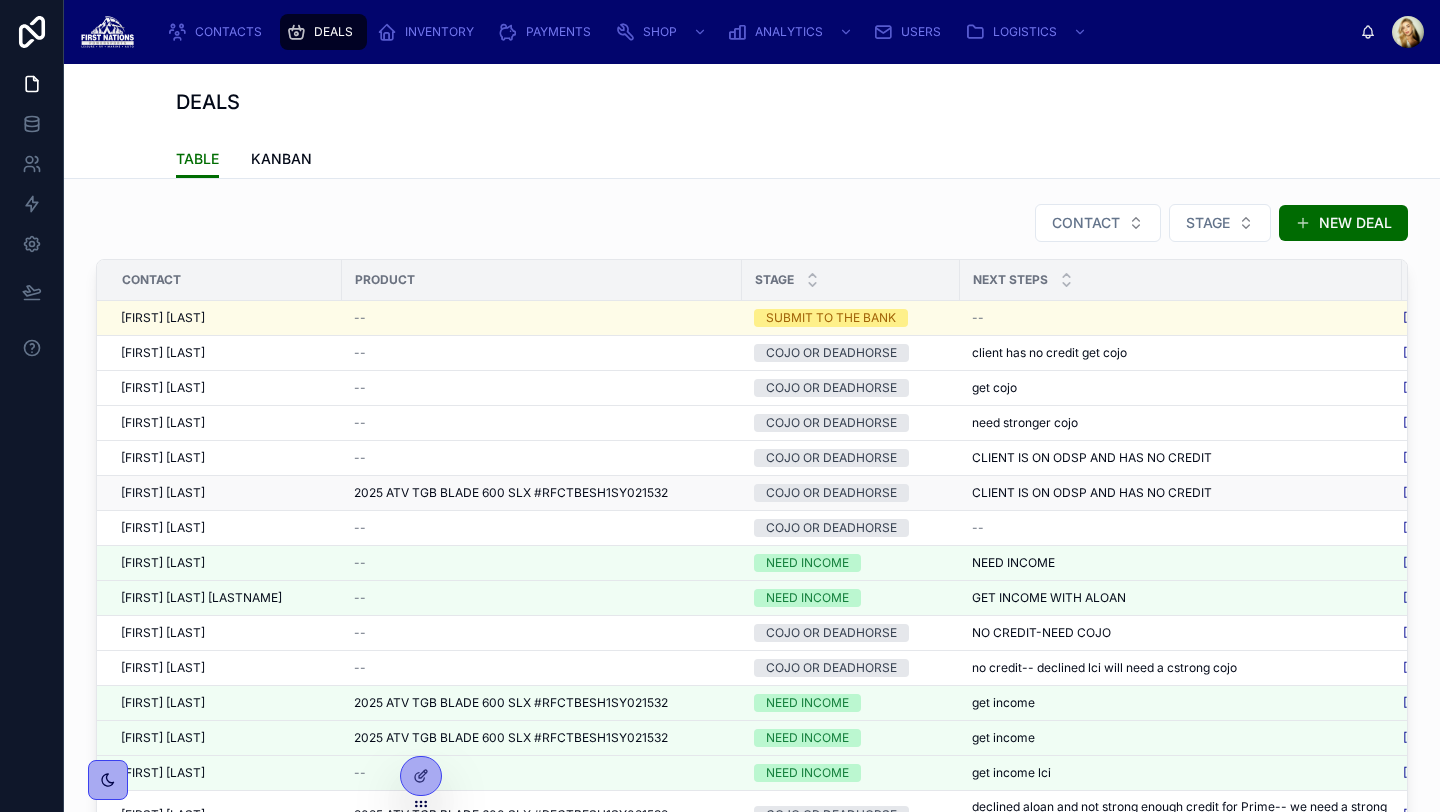 click on "[FIRST] [LAST] [LAST]" at bounding box center [225, 493] 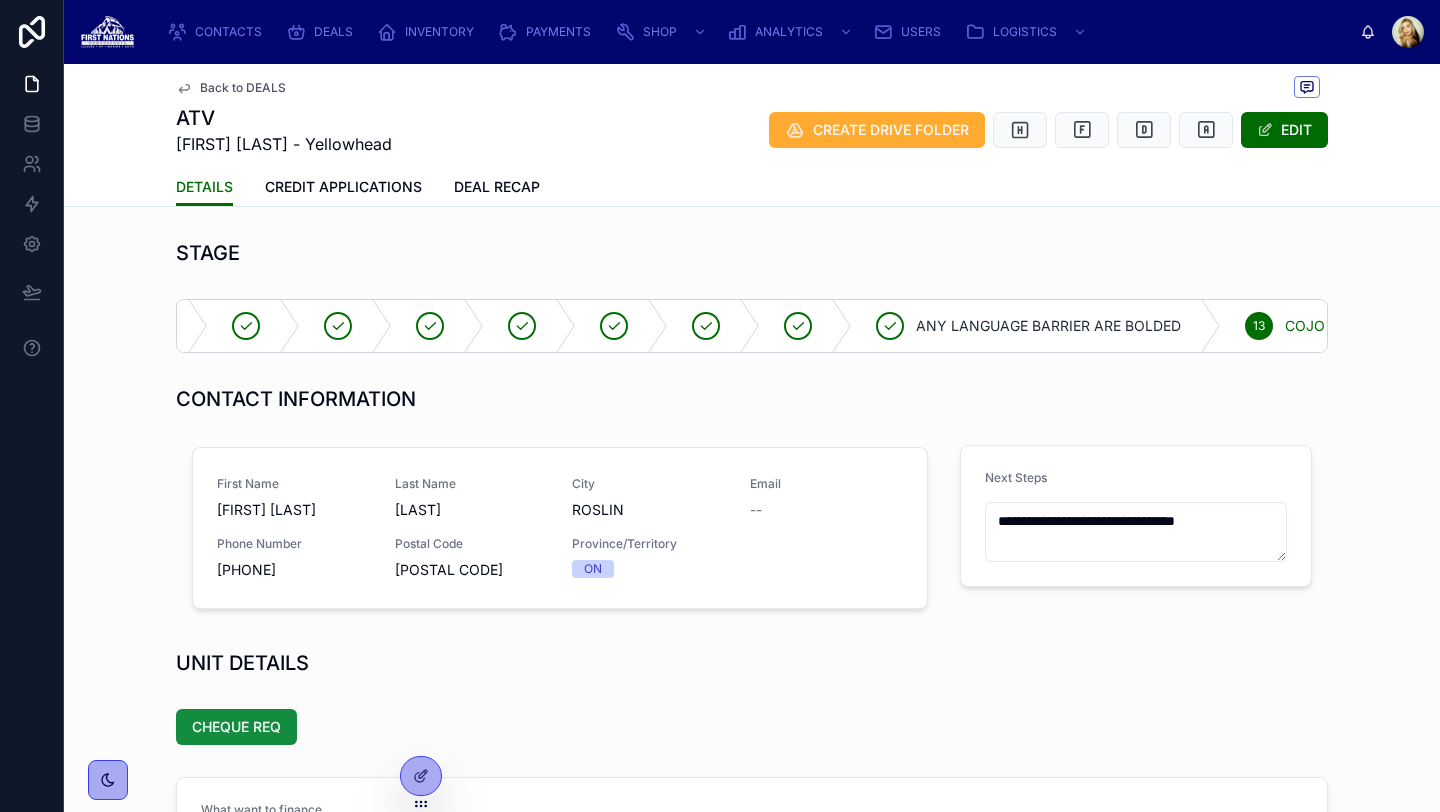 scroll, scrollTop: 0, scrollLeft: 0, axis: both 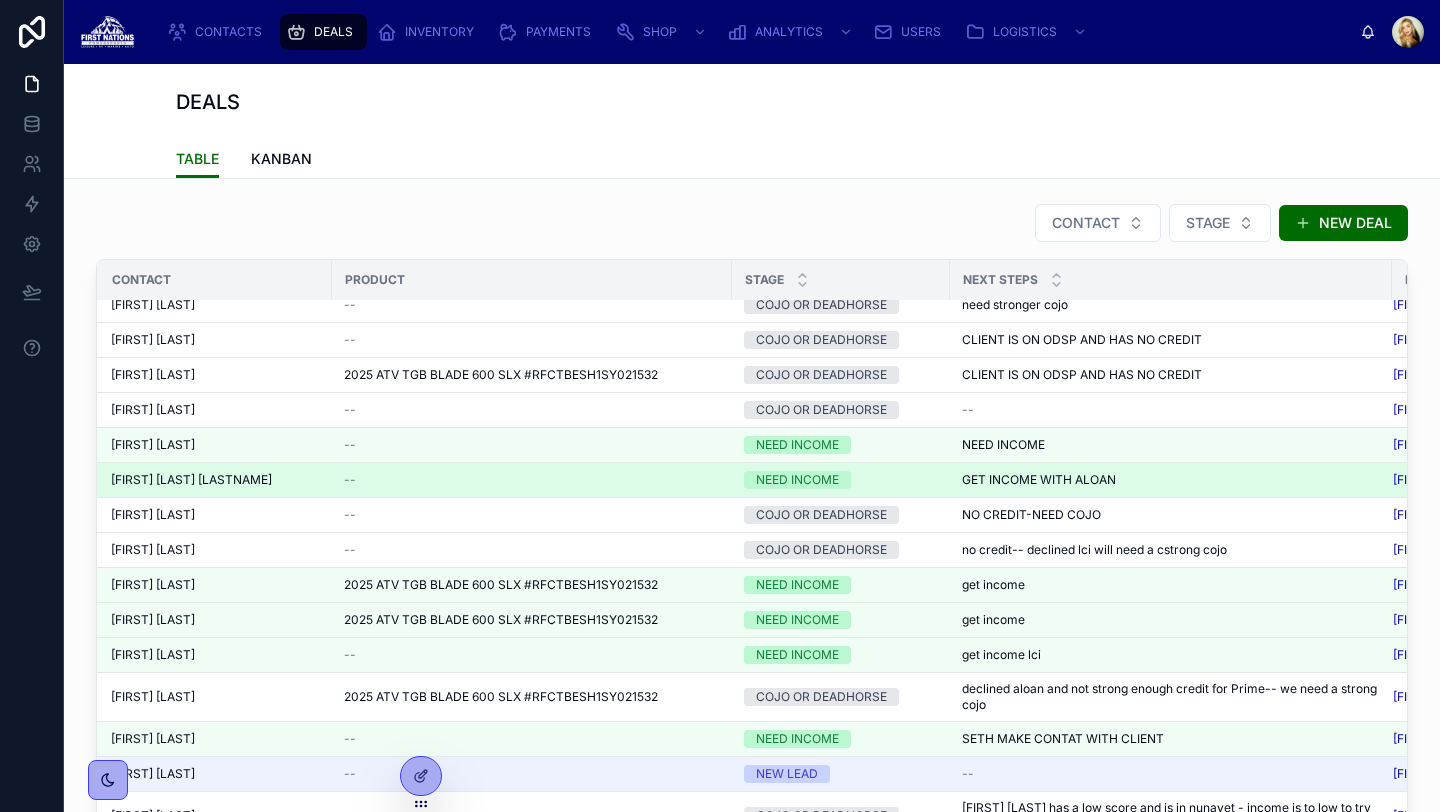 click on "[FIRST] [LAST] [LAST]" at bounding box center [215, 480] 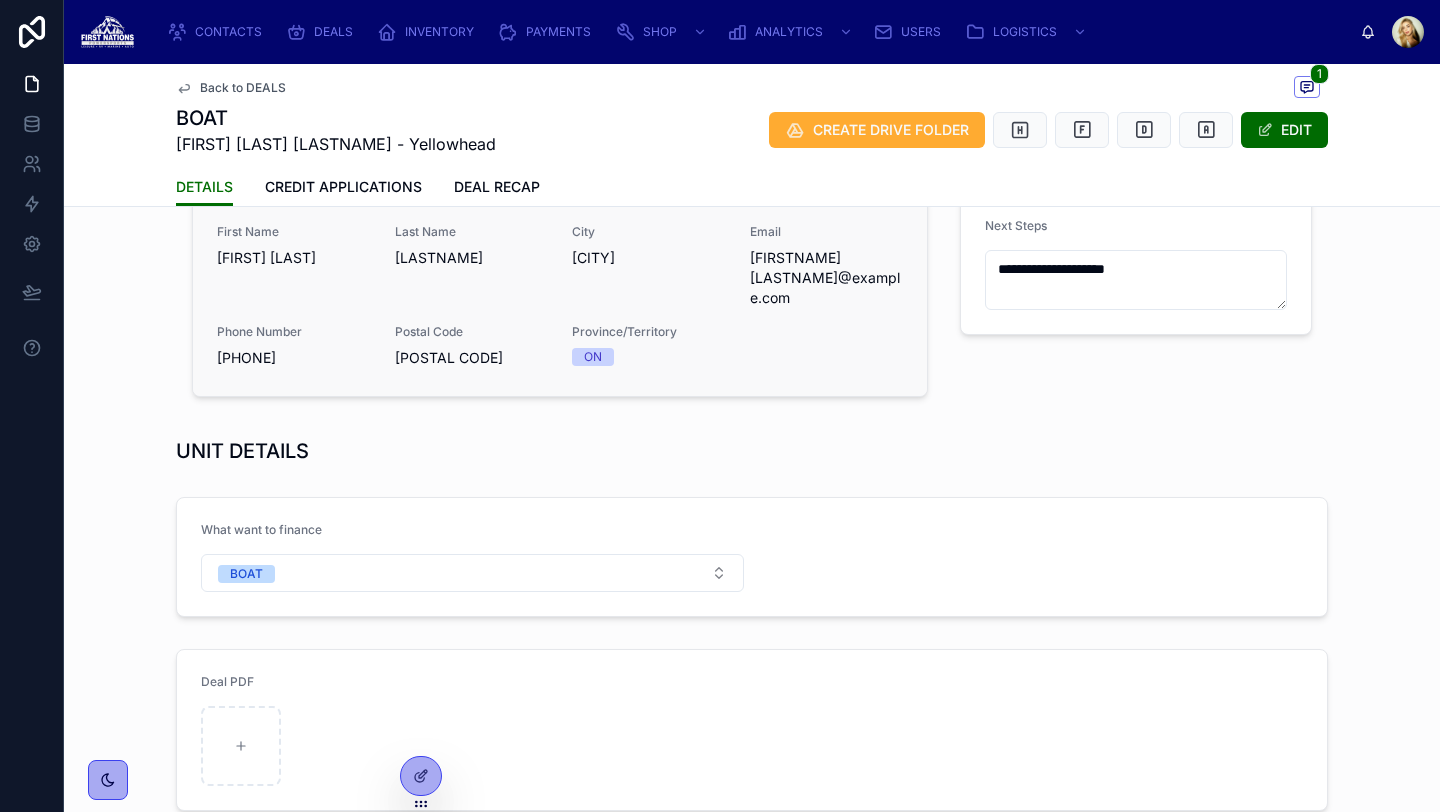 scroll, scrollTop: 0, scrollLeft: 0, axis: both 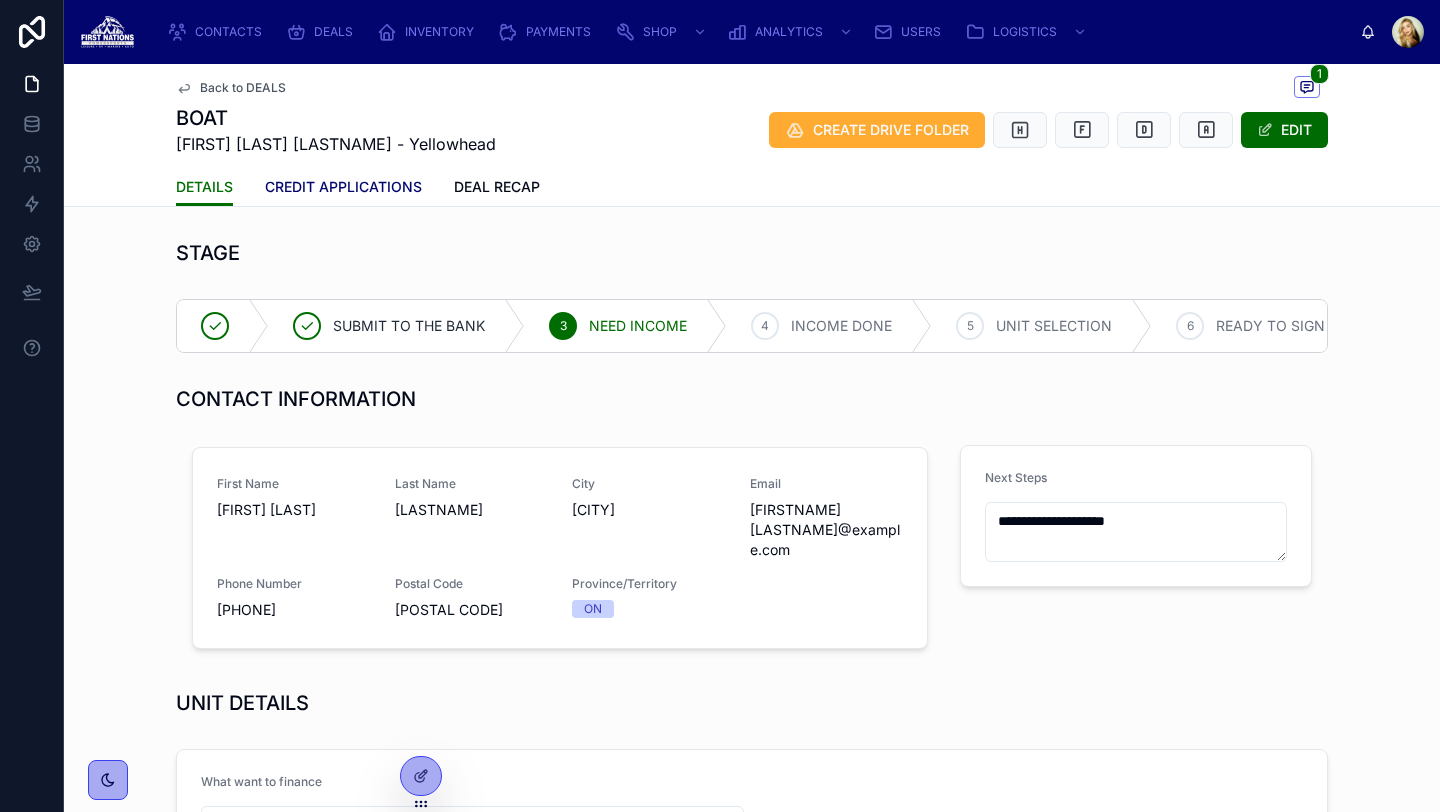 click on "CREDIT APPLICATIONS" at bounding box center (343, 187) 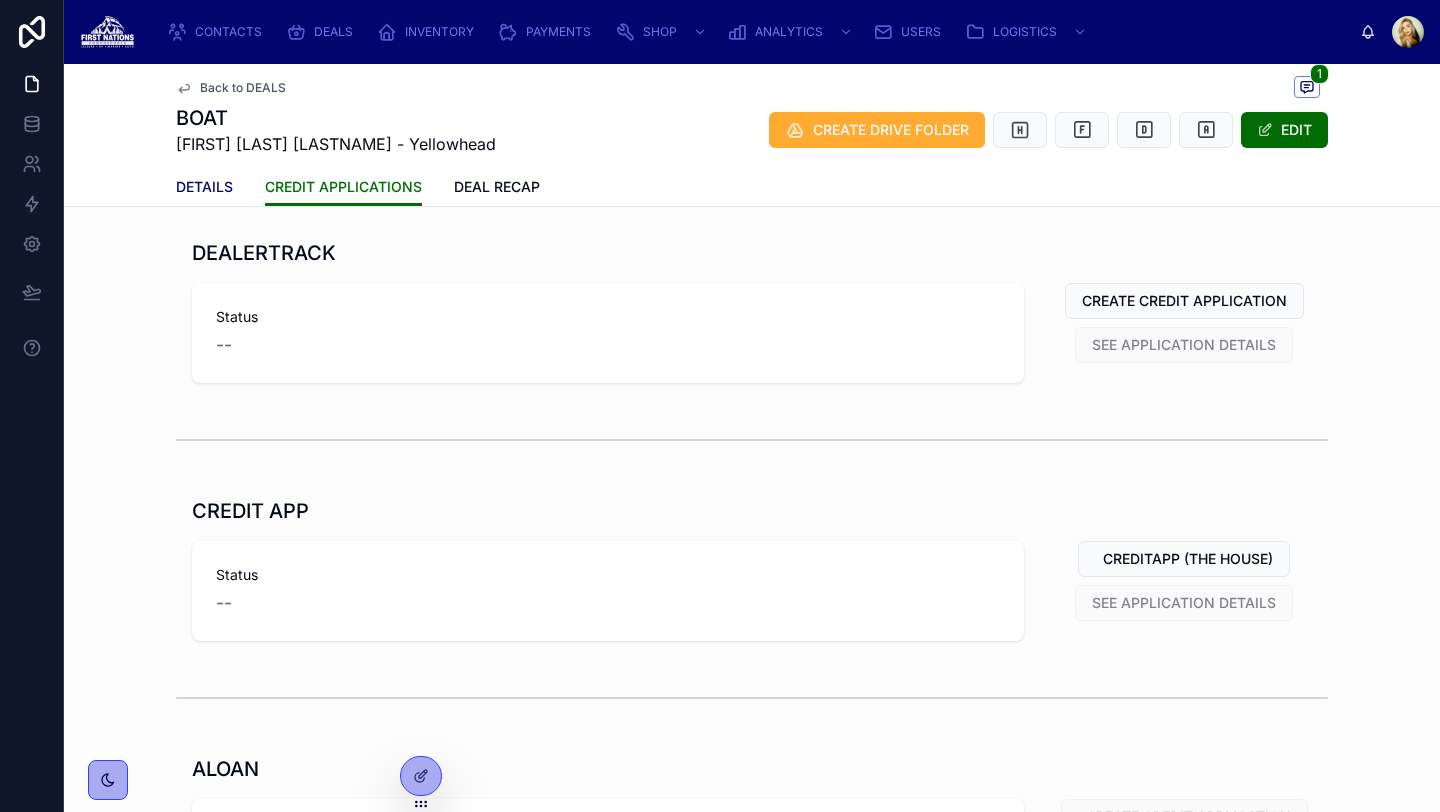 click on "DETAILS" at bounding box center (204, 189) 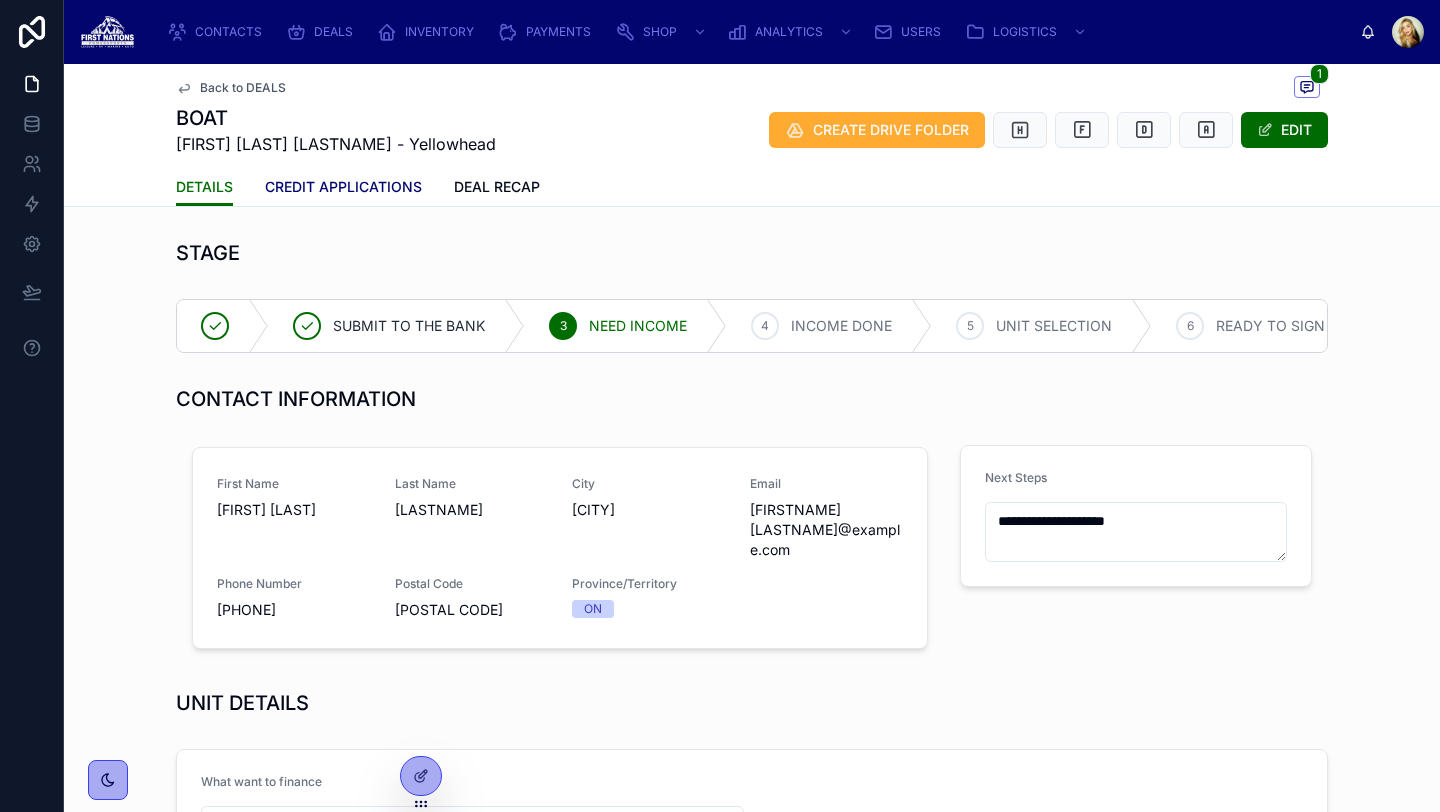 click on "CREDIT APPLICATIONS" at bounding box center (343, 189) 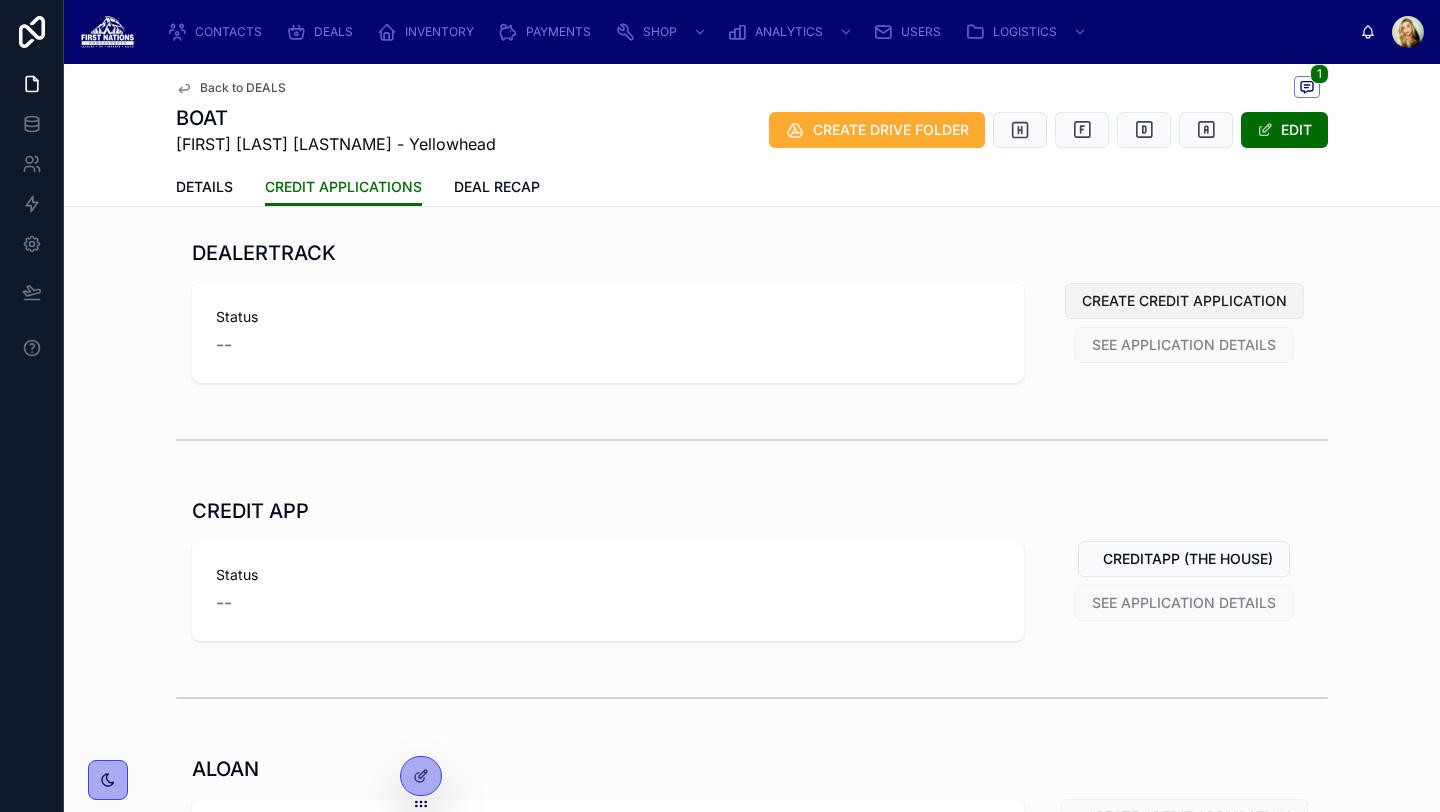 click on "CREATE CREDIT APPLICATION" at bounding box center [1184, 301] 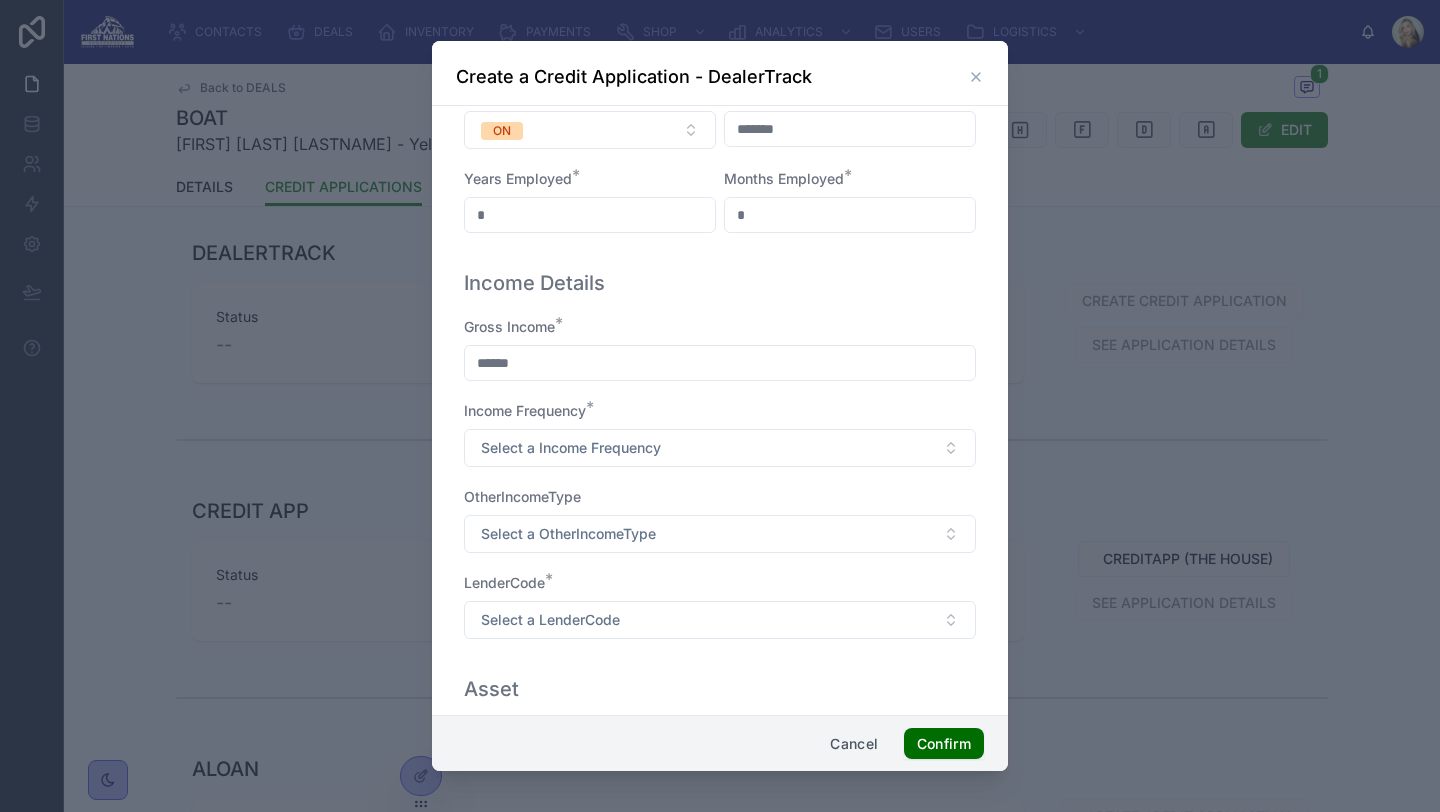 scroll, scrollTop: 2422, scrollLeft: 0, axis: vertical 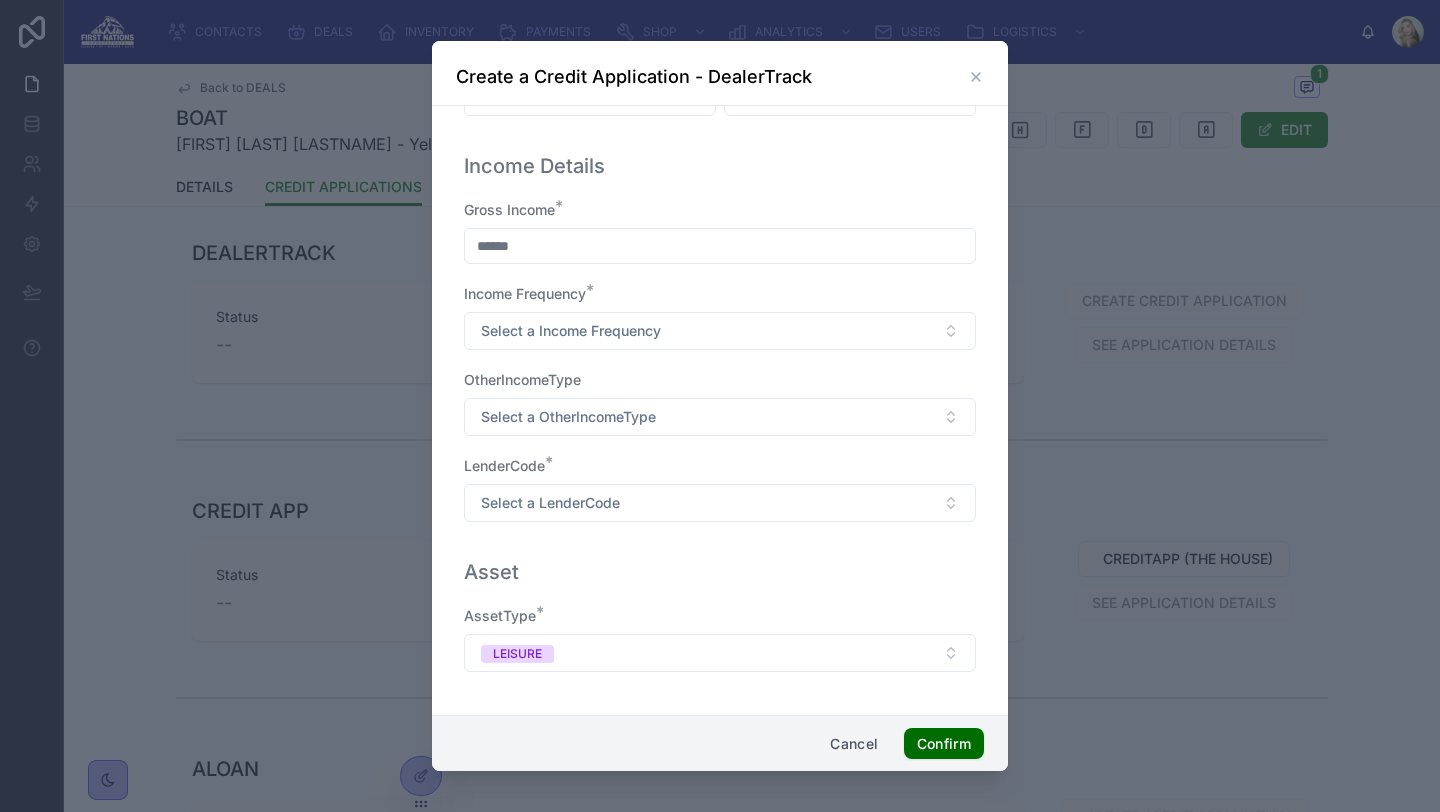 click on "Cancel" at bounding box center (854, 744) 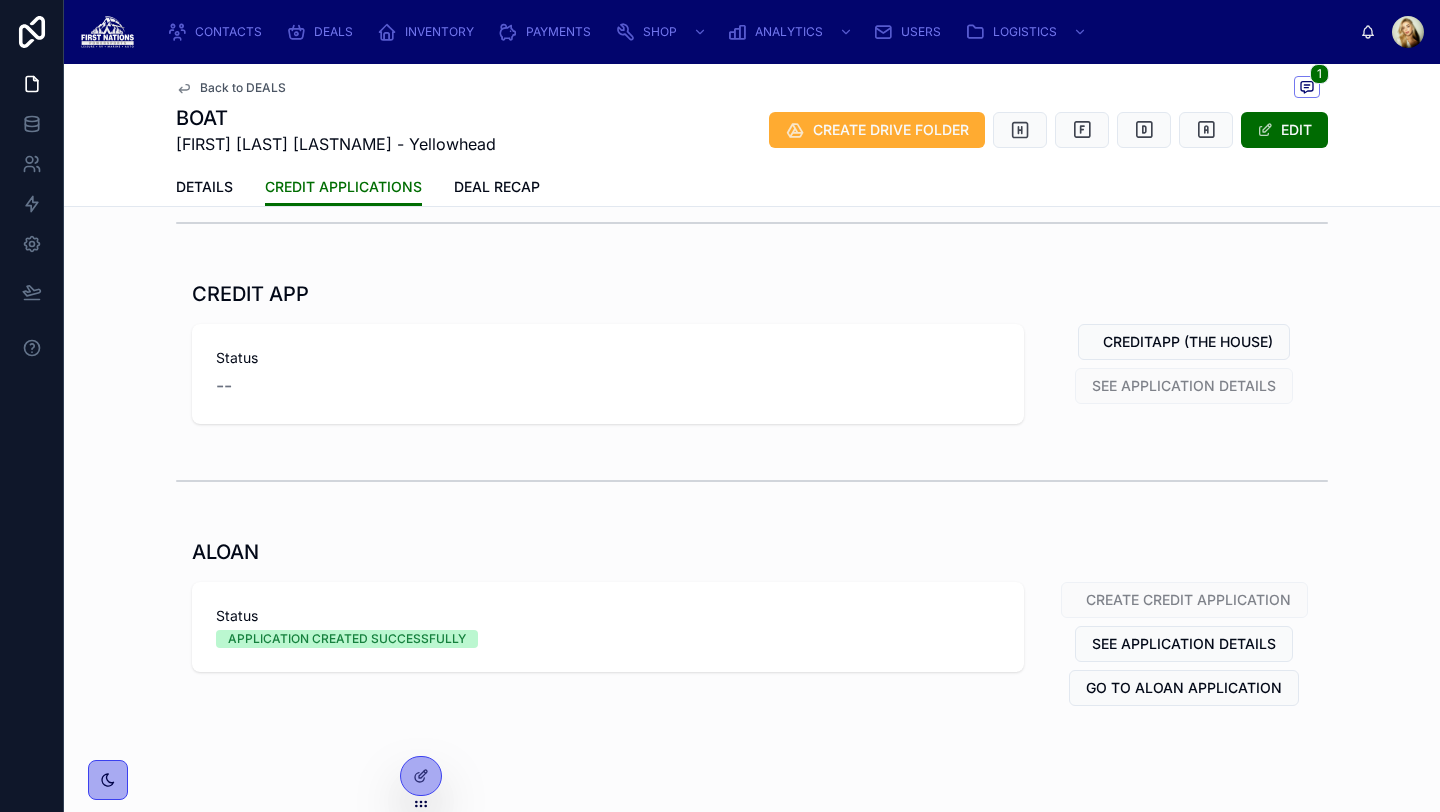 scroll, scrollTop: 247, scrollLeft: 0, axis: vertical 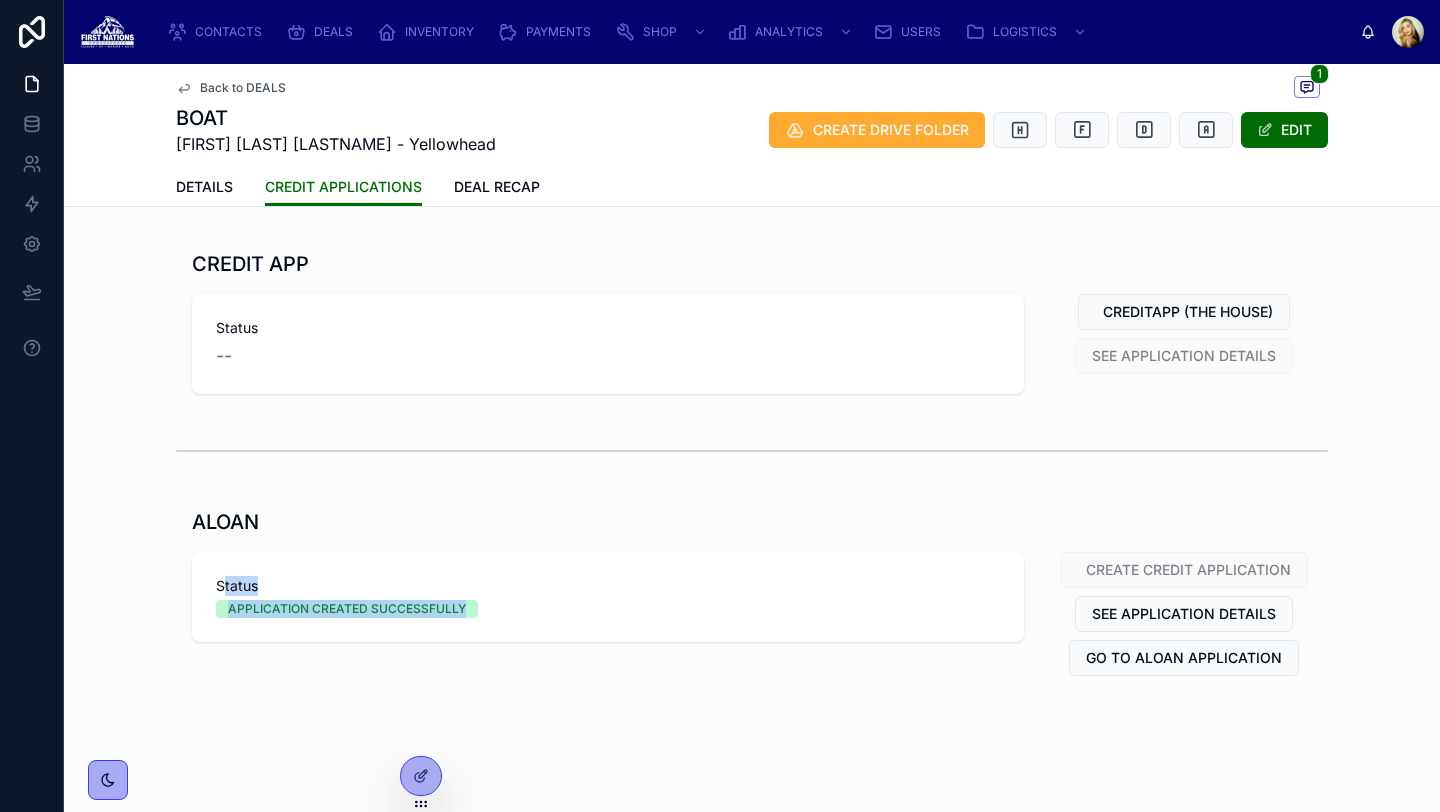 drag, startPoint x: 222, startPoint y: 586, endPoint x: 498, endPoint y: 603, distance: 276.52304 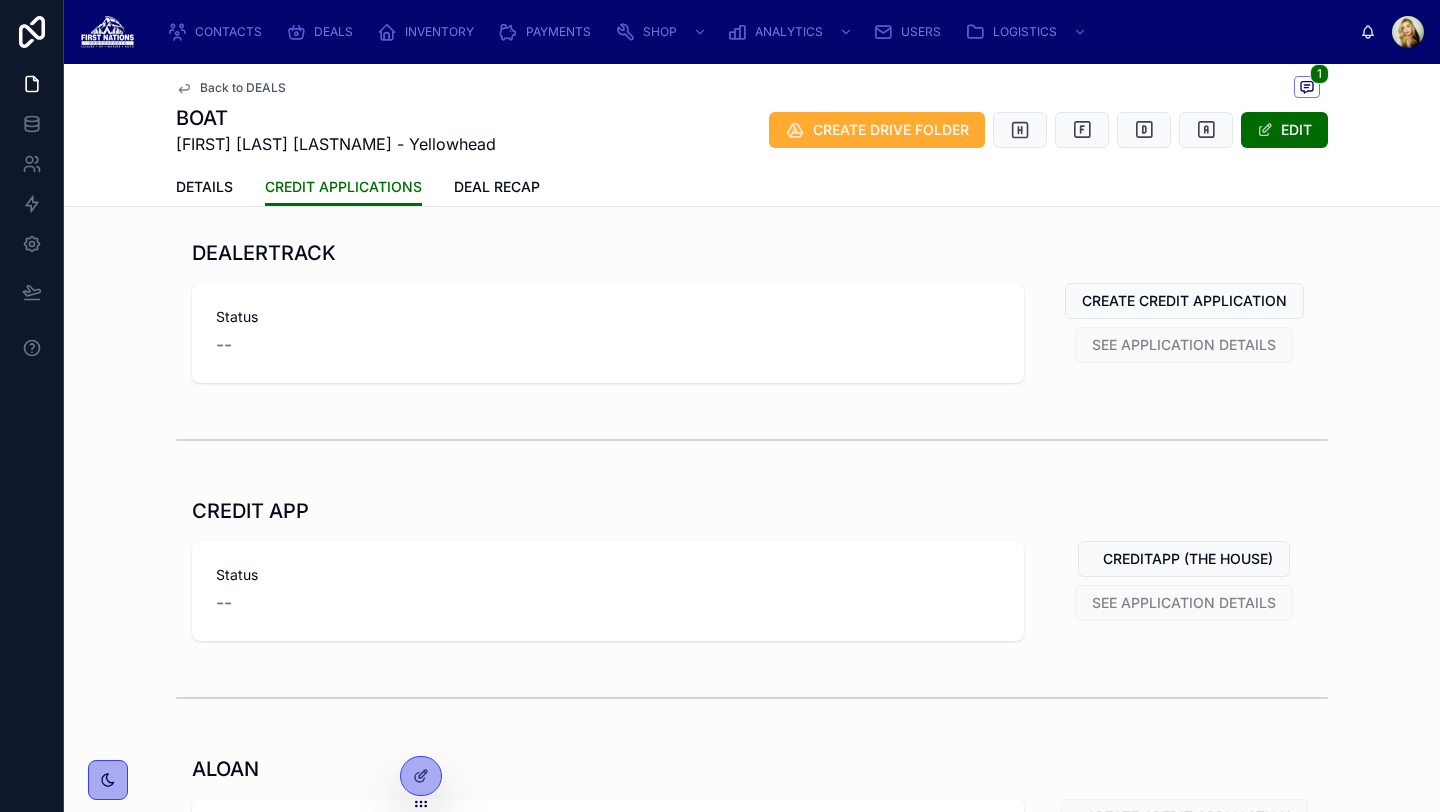 scroll, scrollTop: 247, scrollLeft: 0, axis: vertical 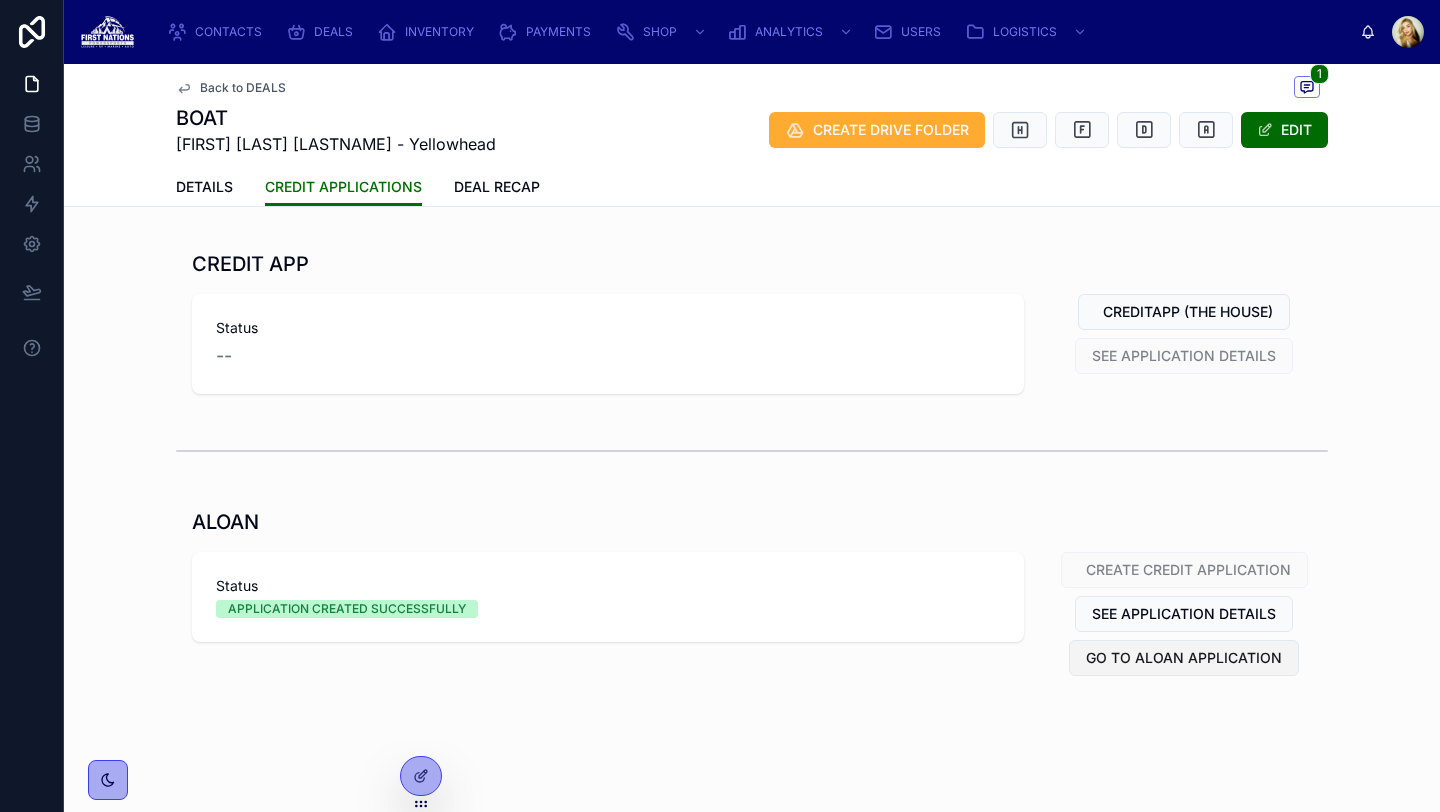 click on "GO TO ALOAN APPLICATION" at bounding box center [1184, 658] 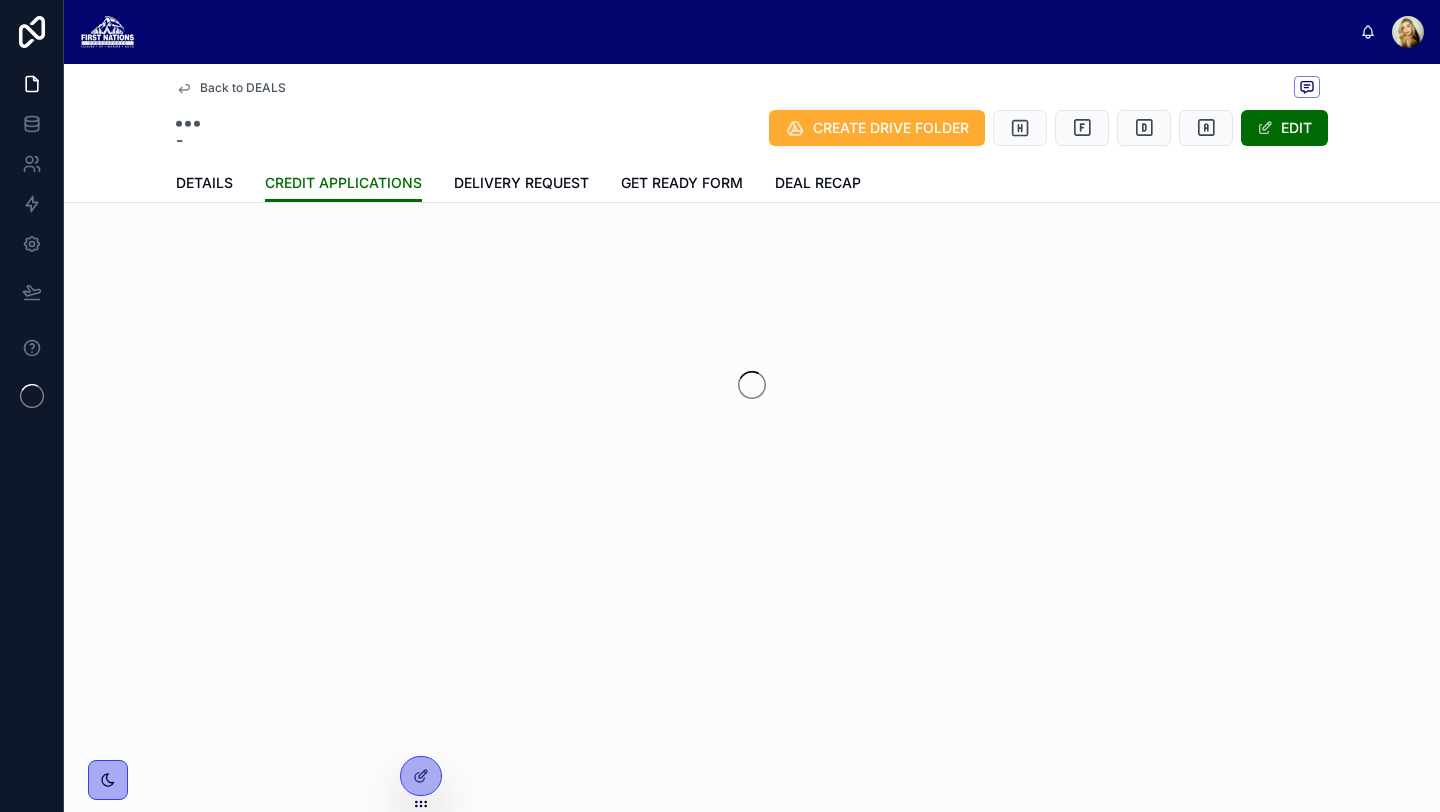 scroll, scrollTop: 0, scrollLeft: 0, axis: both 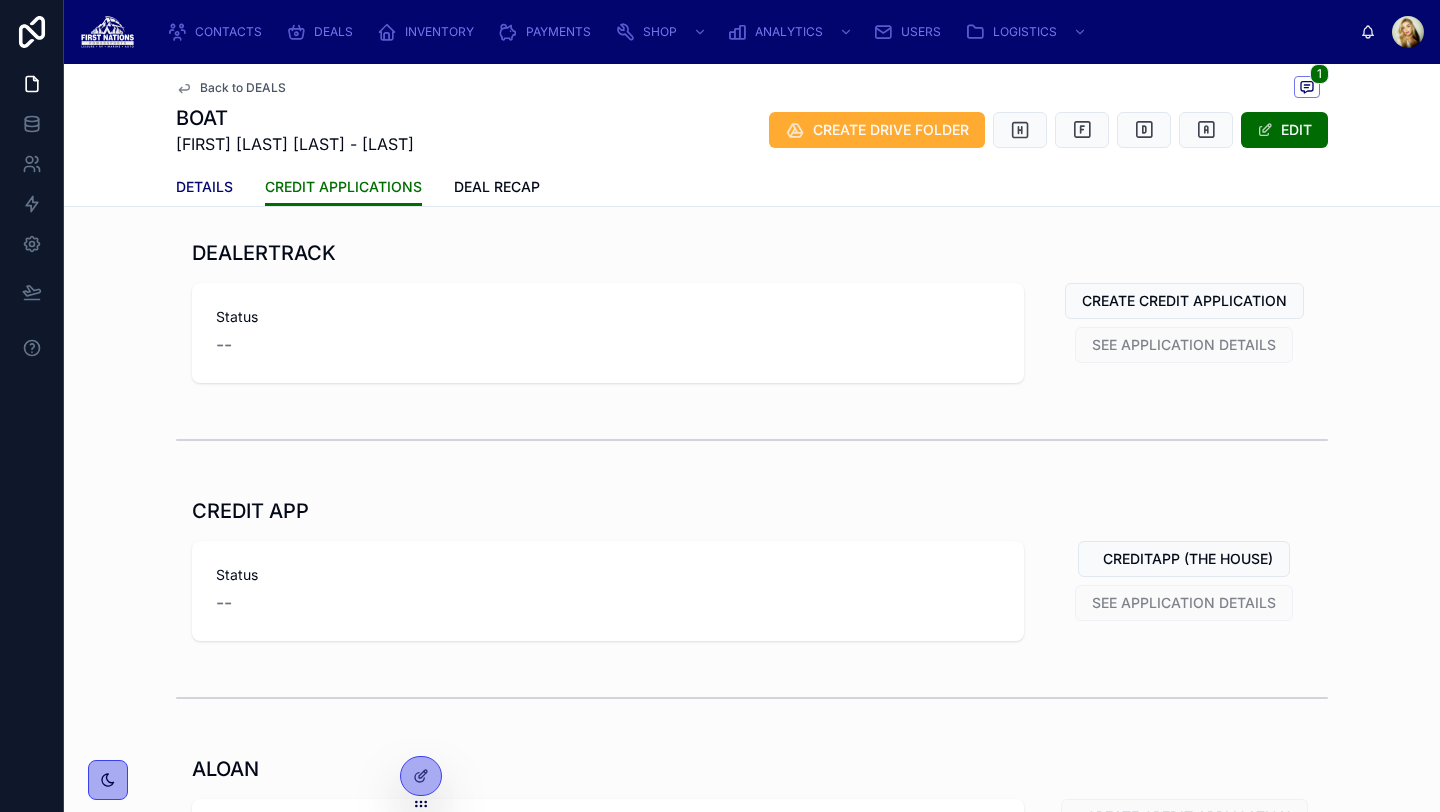 click on "DETAILS" at bounding box center (204, 187) 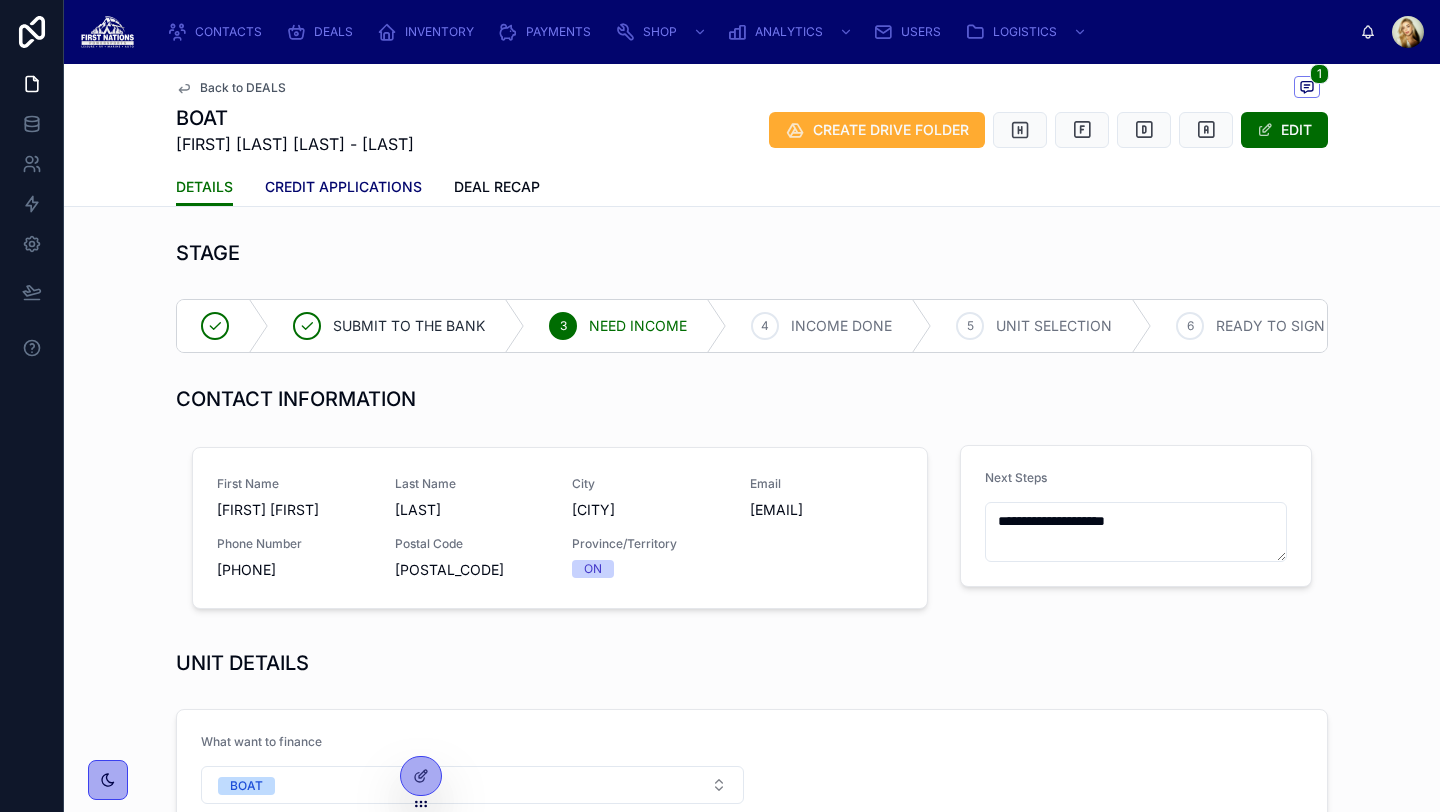 click on "CREDIT APPLICATIONS" at bounding box center (343, 189) 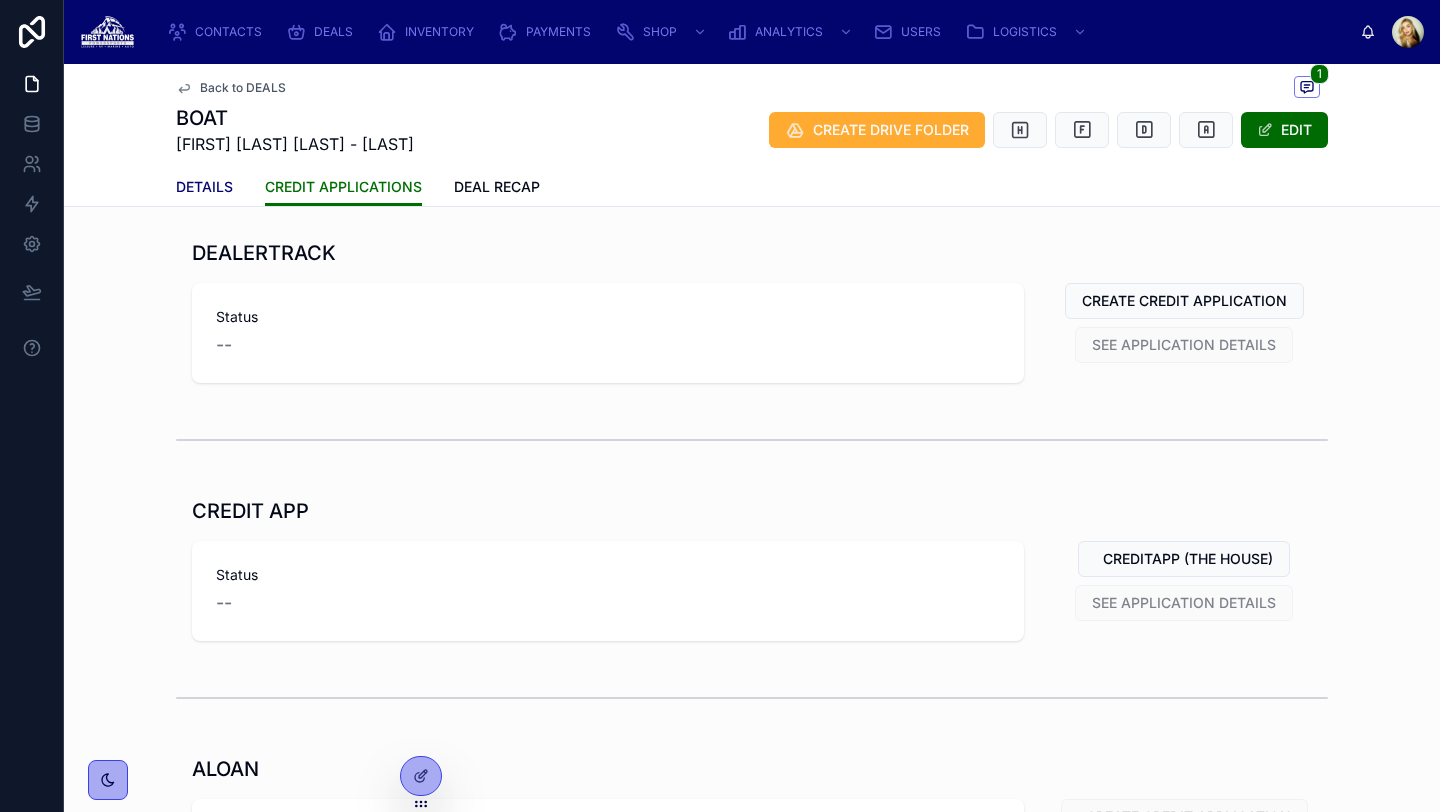 click on "DETAILS" at bounding box center (204, 187) 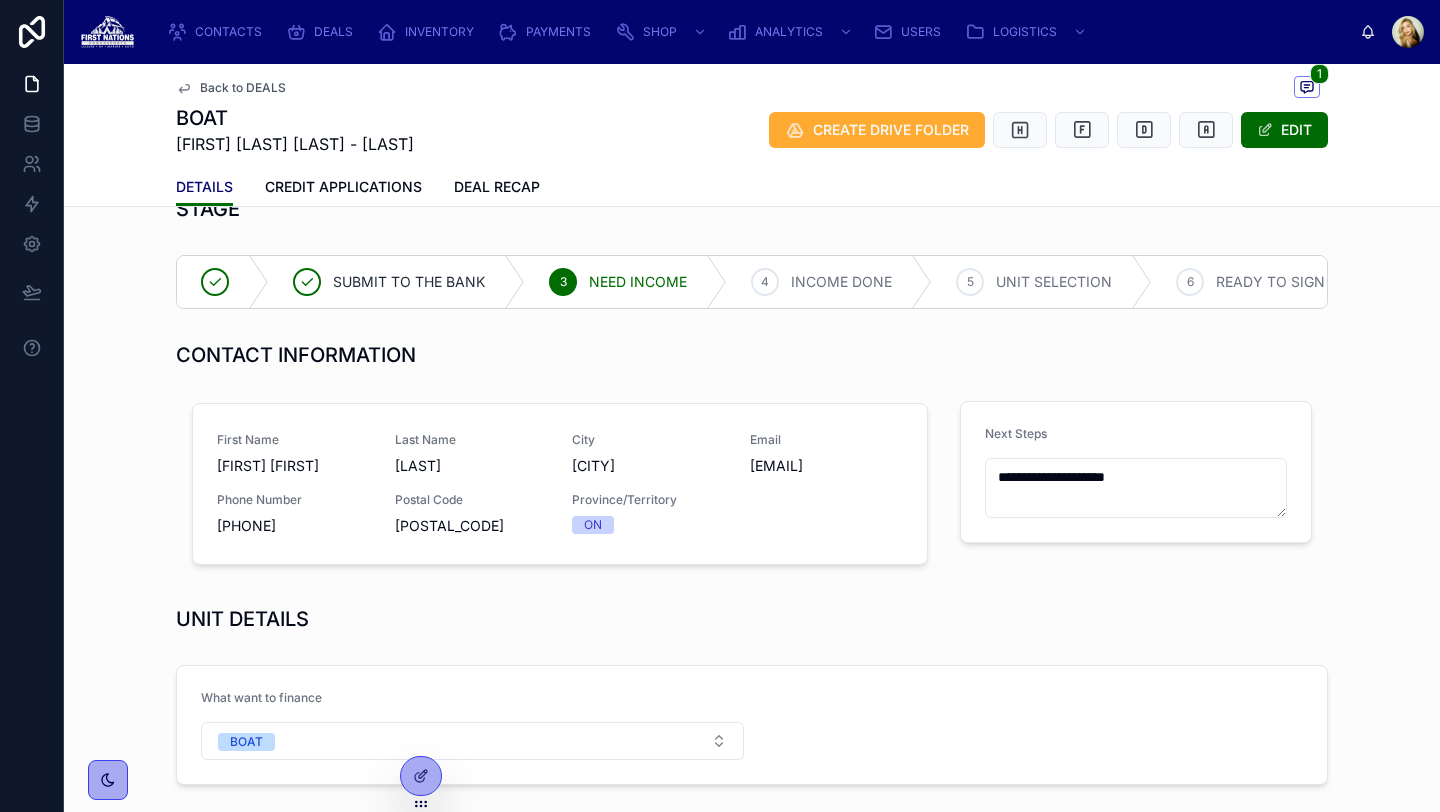scroll, scrollTop: 56, scrollLeft: 0, axis: vertical 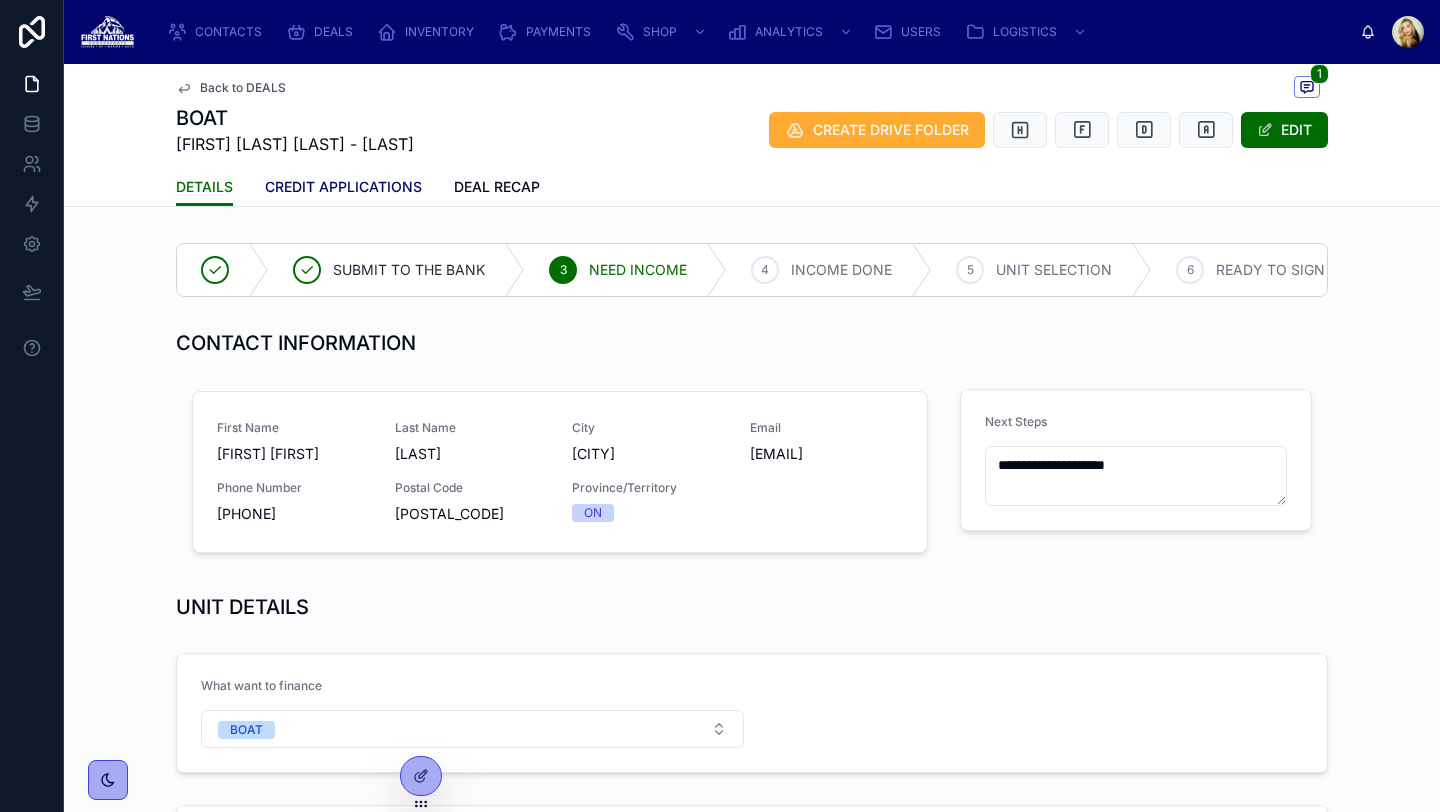 click on "CREDIT APPLICATIONS" at bounding box center [343, 189] 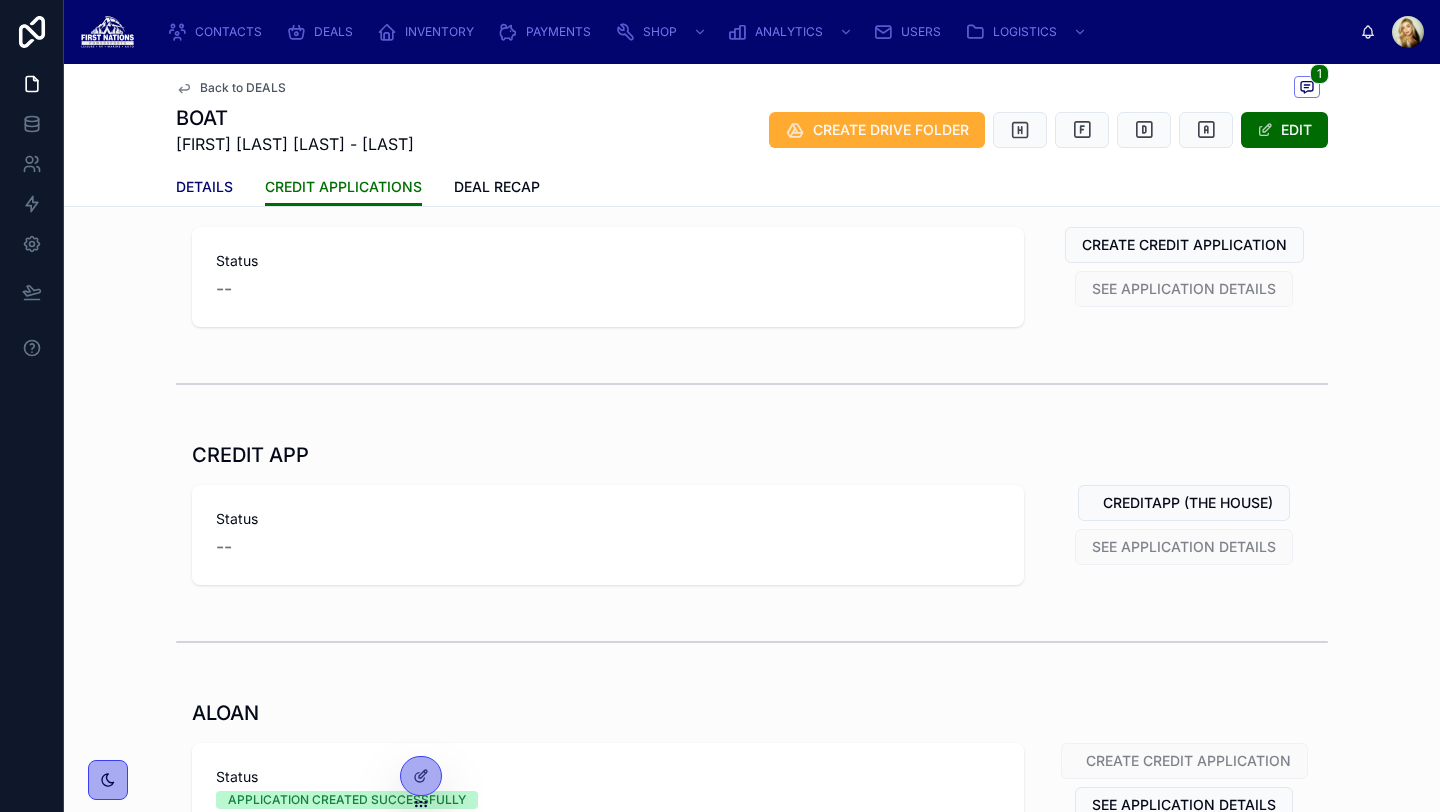 click on "DETAILS" at bounding box center (204, 187) 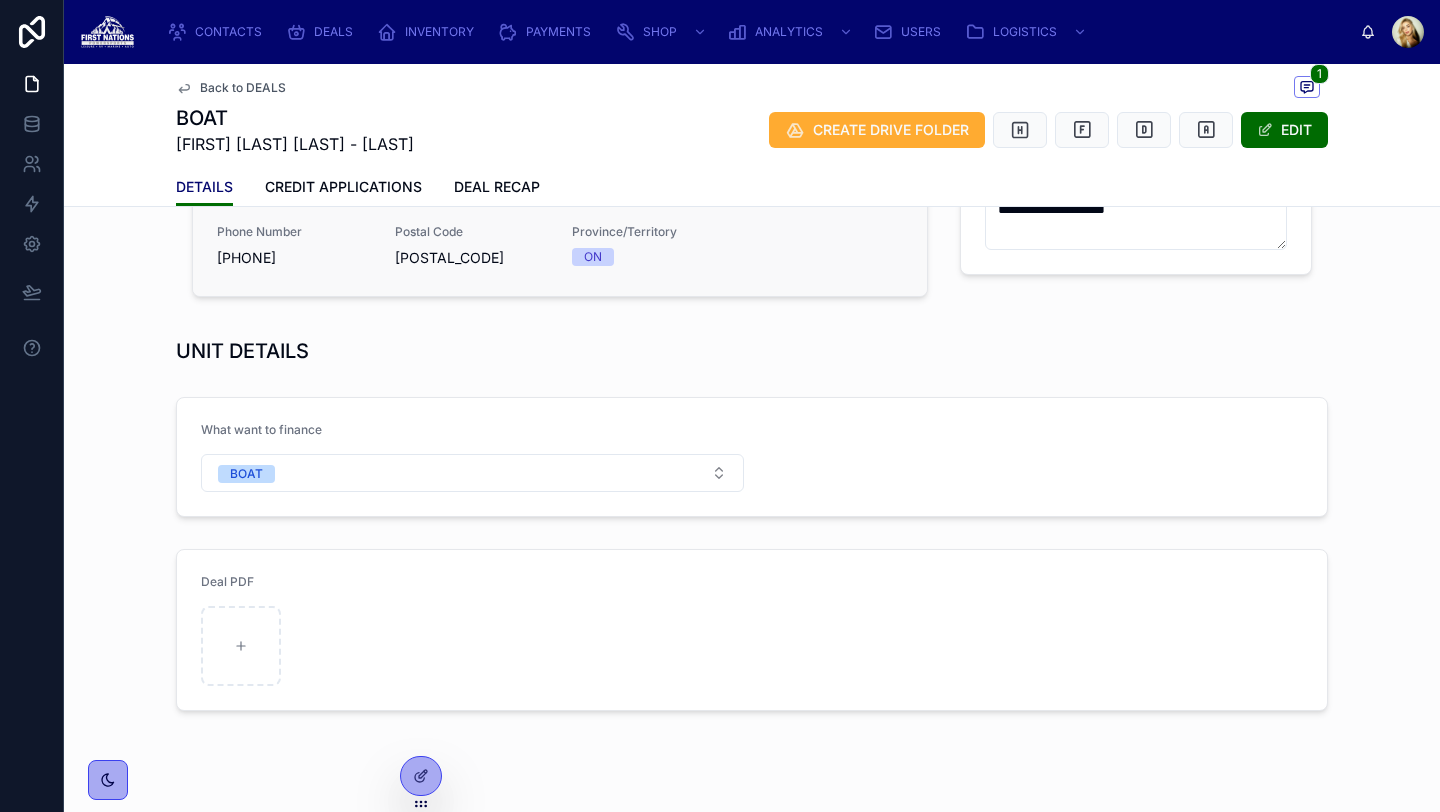 scroll, scrollTop: 347, scrollLeft: 0, axis: vertical 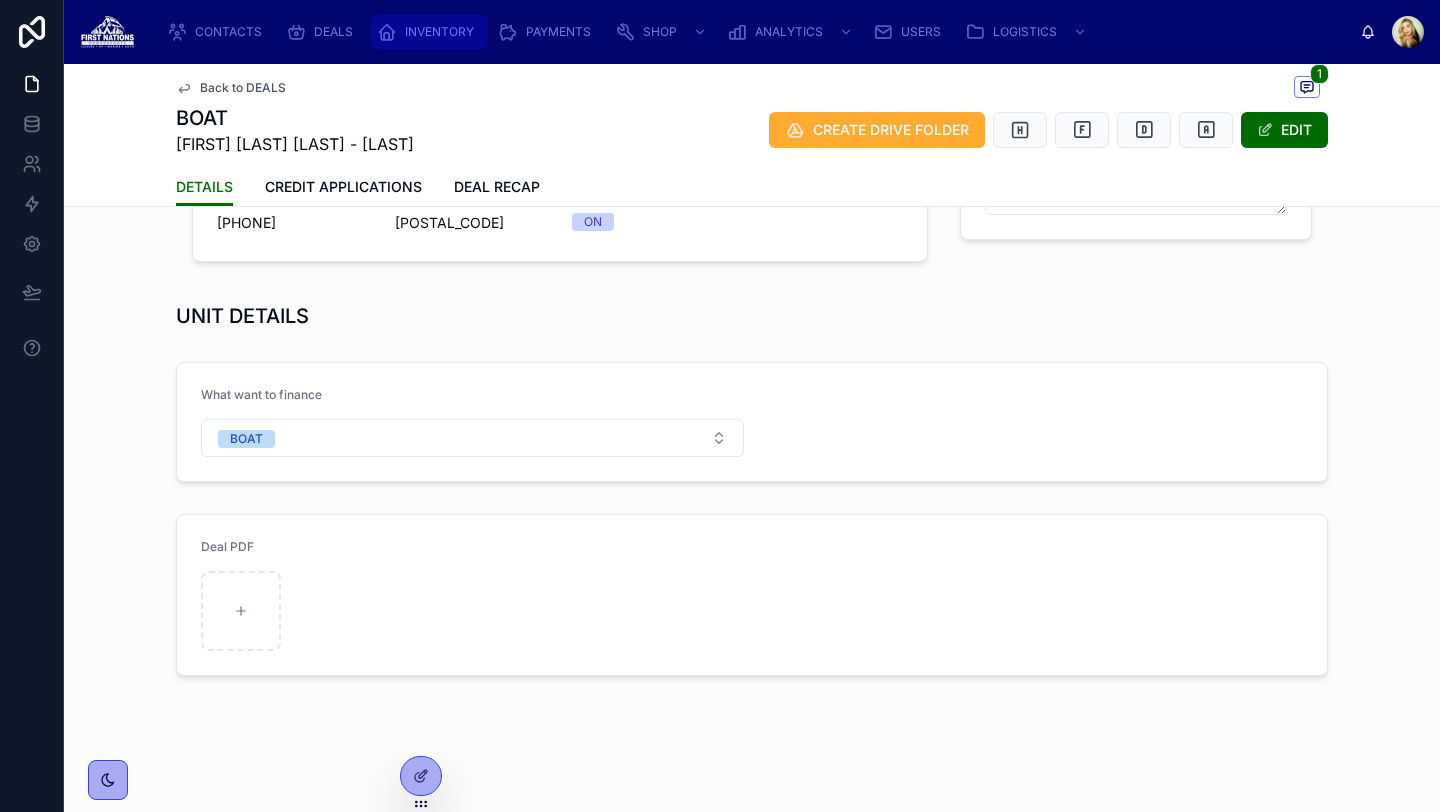 click on "INVENTORY" at bounding box center [429, 32] 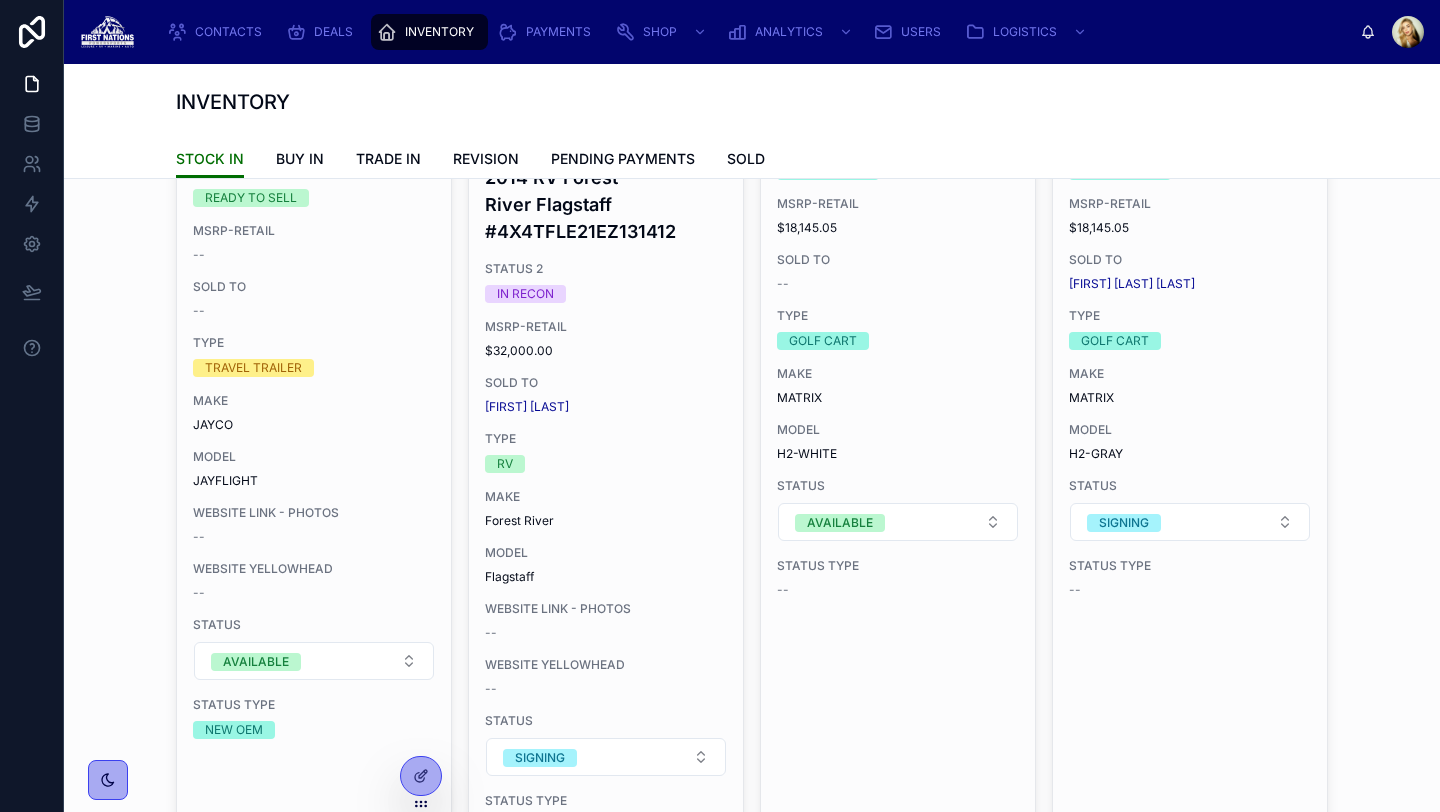 scroll, scrollTop: 0, scrollLeft: 0, axis: both 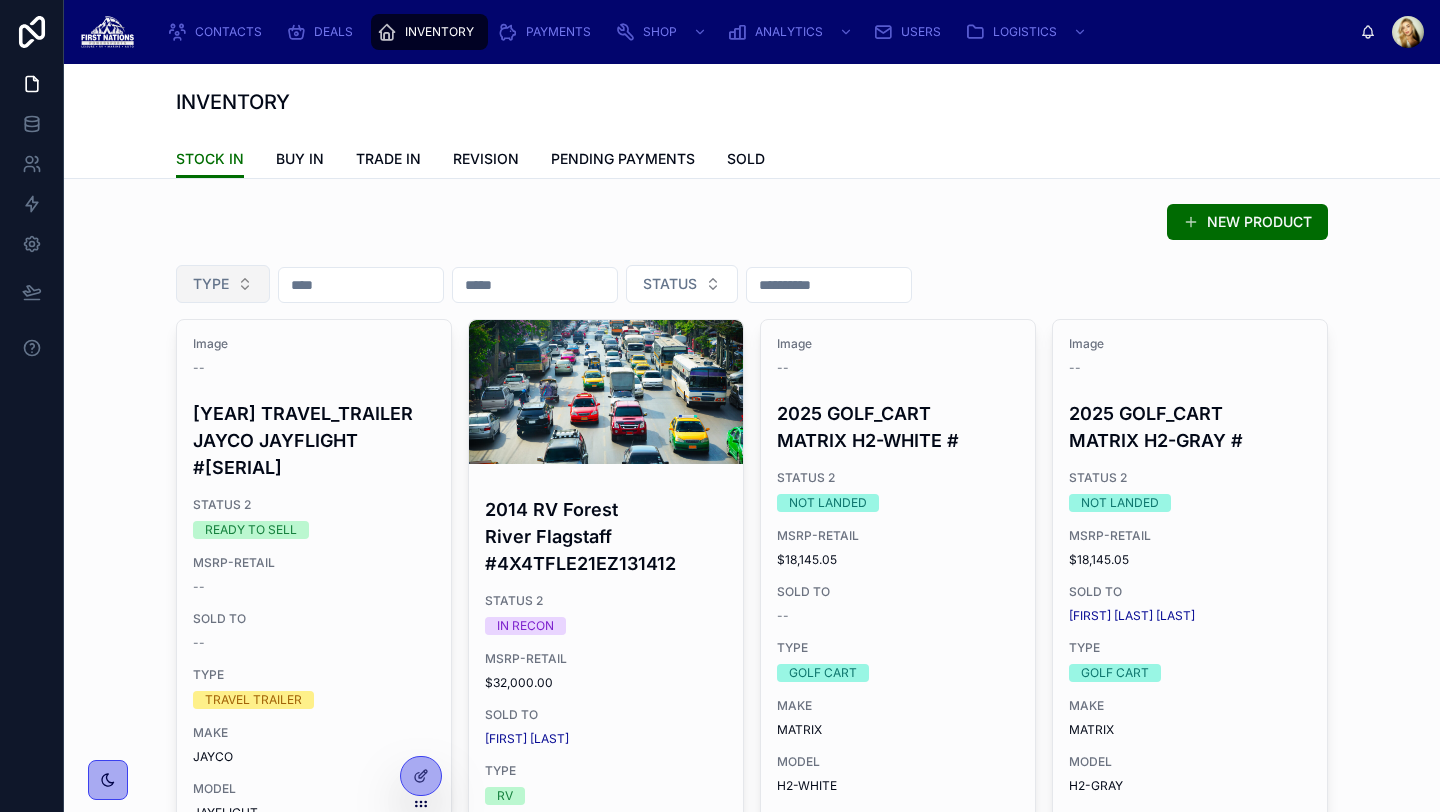 click on "TYPE" at bounding box center [223, 284] 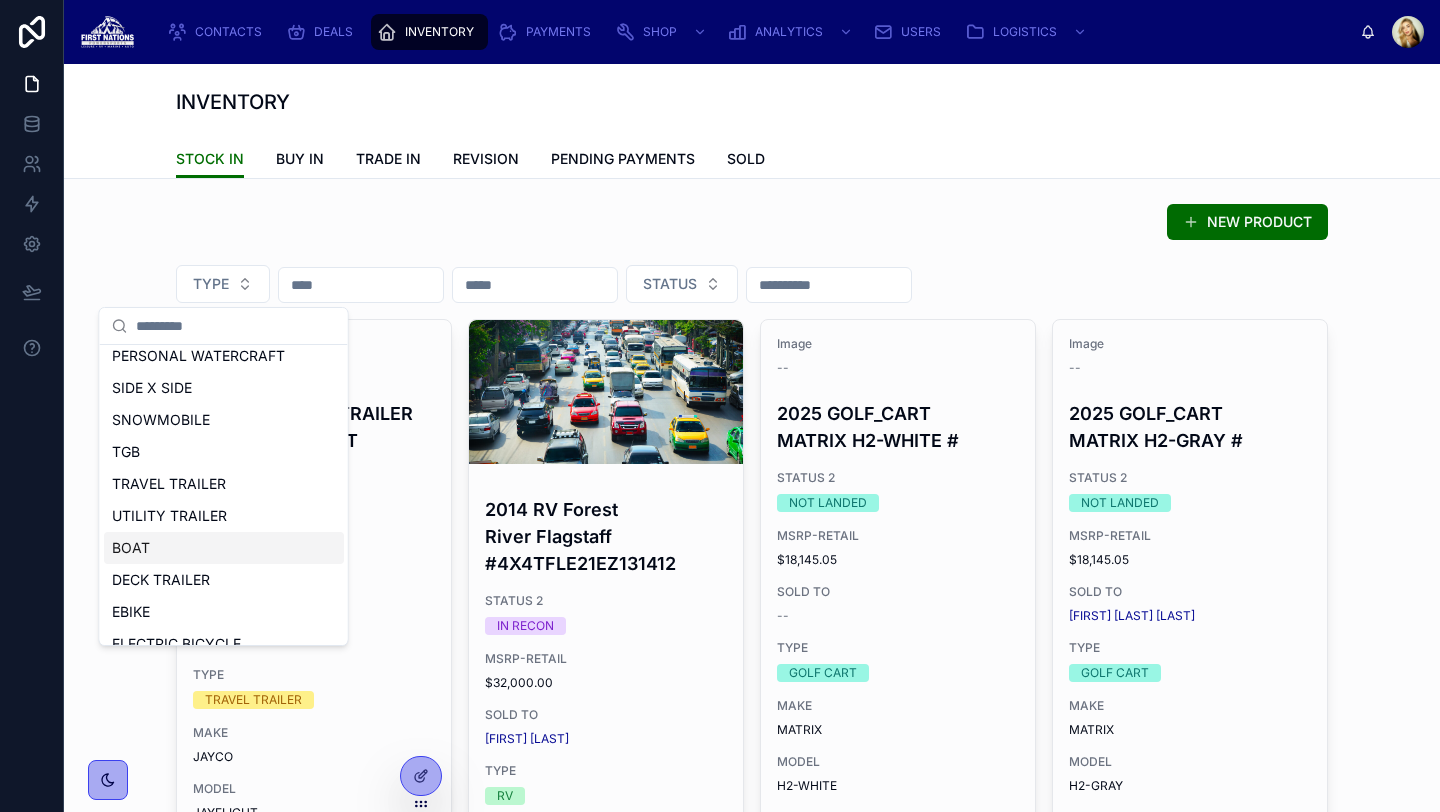 click on "BOAT" at bounding box center [224, 548] 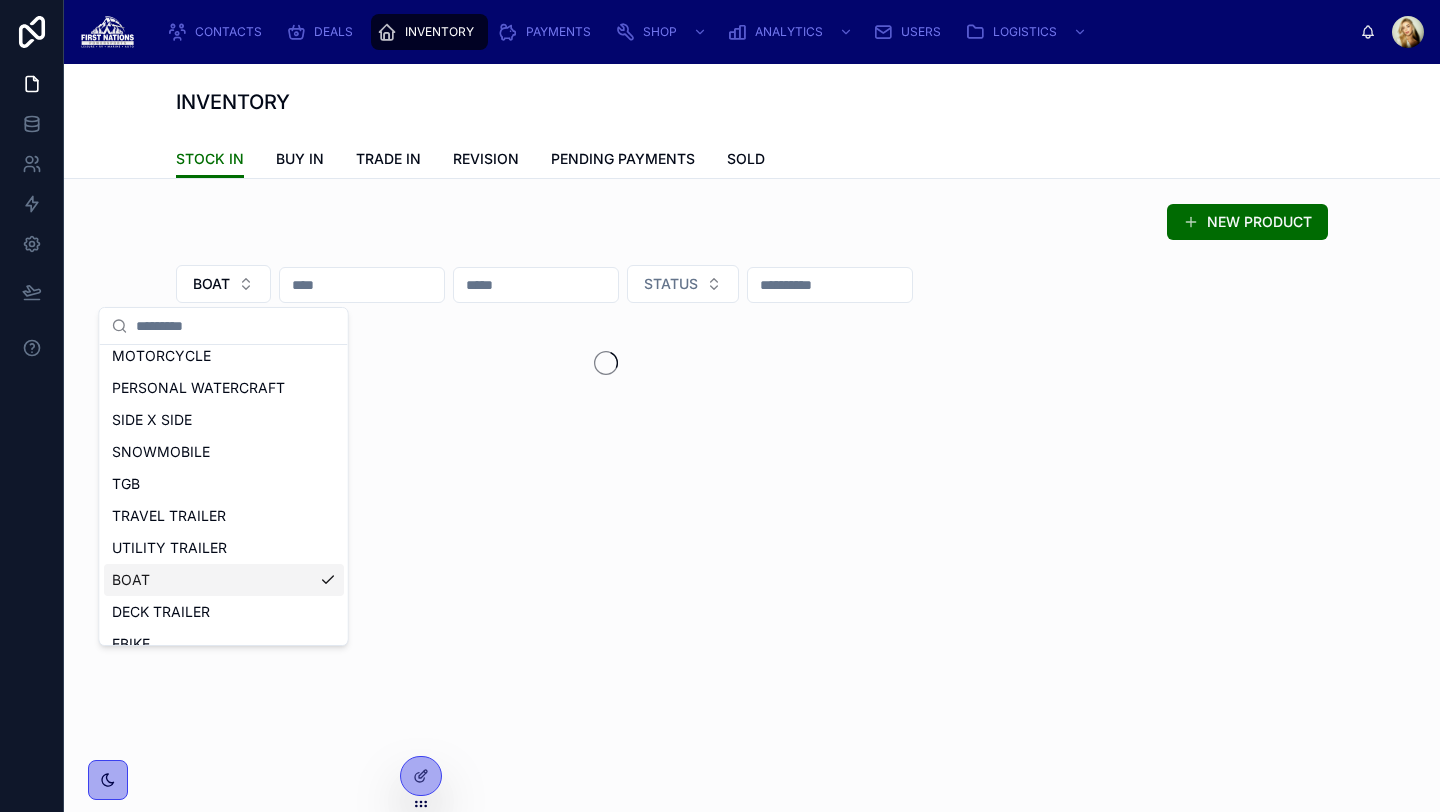 scroll, scrollTop: 137, scrollLeft: 0, axis: vertical 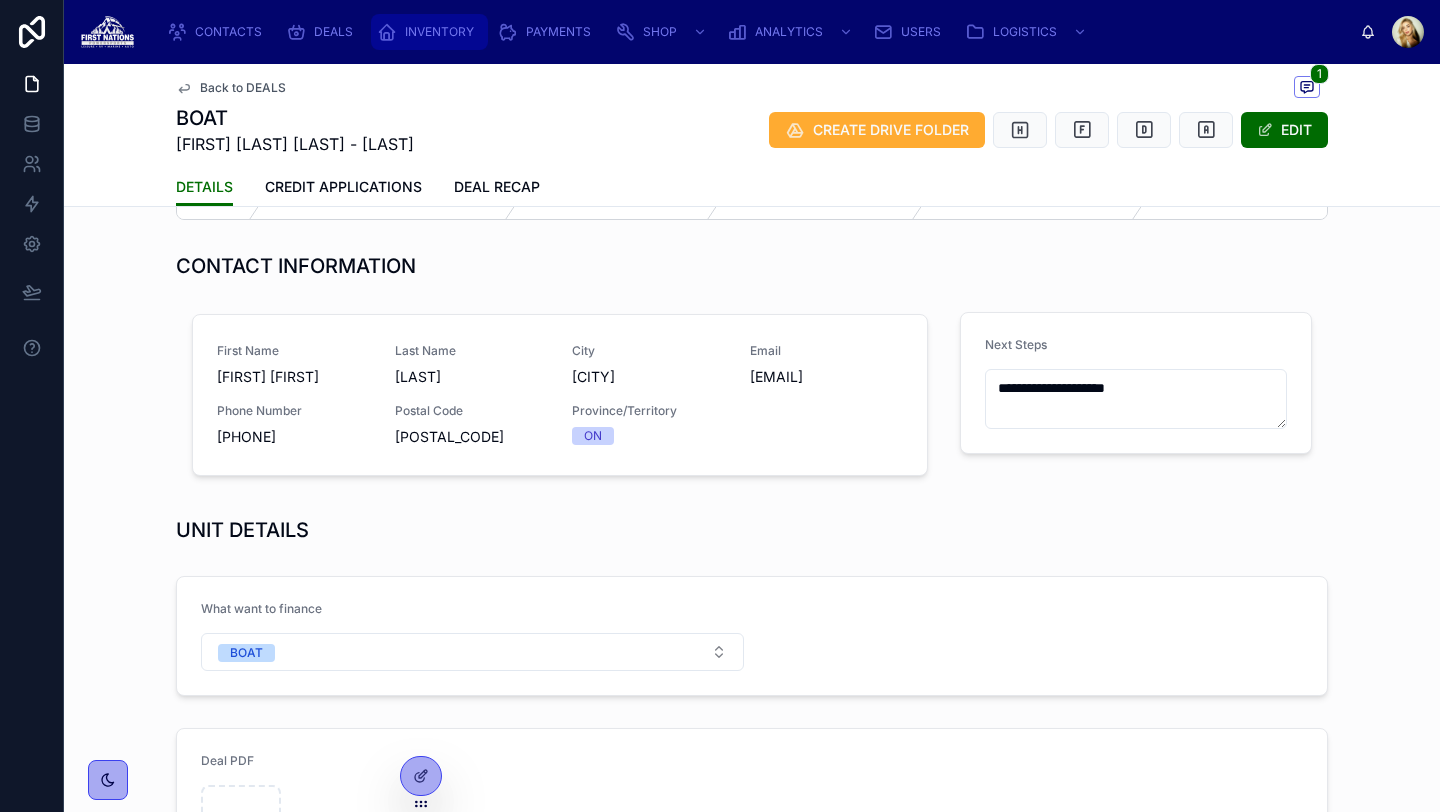 click on "INVENTORY" at bounding box center (429, 32) 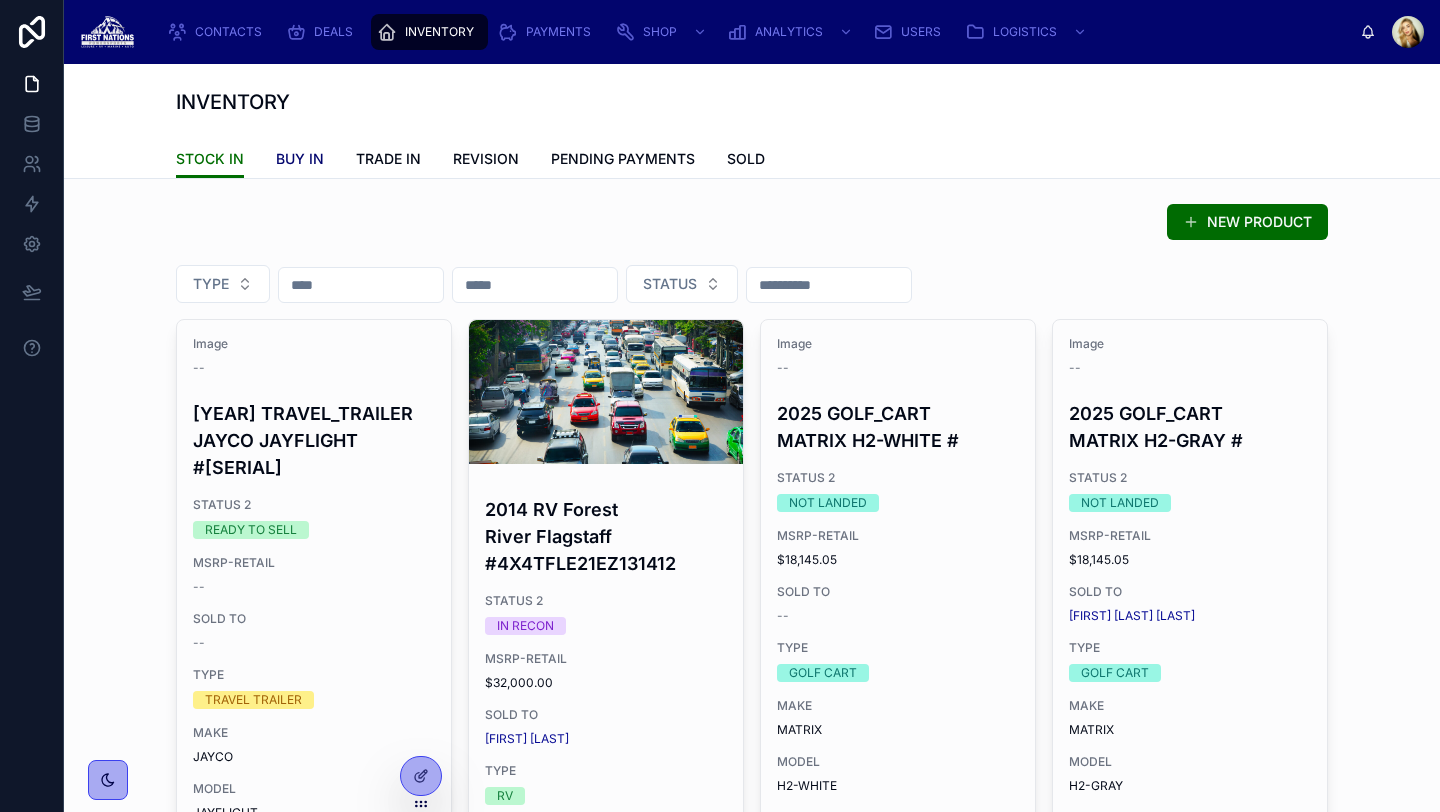 click on "BUY IN" at bounding box center (300, 159) 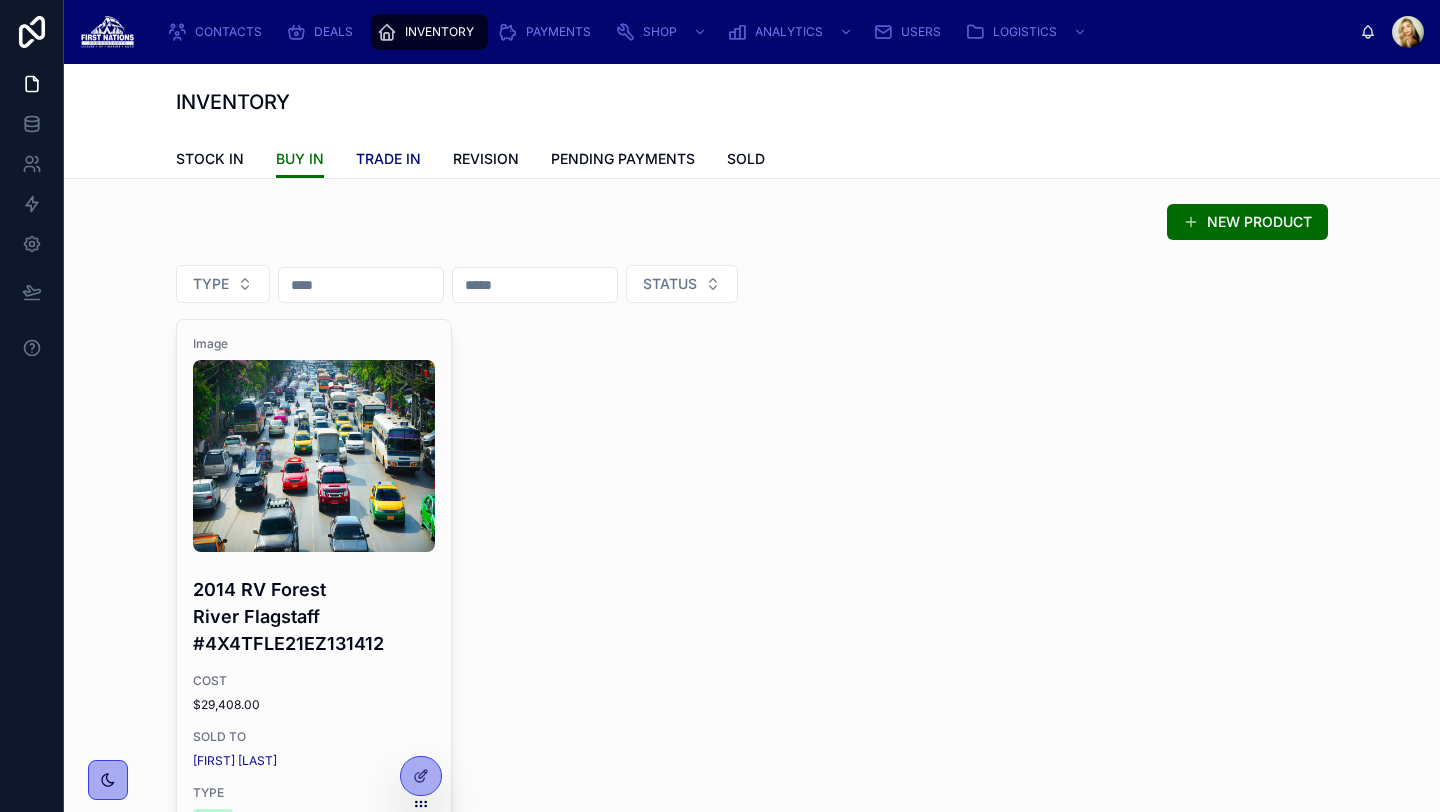 click on "TRADE IN" at bounding box center (388, 161) 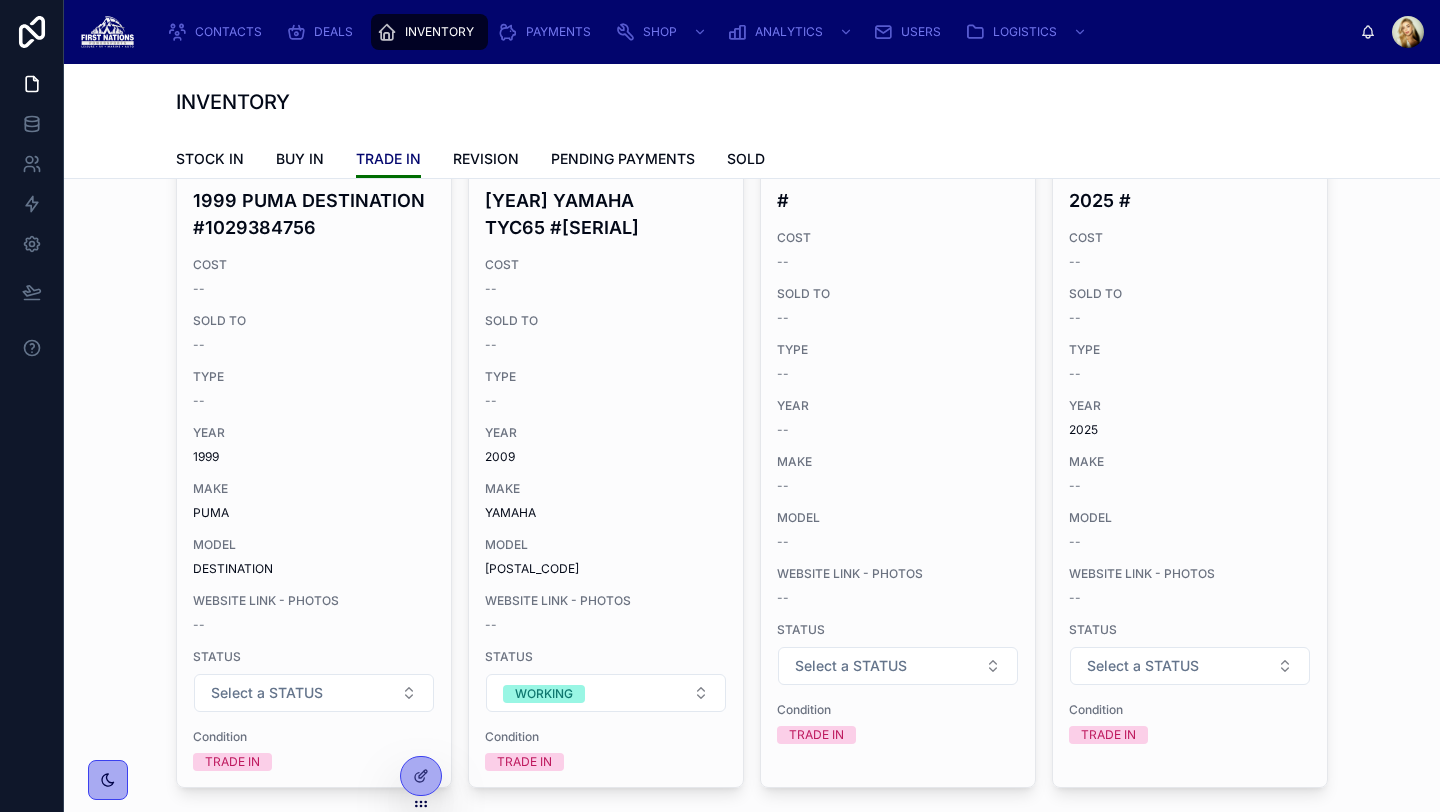 scroll, scrollTop: 0, scrollLeft: 0, axis: both 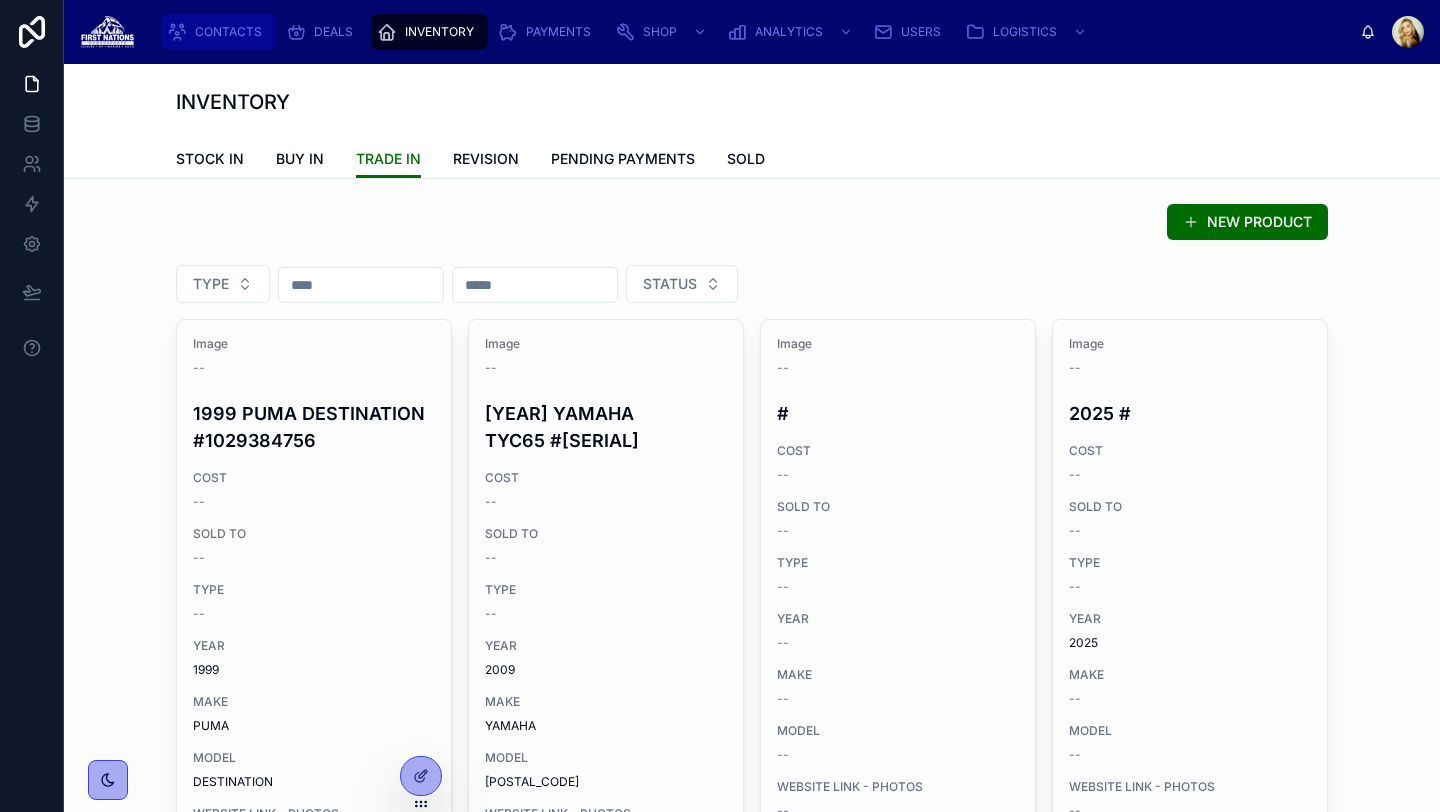 click on "CONTACTS" at bounding box center (218, 32) 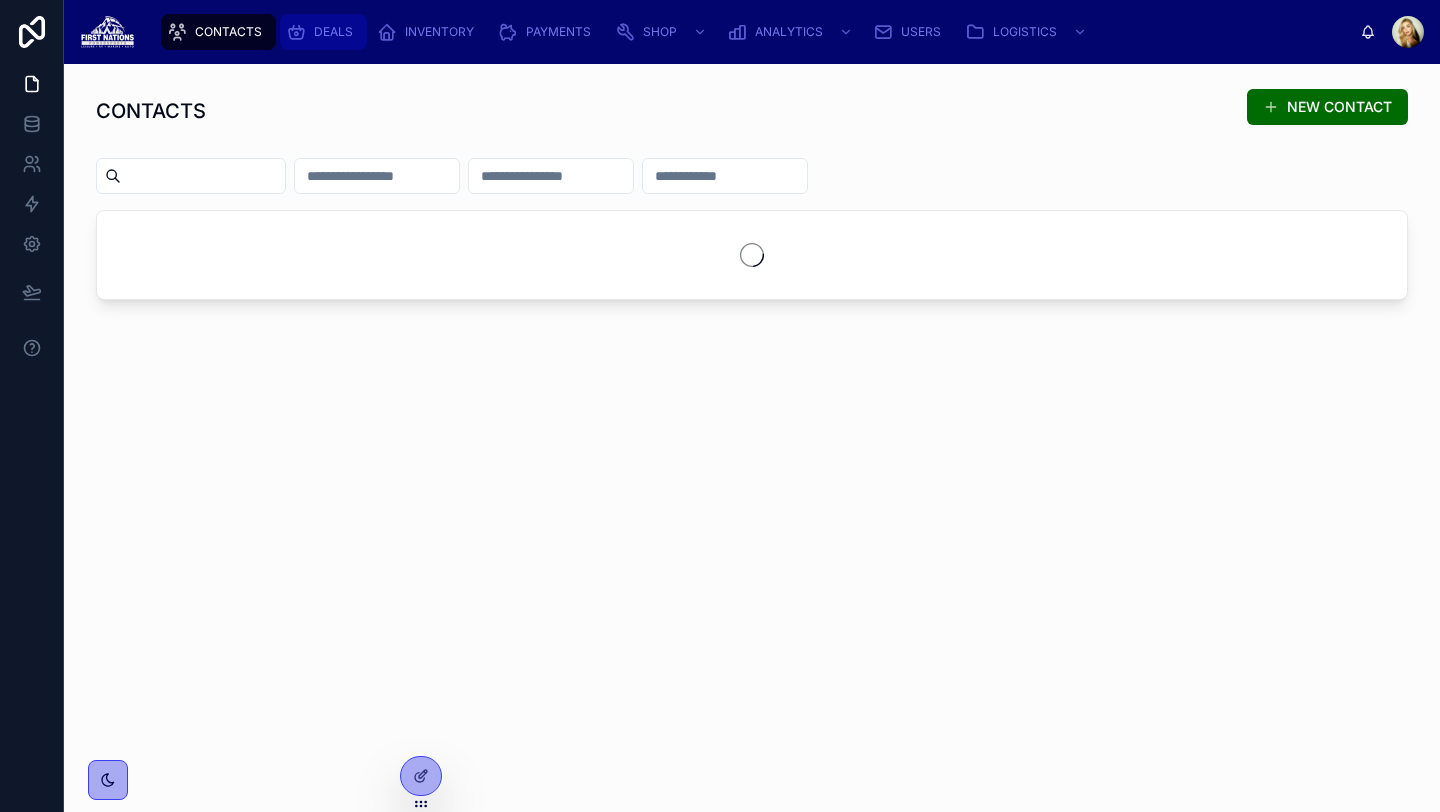 click on "DEALS" at bounding box center (323, 32) 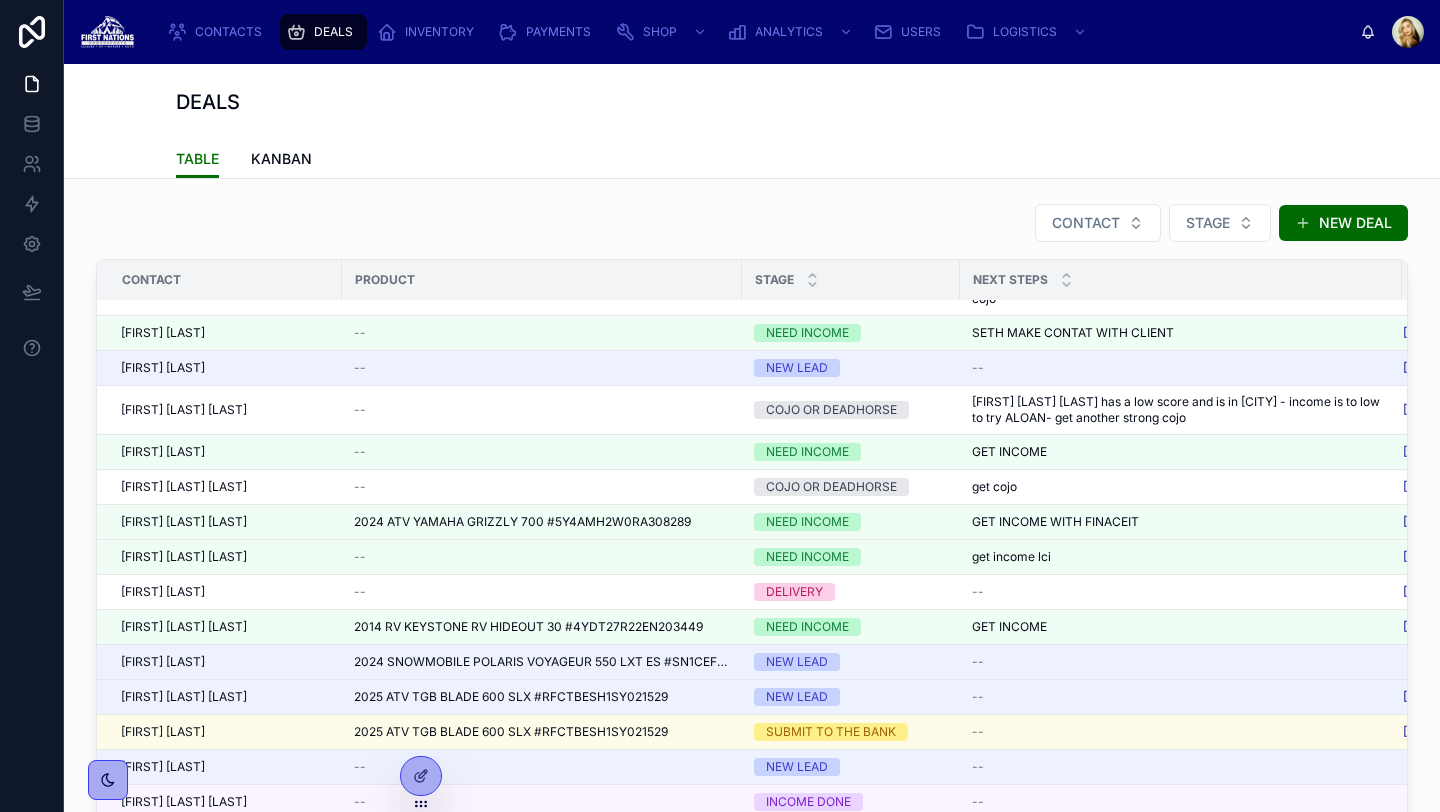 scroll, scrollTop: 557, scrollLeft: 0, axis: vertical 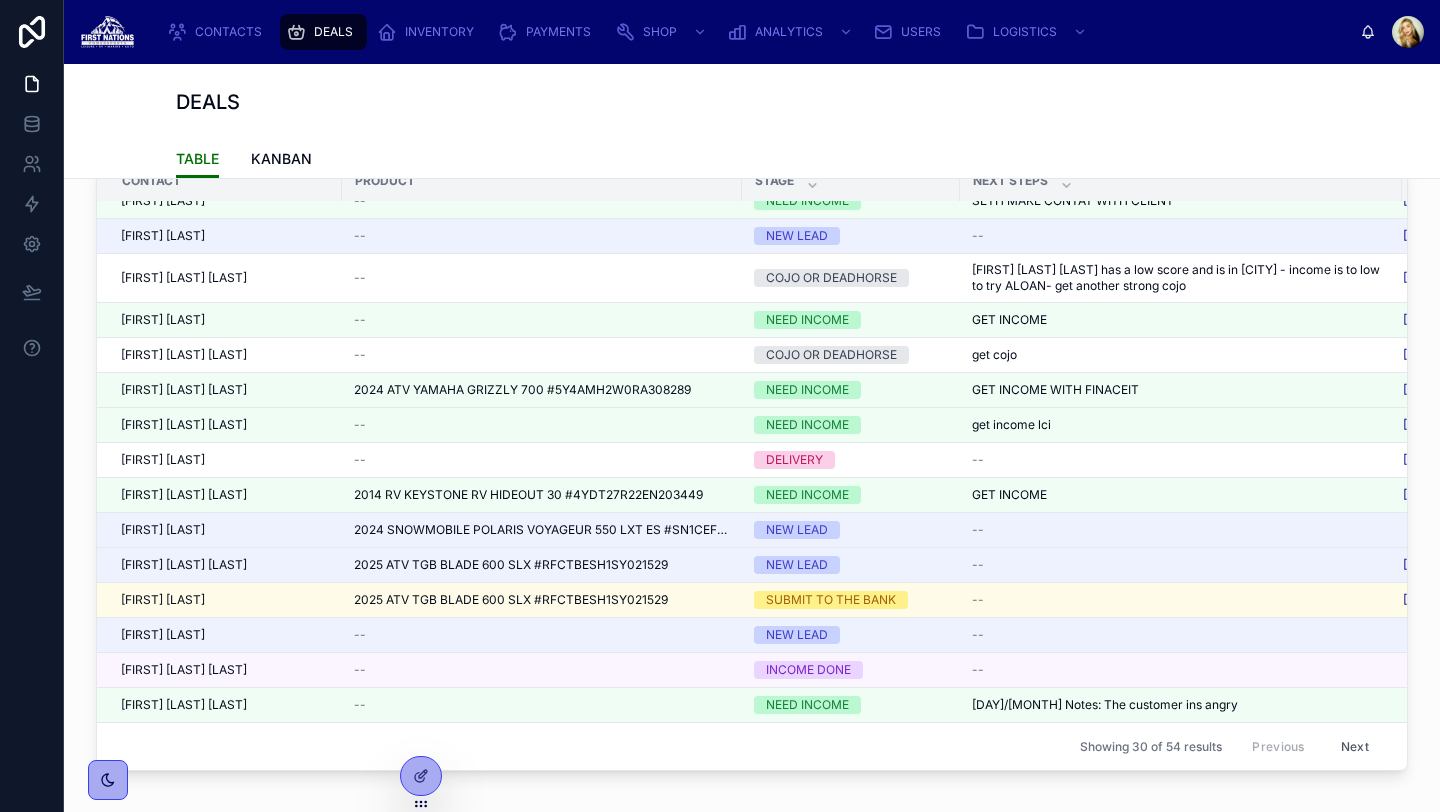 click on "Next" at bounding box center [1355, 746] 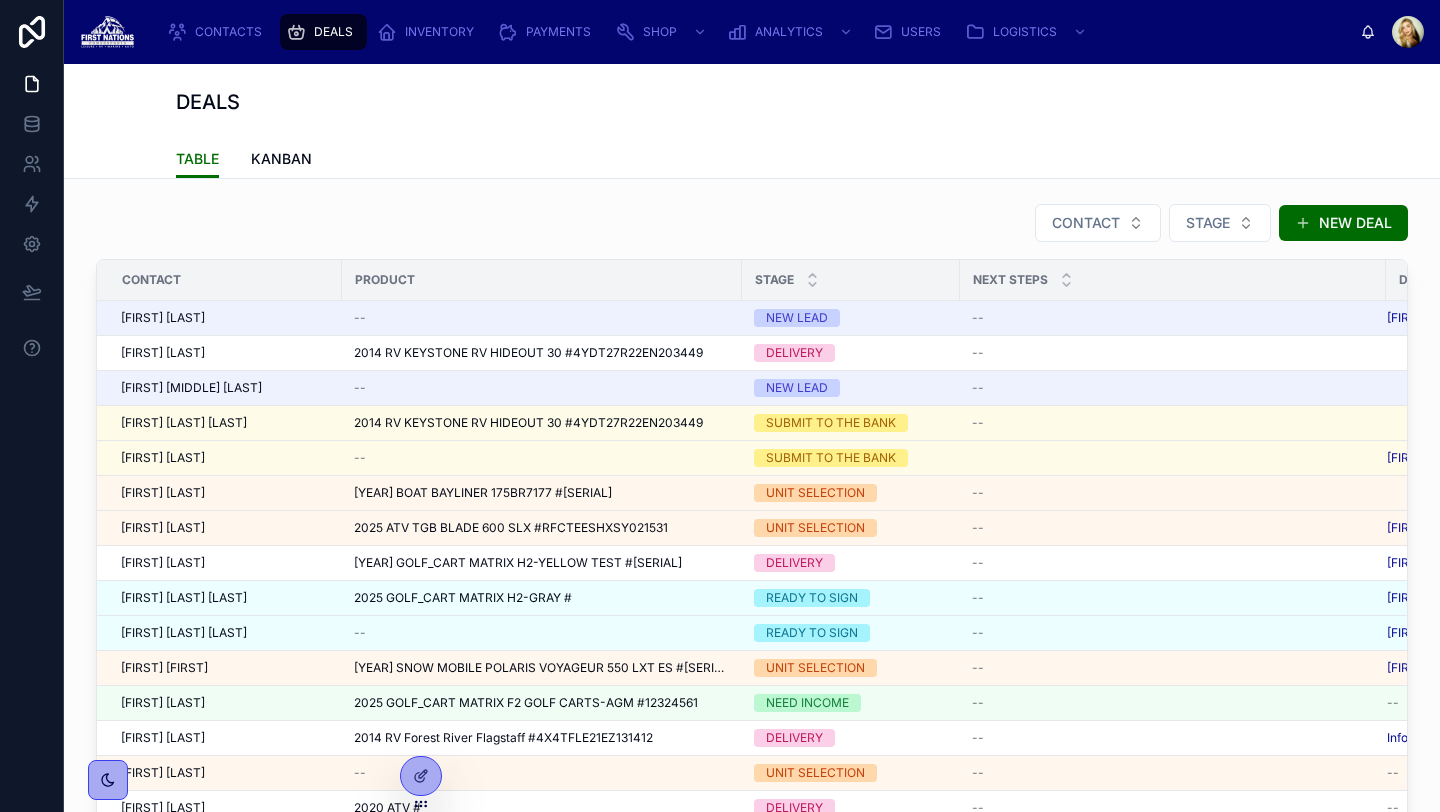 scroll, scrollTop: 319, scrollLeft: 0, axis: vertical 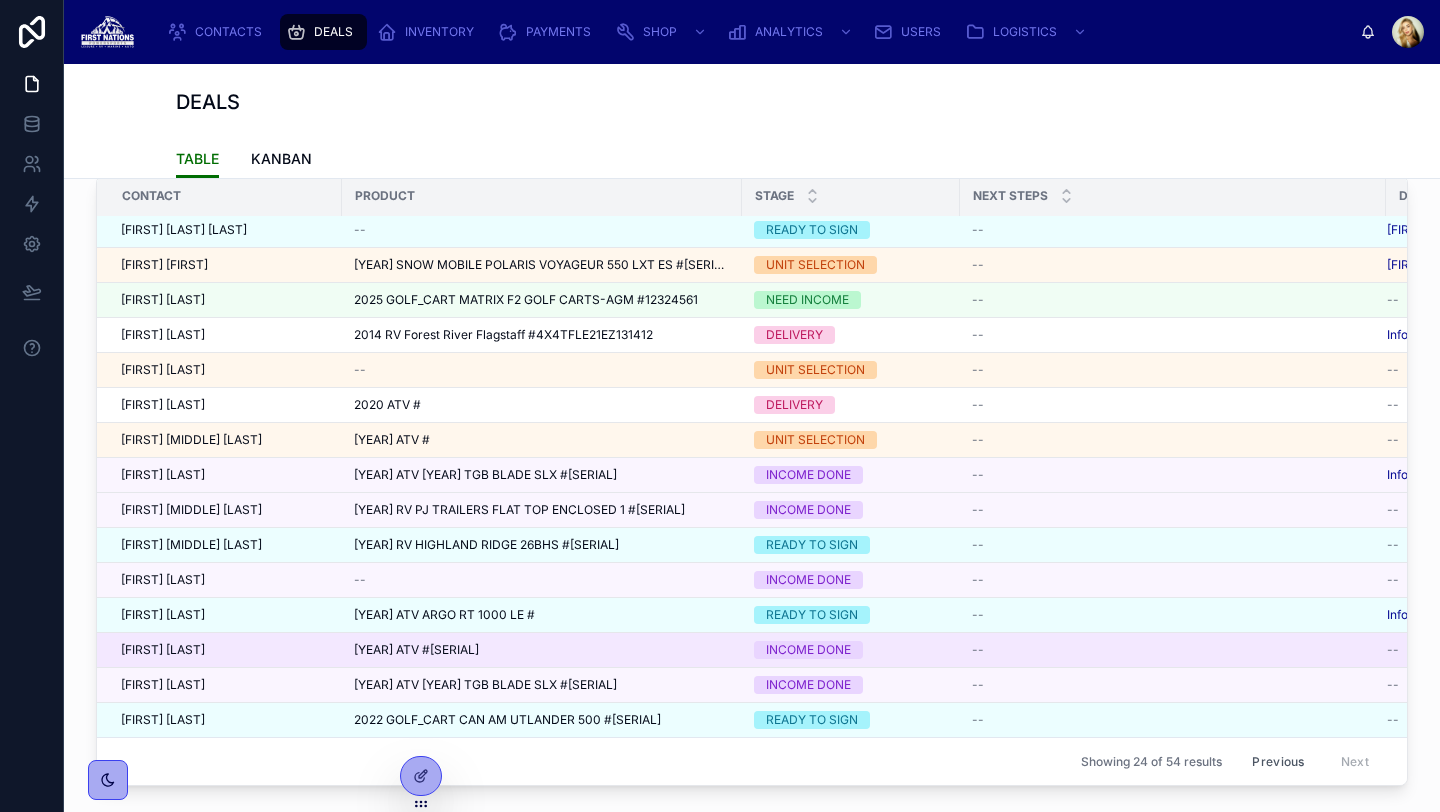 click on "[YEAR] ATV   #[SERIAL]" at bounding box center [416, 650] 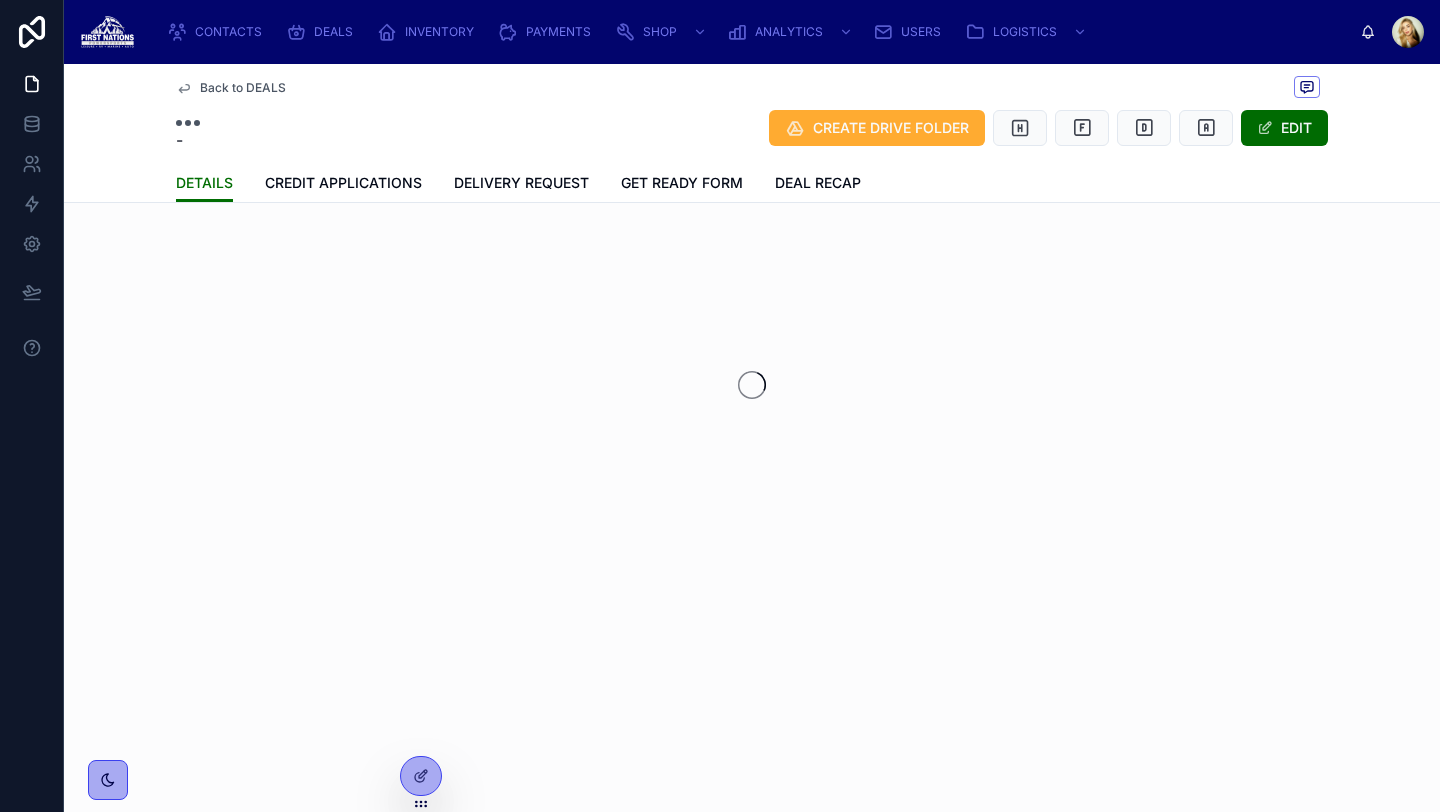 scroll, scrollTop: 0, scrollLeft: 0, axis: both 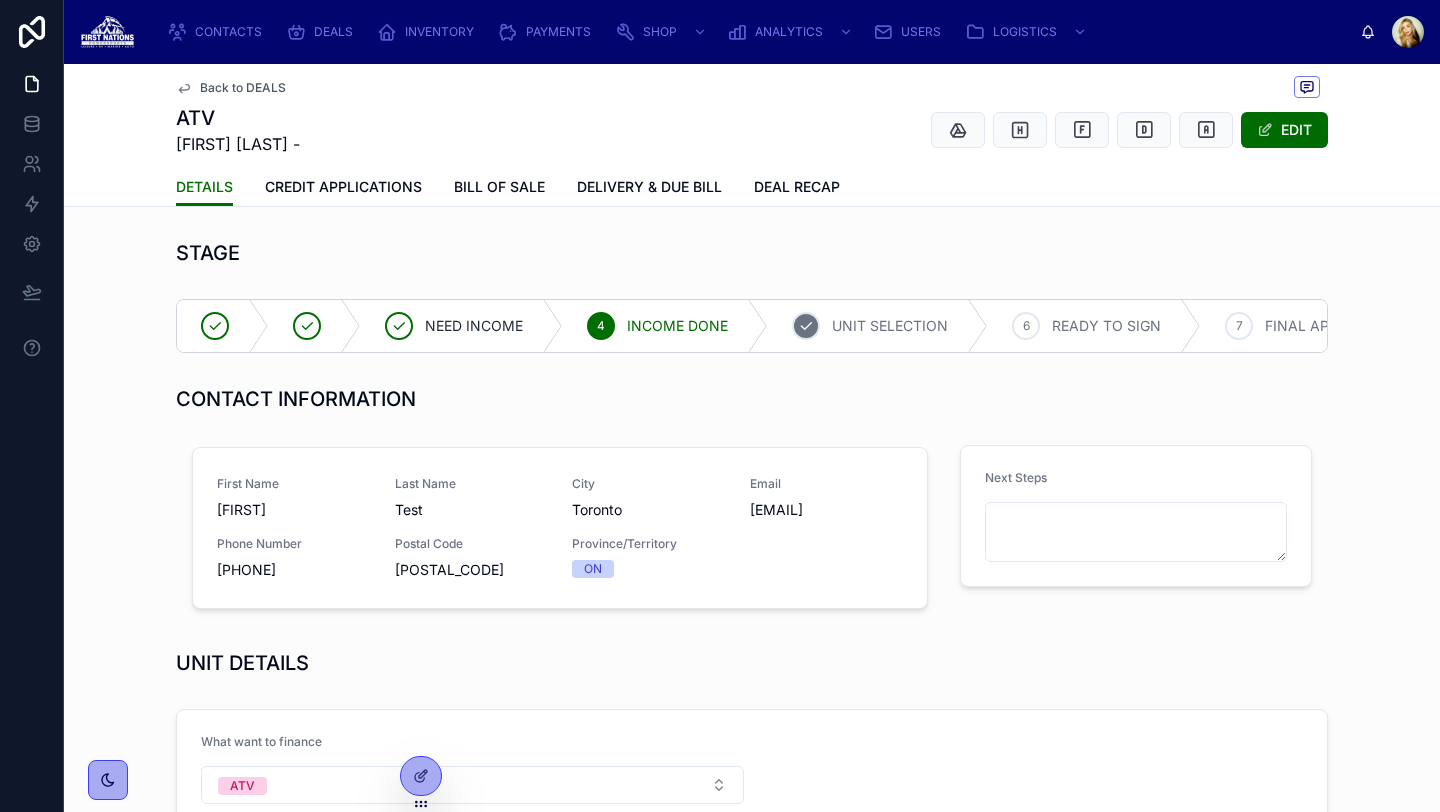 click on "UNIT SELECTION" at bounding box center [890, 326] 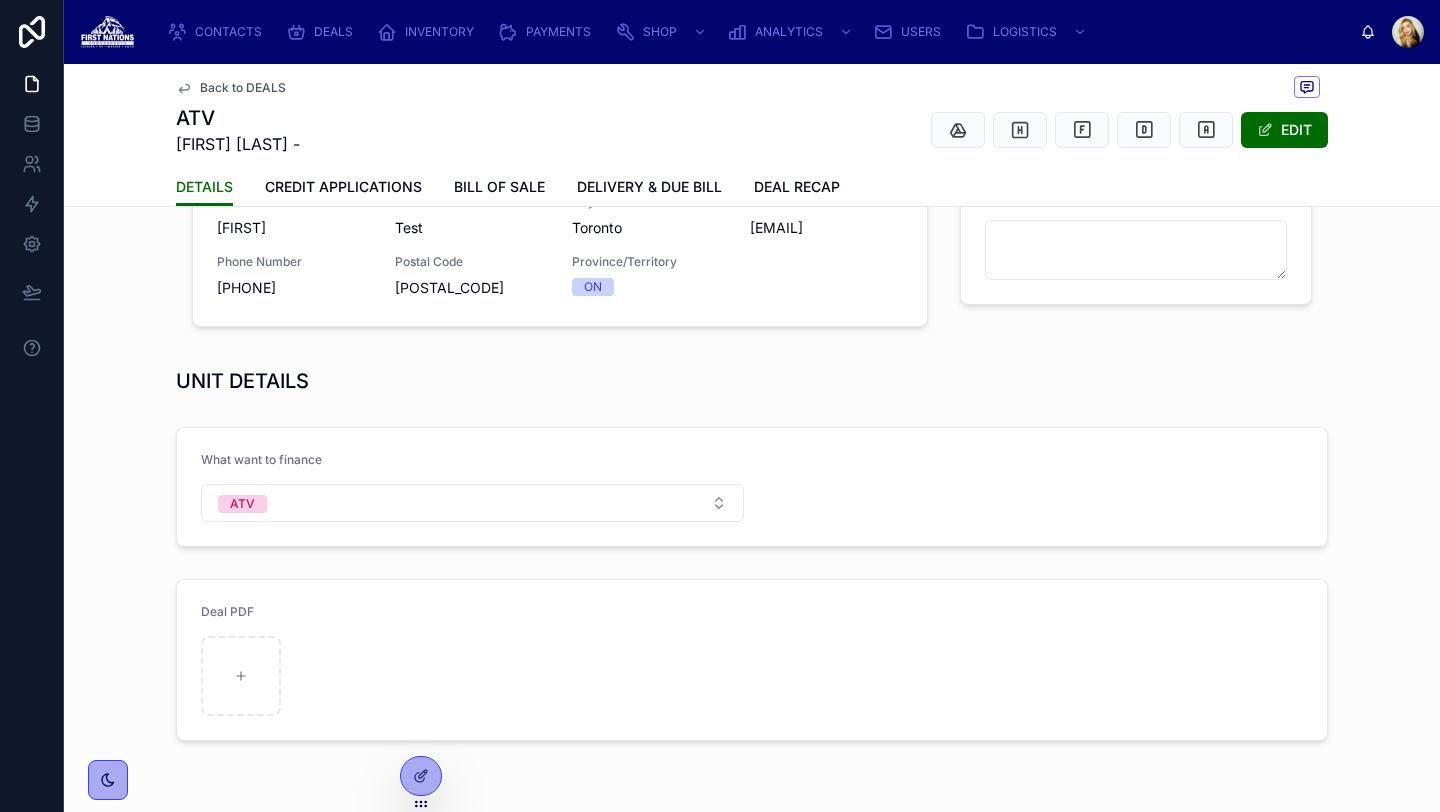 scroll, scrollTop: 333, scrollLeft: 0, axis: vertical 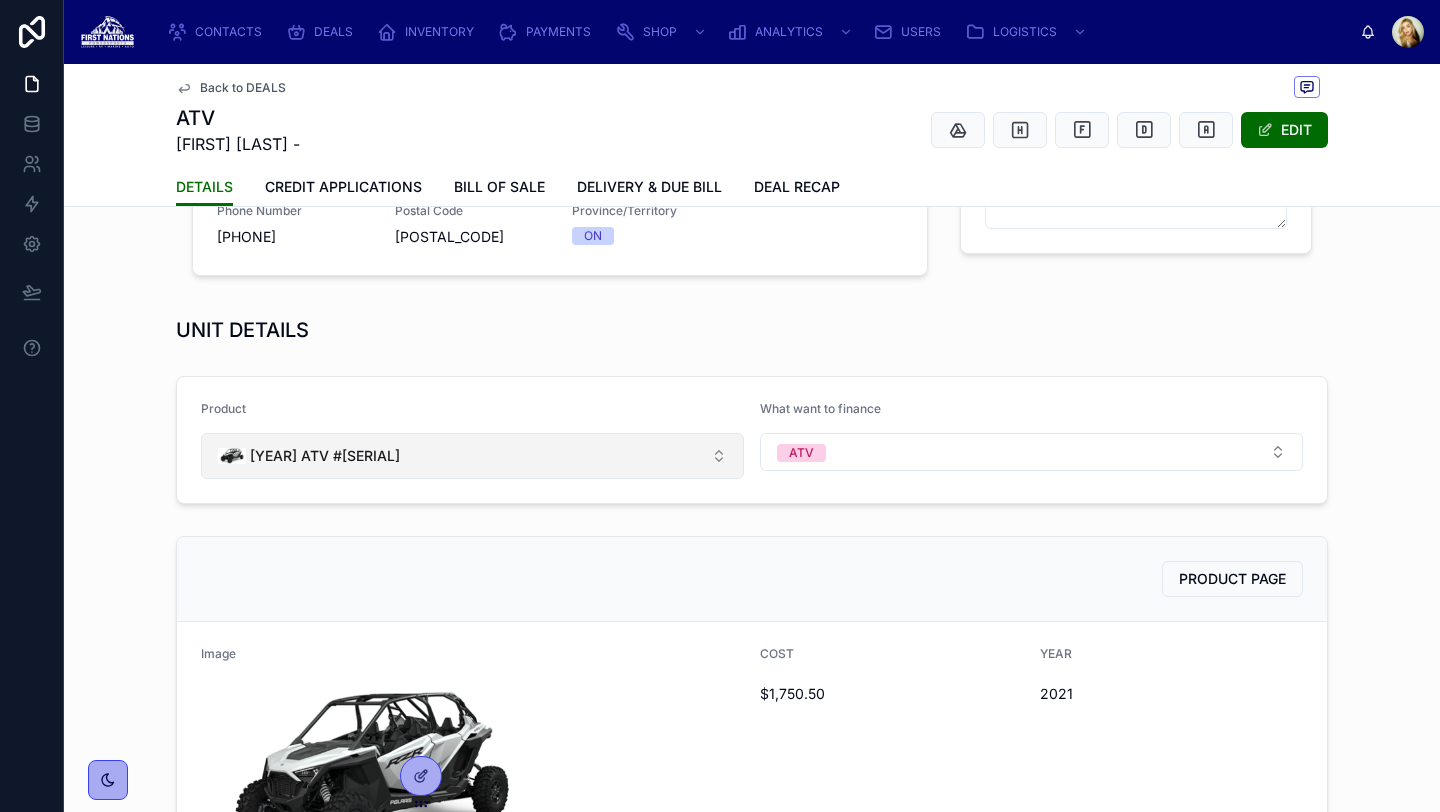 click on "[YEAR] ATV   #[SERIAL]" at bounding box center (472, 456) 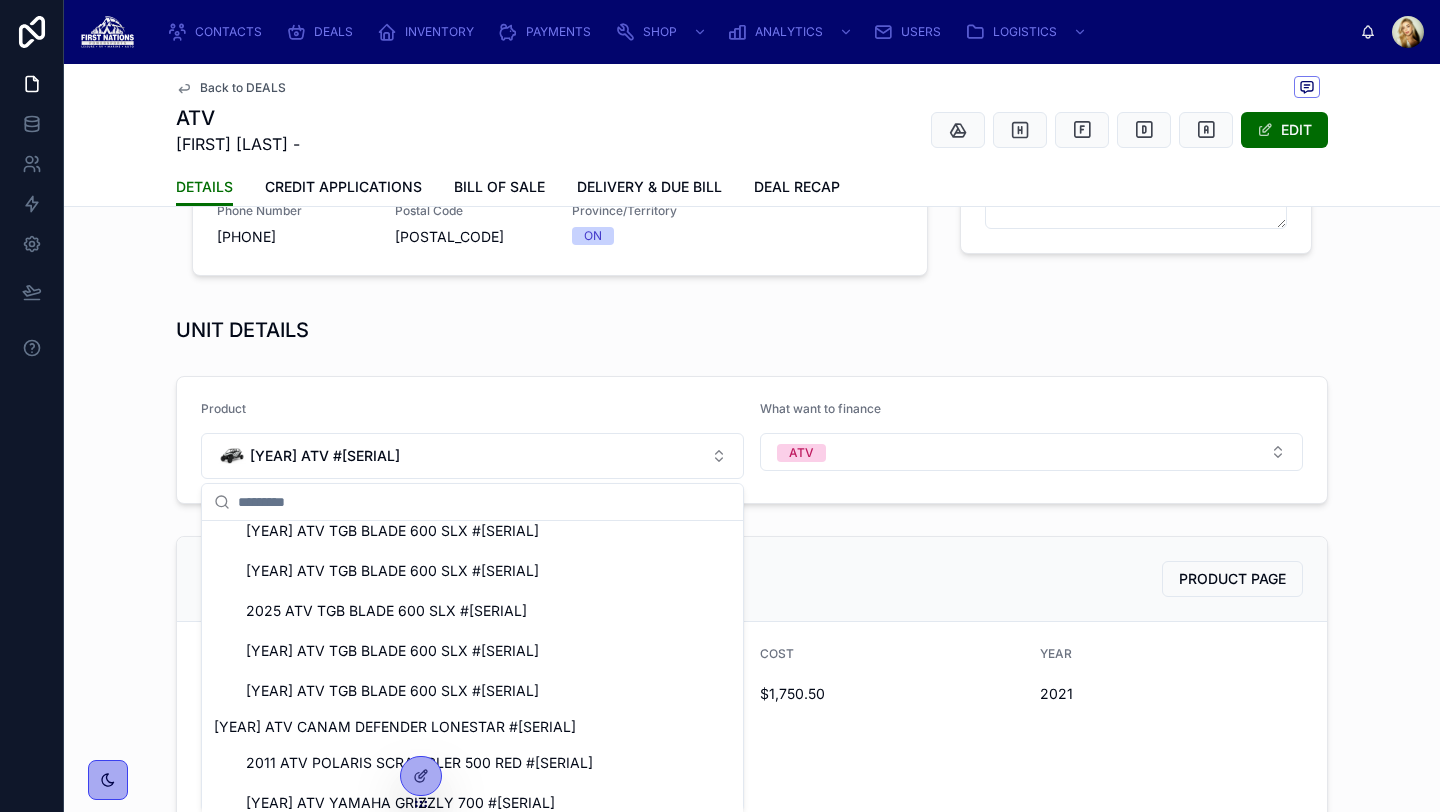 scroll, scrollTop: 0, scrollLeft: 0, axis: both 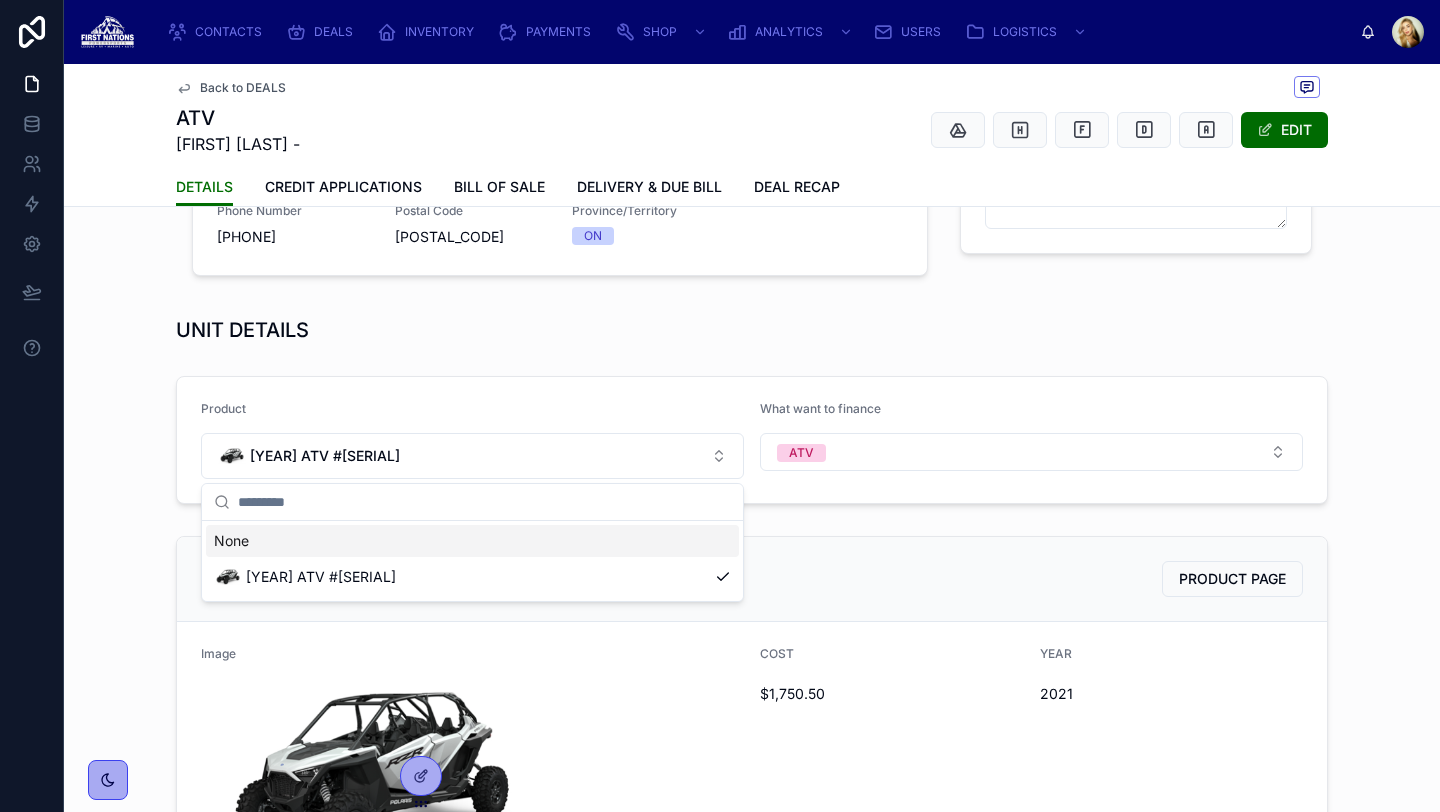 click on "STAGE INCOME DONE 5 UNIT SELECTION 6 READY TO SIGN 7 FINAL APPROVAL 8 DELIVERY 9 CLOSED WON 10 HELP TO TRY AND GET AHOLD OF 11 DEAL LOST 12 ANY LANGUAGE BARRIER ARE BOLDED 13 COJO OR DEADHORSE CONTACT INFORMATION First Name [FIRST] Last Name [LAST] City [CITY] Email [EMAIL] Phone Number [PHONE] Postal Code [POSTAL_CODE] Province/Territory [STATE] Next Steps UNIT DETAILS Product 2021 ATV   # What want to finance ATV PRODUCT PAGE Image COST $1,750.50 YEAR 2021 TYPE ATV STATUS SIGNING MAKE -- MODEL -- MODEL NO -- SERIAL NUM -- COLOR -- Deal PDF" at bounding box center (752, 599) 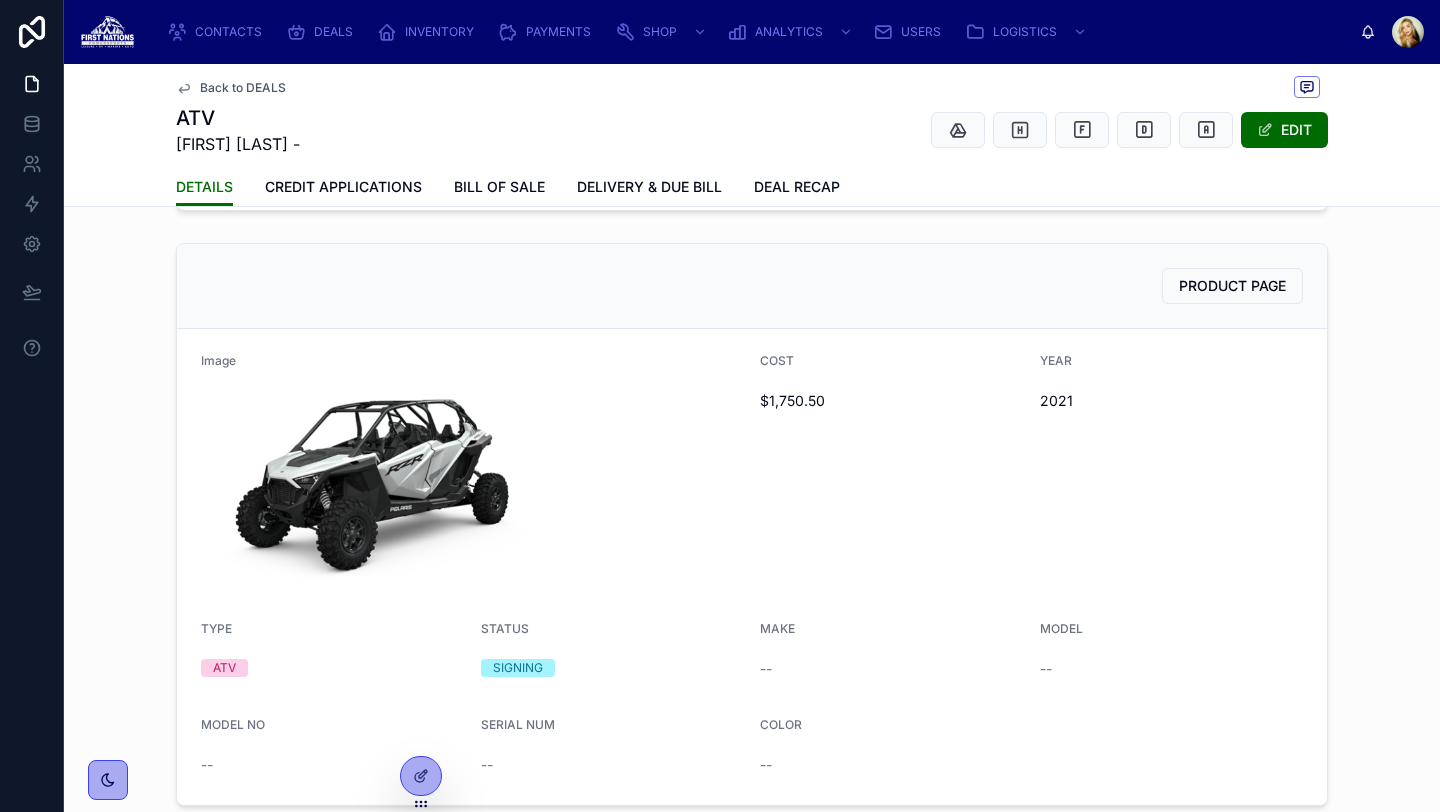 scroll, scrollTop: 625, scrollLeft: 0, axis: vertical 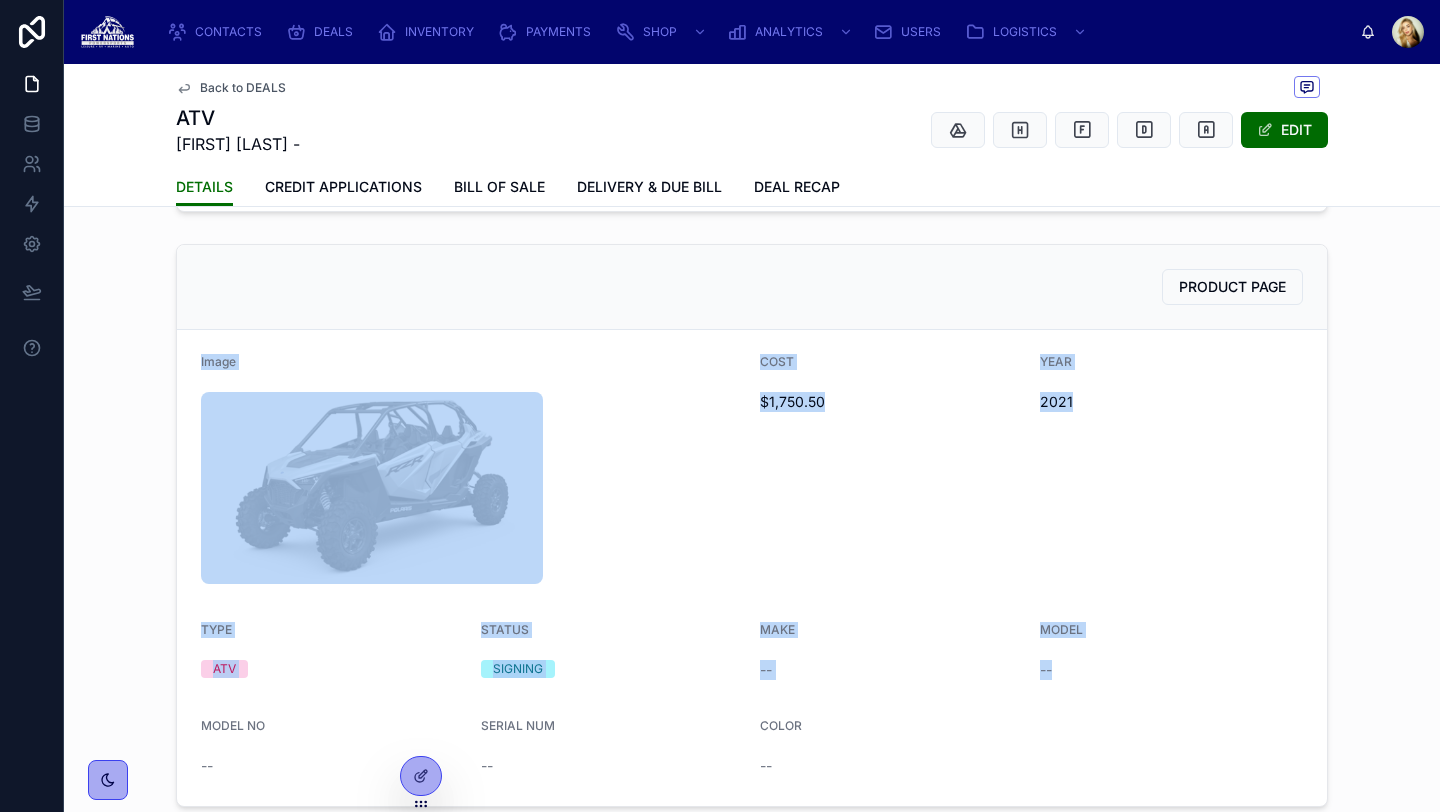 drag, startPoint x: 185, startPoint y: 360, endPoint x: 1109, endPoint y: 683, distance: 978.82837 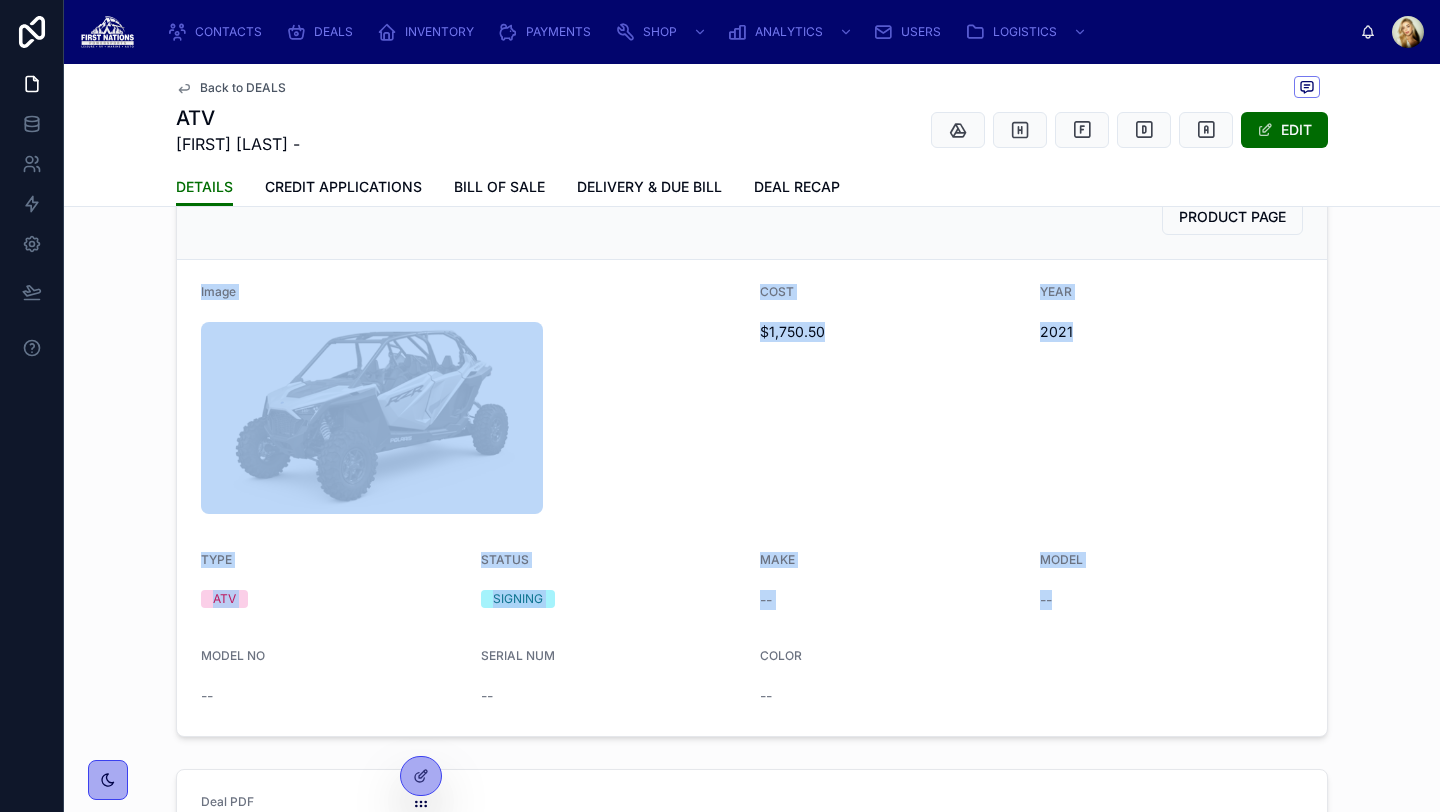 scroll, scrollTop: 702, scrollLeft: 0, axis: vertical 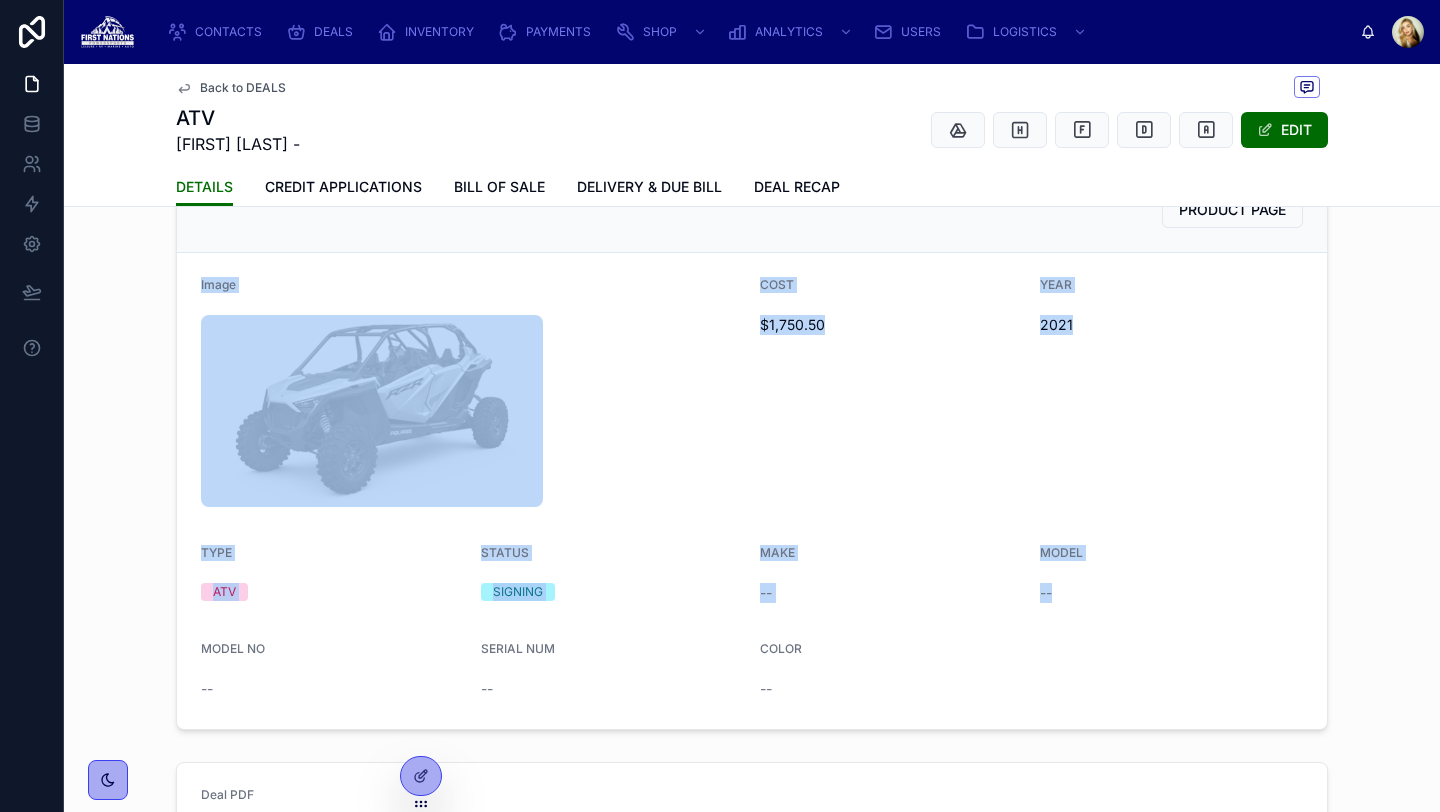click on "Image COST $1,750.50 YEAR 2021 TYPE ATV STATUS SIGNING MAKE -- MODEL -- MODEL NO -- SERIAL NUM -- COLOR --" at bounding box center (752, 491) 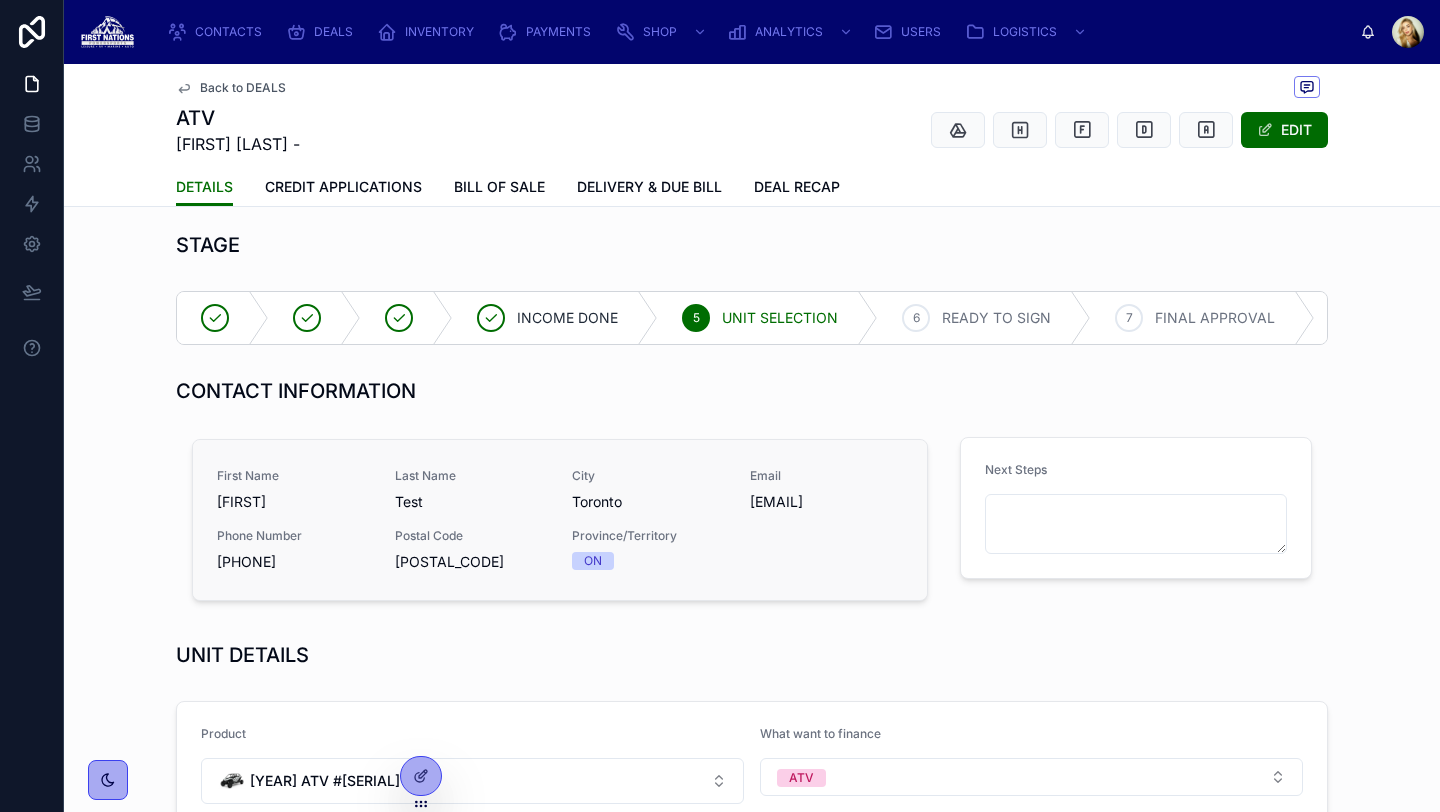 scroll, scrollTop: 0, scrollLeft: 0, axis: both 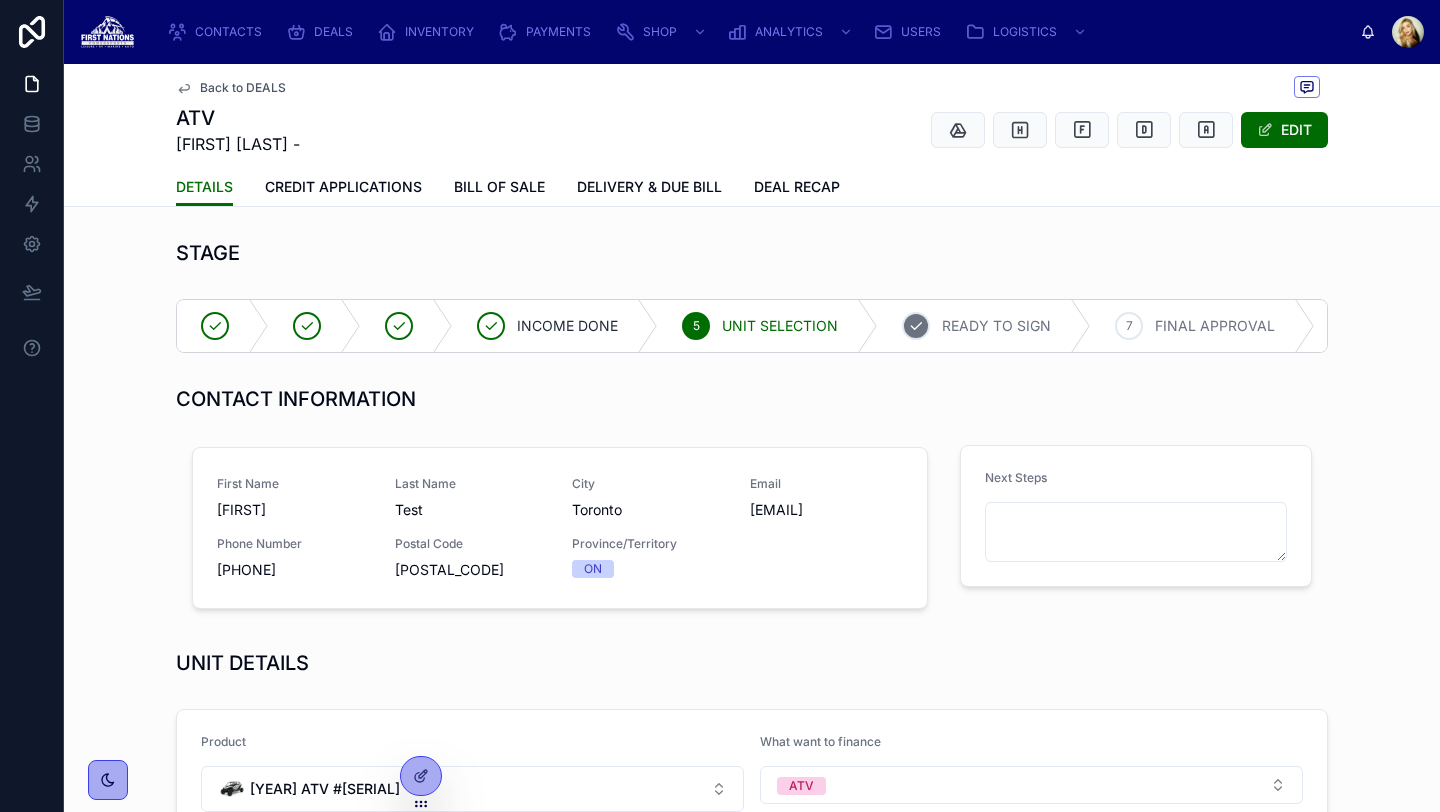 click on "6 READY TO SIGN" at bounding box center [984, 326] 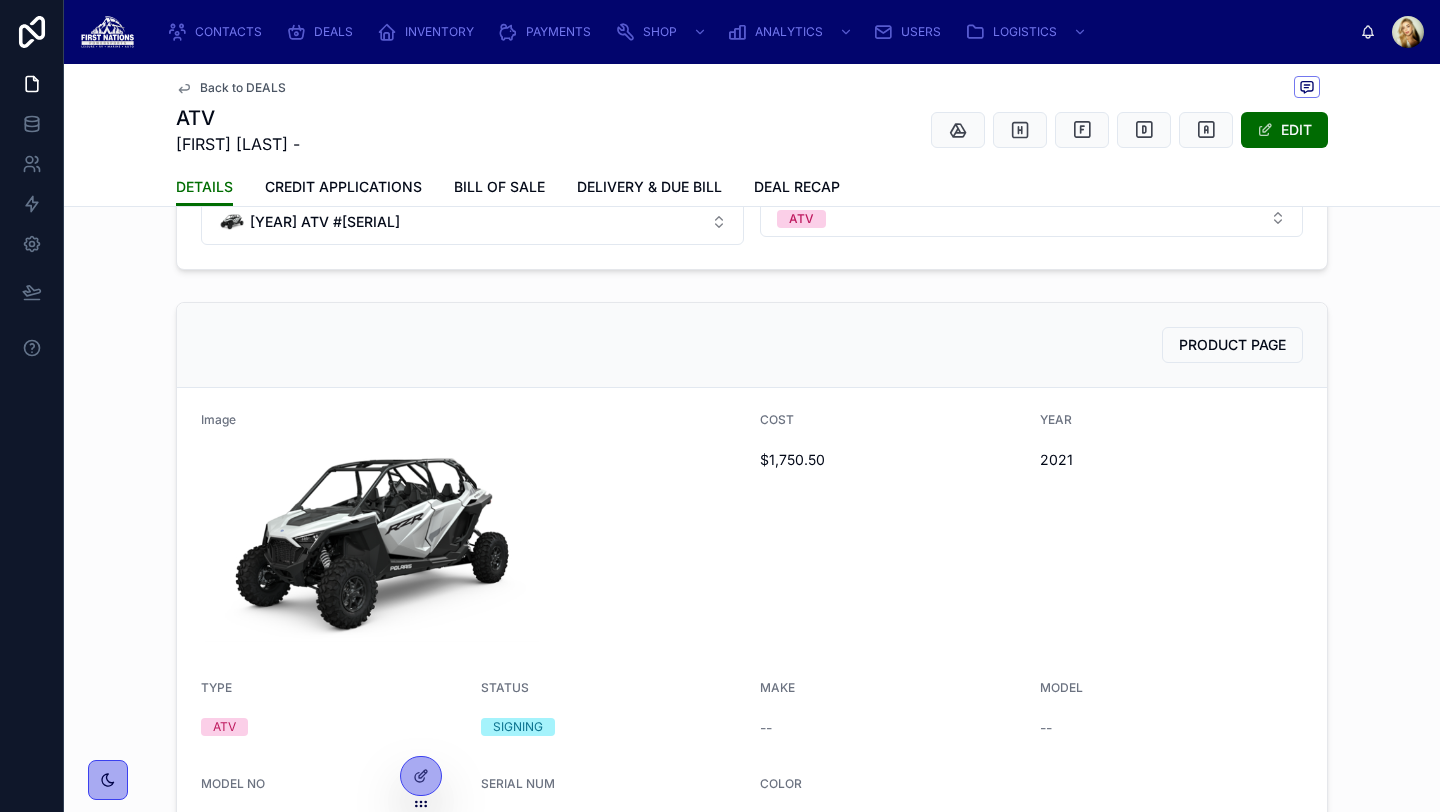 scroll, scrollTop: 0, scrollLeft: 0, axis: both 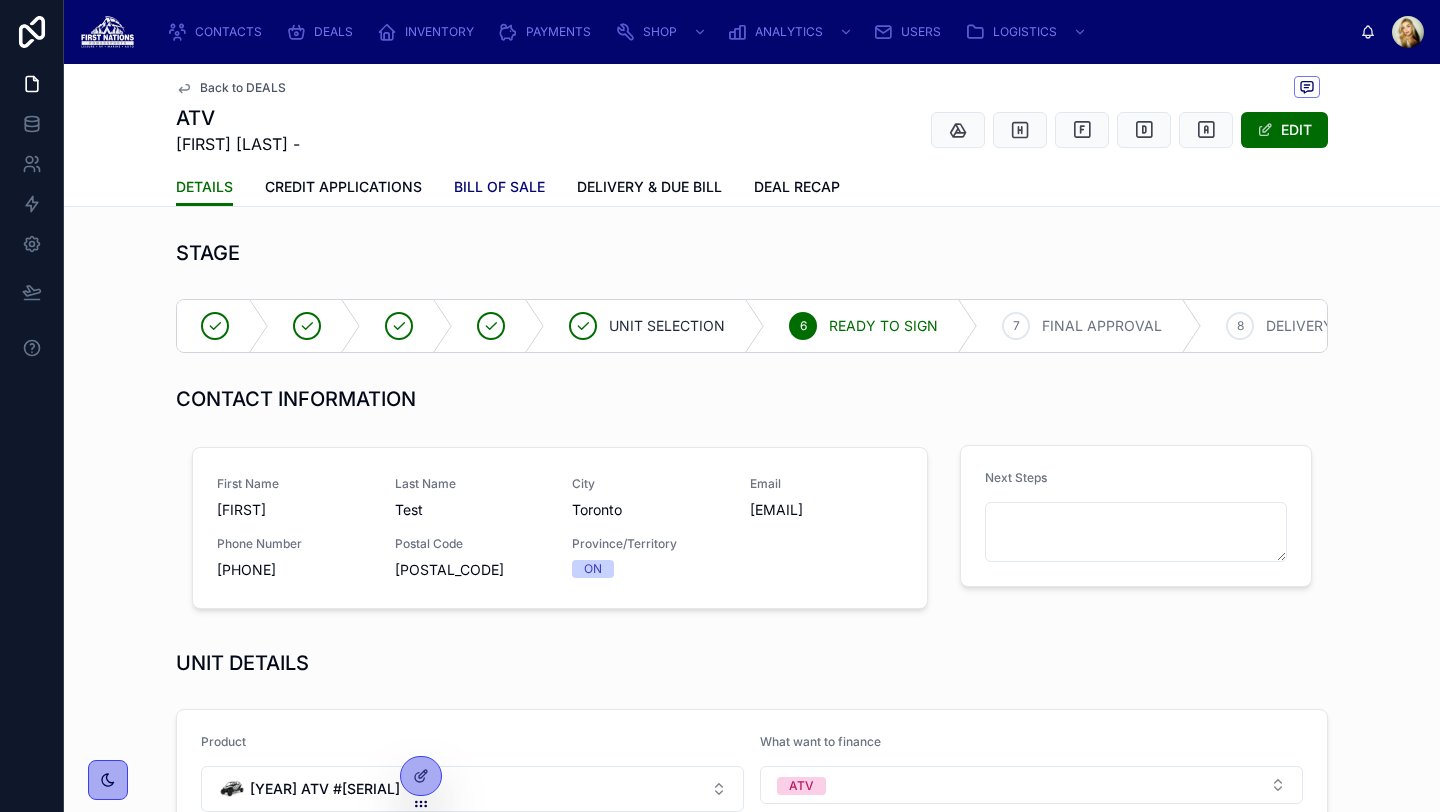 click on "BILL OF SALE" at bounding box center (499, 189) 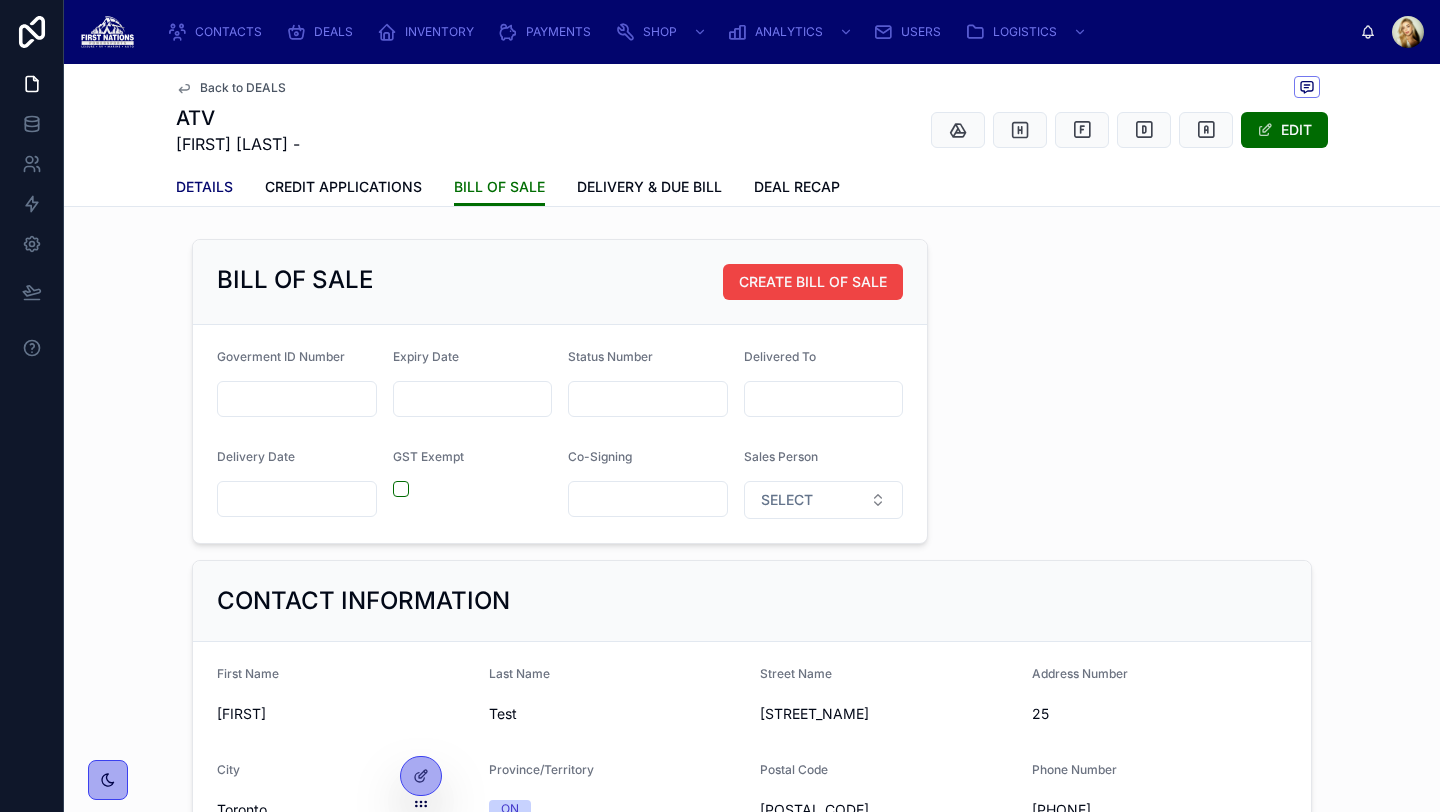 click on "DETAILS" at bounding box center (204, 187) 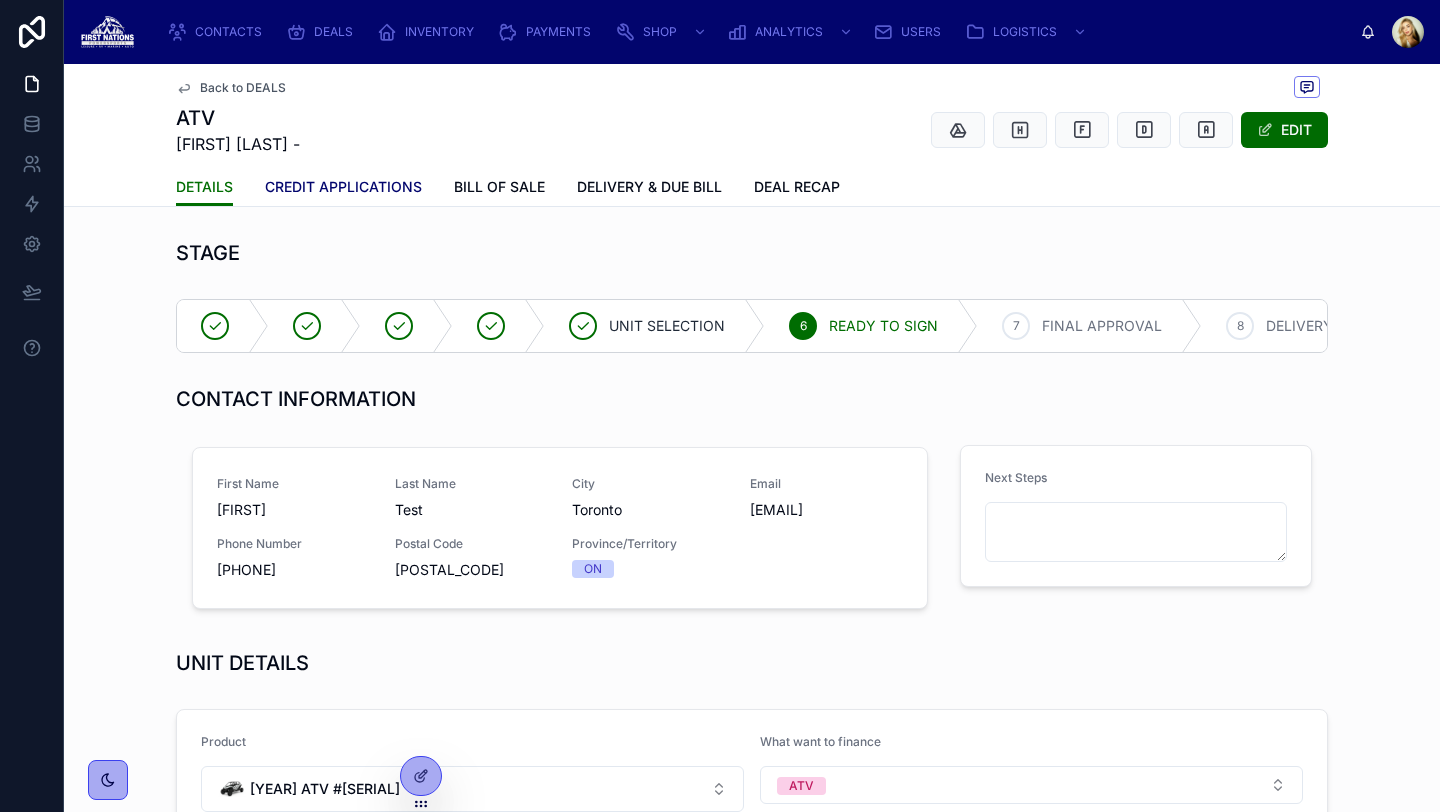 click on "CREDIT APPLICATIONS" at bounding box center (343, 187) 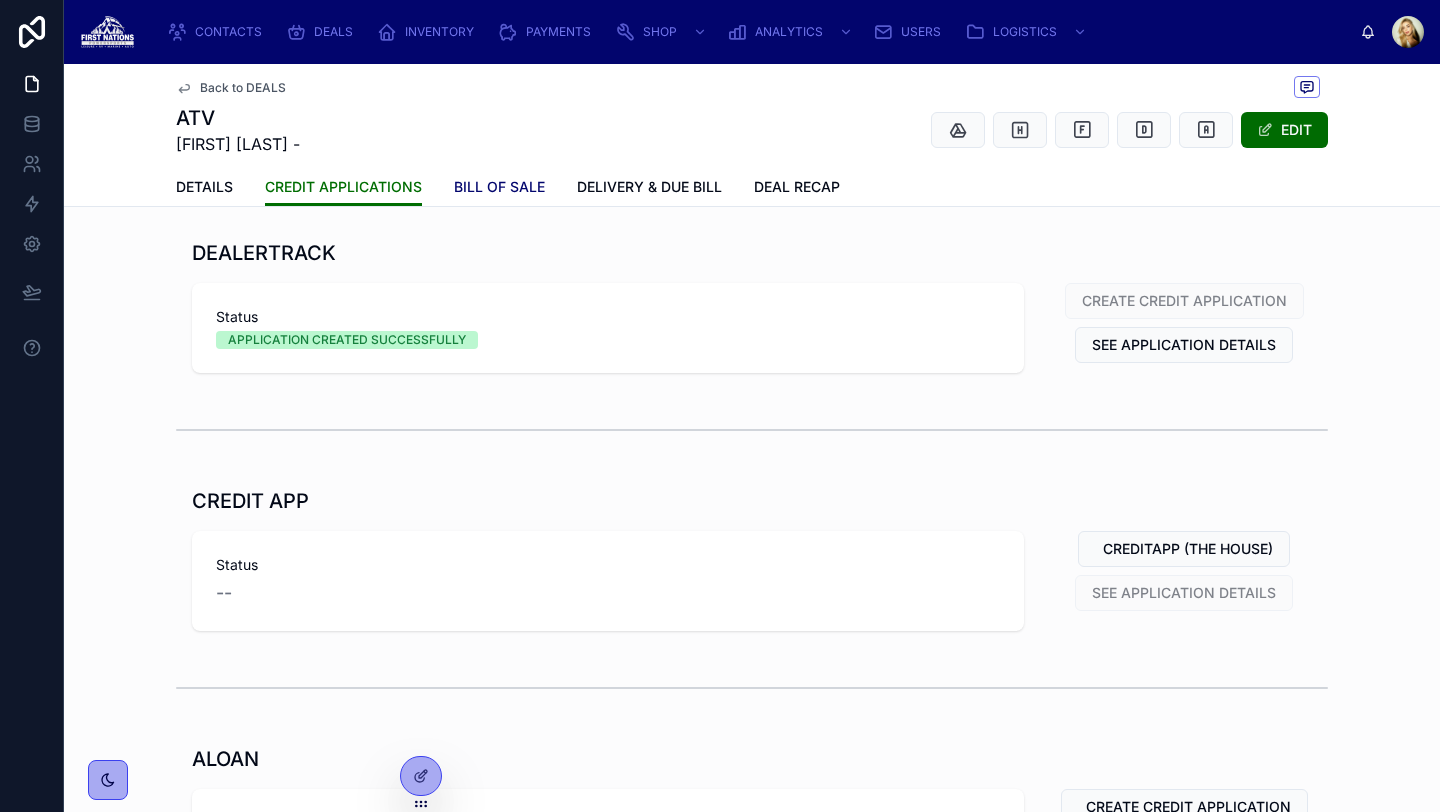 click on "BILL OF SALE" at bounding box center (499, 187) 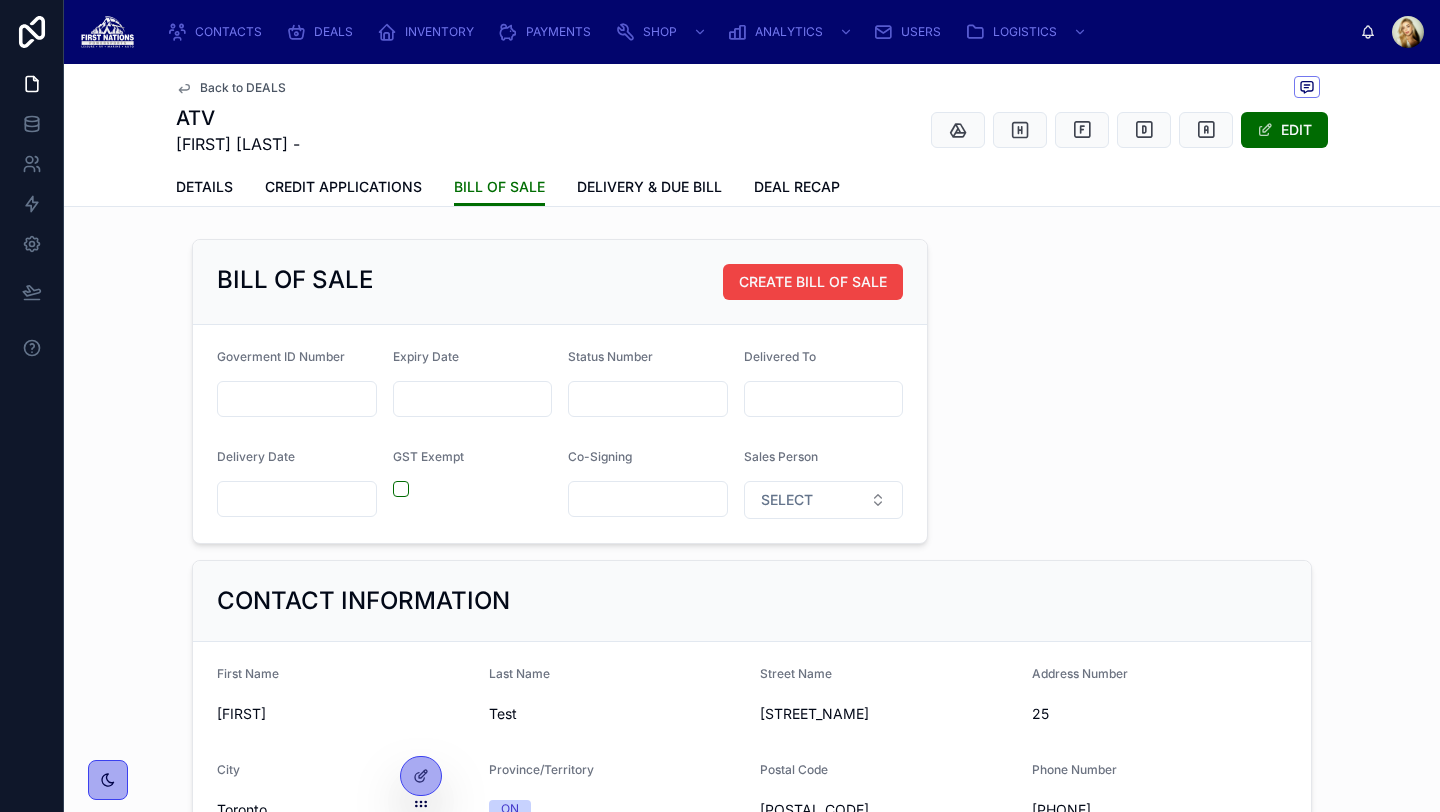 click on "Back to DEALS ATV [FIRST] [LAST] - EDIT BILL OF SALE DETAILS CREDIT APPLICATIONS BILL OF SALE DELIVERY & DUE BILL DEAL RECAP BILL OF SALE CREATE BILL OF SALE Goverment ID Number Expiry Date Status Number Delivered To Delivery Date GST Exempt Co-Signing Sales Person SELECT CONTACT INFORMATION First Name [FIRST] Last Name [LAST] Street Name [STREET] Address Number [NUMBER] City [CITY] Province/Territory [STATE] Postal Code [POSTAL_CODE] Phone Number [PHONE] Email [EMAIL] TERMS OF SETTLEMENT Total Sale Price $[PRICE] Trade in Allowance $[PRICE] Trailer Sale Price $[PRICE] Other Unit Sale Price $[PRICE] Accessories $[PRICE] Net Difference $[PRICE] Document Fee $[PRICE] Install and Delivery $[PRICE] License Fee $[PRICE] Community Progress Fee $[PRICE] Life Insurance $[PRICE] Disability Insurance $[PRICE] Warranty $[PRICE] GAP Coverage $[PRICE] Other Fee -- Other Fee Amount $[PRICE] Admin Fee $[PRICE] Lien Payout $[PRICE] Pick up address TESTED Subtotal $[PRICE] PST % [PERCENT]% PST $[PRICE] GST % [PERCENT]% GST $[PRICE] HST % [PERCENT]% HST $[PRICE] PPSA -- Lender Fee -- $[PRICE]" at bounding box center [752, 1540] 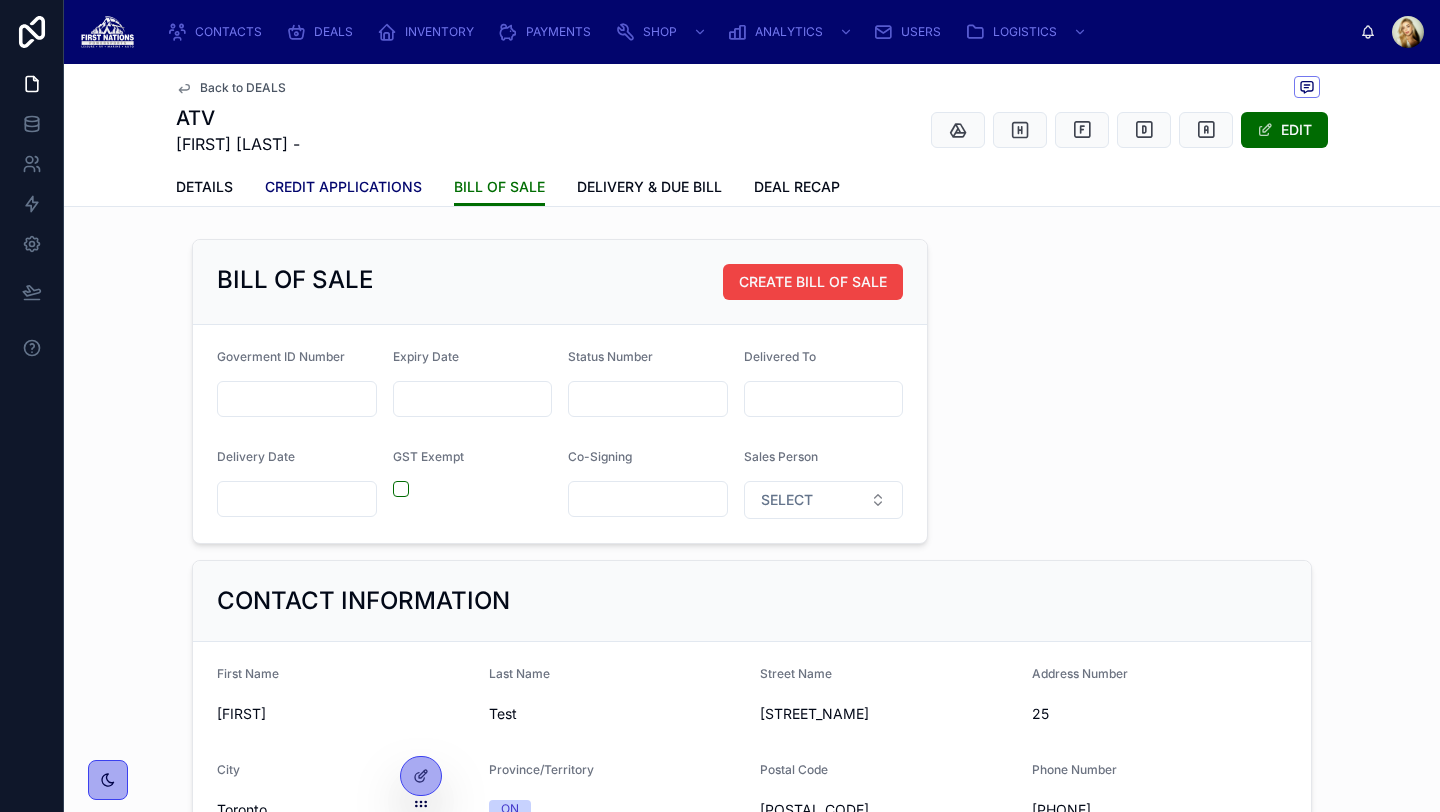 click on "CREDIT APPLICATIONS" at bounding box center (343, 187) 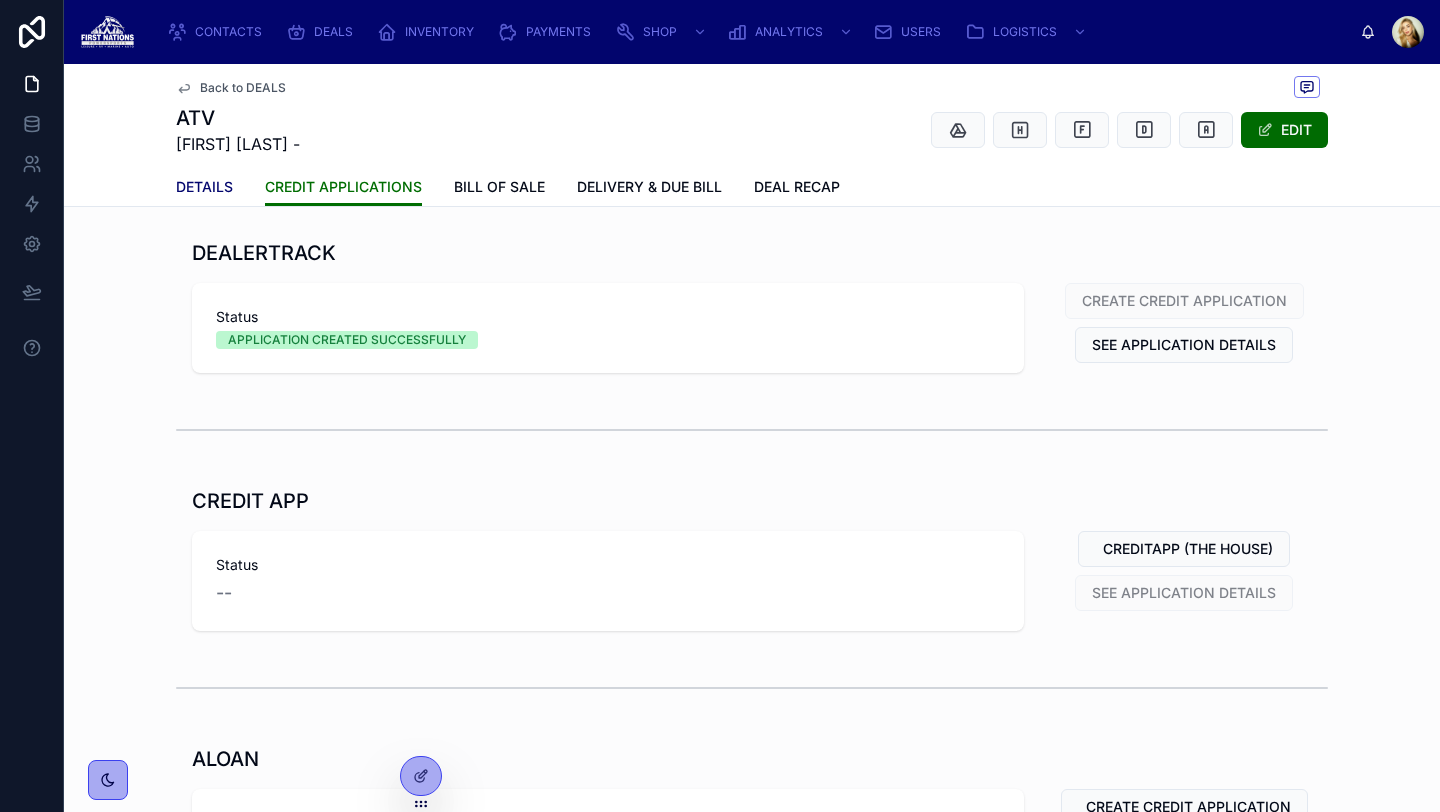 click on "DETAILS" at bounding box center [204, 189] 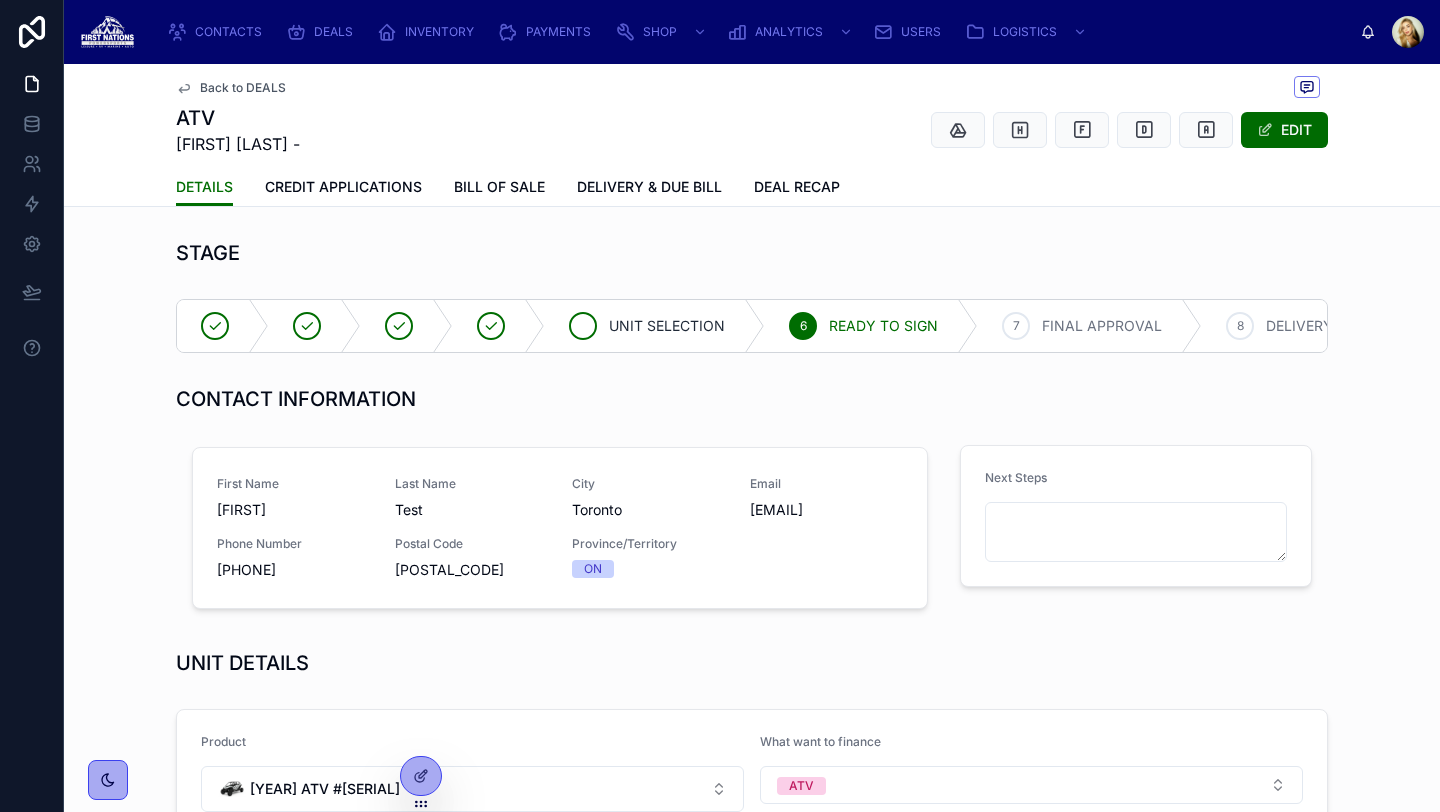 click on "UNIT SELECTION" at bounding box center (667, 326) 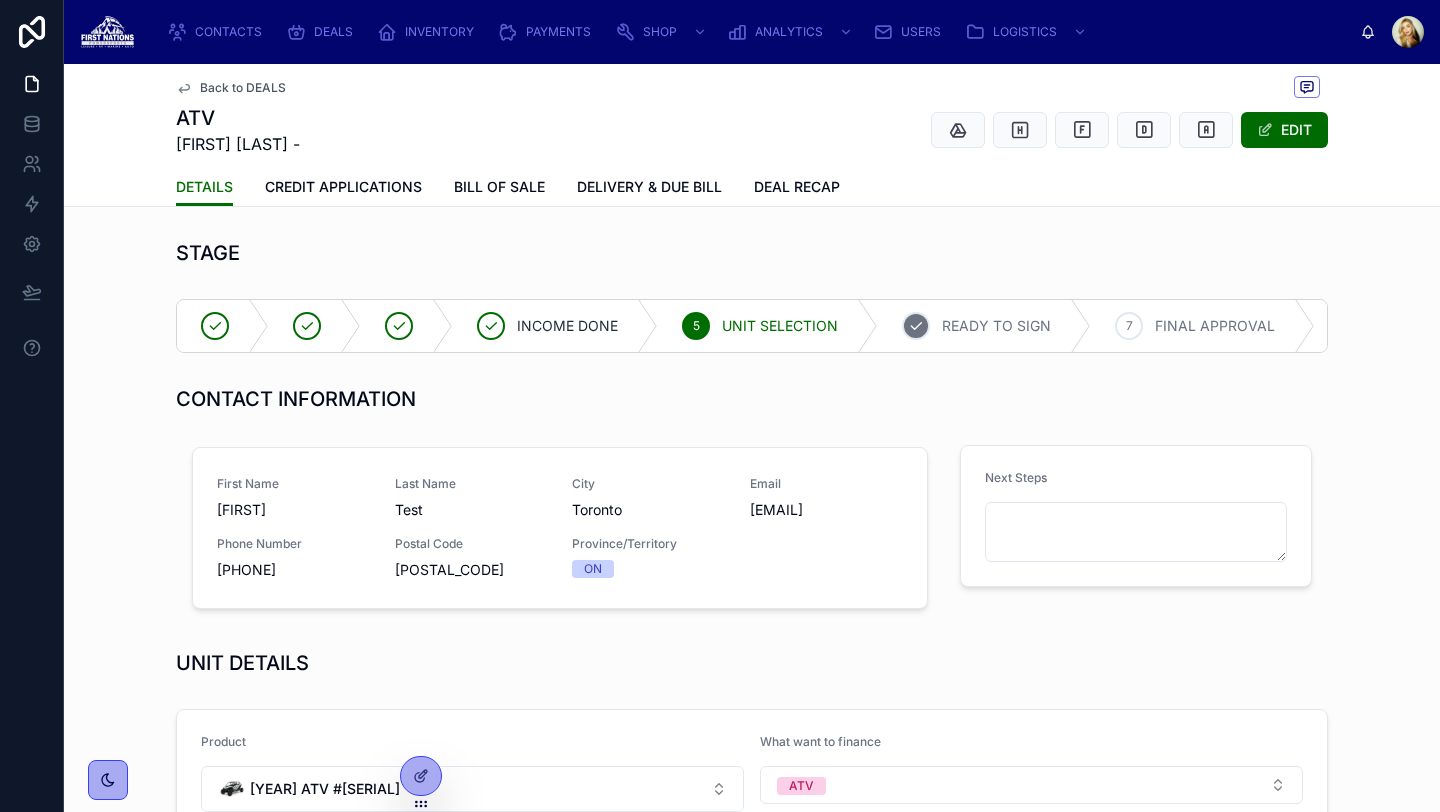 click 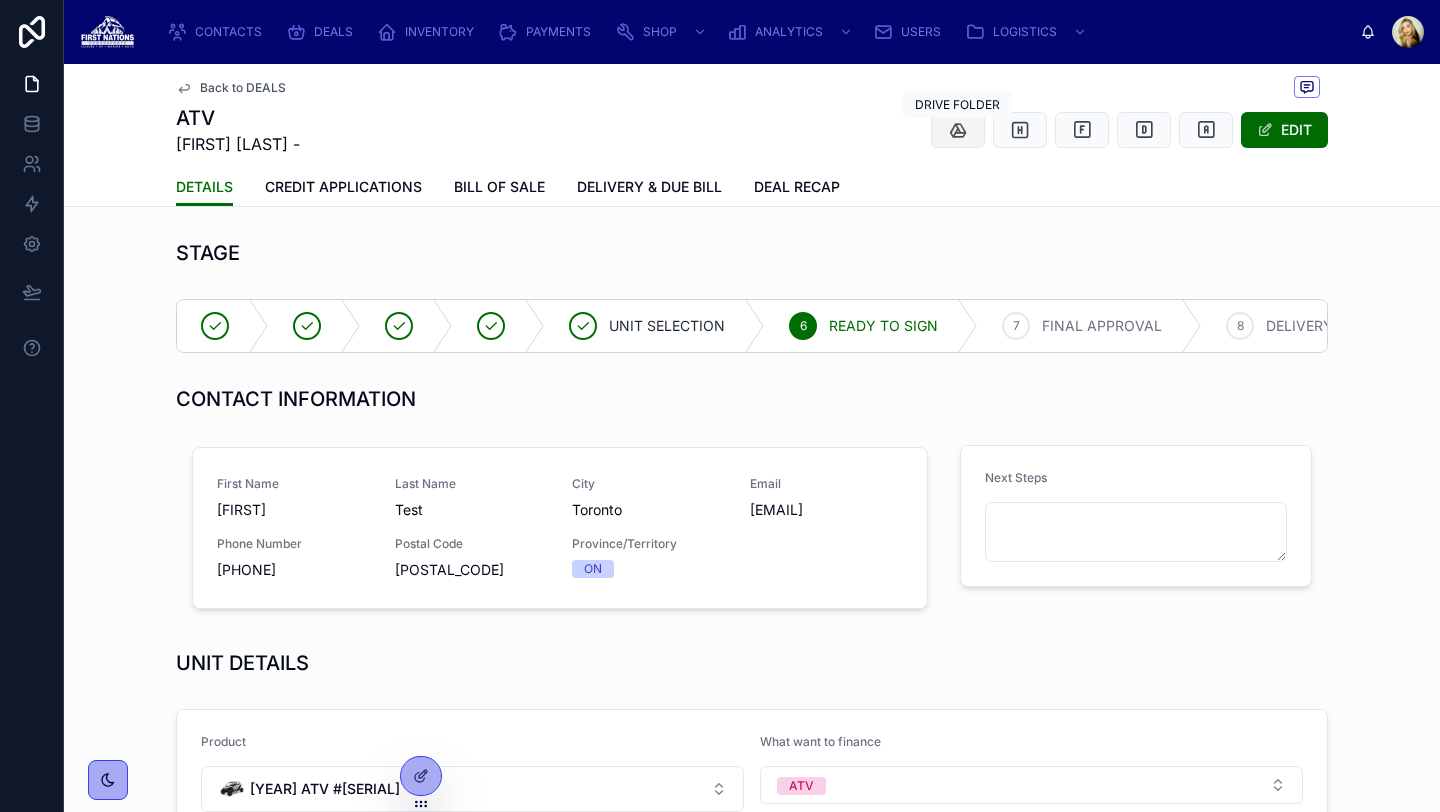 click at bounding box center [958, 130] 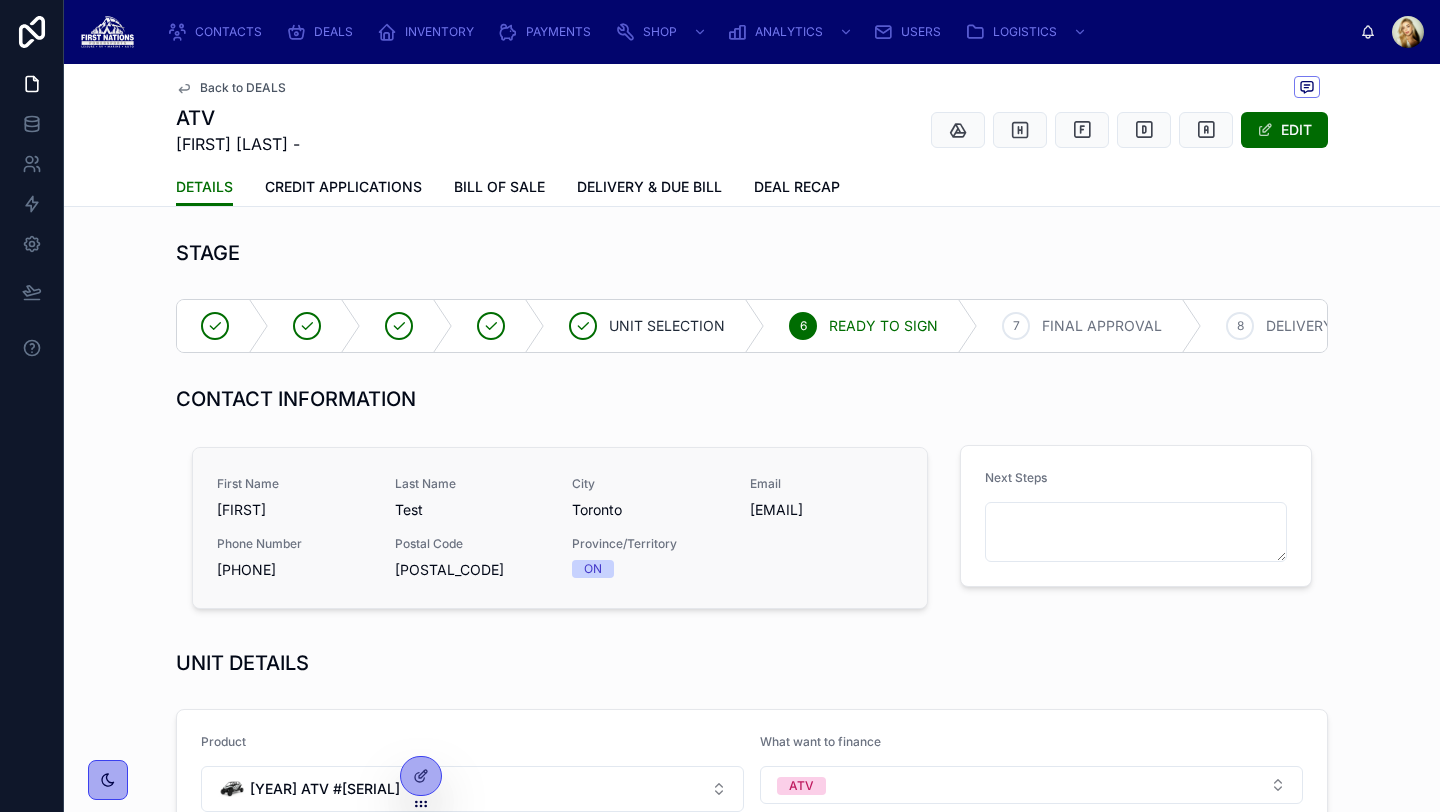 click on "Phone Number" at bounding box center [294, 544] 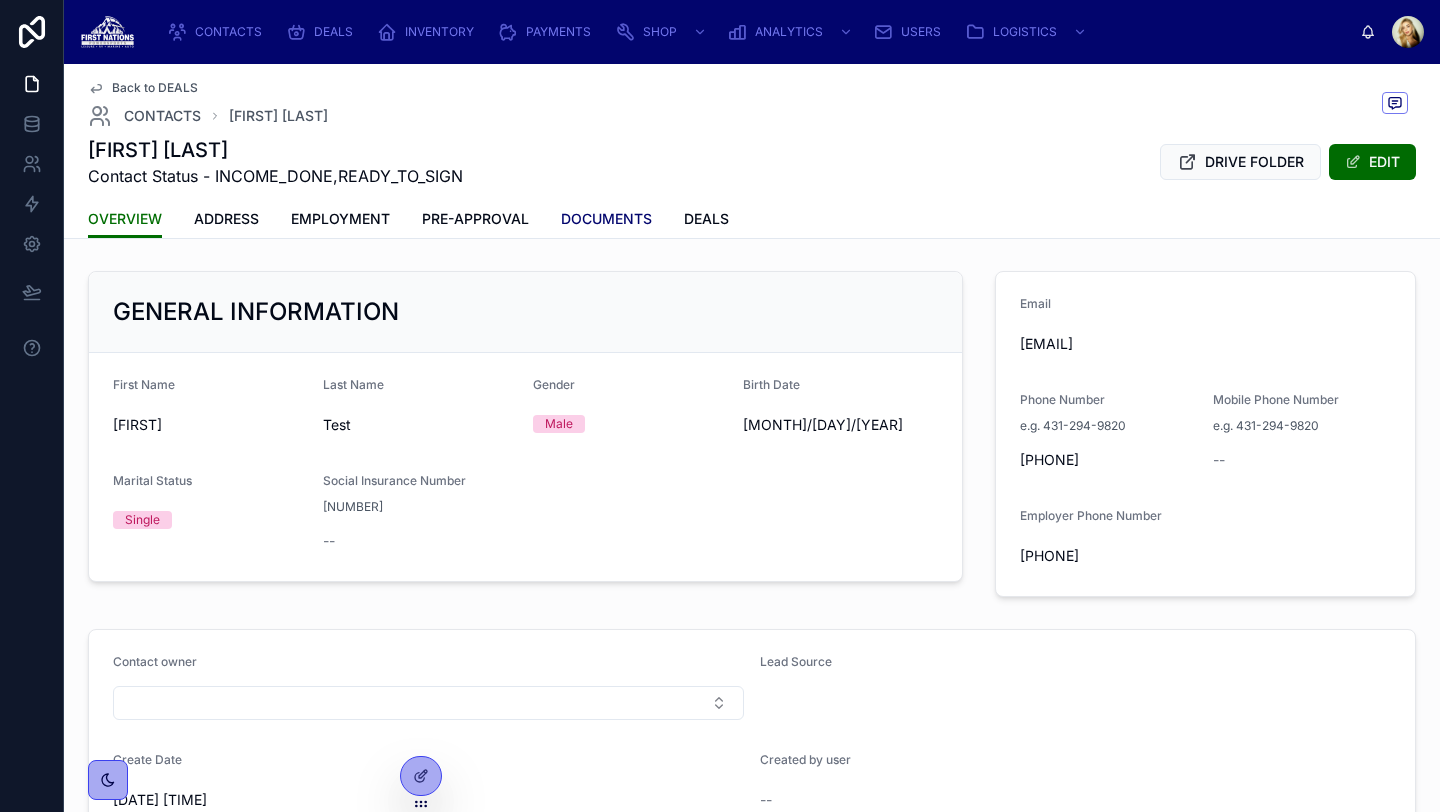 click on "DOCUMENTS" at bounding box center (606, 219) 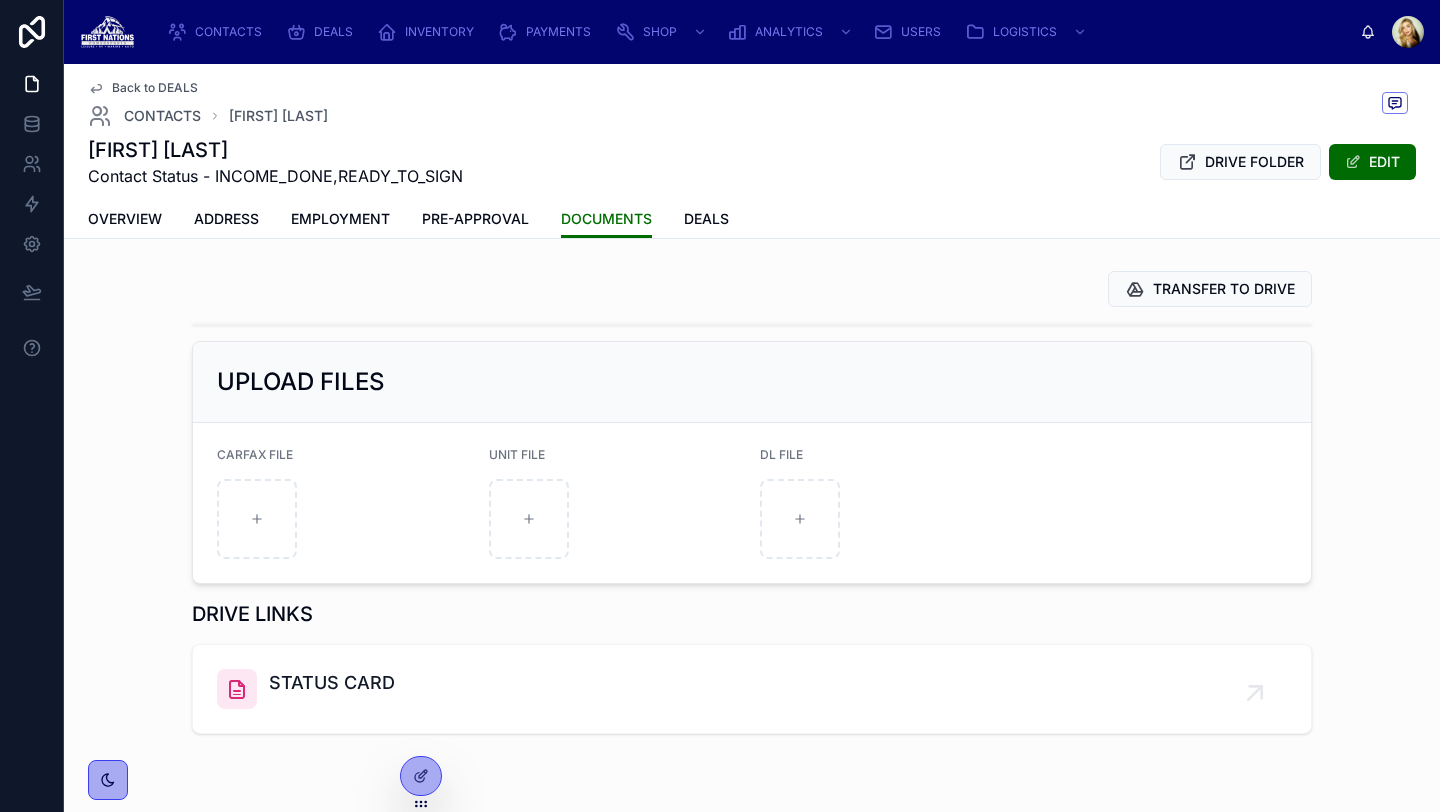click on "Back to DEALS CONTACTS [FIRST] [LAST] [FIRST] [LAST] Contact Status - INCOME_DONE,READY_TO_SIGN DRIVE FOLDER EDIT" at bounding box center [752, 132] 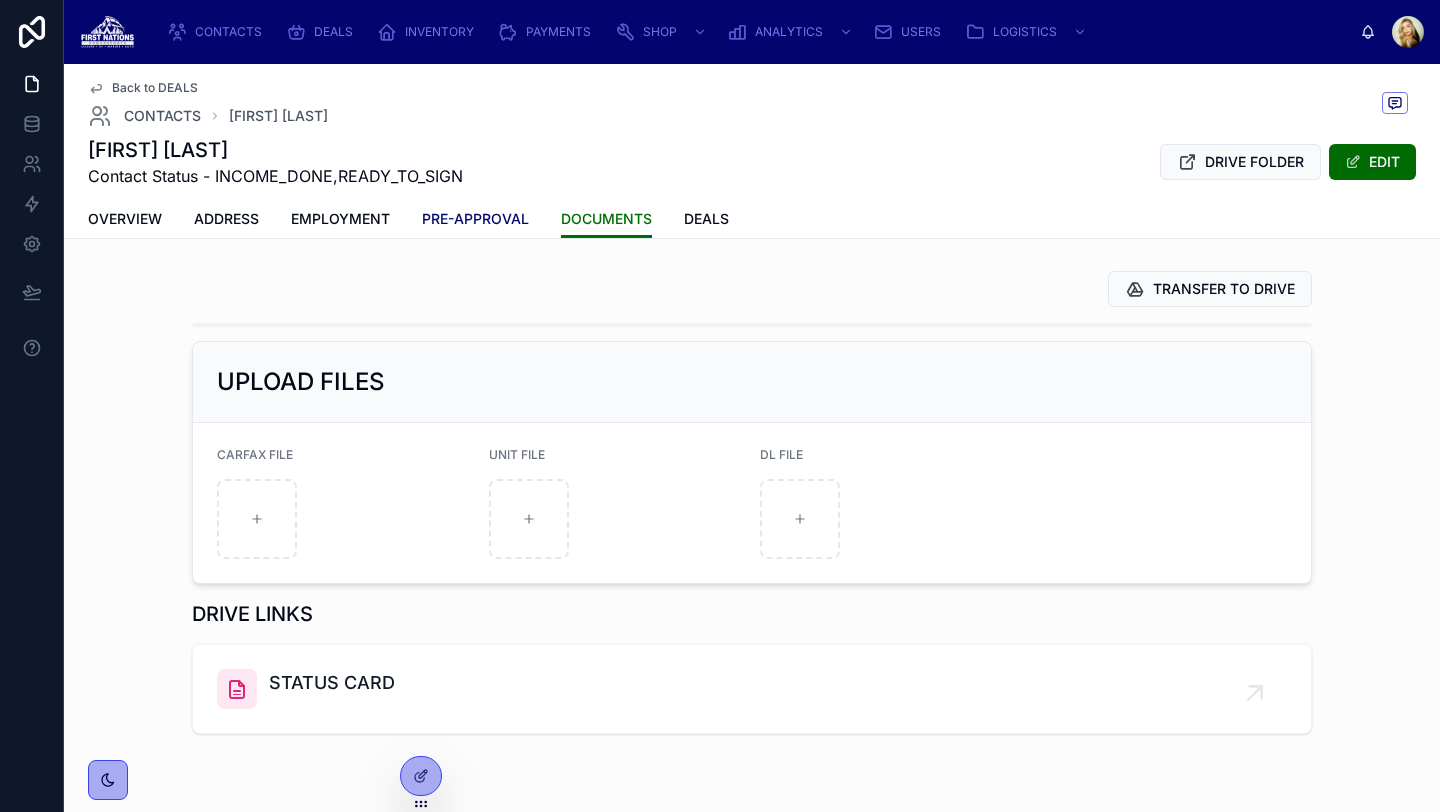 click on "PRE-APPROVAL" at bounding box center [475, 219] 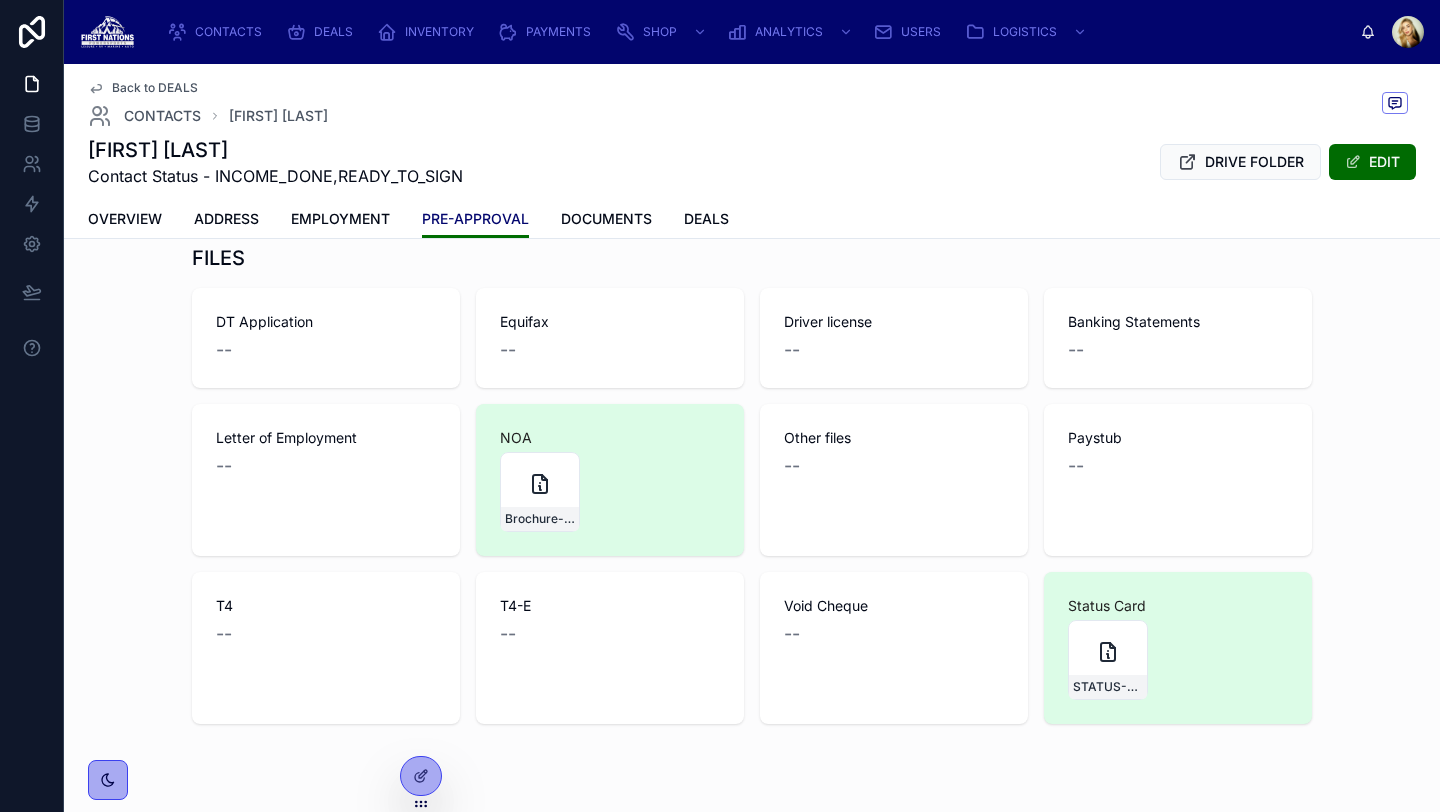 scroll, scrollTop: 25, scrollLeft: 0, axis: vertical 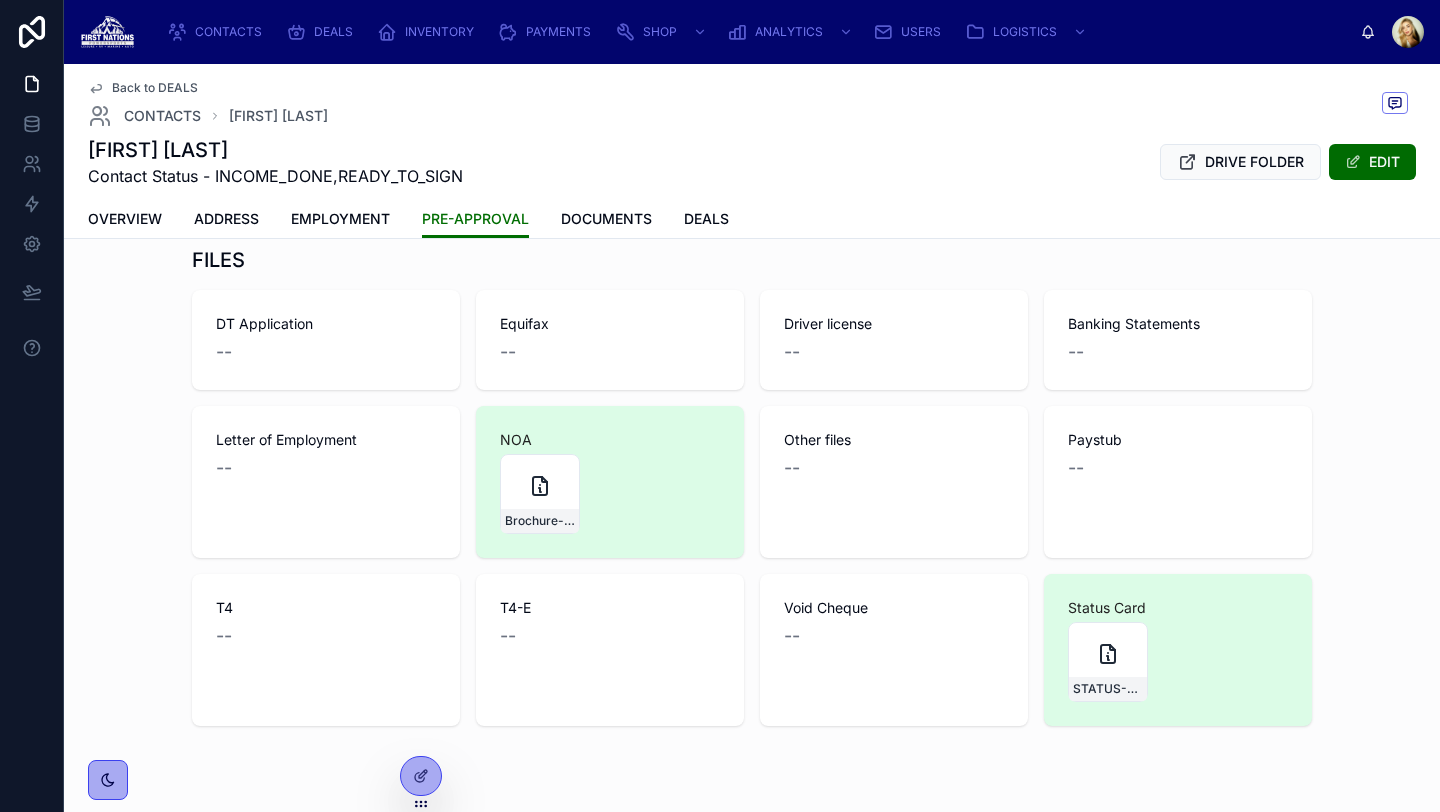 click on "Equifax --" at bounding box center (610, 340) 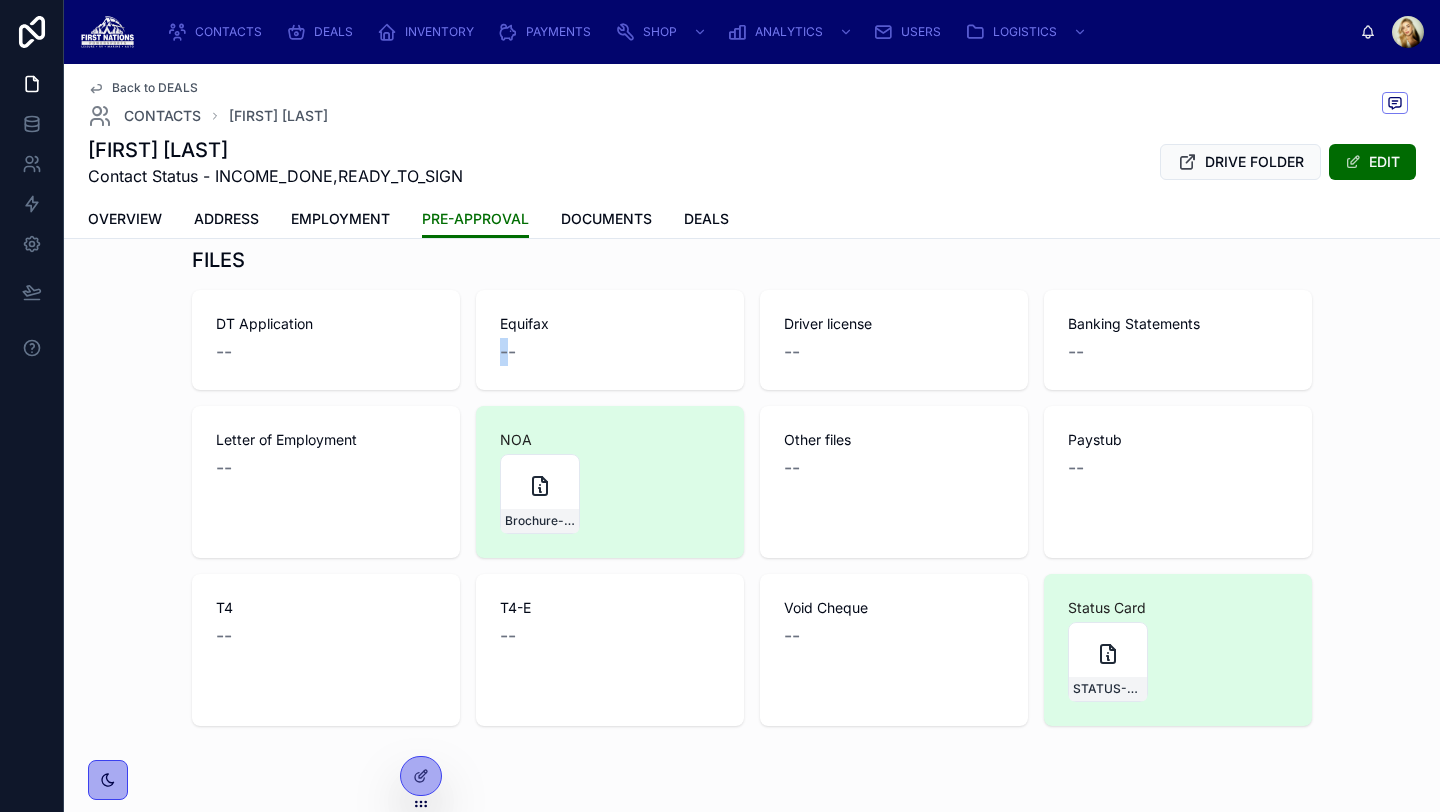 click on "Equifax --" at bounding box center (610, 340) 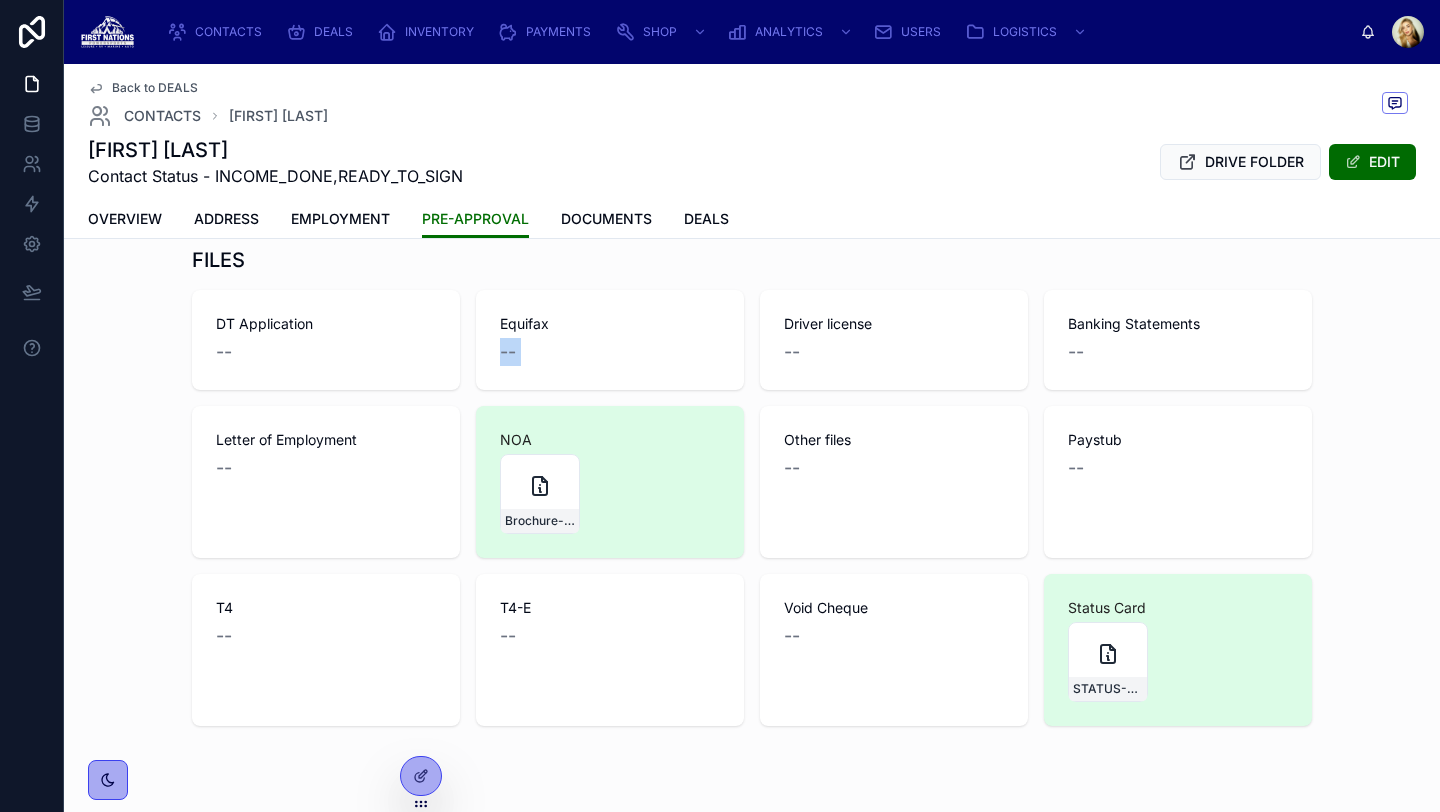 click on "Equifax --" at bounding box center [610, 340] 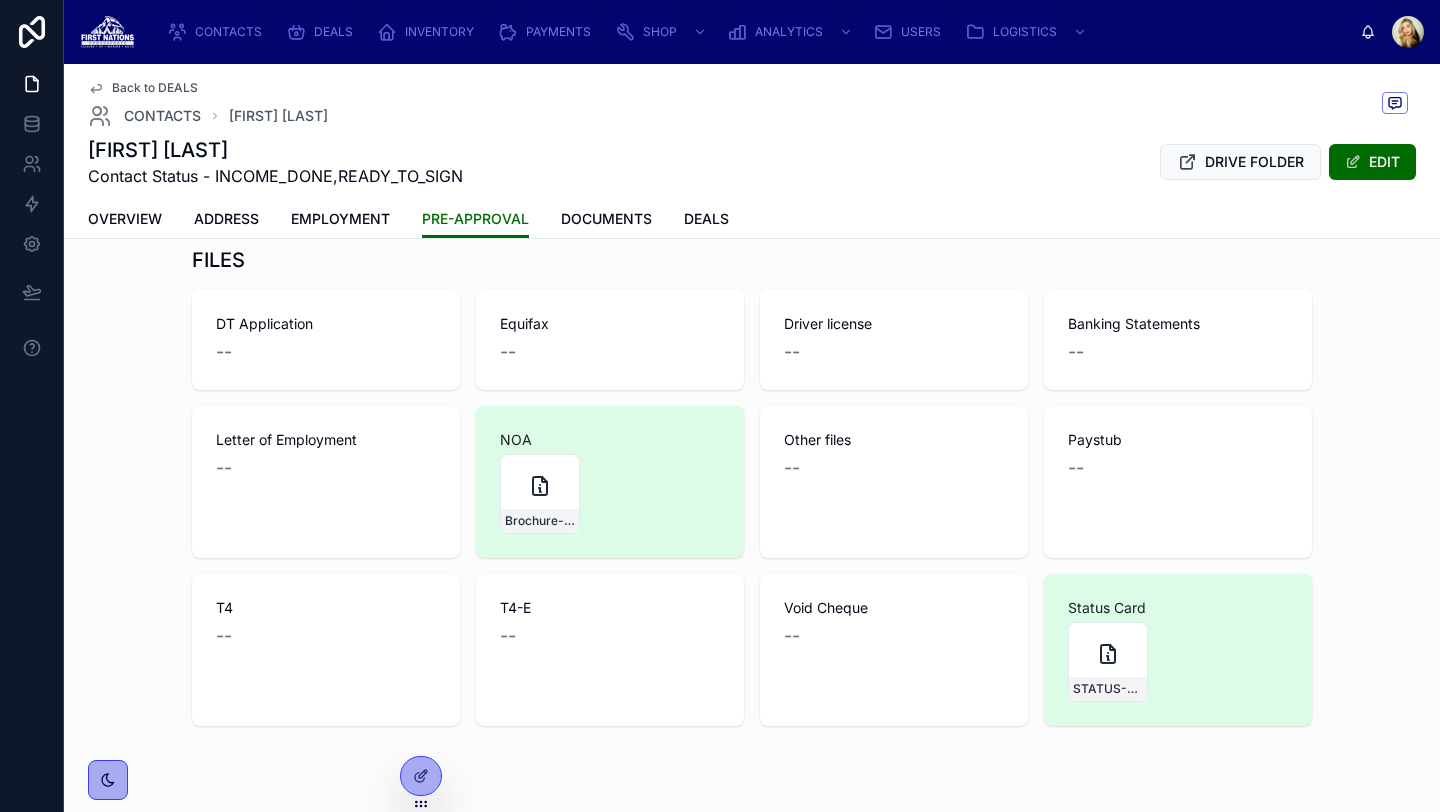 click on "Status Card STATUS-FRONT---TEST-[DATE]-[TIME]" at bounding box center (752, 508) 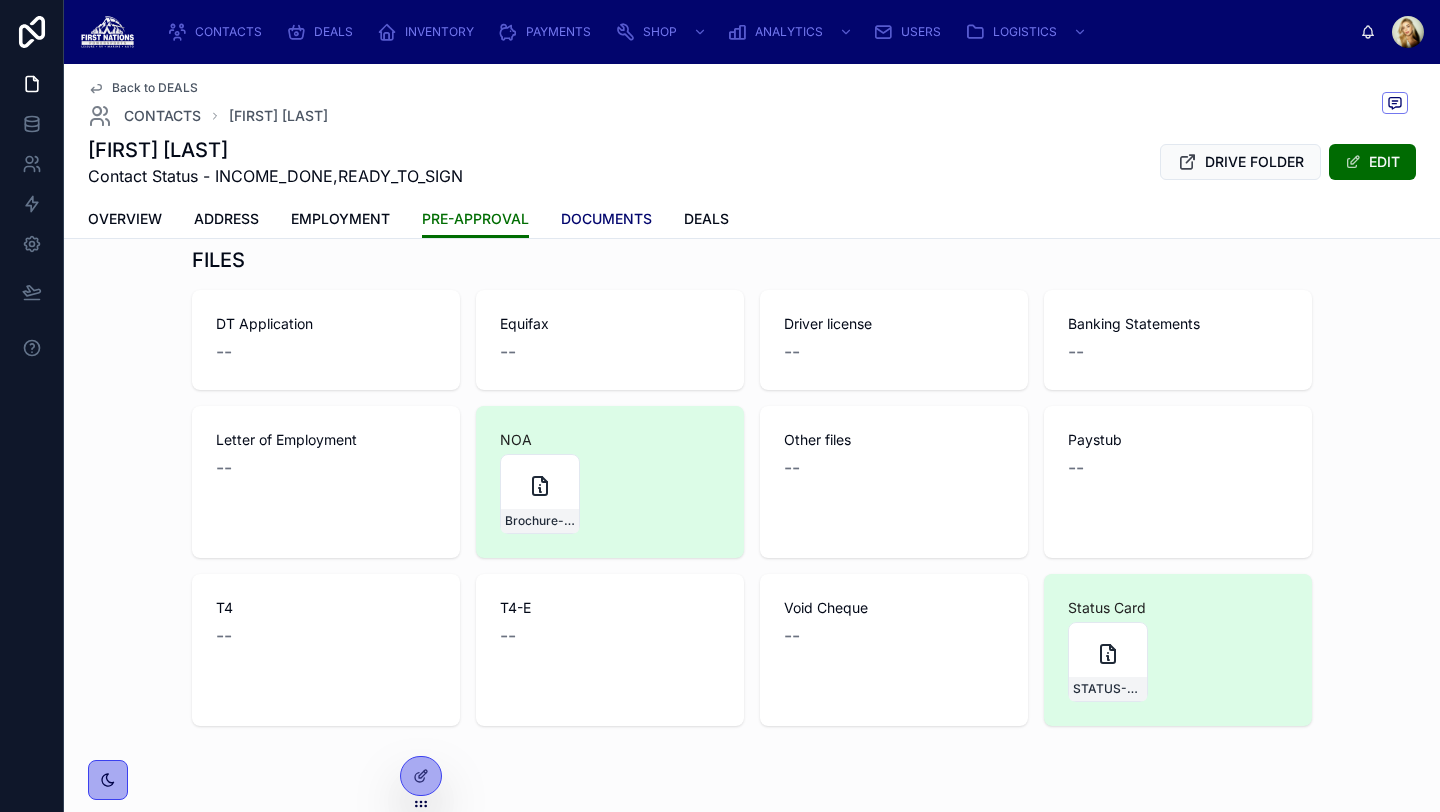 click on "DOCUMENTS" at bounding box center [606, 221] 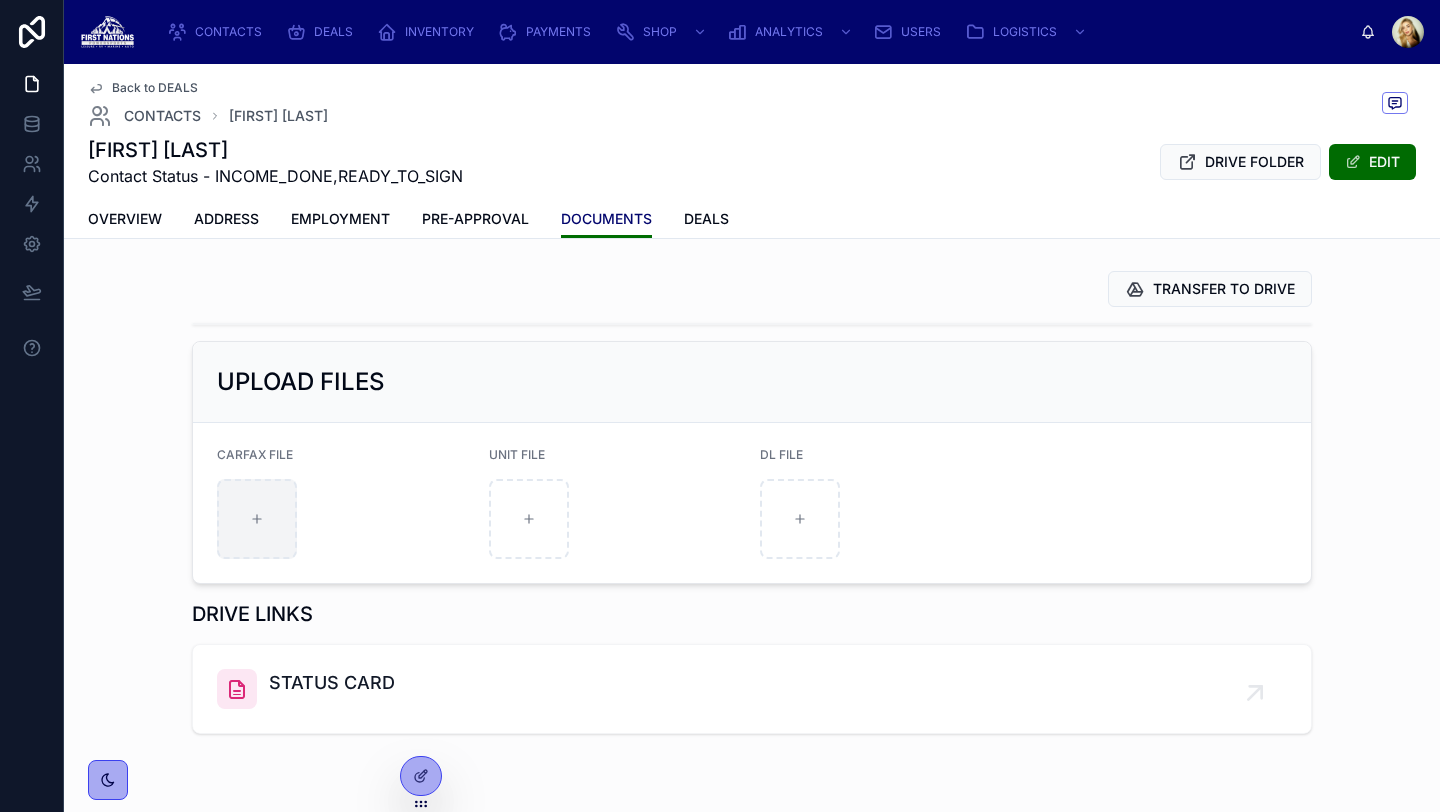 scroll, scrollTop: 58, scrollLeft: 0, axis: vertical 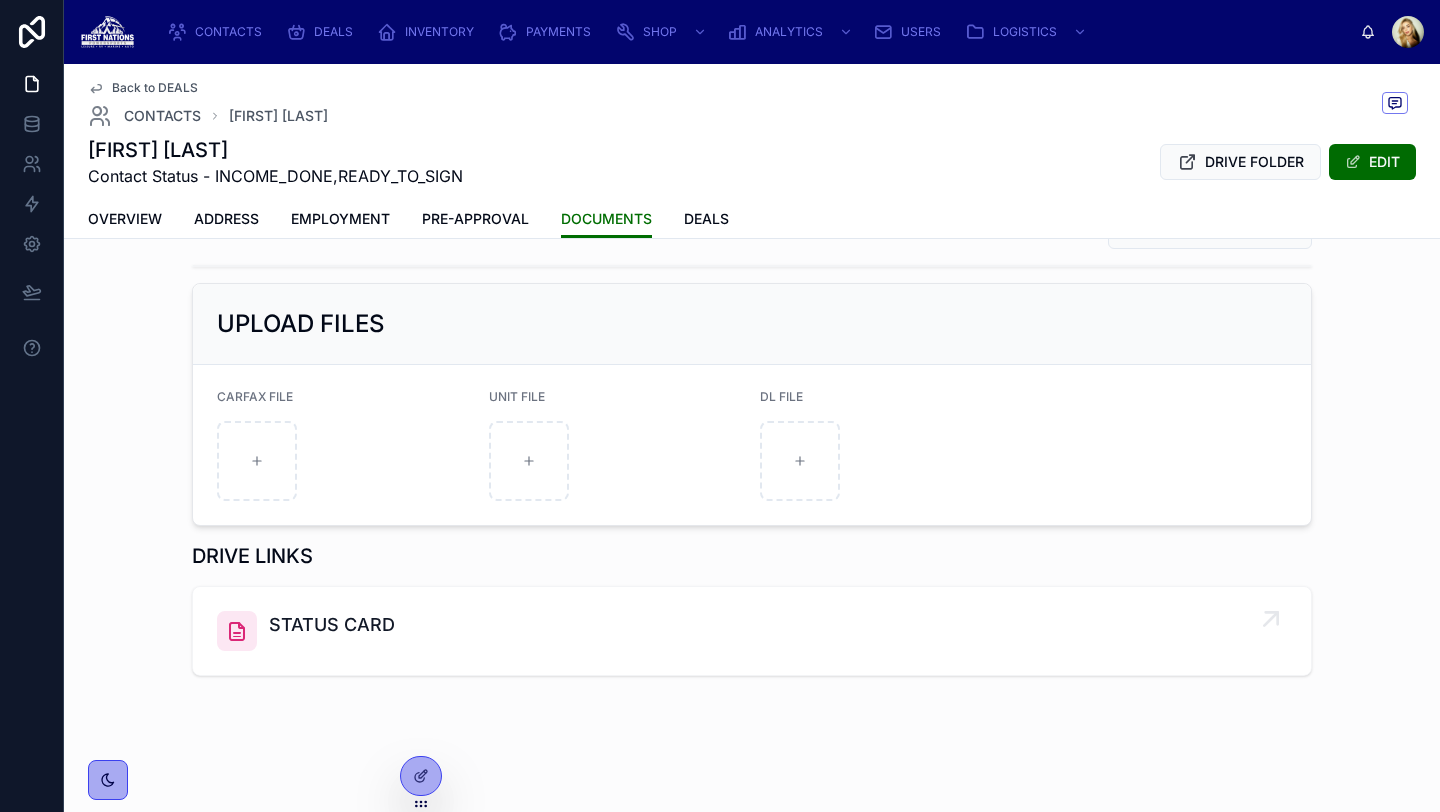 click on "STATUS CARD" at bounding box center [332, 625] 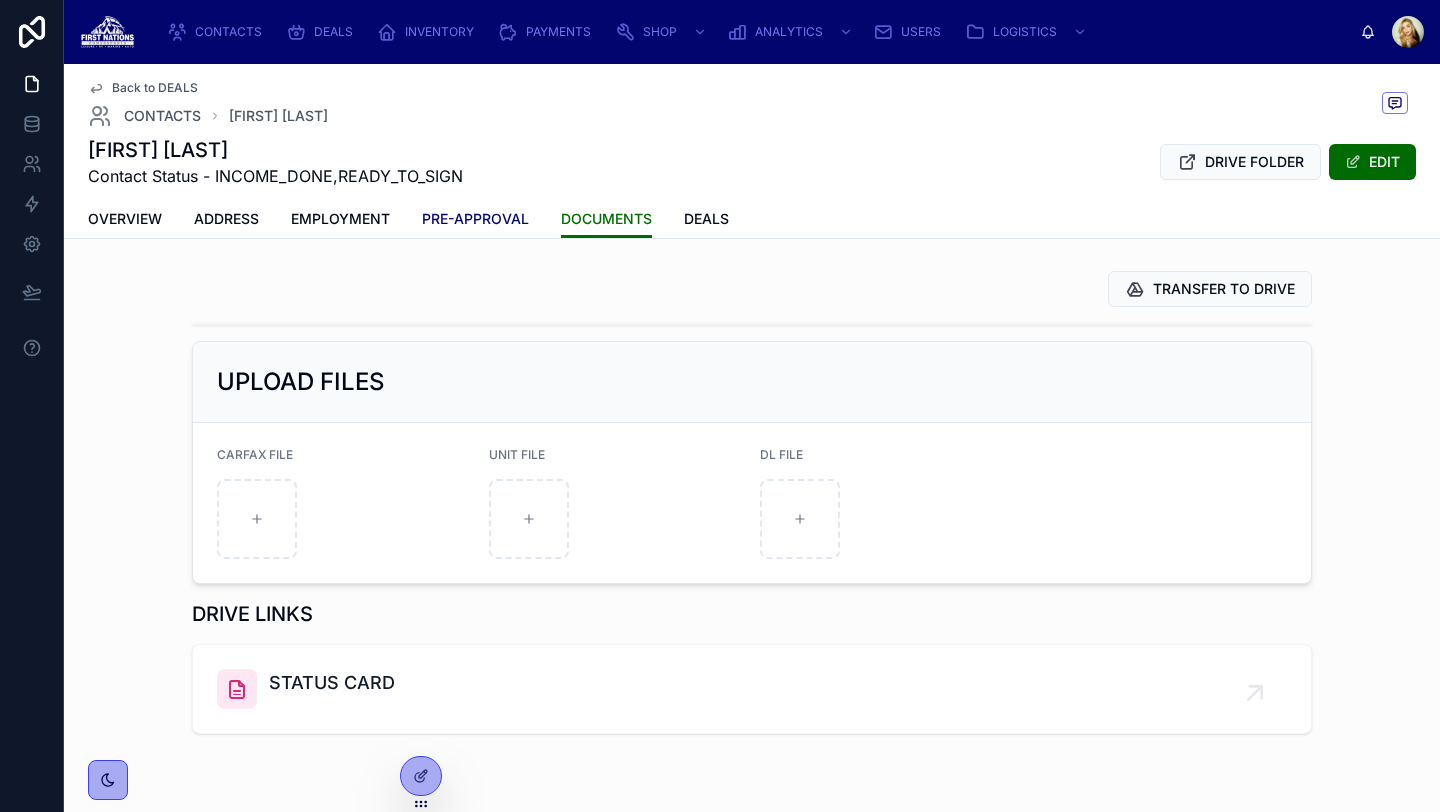 click on "PRE-APPROVAL" at bounding box center (475, 219) 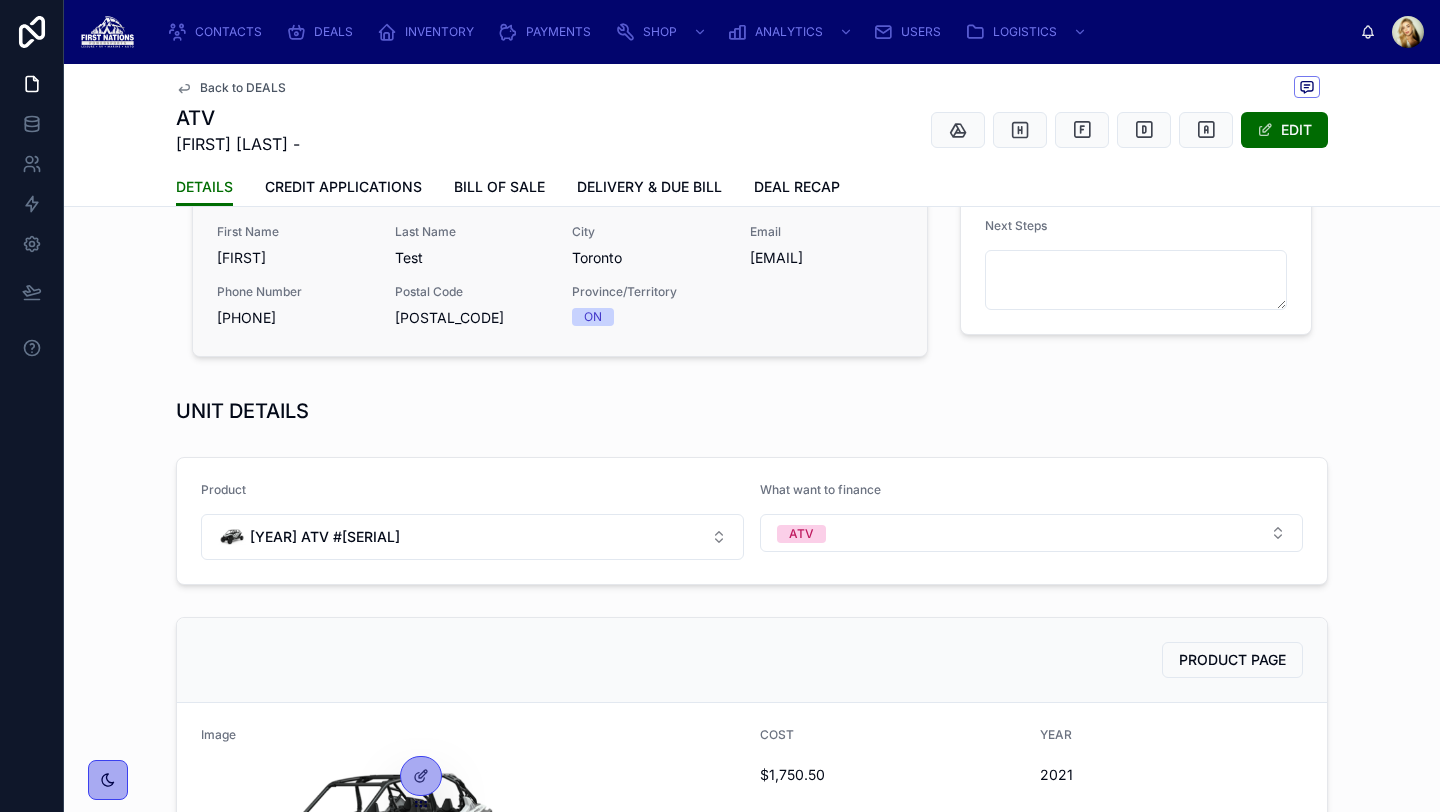 scroll, scrollTop: 0, scrollLeft: 0, axis: both 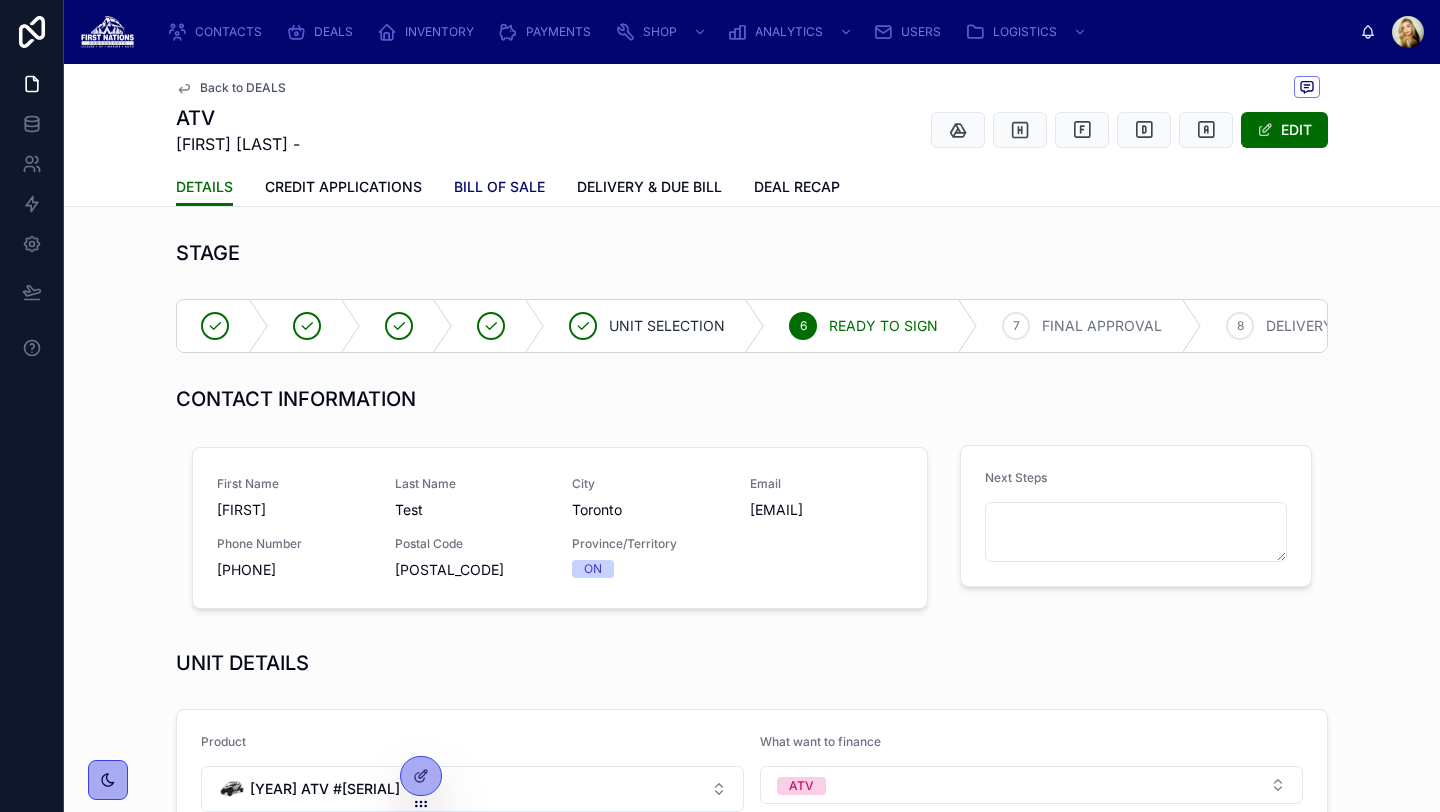 click on "BILL OF SALE" at bounding box center [499, 189] 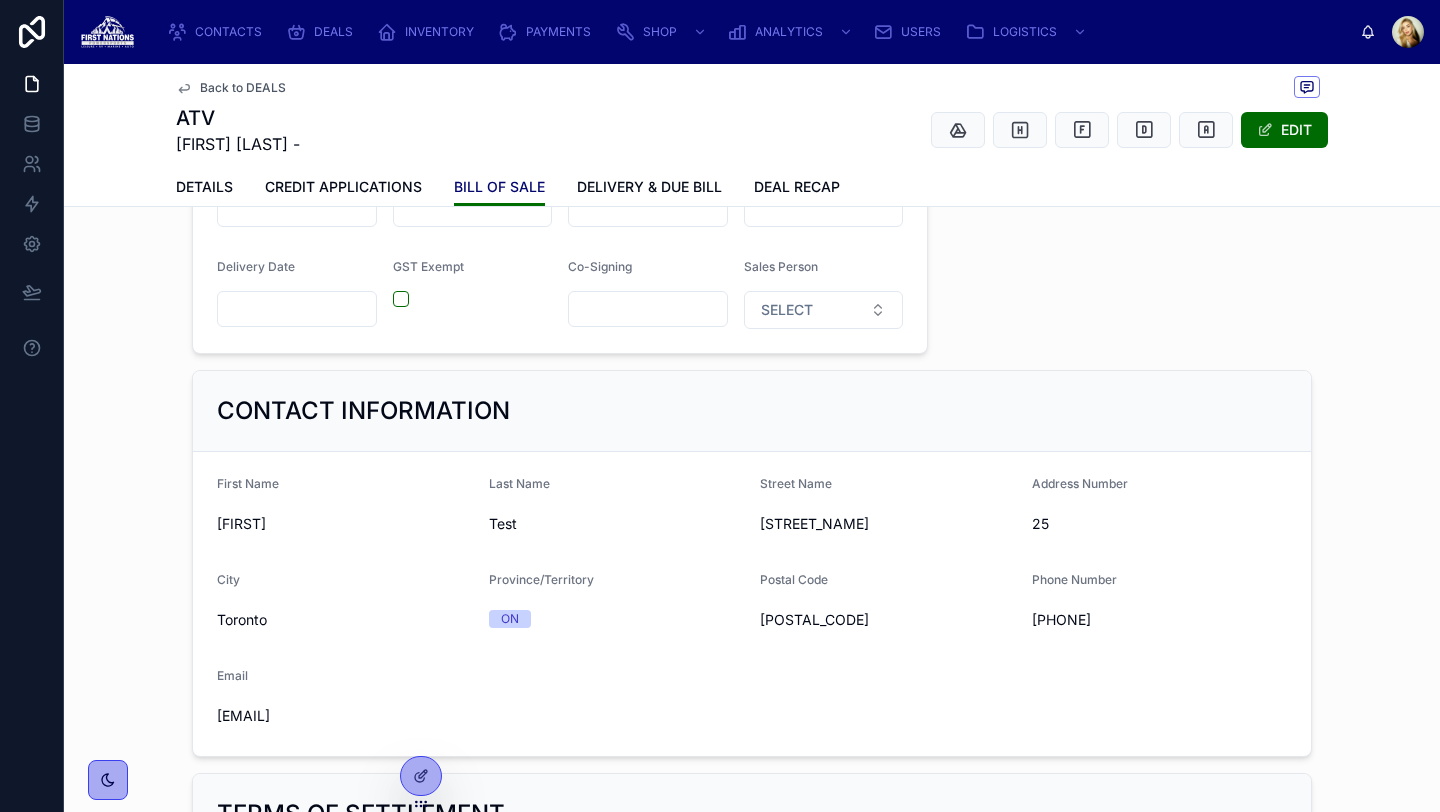 scroll, scrollTop: 404, scrollLeft: 0, axis: vertical 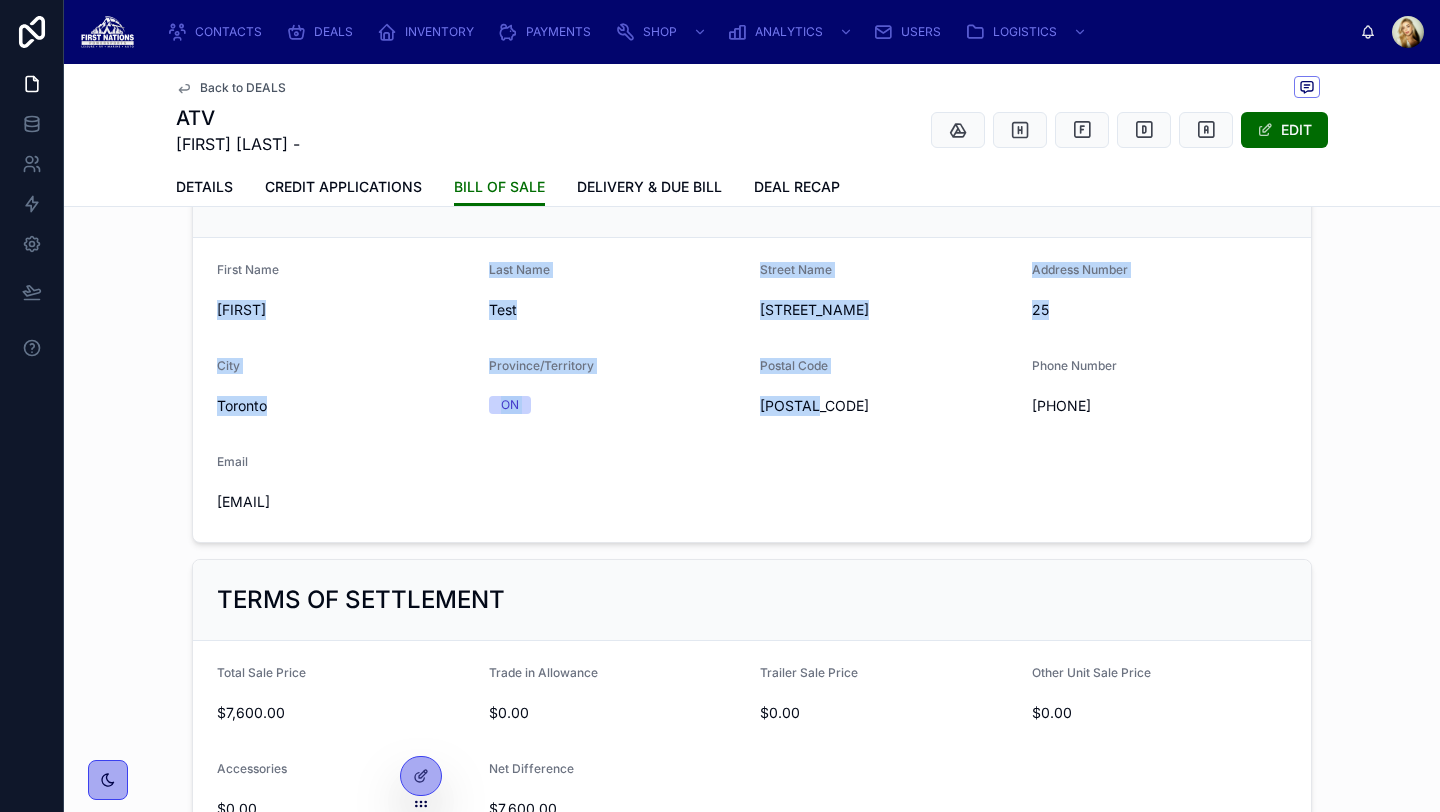 drag, startPoint x: 220, startPoint y: 304, endPoint x: 792, endPoint y: 504, distance: 605.9571 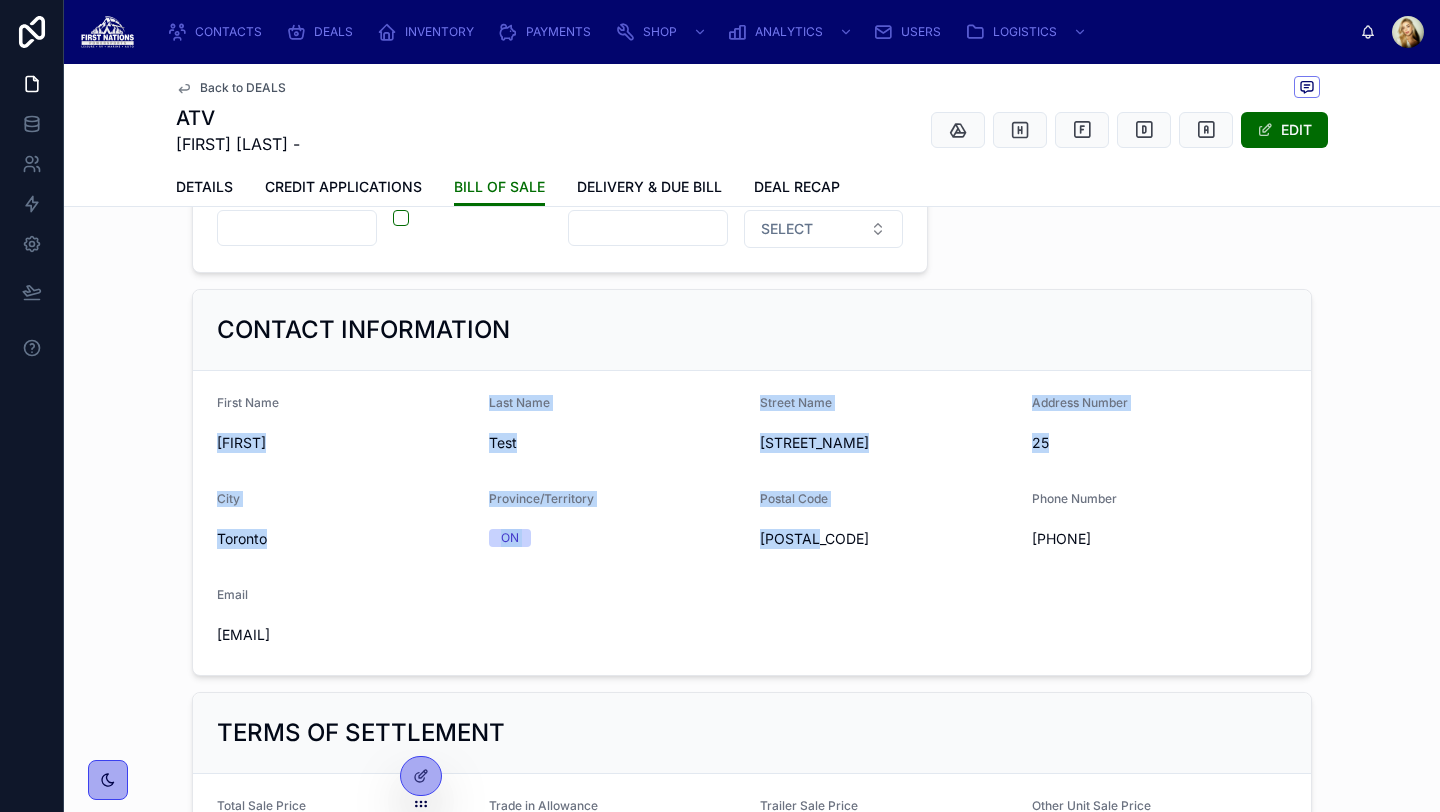 scroll, scrollTop: 0, scrollLeft: 0, axis: both 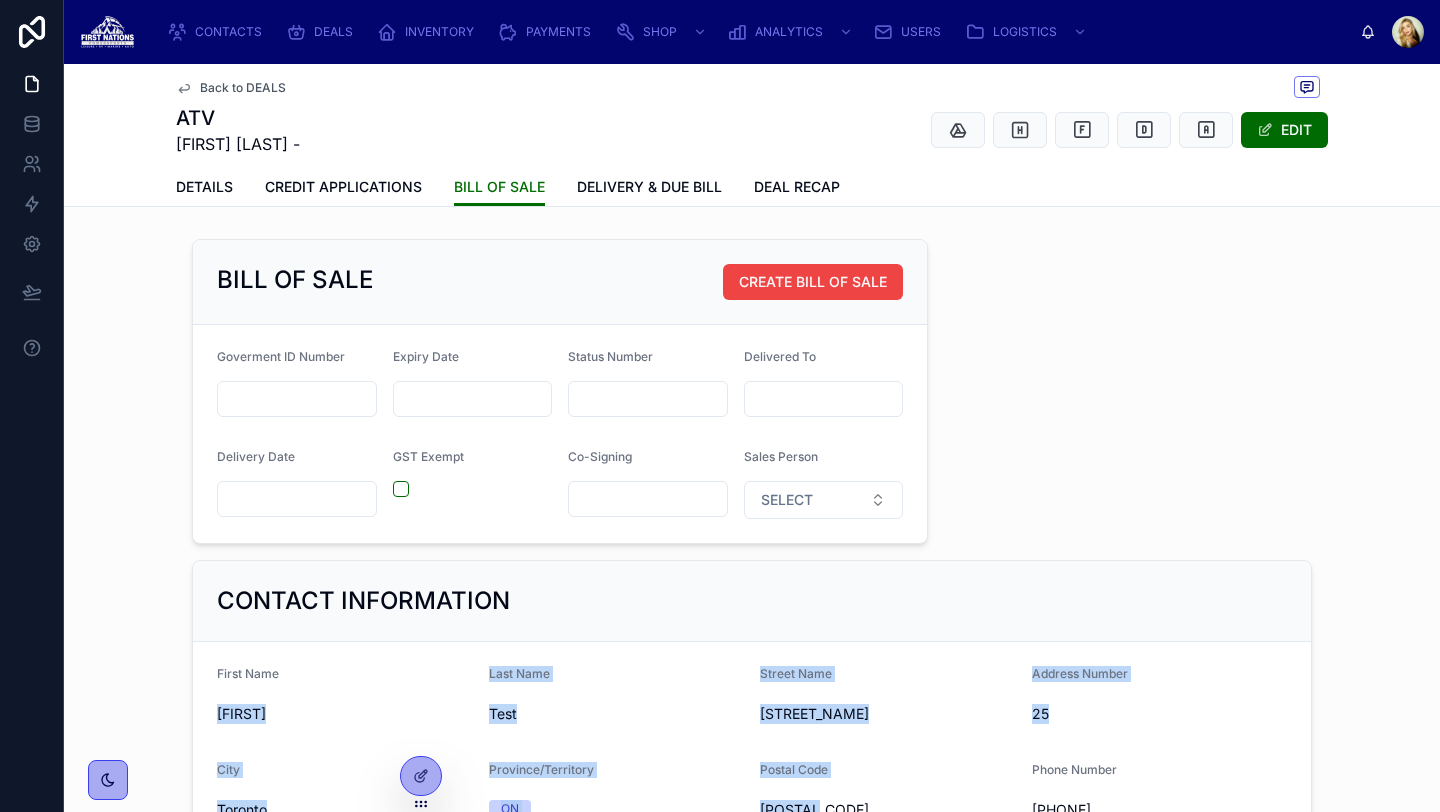 drag, startPoint x: 1251, startPoint y: 138, endPoint x: 1246, endPoint y: 338, distance: 200.06248 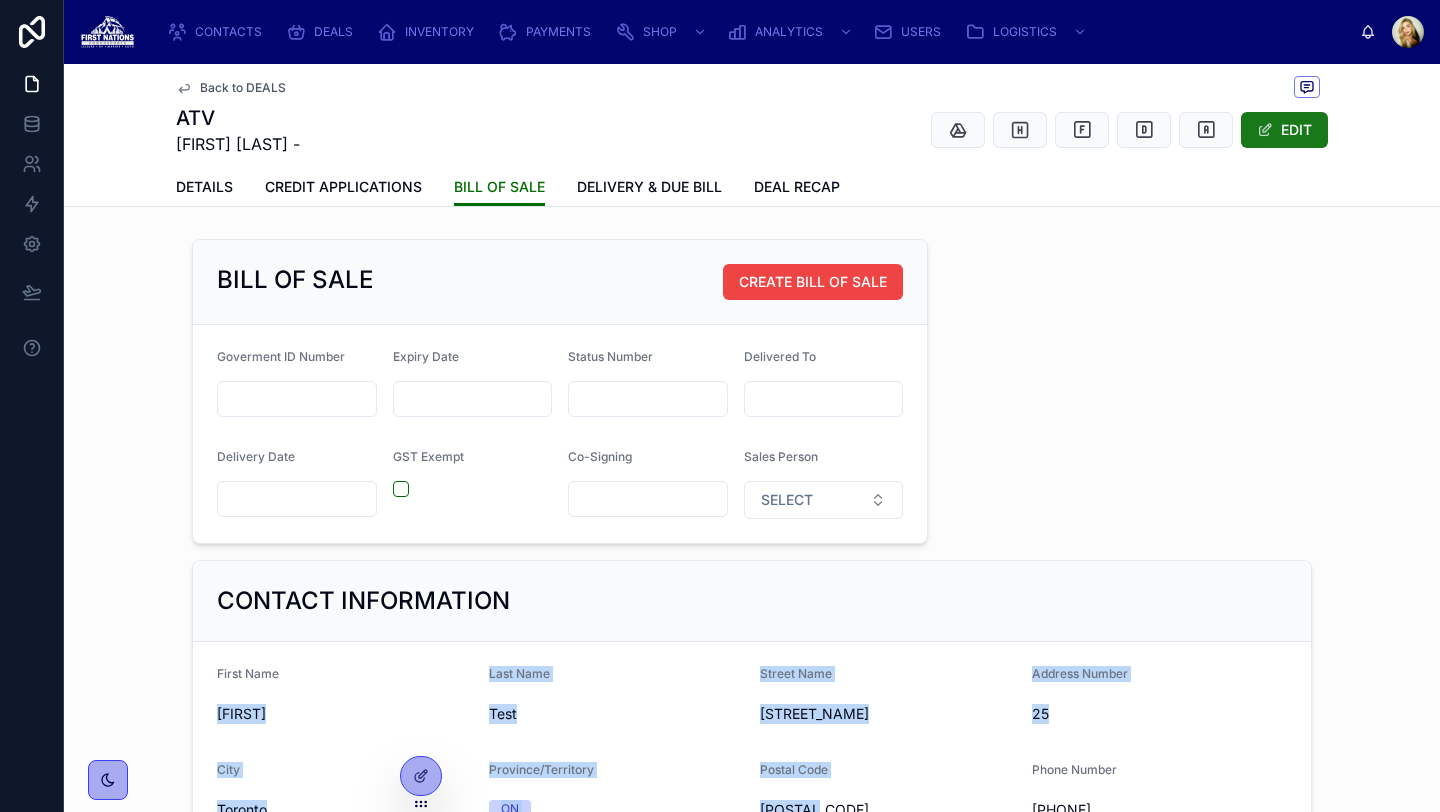 click on "EDIT" at bounding box center [1284, 130] 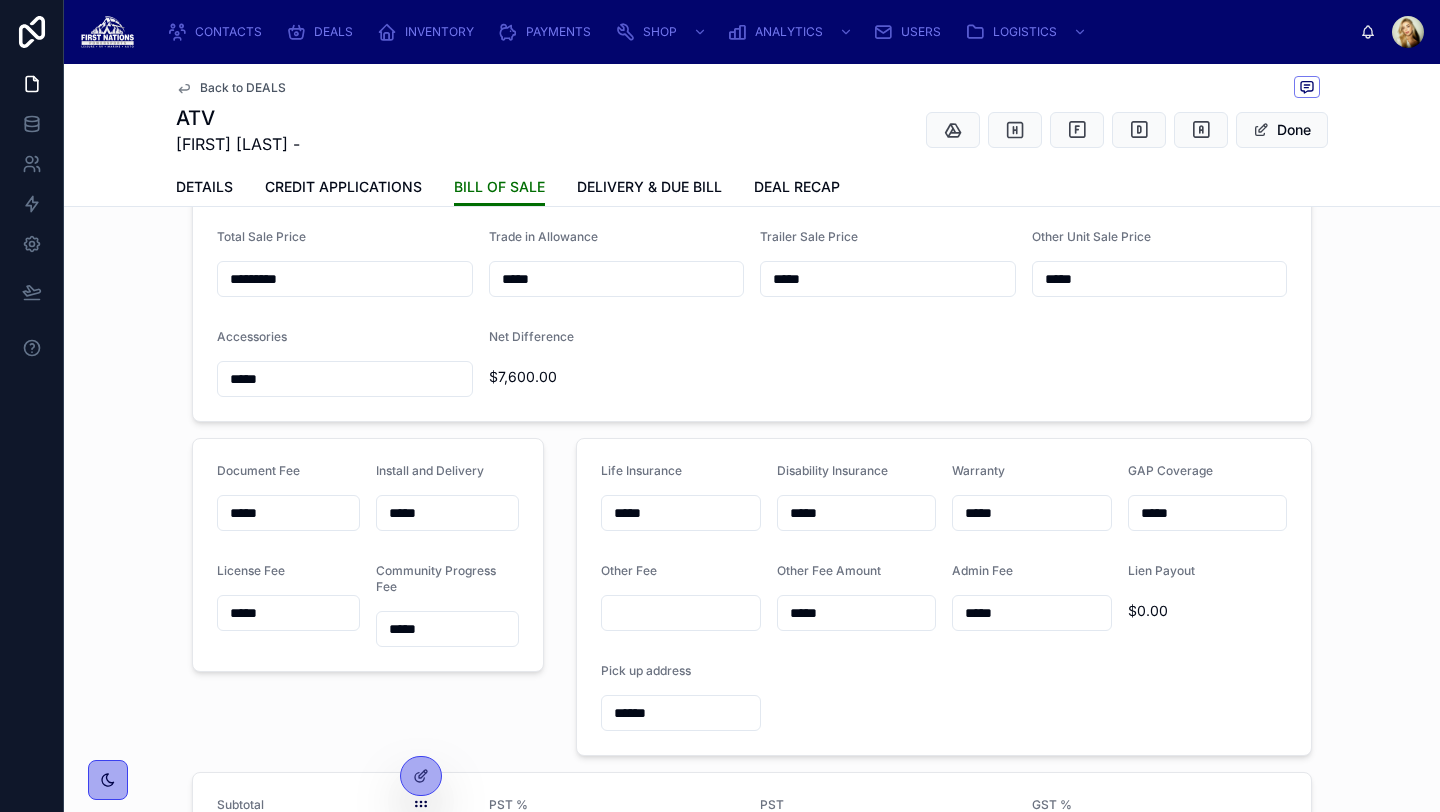 scroll, scrollTop: 658, scrollLeft: 0, axis: vertical 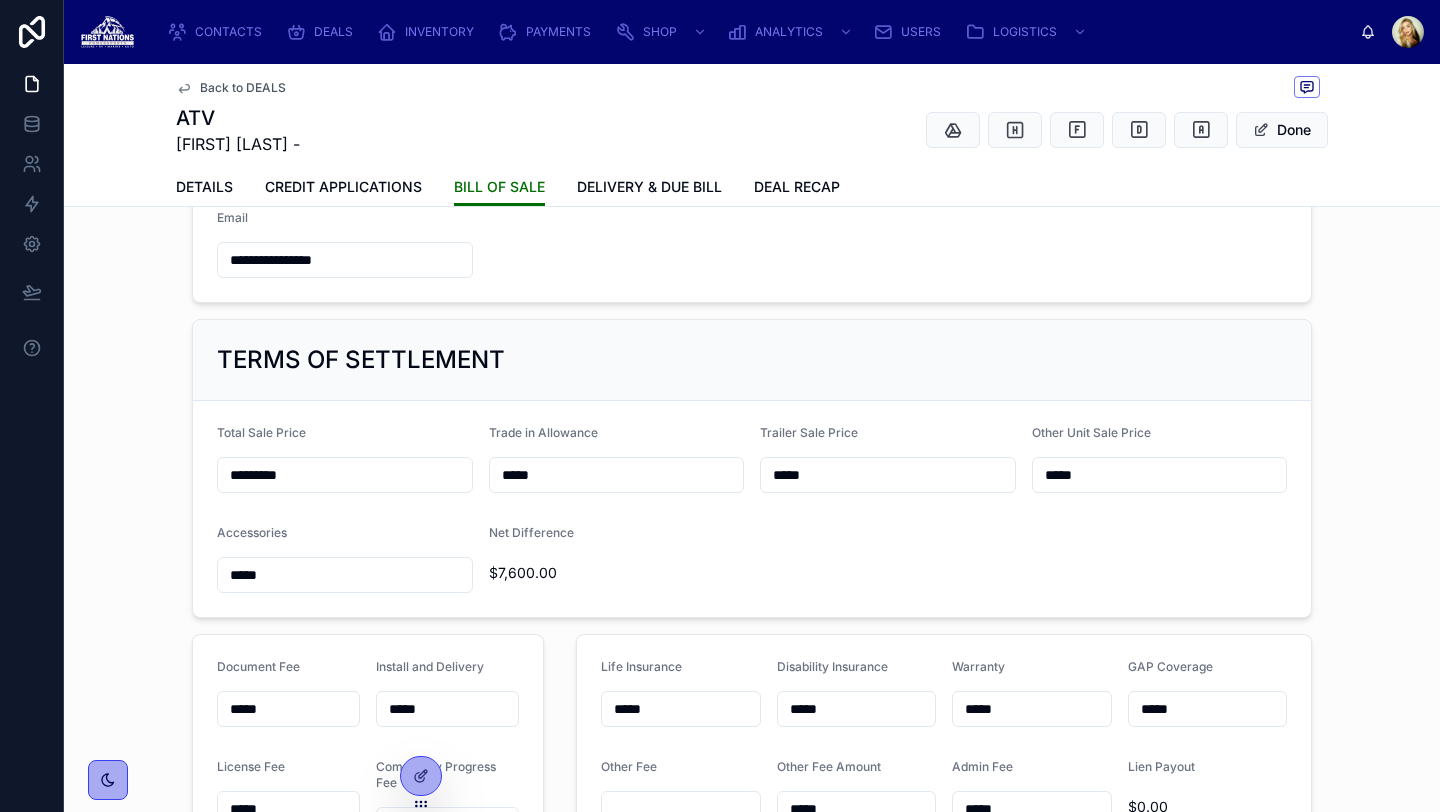 click on "Total Sale Price ********* Trade in Allowance ***** Trailer Sale Price ***** Other Unit Sale Price ***** Accessories ***** Net Difference $[PRICE]" at bounding box center (752, 509) 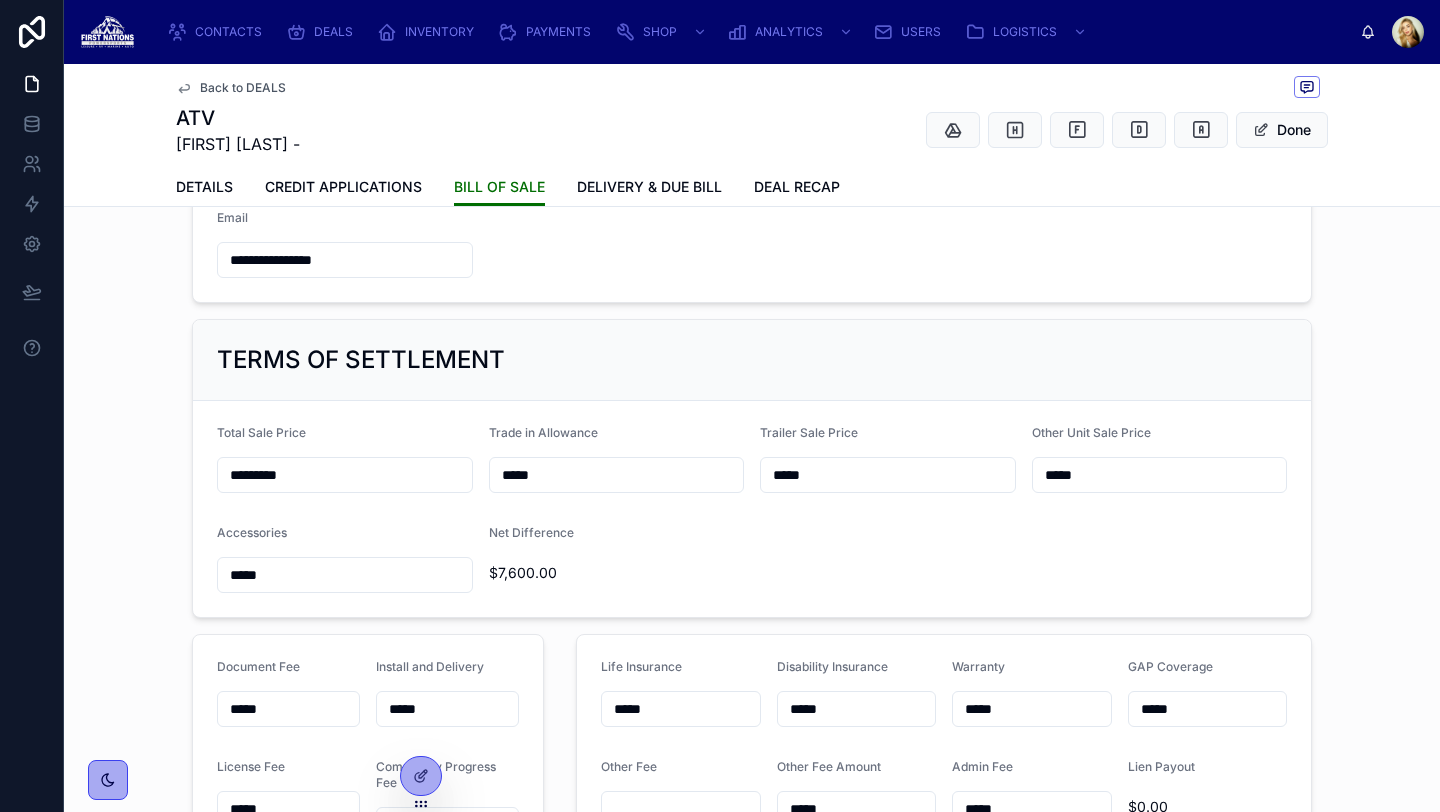 click on "*********" at bounding box center [345, 475] 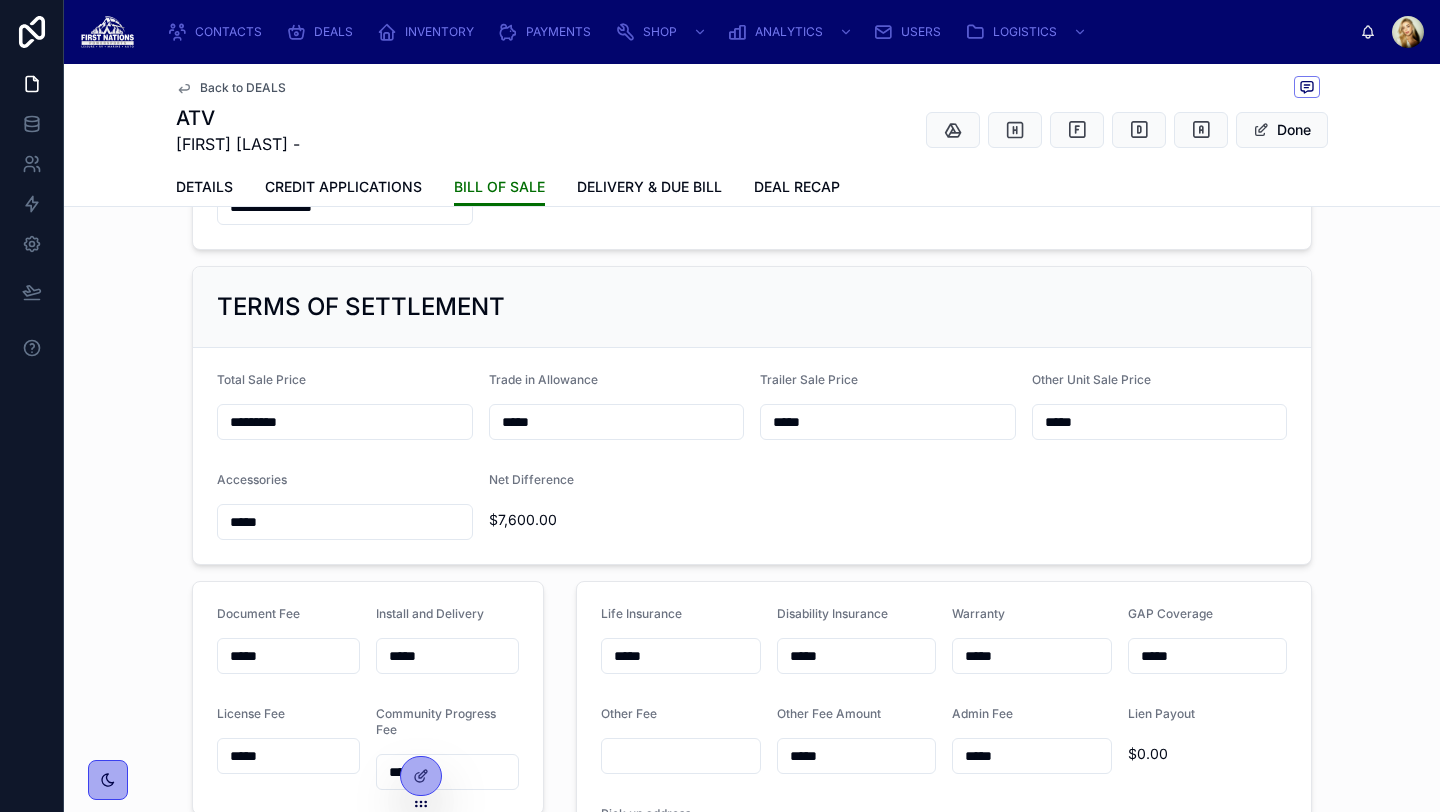 scroll, scrollTop: 712, scrollLeft: 0, axis: vertical 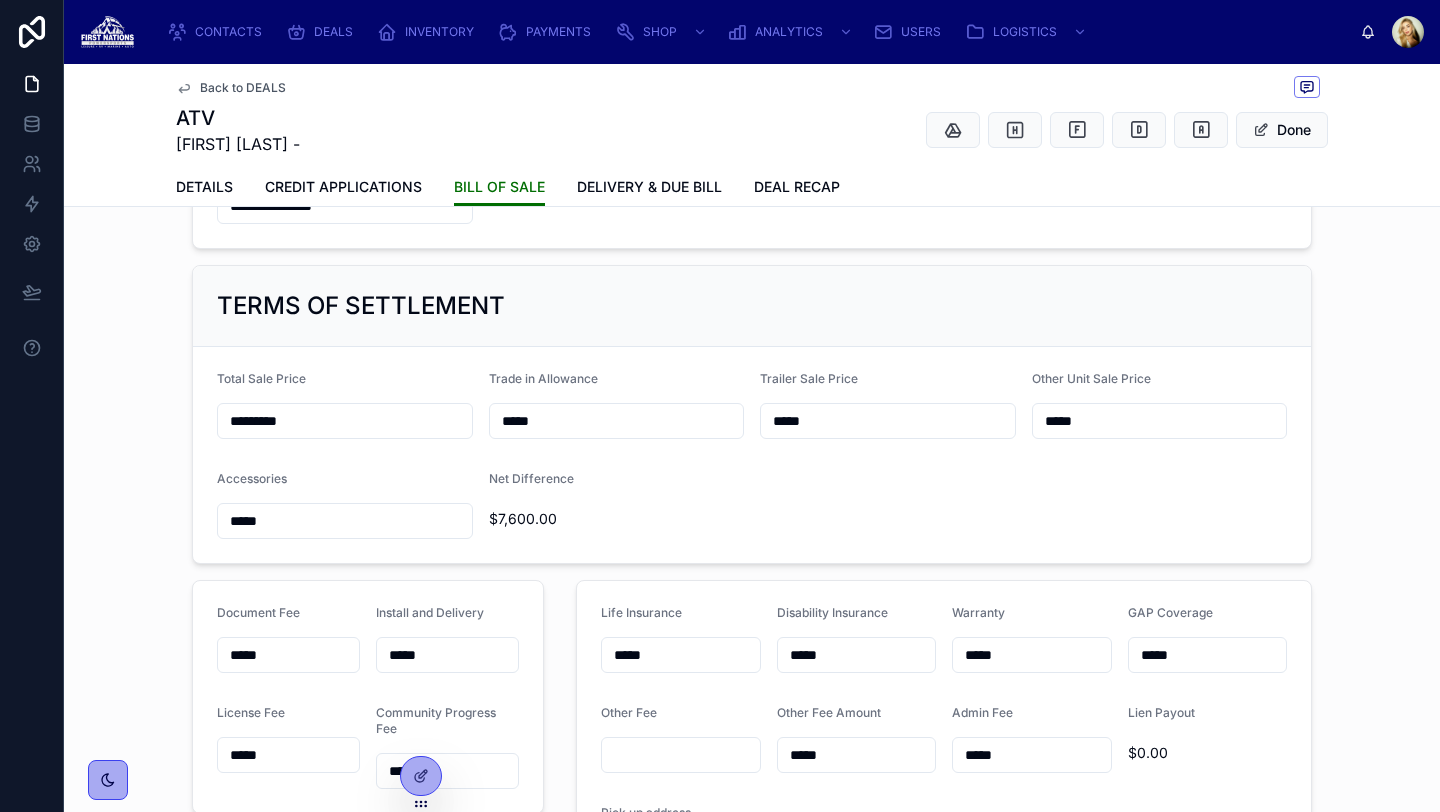 click on "*****" at bounding box center [888, 421] 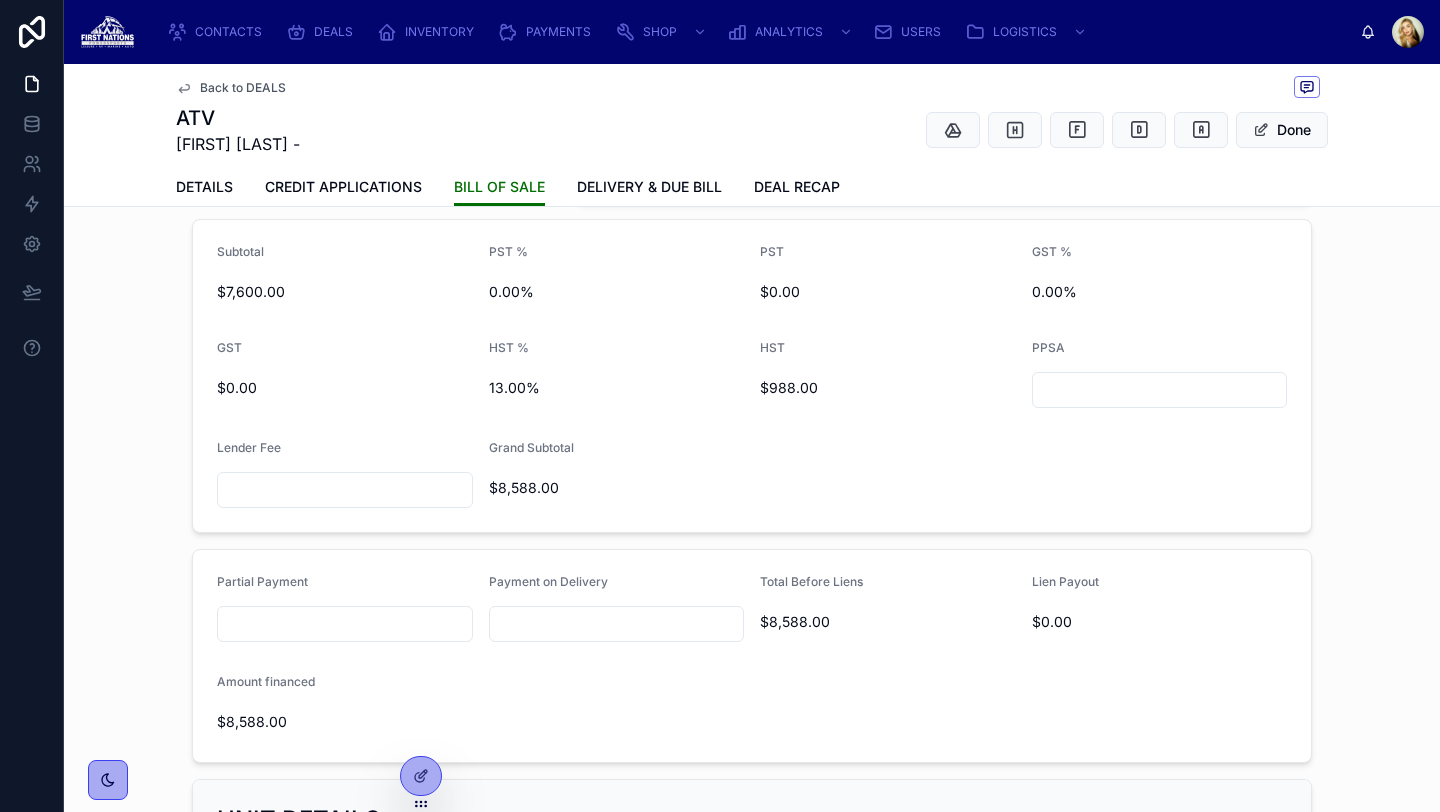 scroll, scrollTop: 1324, scrollLeft: 0, axis: vertical 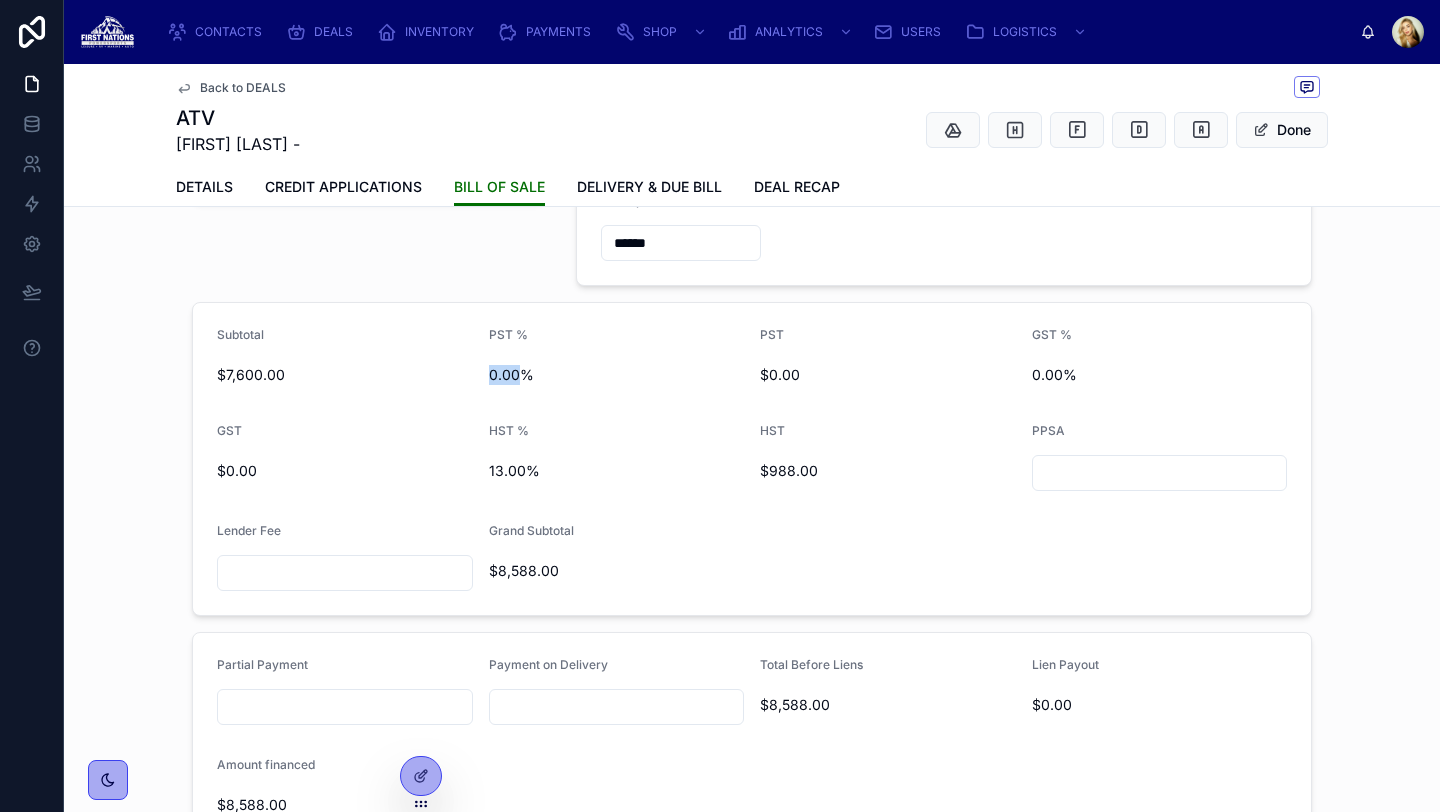 drag, startPoint x: 491, startPoint y: 365, endPoint x: 518, endPoint y: 365, distance: 27 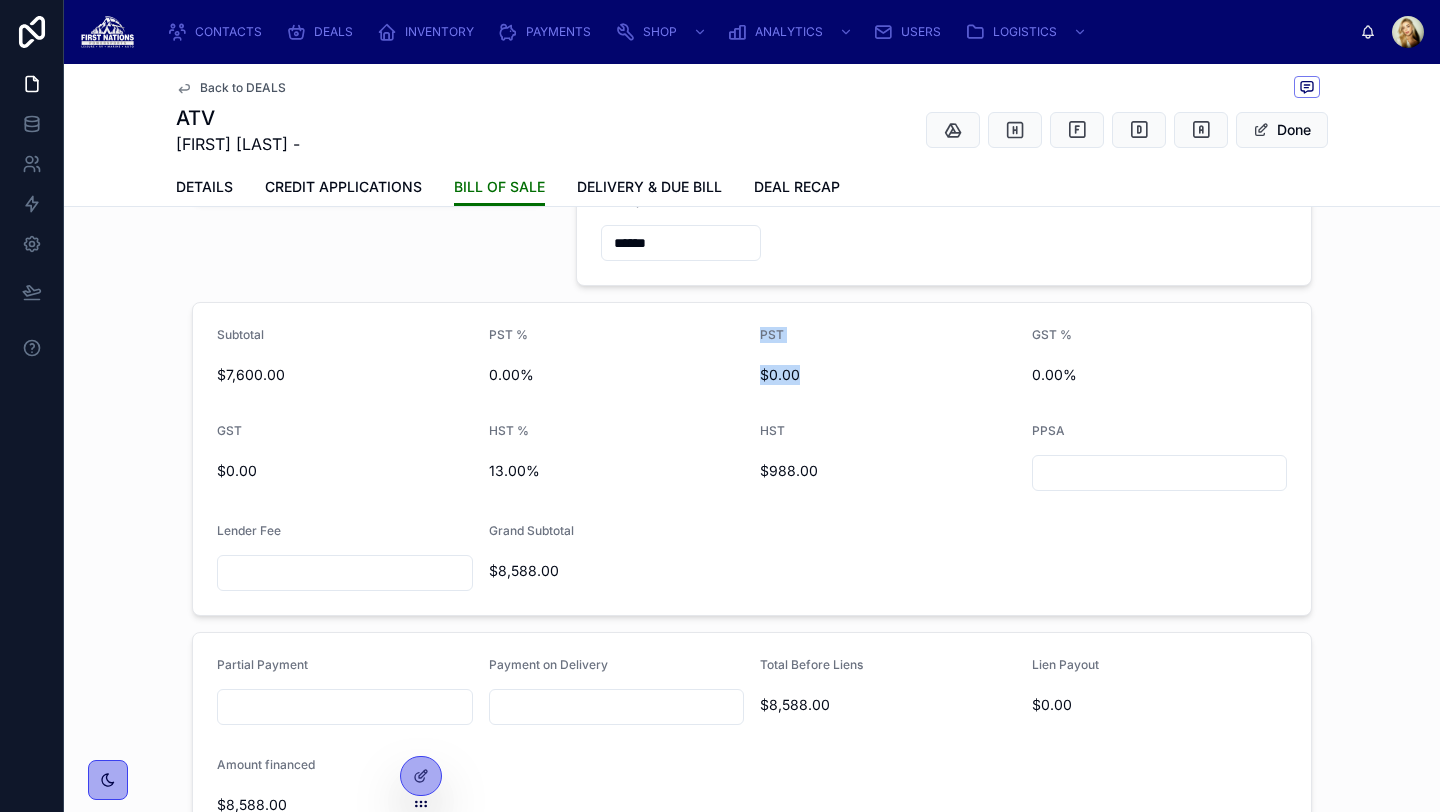 drag, startPoint x: 718, startPoint y: 387, endPoint x: 836, endPoint y: 391, distance: 118.06778 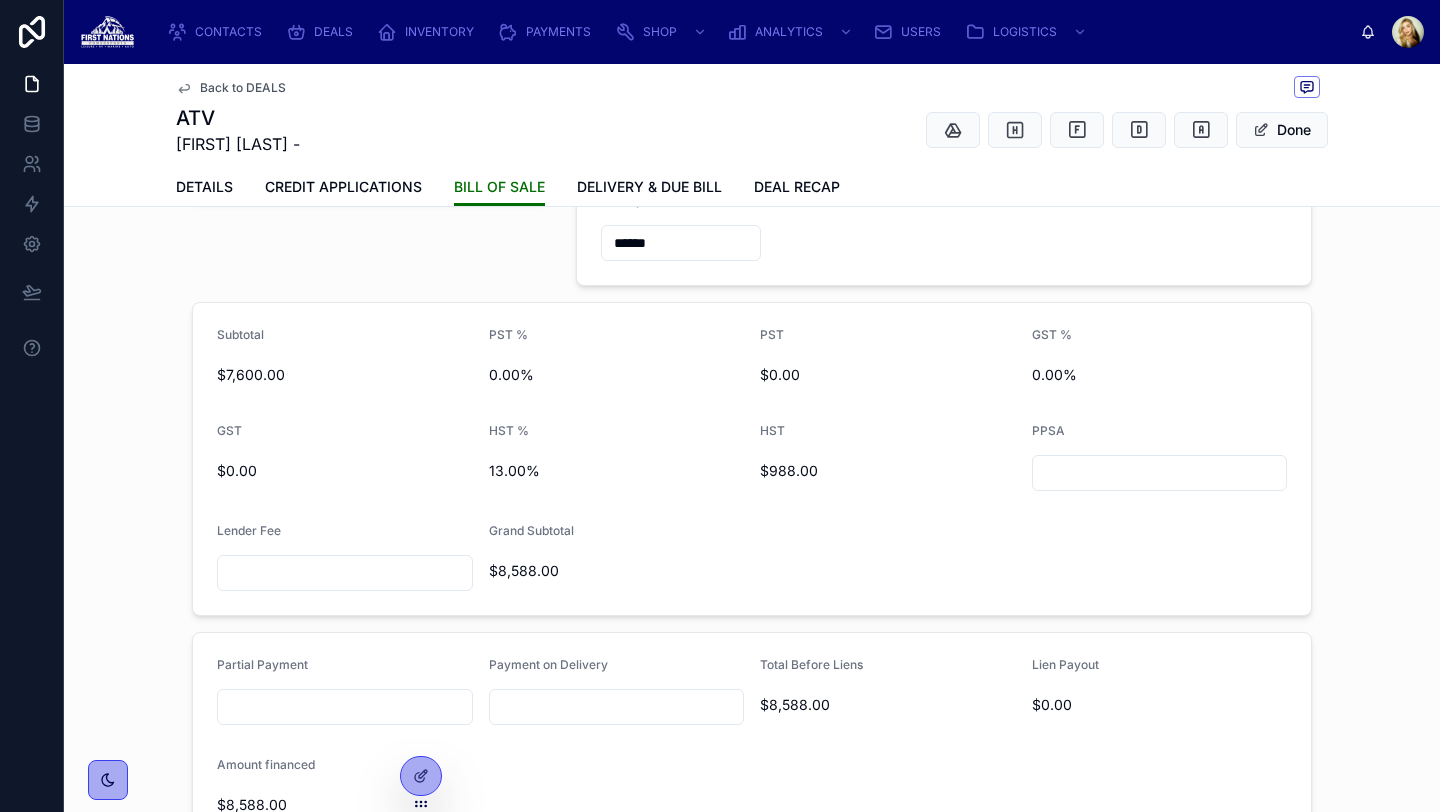 click on "0.00%" at bounding box center (1160, 375) 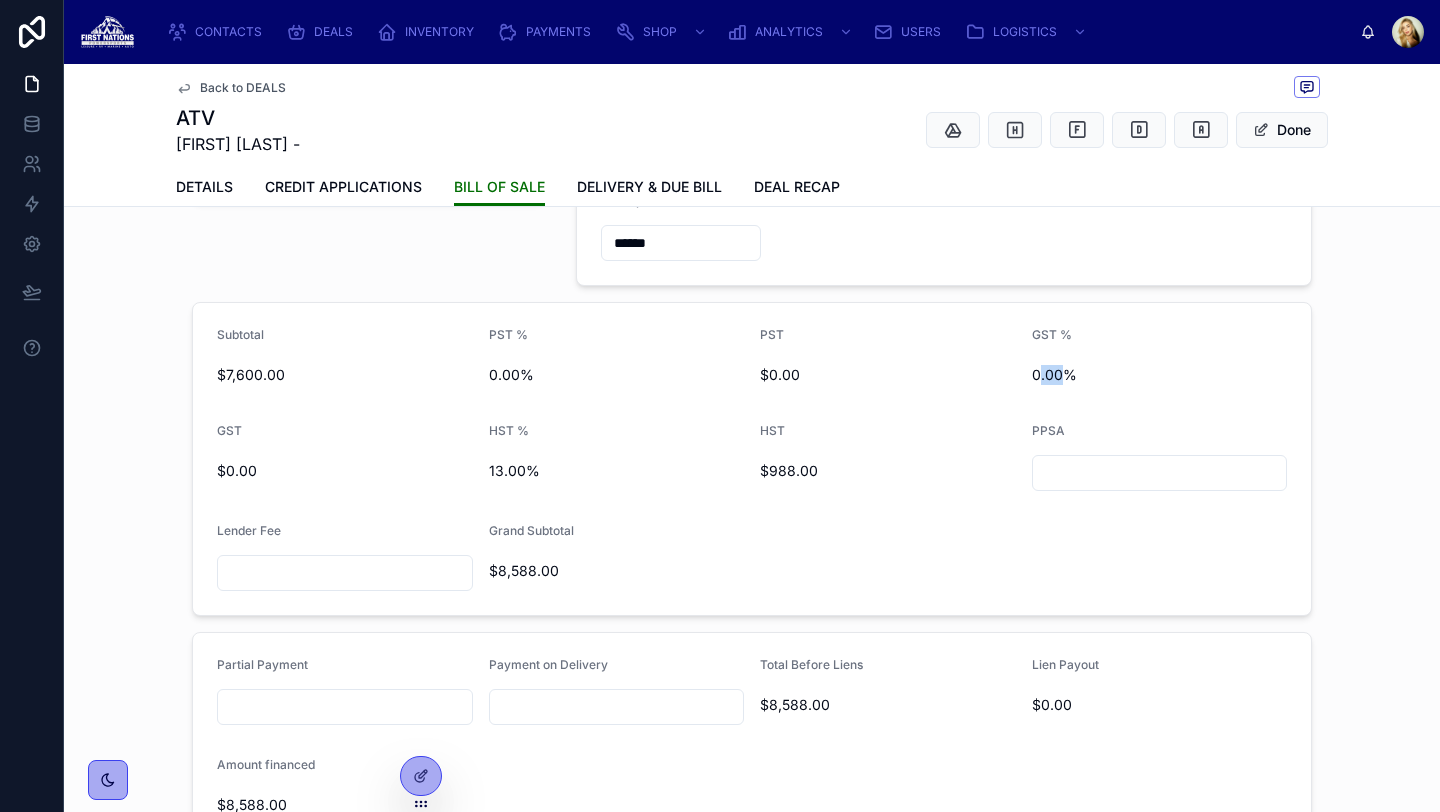 drag, startPoint x: 1037, startPoint y: 378, endPoint x: 1065, endPoint y: 378, distance: 28 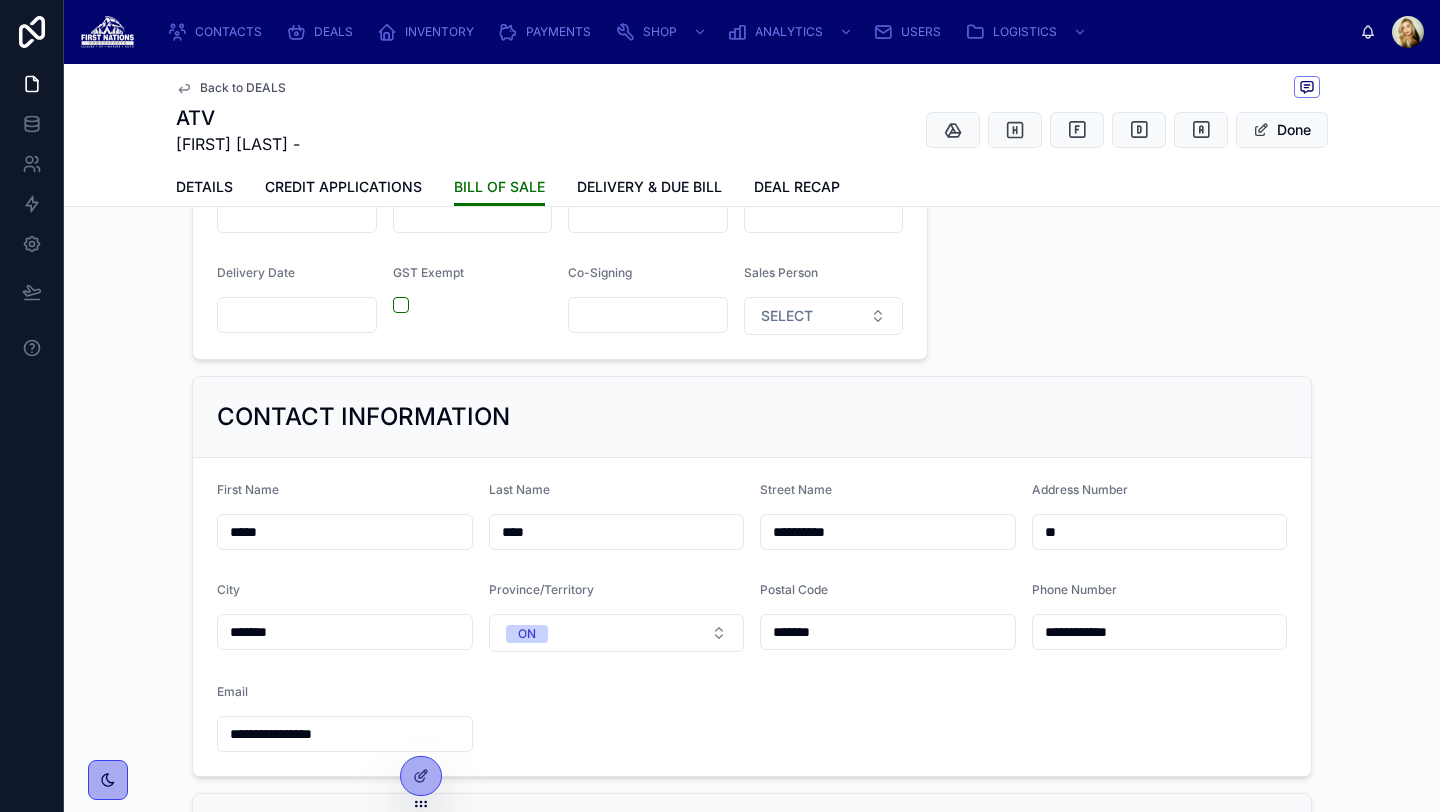 scroll, scrollTop: 0, scrollLeft: 0, axis: both 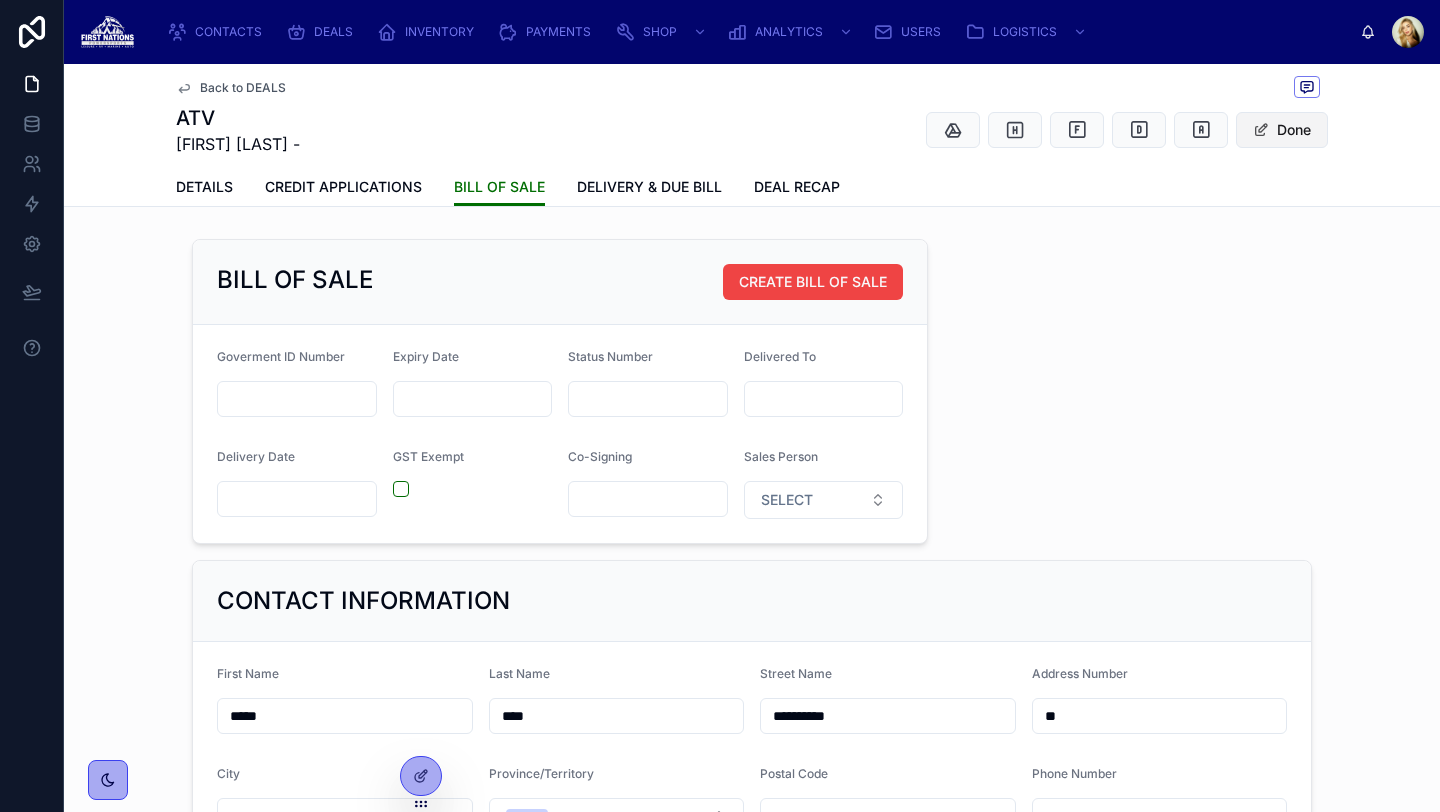 click on "Done" at bounding box center [1282, 130] 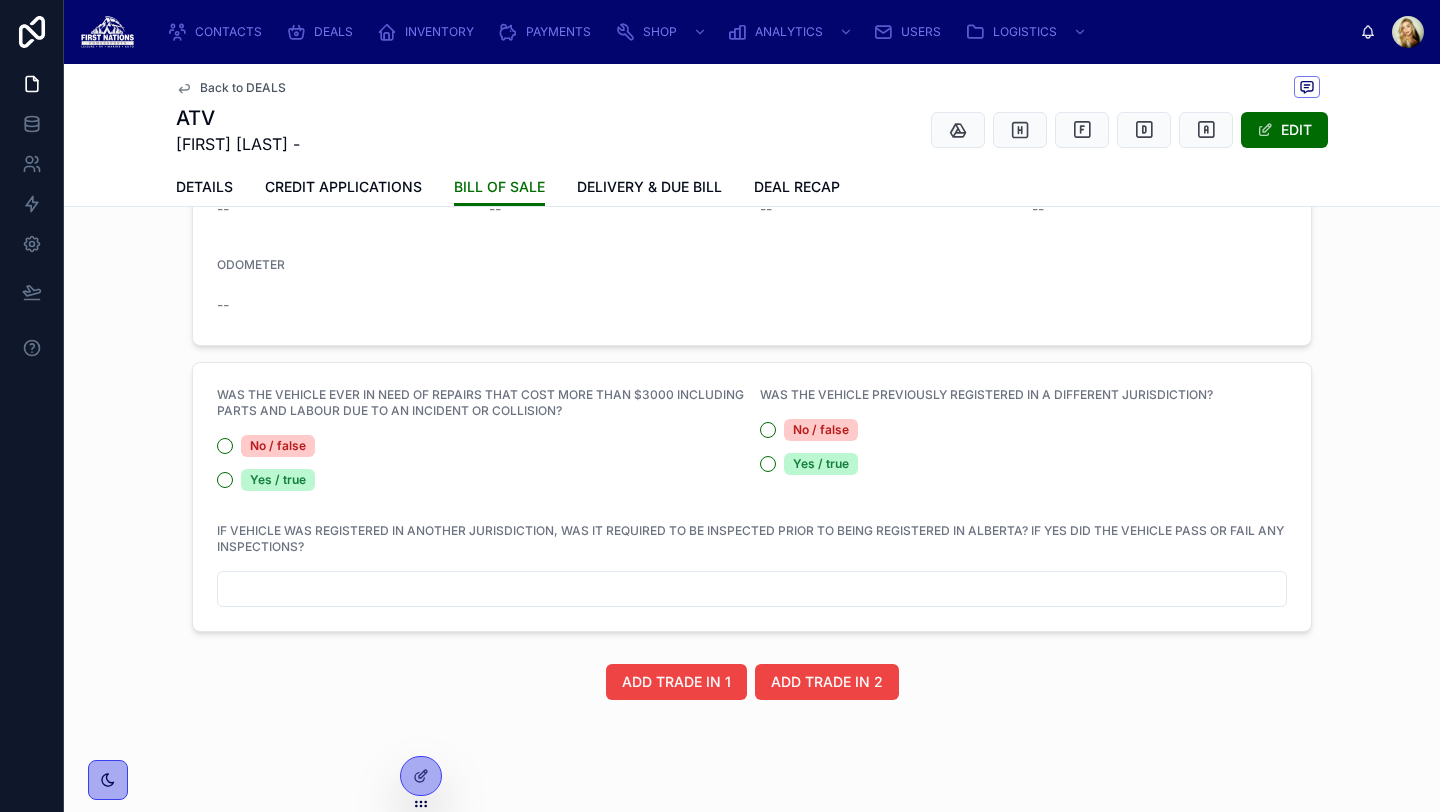 scroll, scrollTop: 2205, scrollLeft: 0, axis: vertical 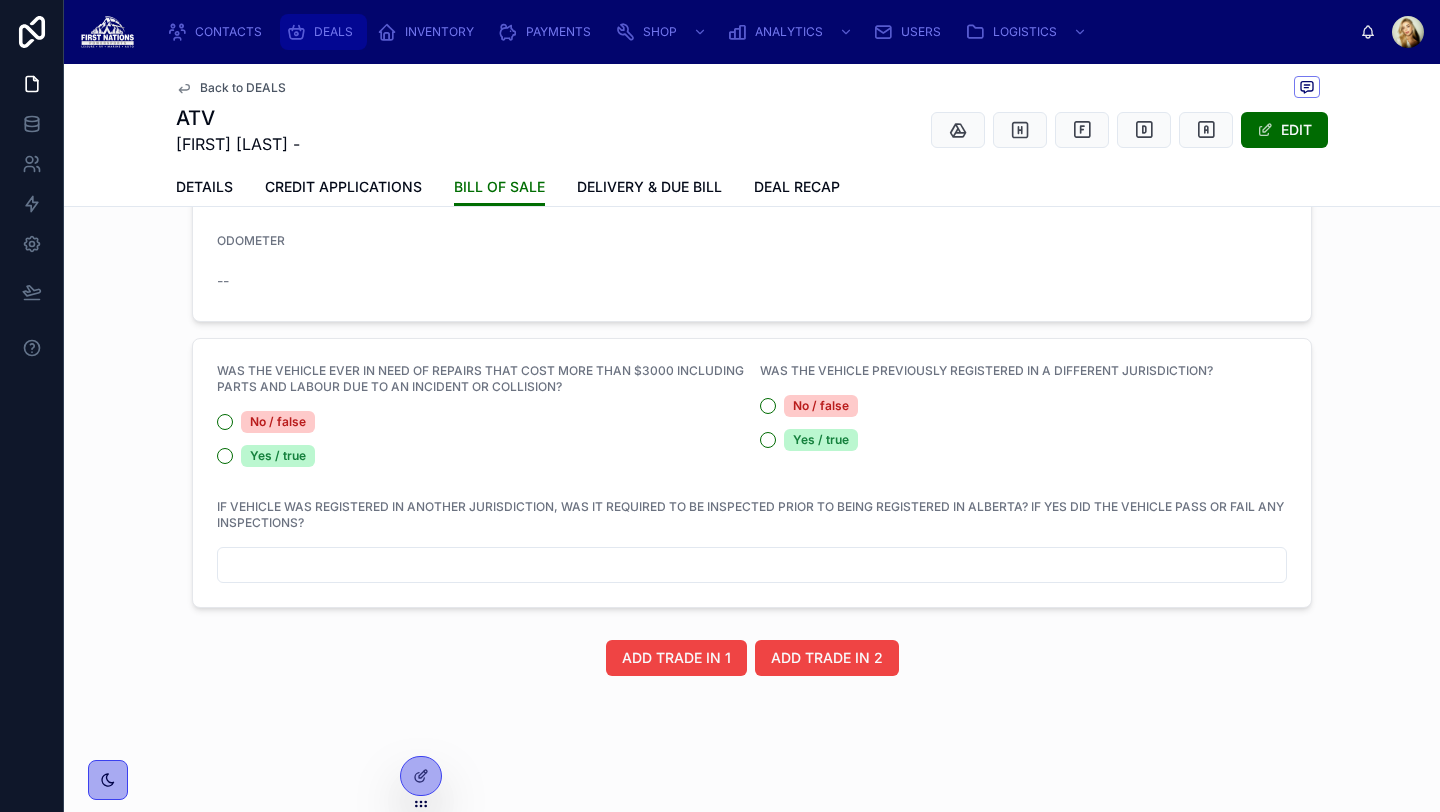 click on "DEALS" at bounding box center (323, 32) 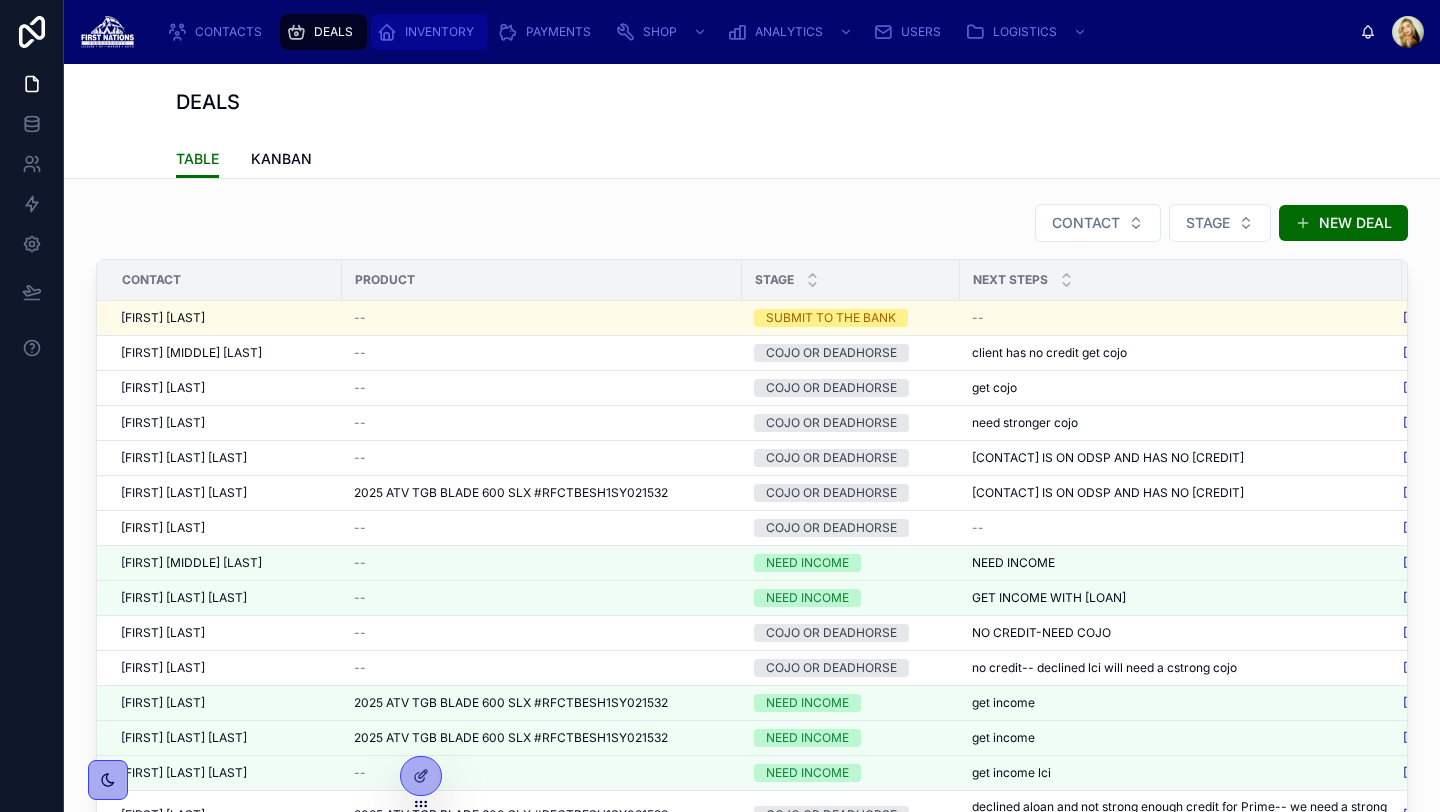 click on "INVENTORY" at bounding box center (429, 32) 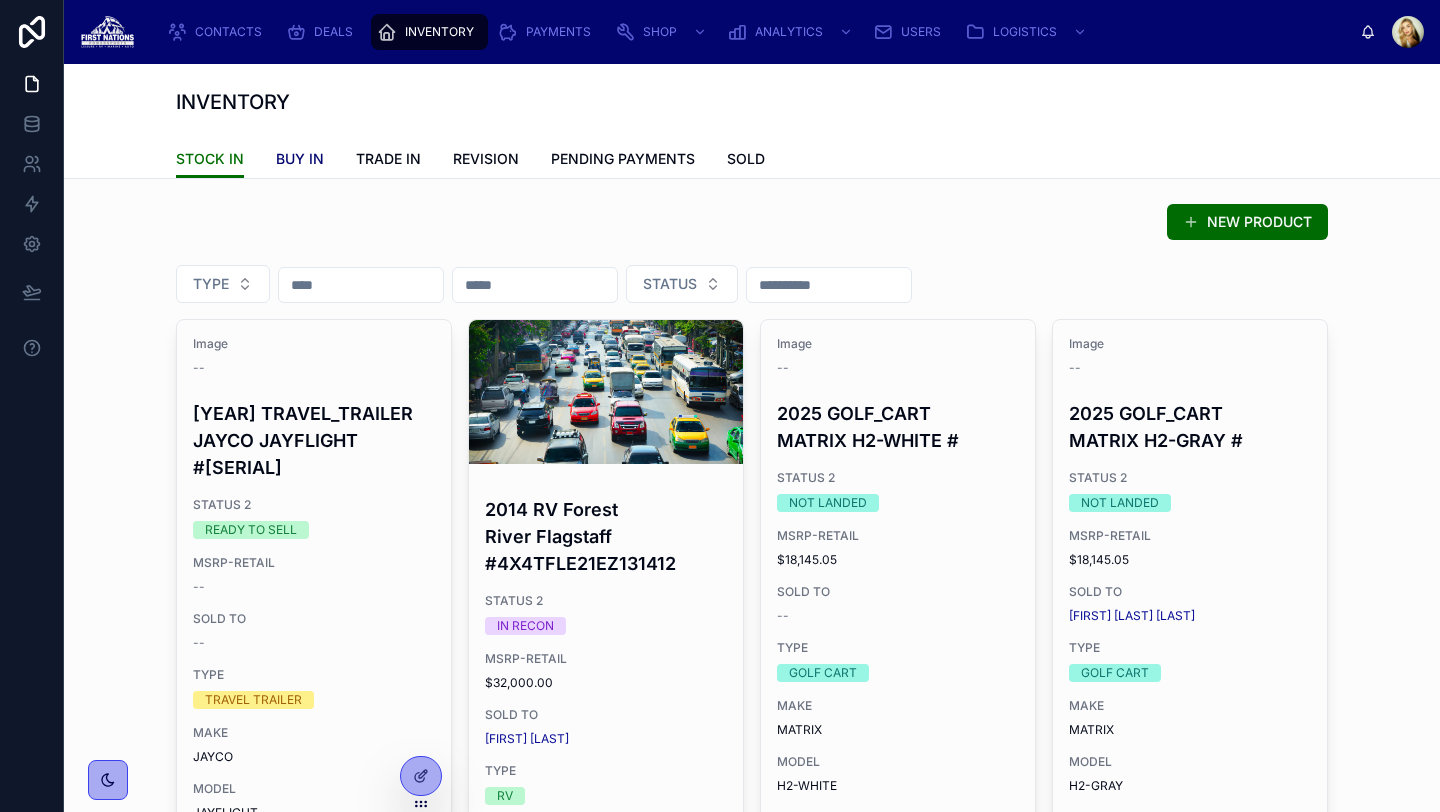 click on "BUY IN" at bounding box center [300, 159] 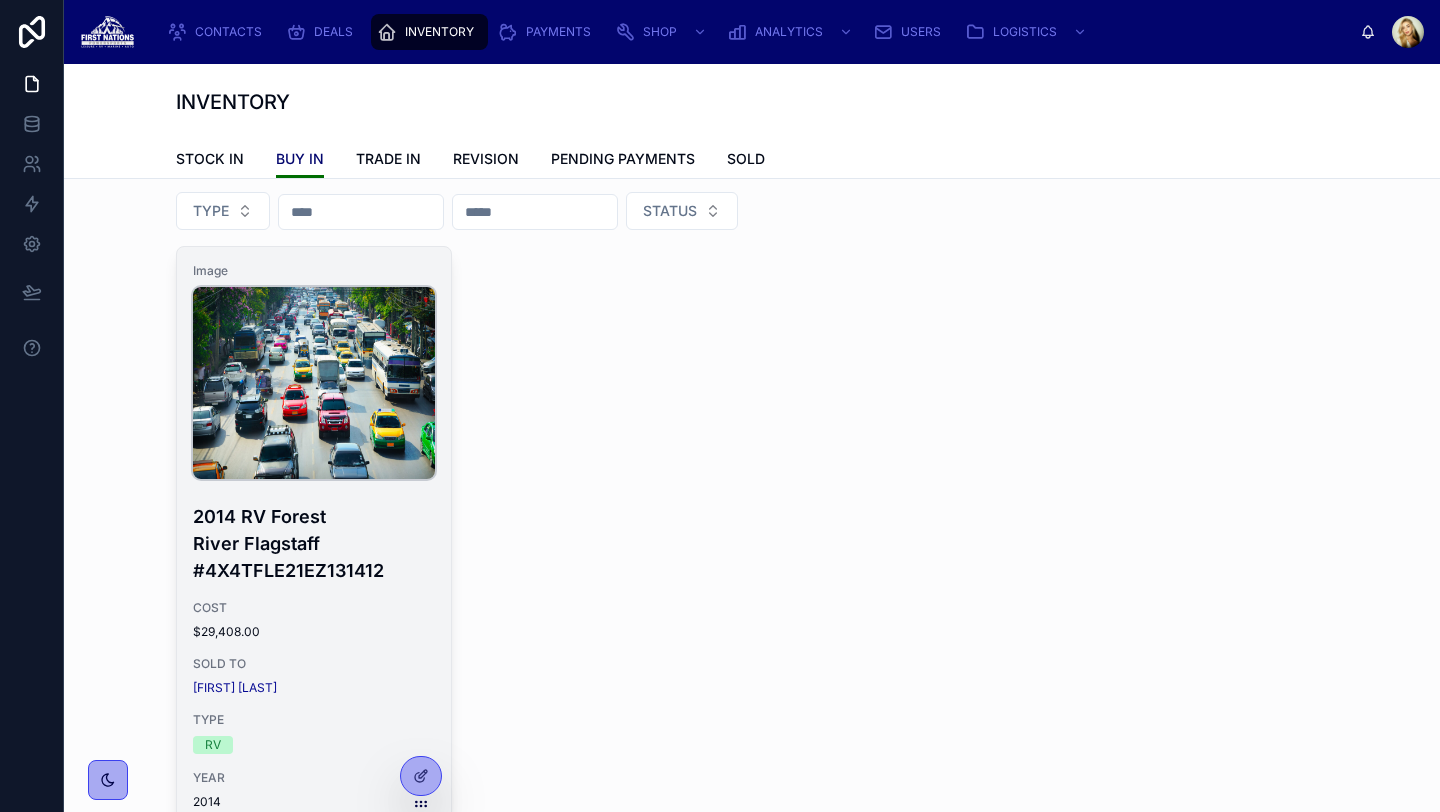 scroll, scrollTop: 0, scrollLeft: 0, axis: both 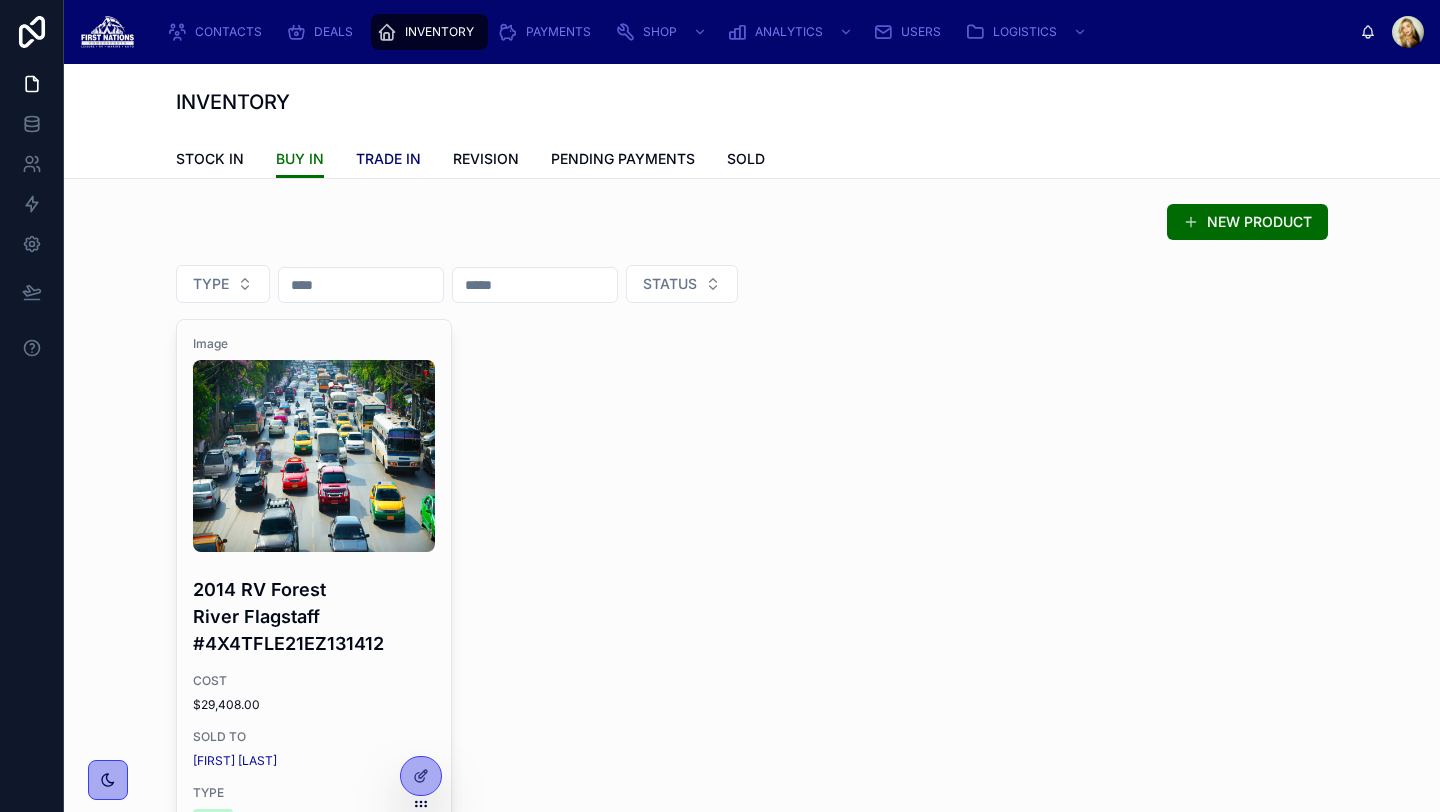 click on "TRADE IN" at bounding box center (388, 159) 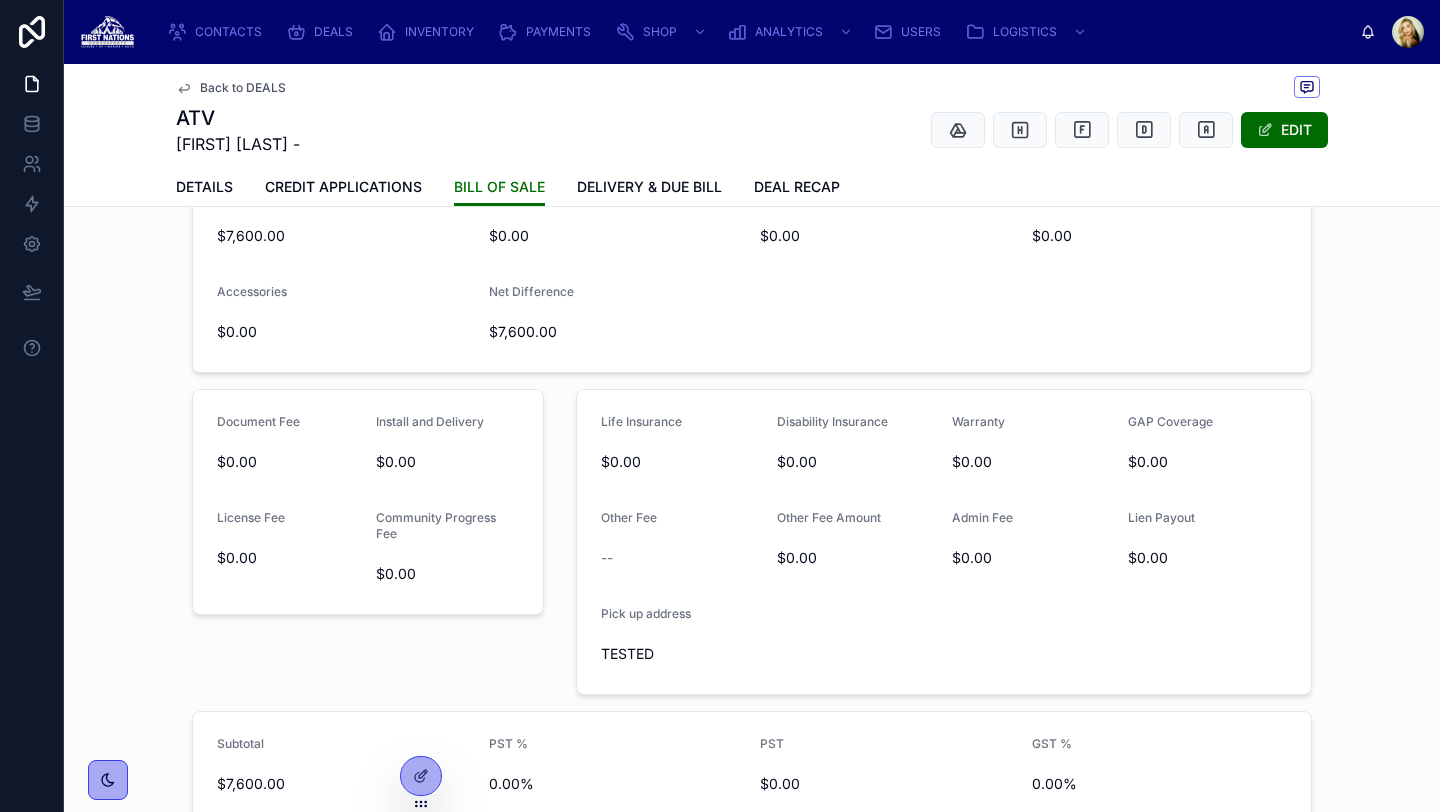 scroll, scrollTop: 0, scrollLeft: 0, axis: both 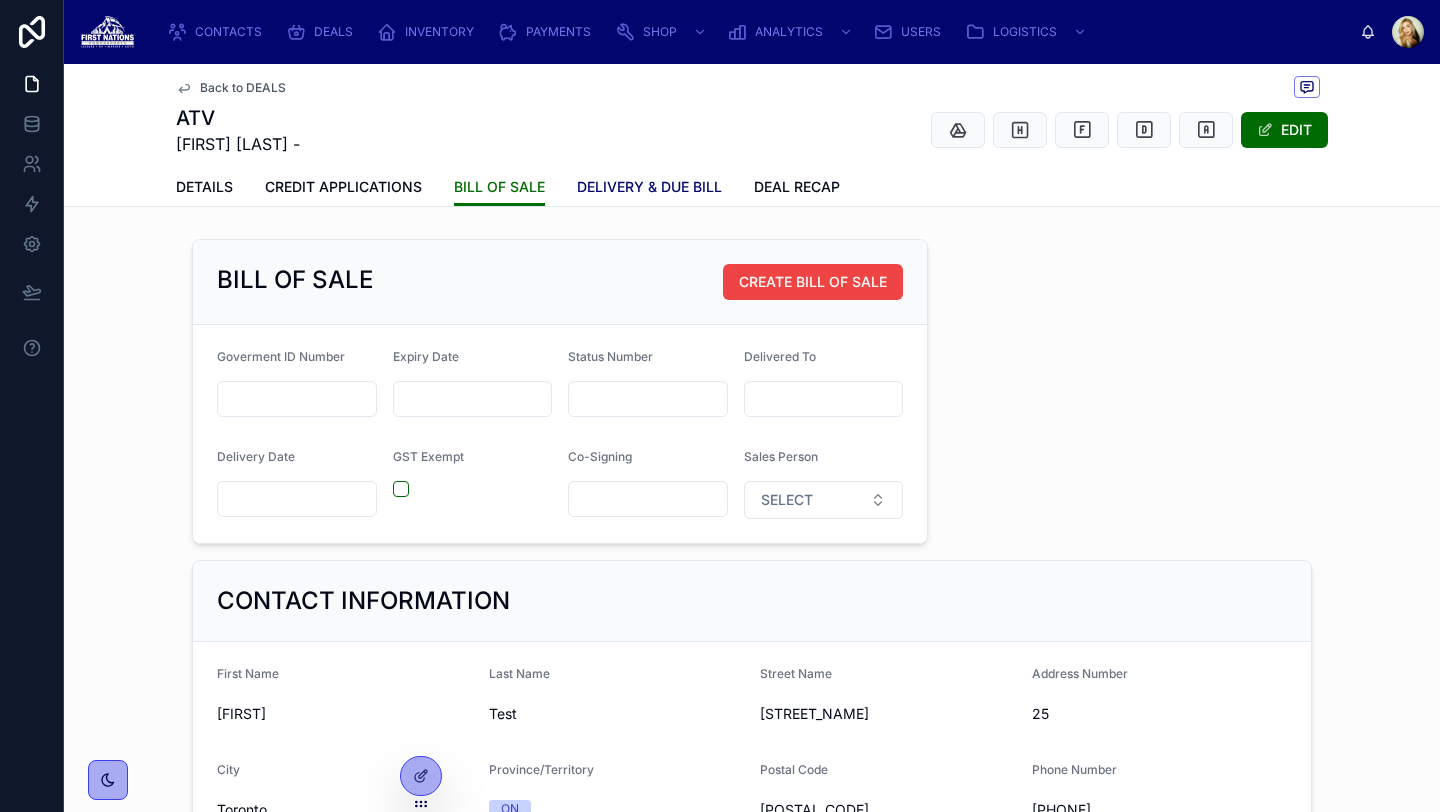 click on "DELIVERY & DUE BILL" at bounding box center [649, 187] 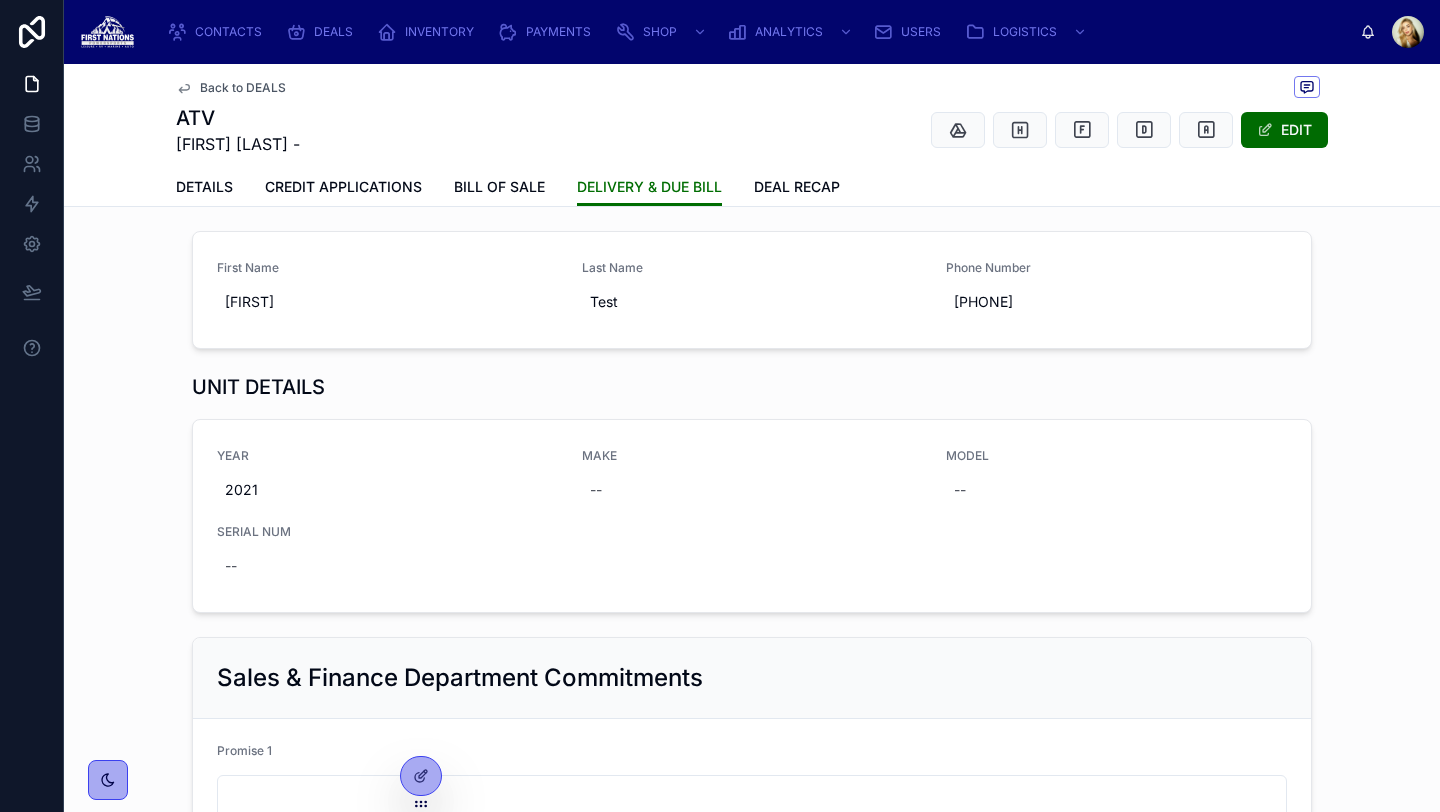 scroll, scrollTop: 0, scrollLeft: 0, axis: both 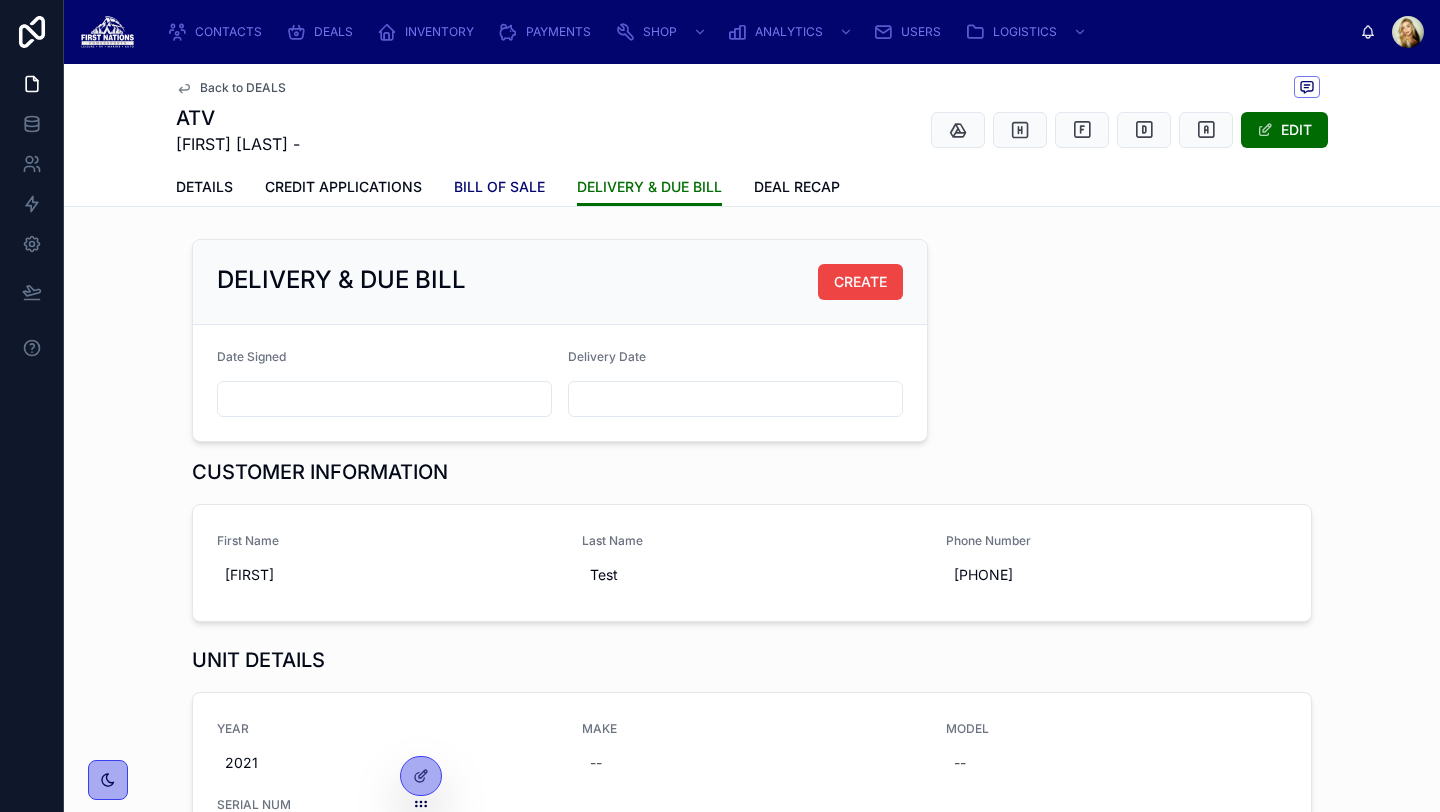 click on "BILL OF SALE" at bounding box center (499, 187) 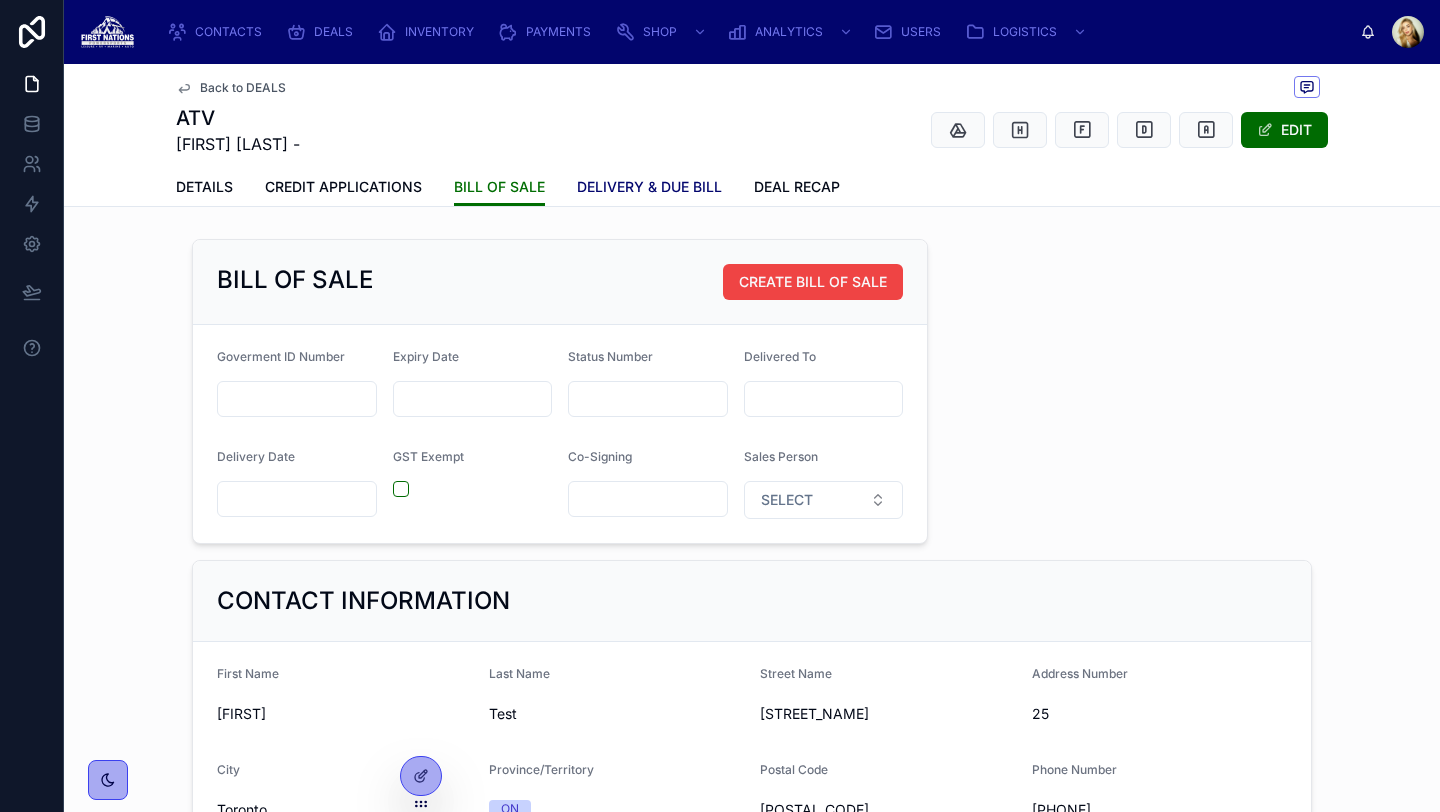 click on "DELIVERY & DUE BILL" at bounding box center [649, 187] 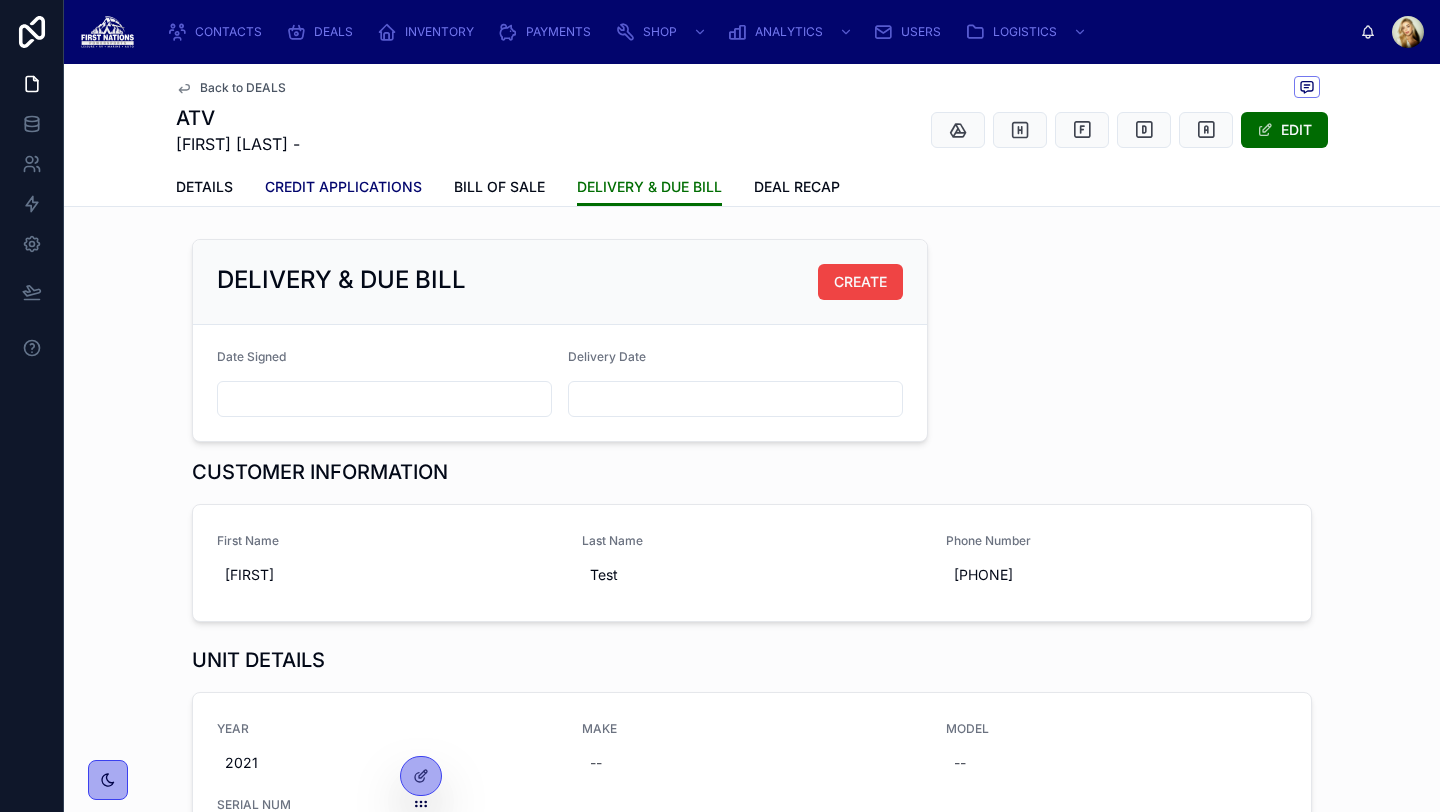 click on "CREDIT APPLICATIONS" at bounding box center [343, 187] 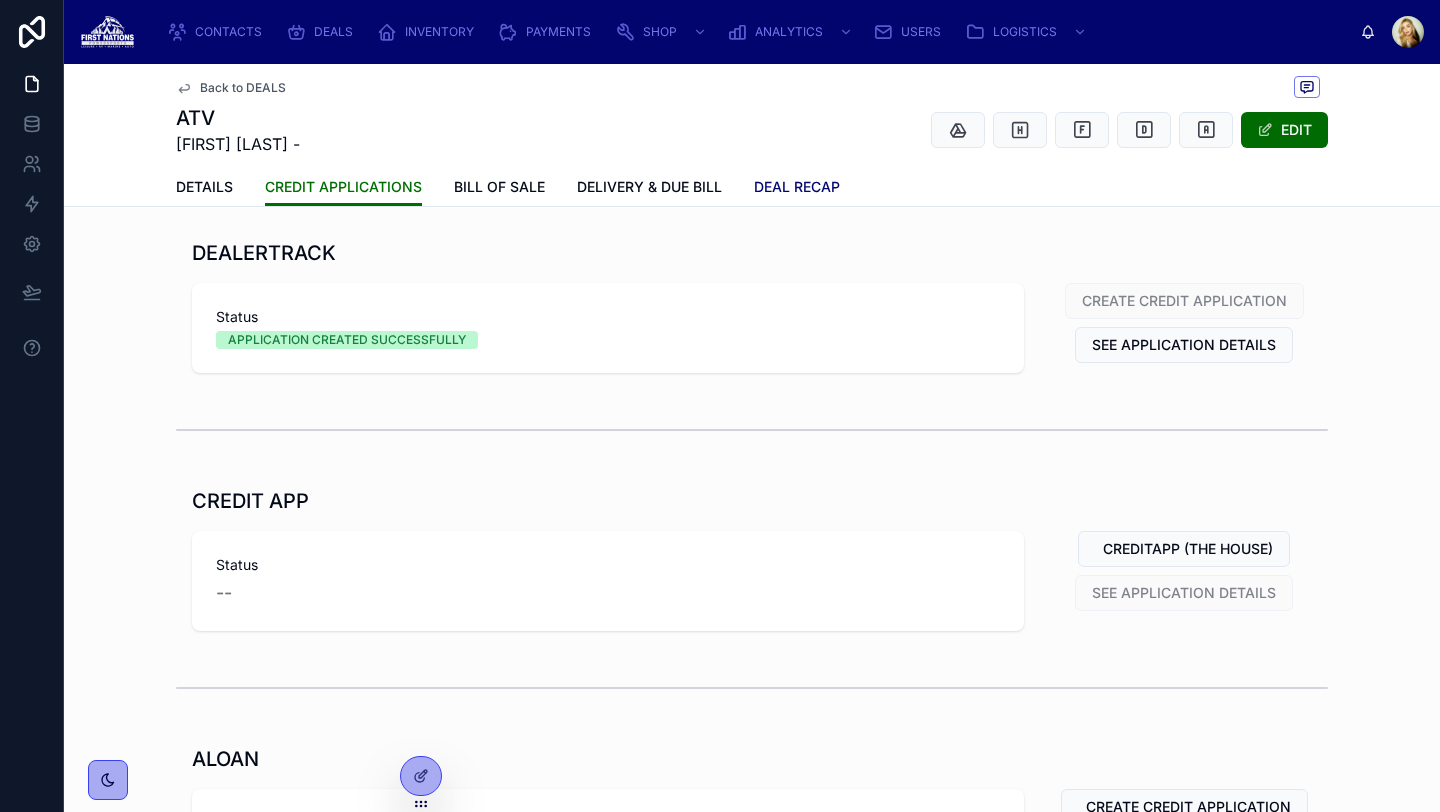 click on "DEAL RECAP" at bounding box center [797, 187] 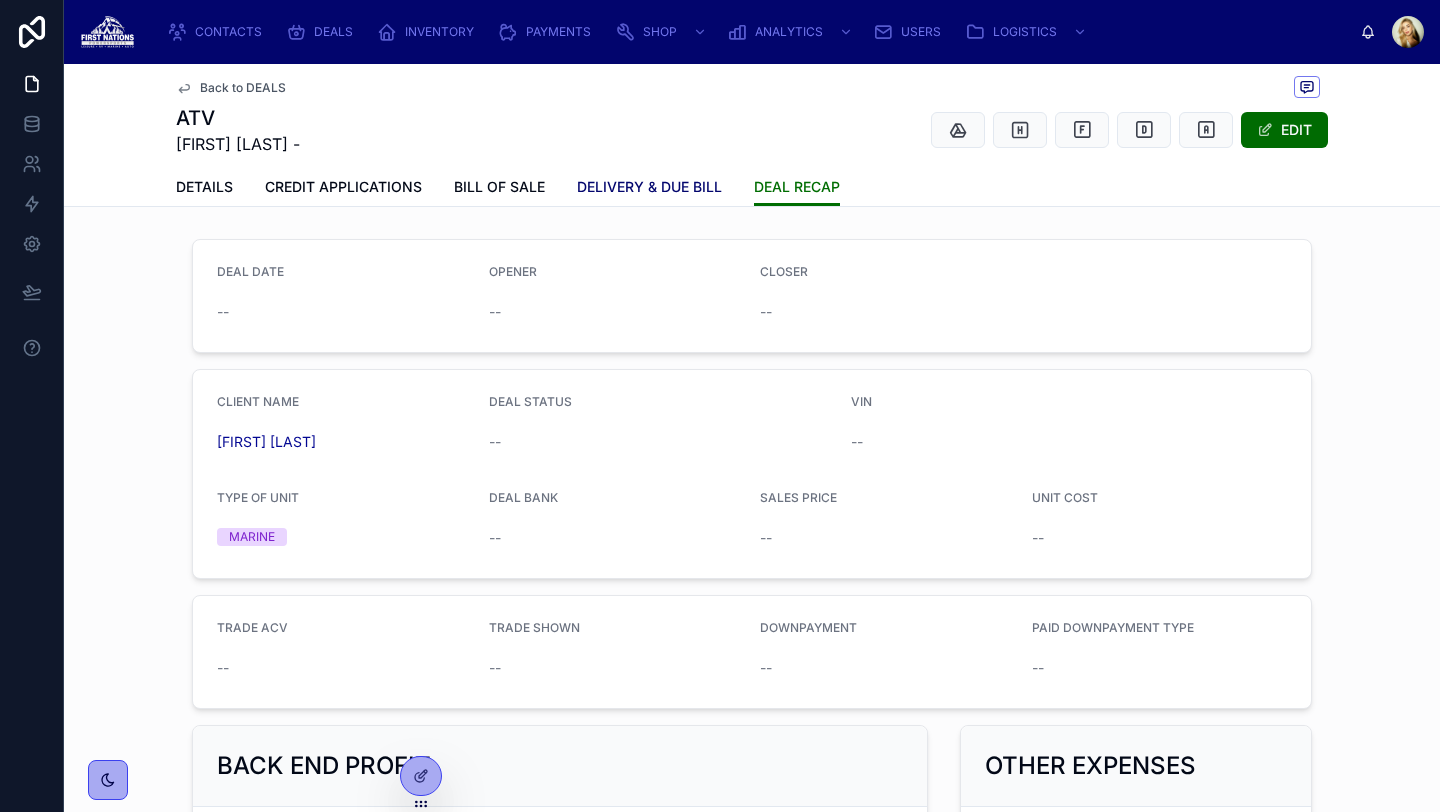 click on "DELIVERY & DUE BILL" at bounding box center (649, 187) 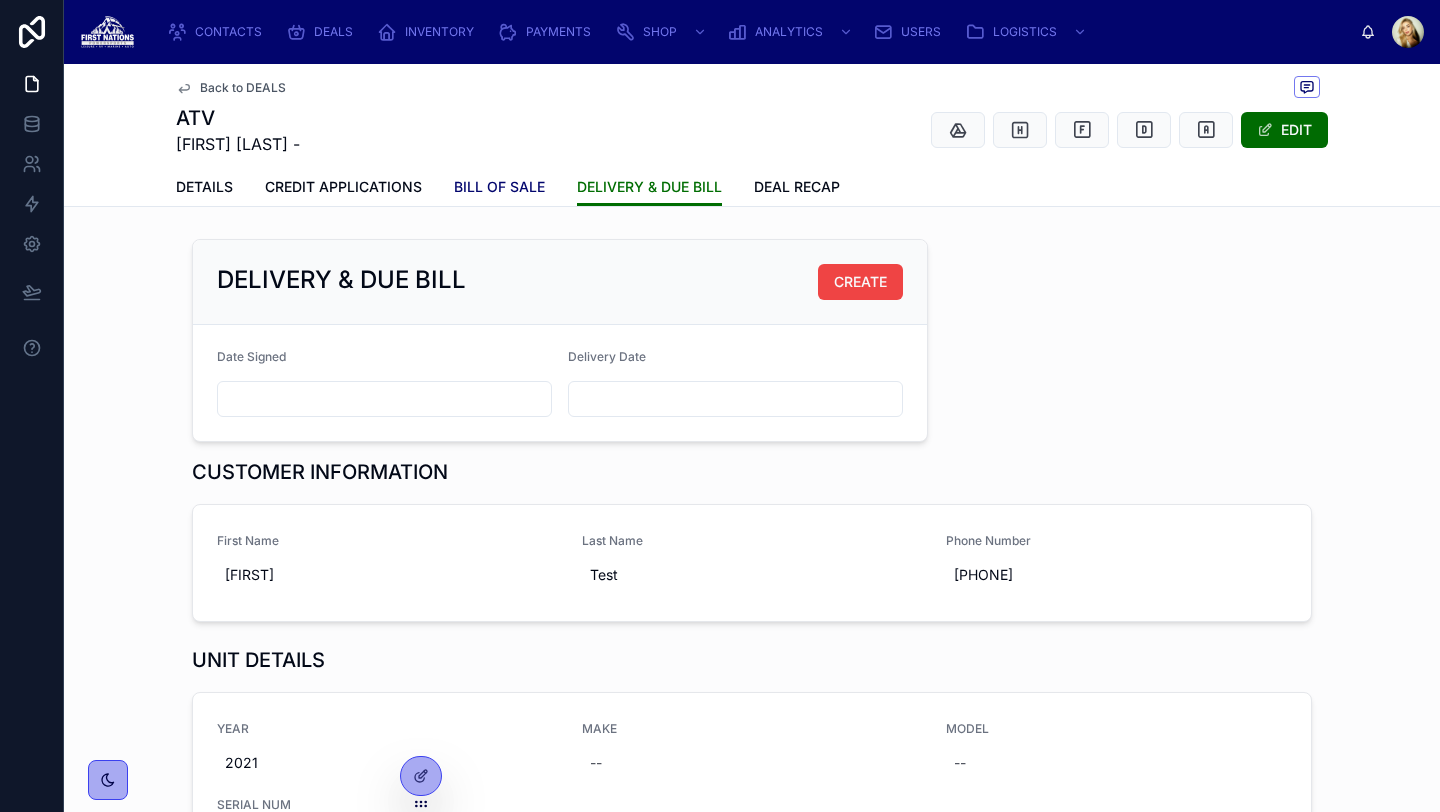 click on "BILL OF SALE" at bounding box center [499, 189] 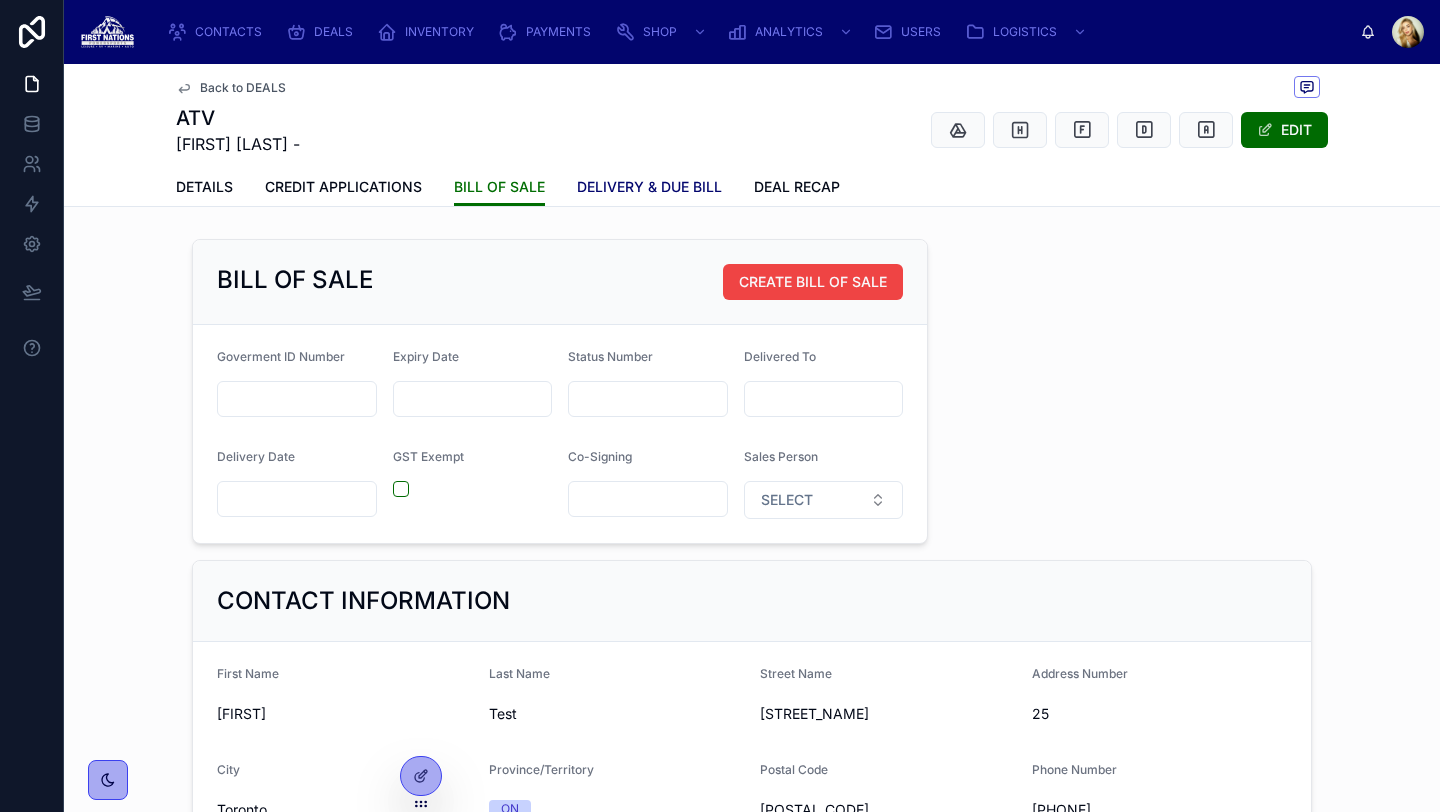 click on "DELIVERY & DUE BILL" at bounding box center (649, 187) 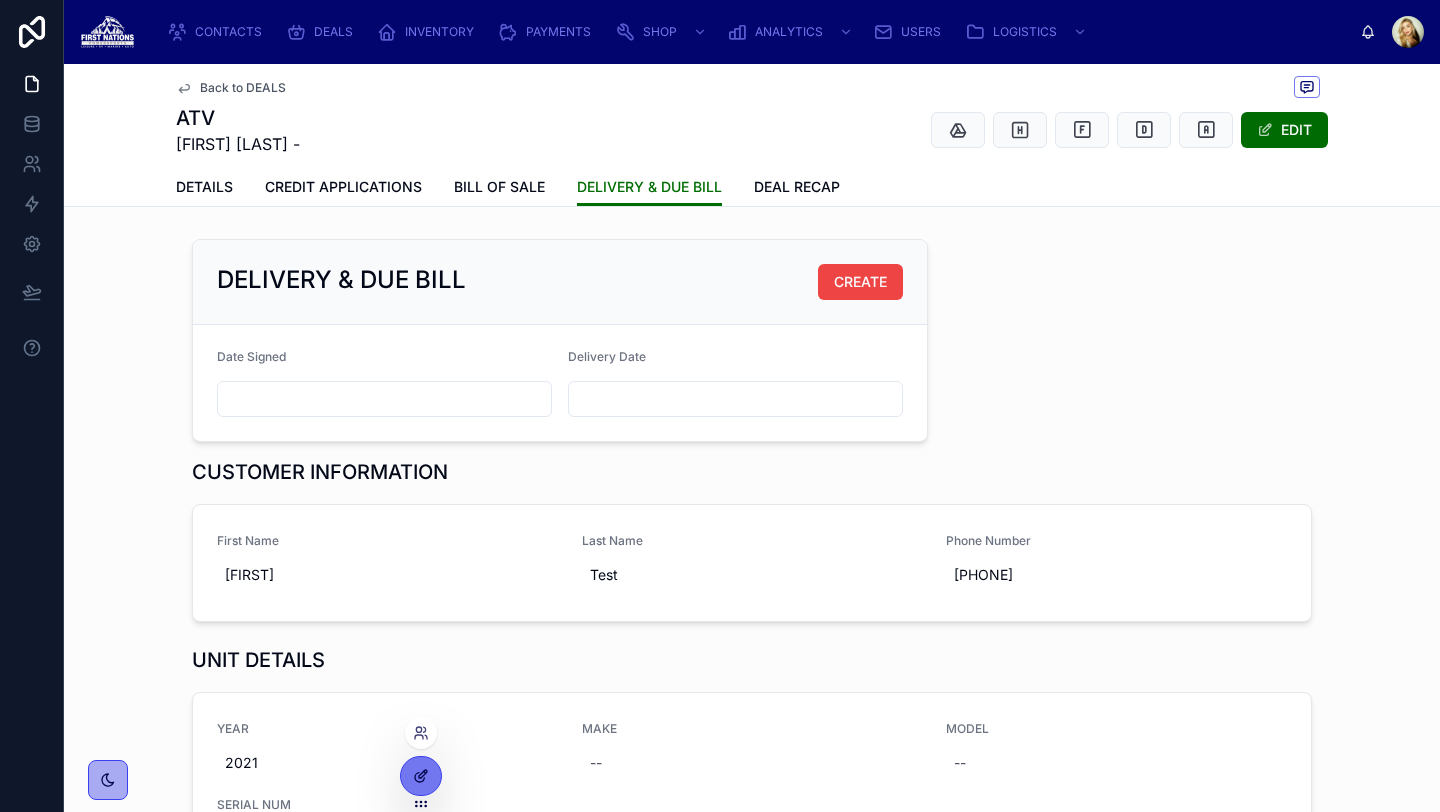 click 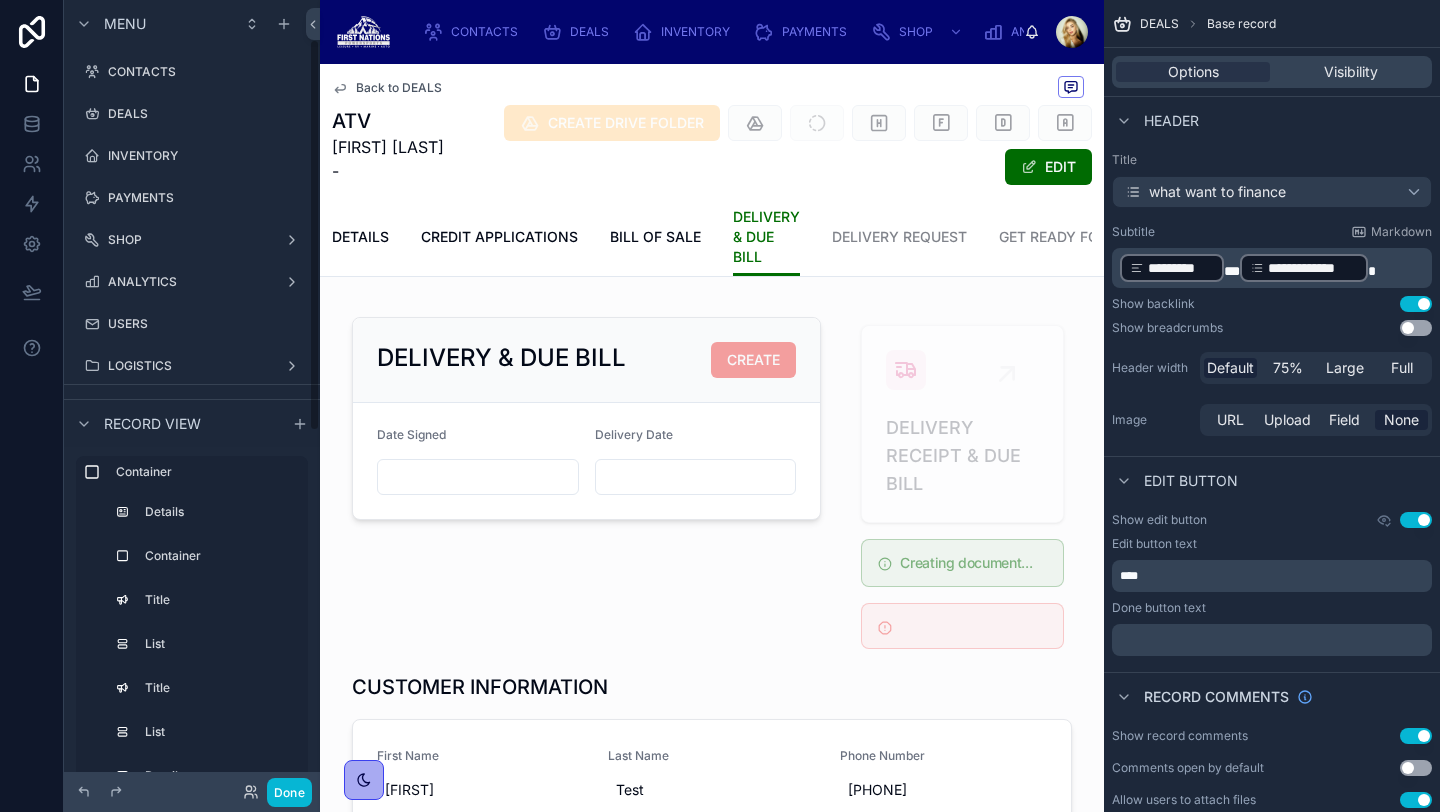 scroll, scrollTop: 80, scrollLeft: 0, axis: vertical 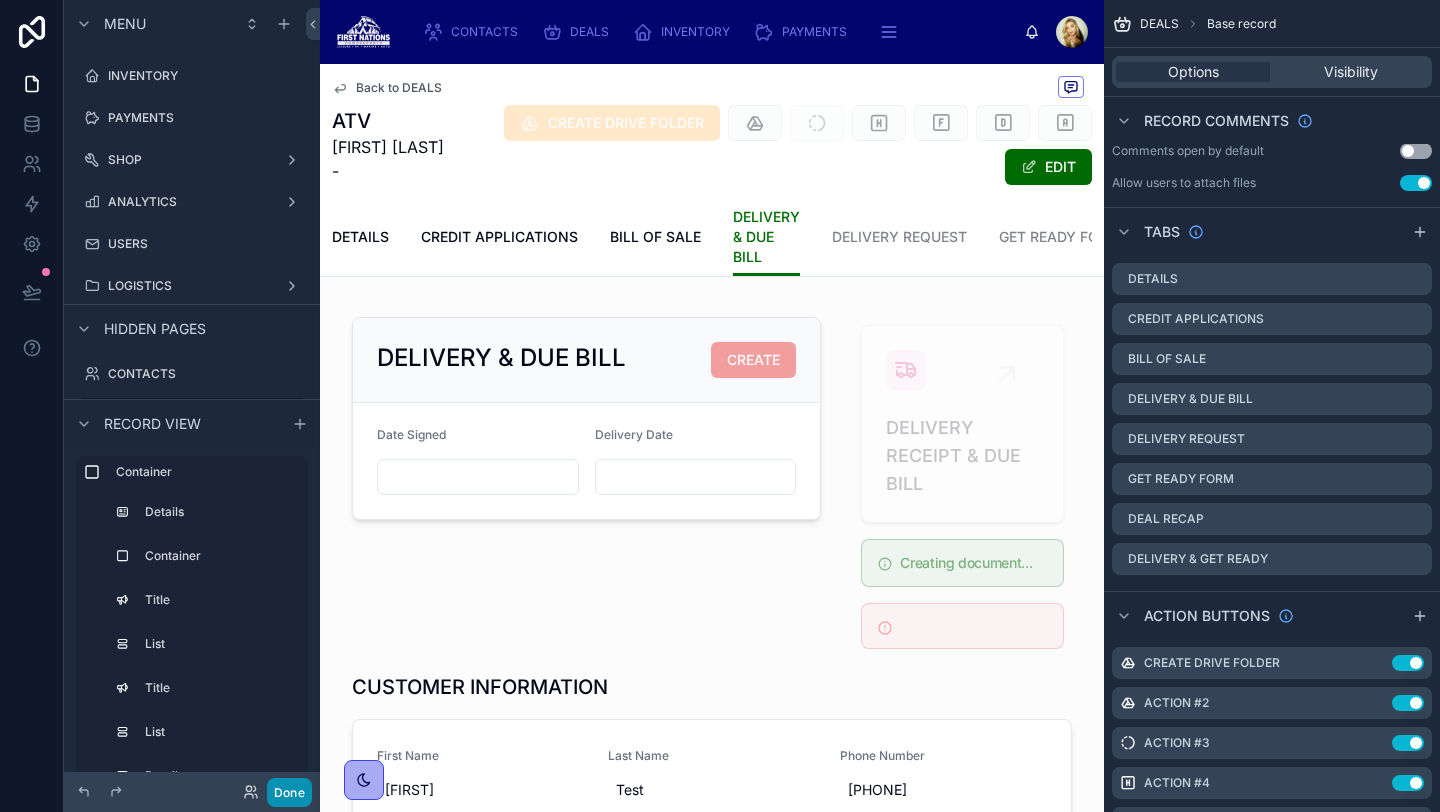 click on "Done" at bounding box center (289, 792) 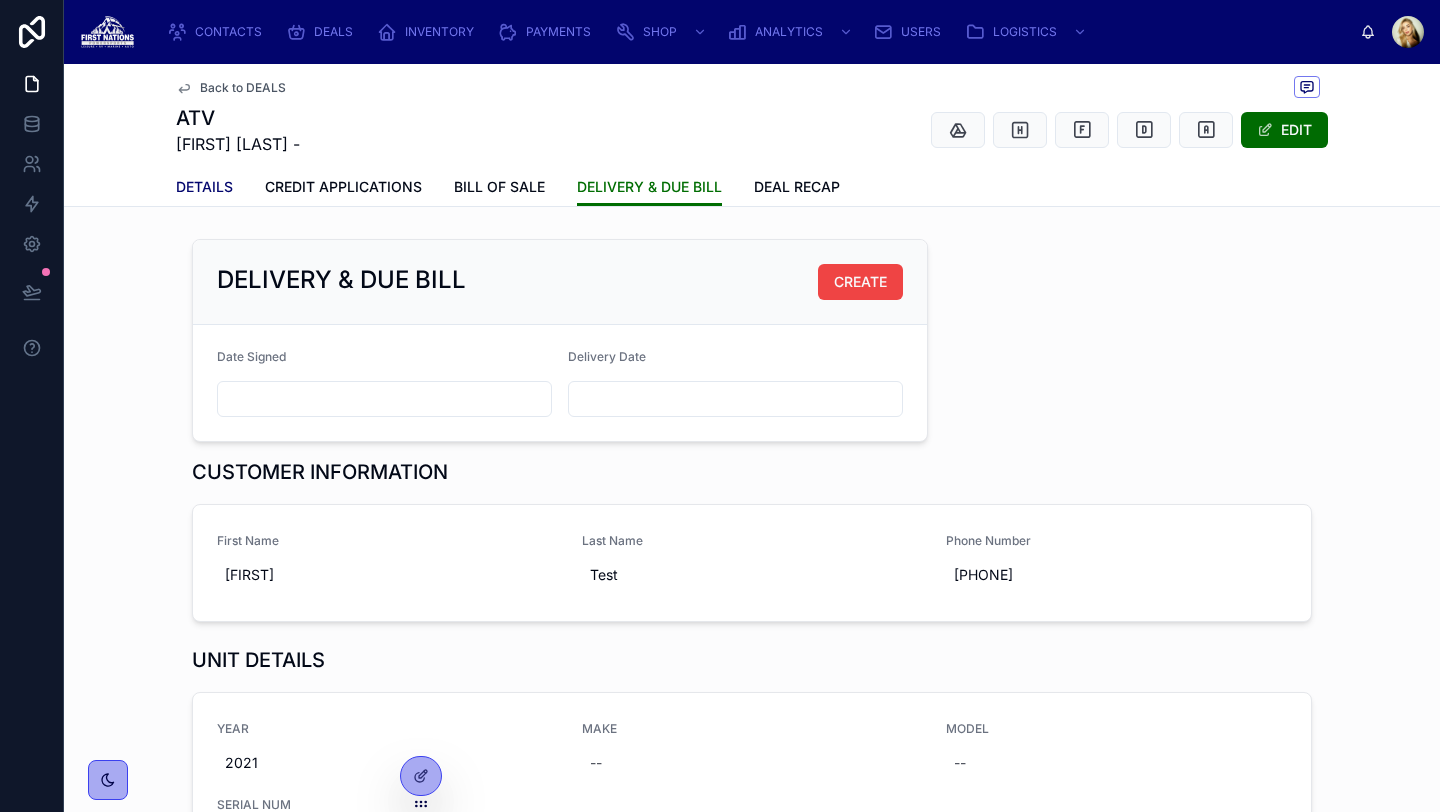 click on "DETAILS" at bounding box center (204, 187) 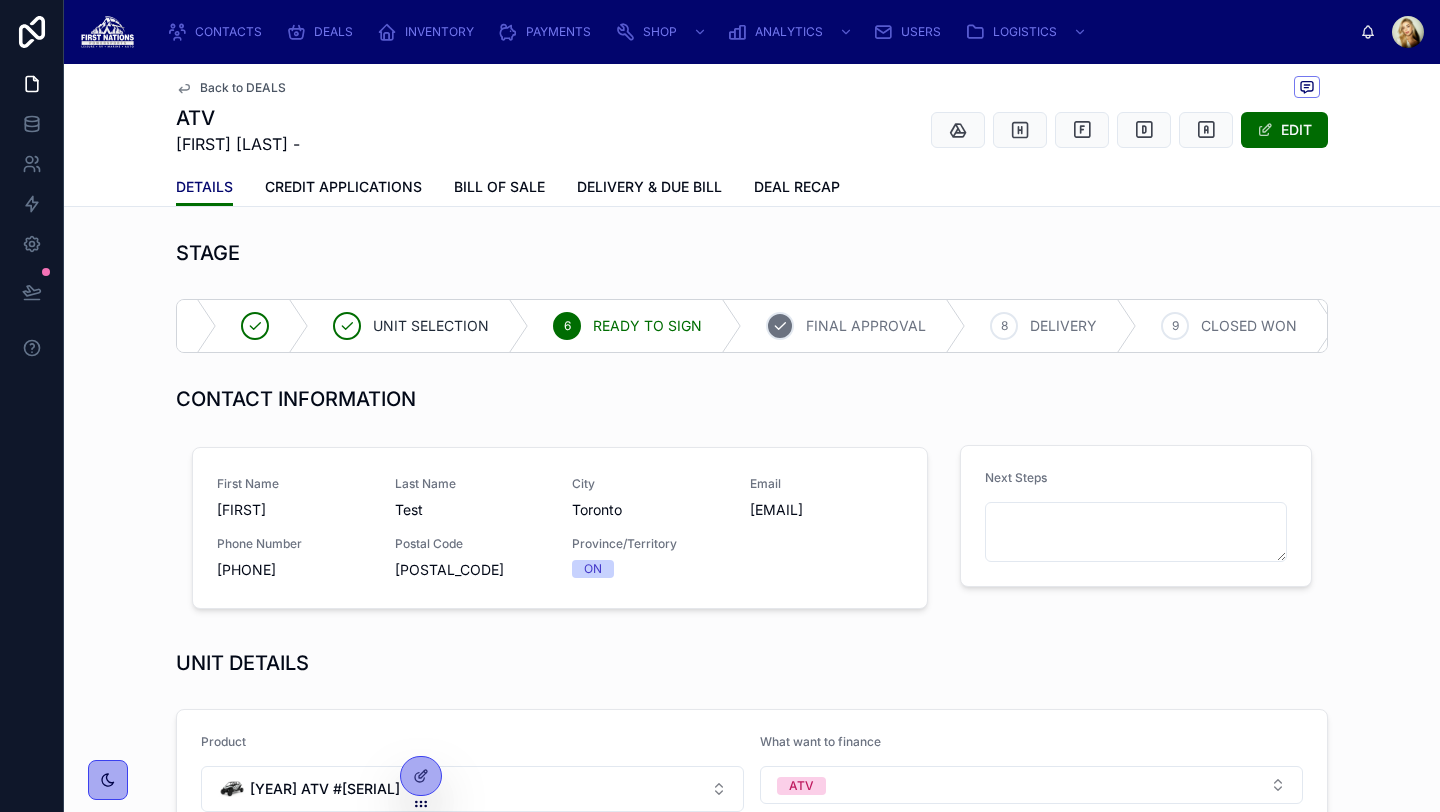 scroll, scrollTop: 0, scrollLeft: 249, axis: horizontal 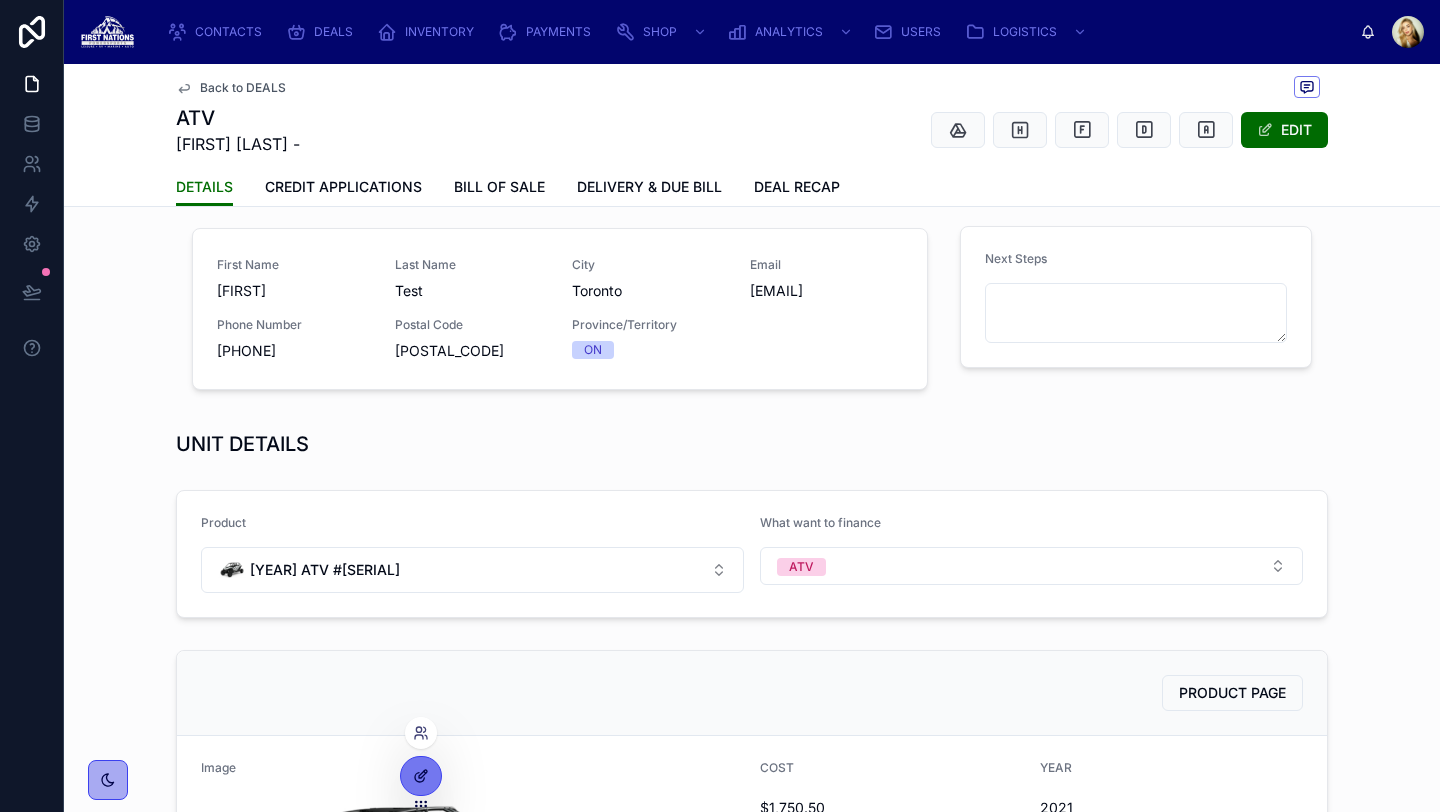 click 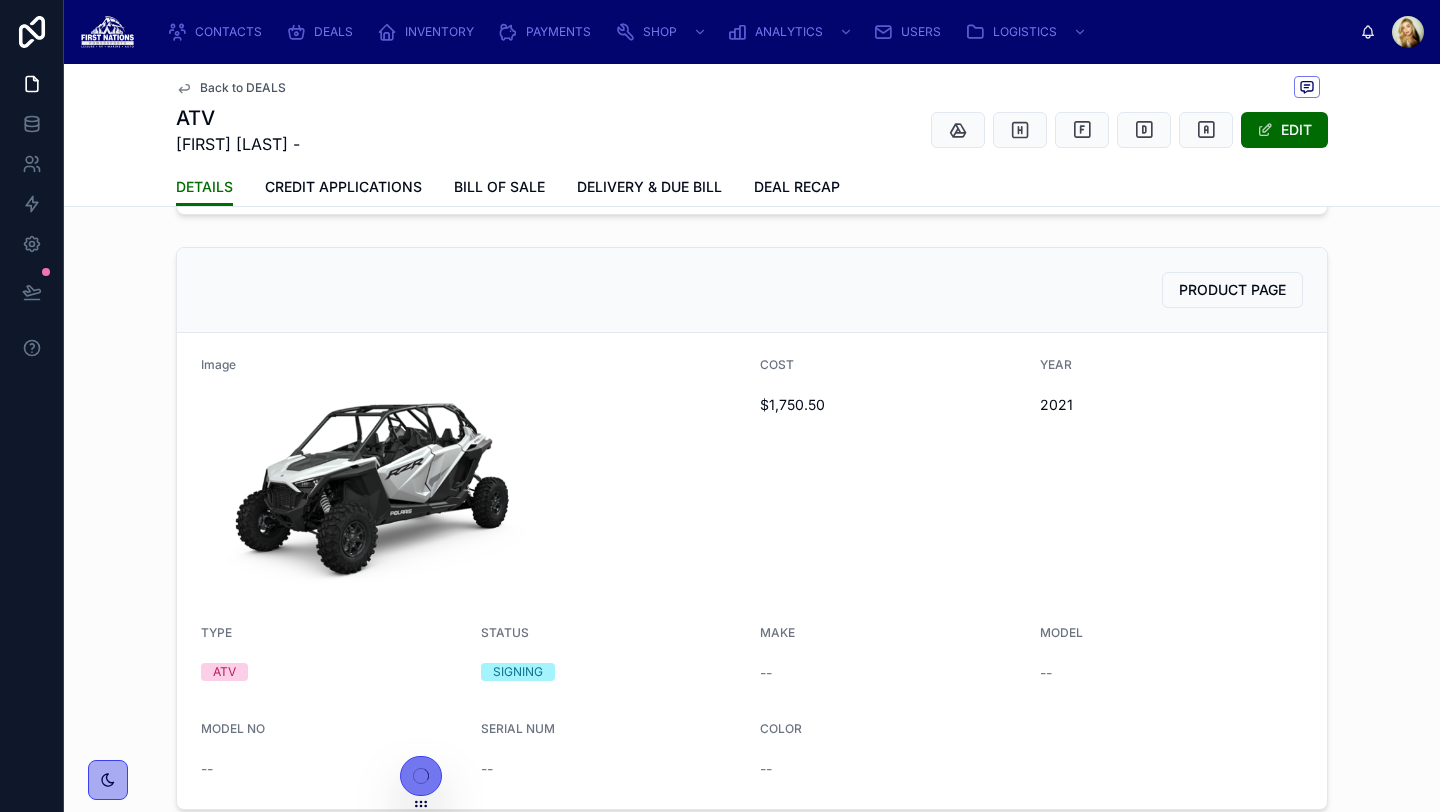 scroll, scrollTop: 626, scrollLeft: 0, axis: vertical 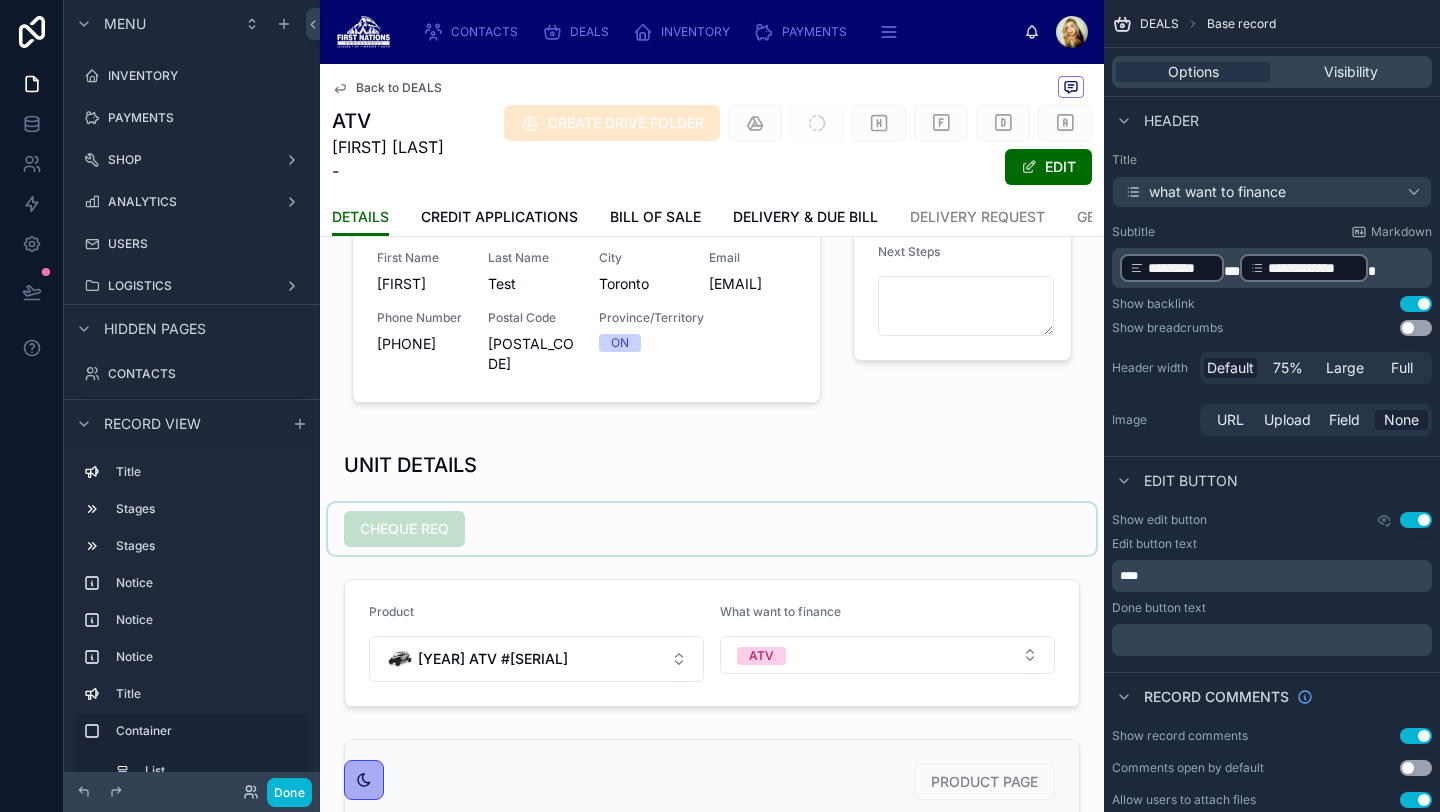 click at bounding box center (712, 529) 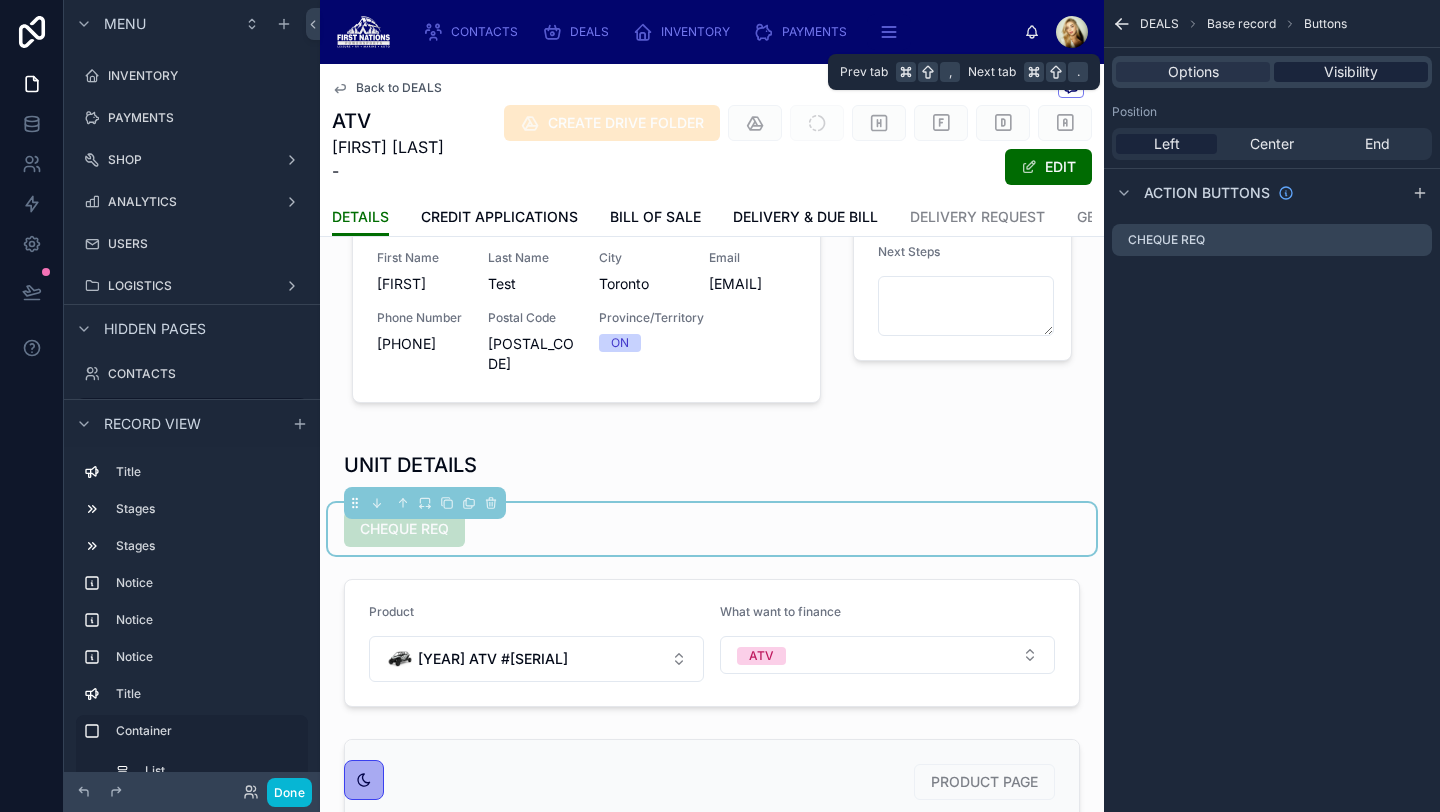 click on "Visibility" at bounding box center [1351, 72] 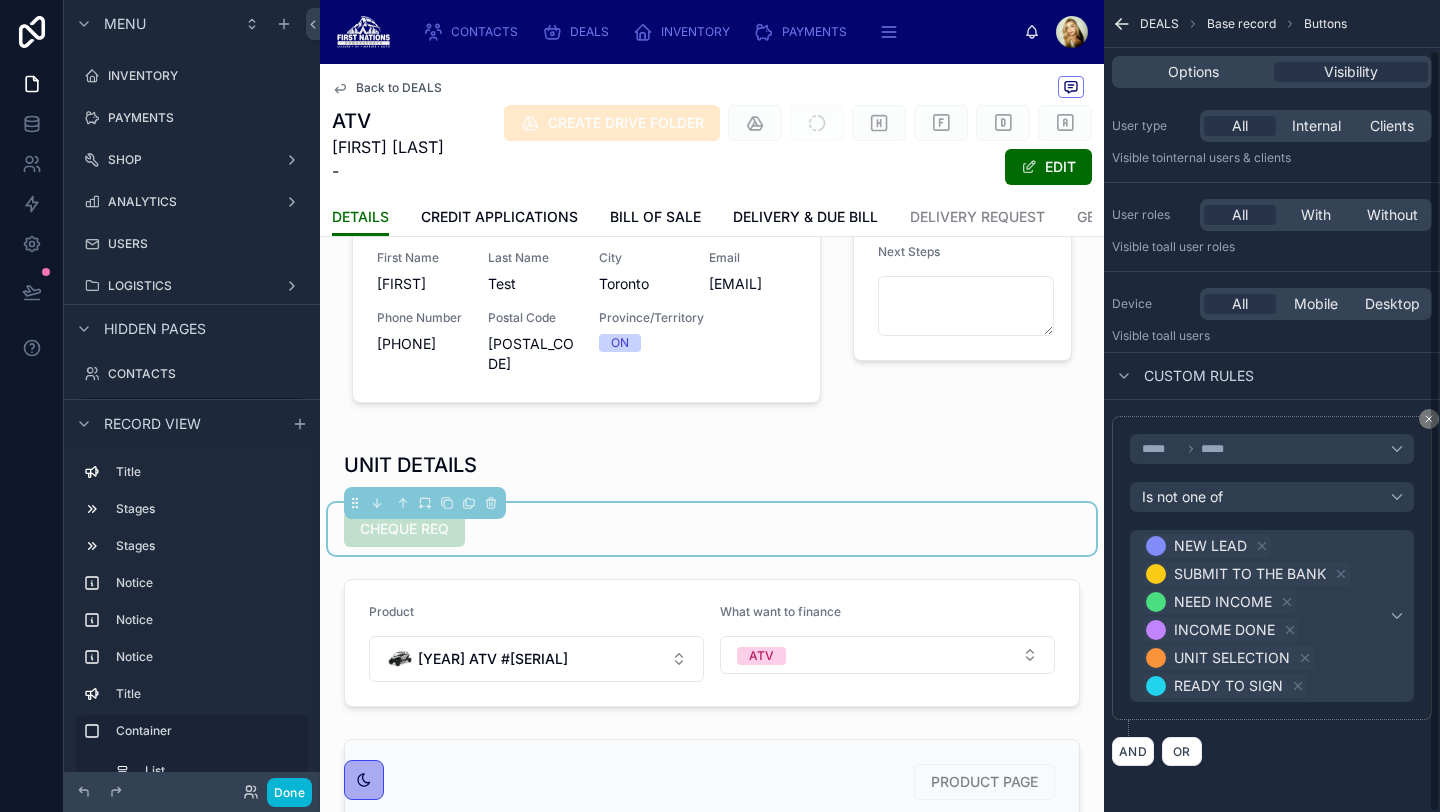 scroll, scrollTop: 53, scrollLeft: 0, axis: vertical 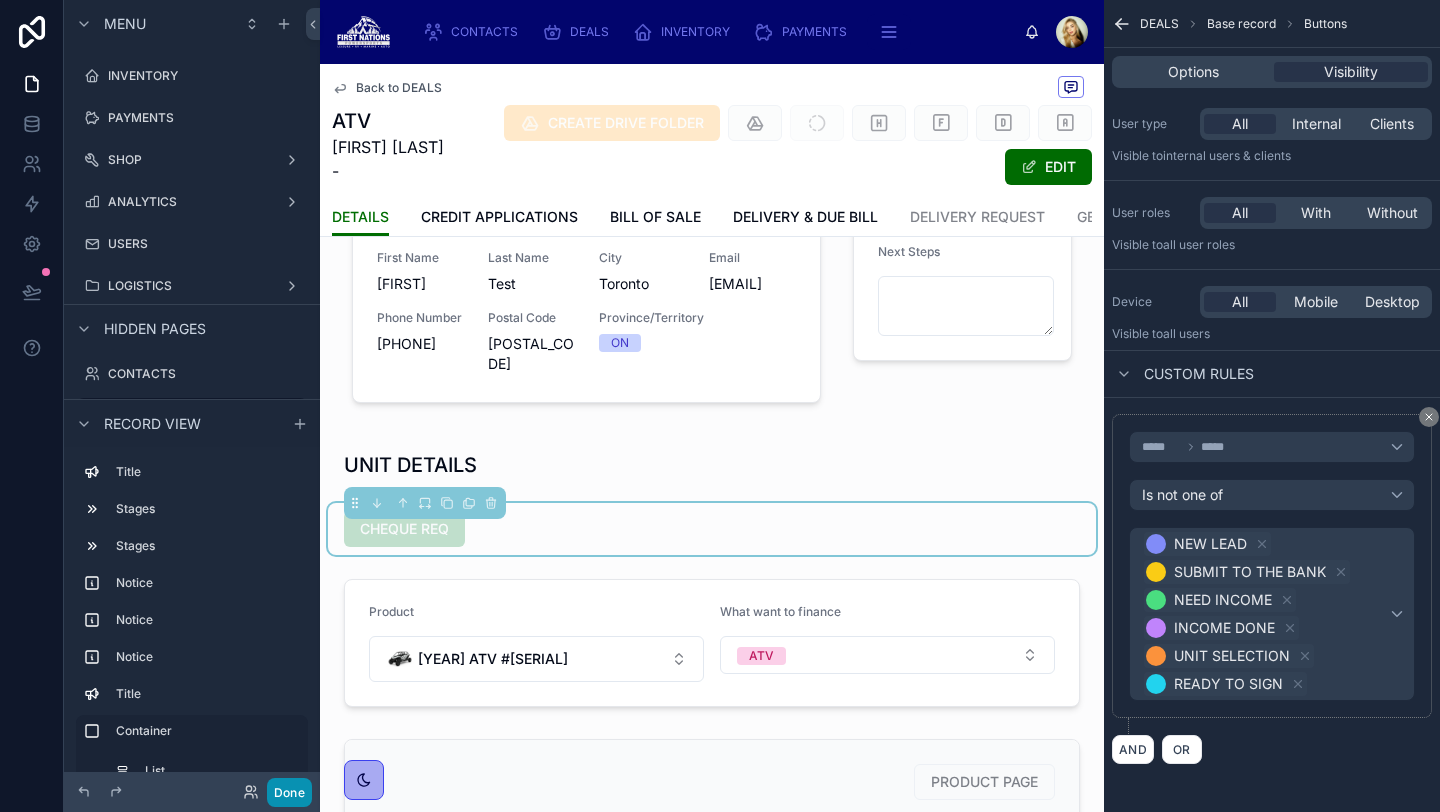 click on "Done" at bounding box center (289, 792) 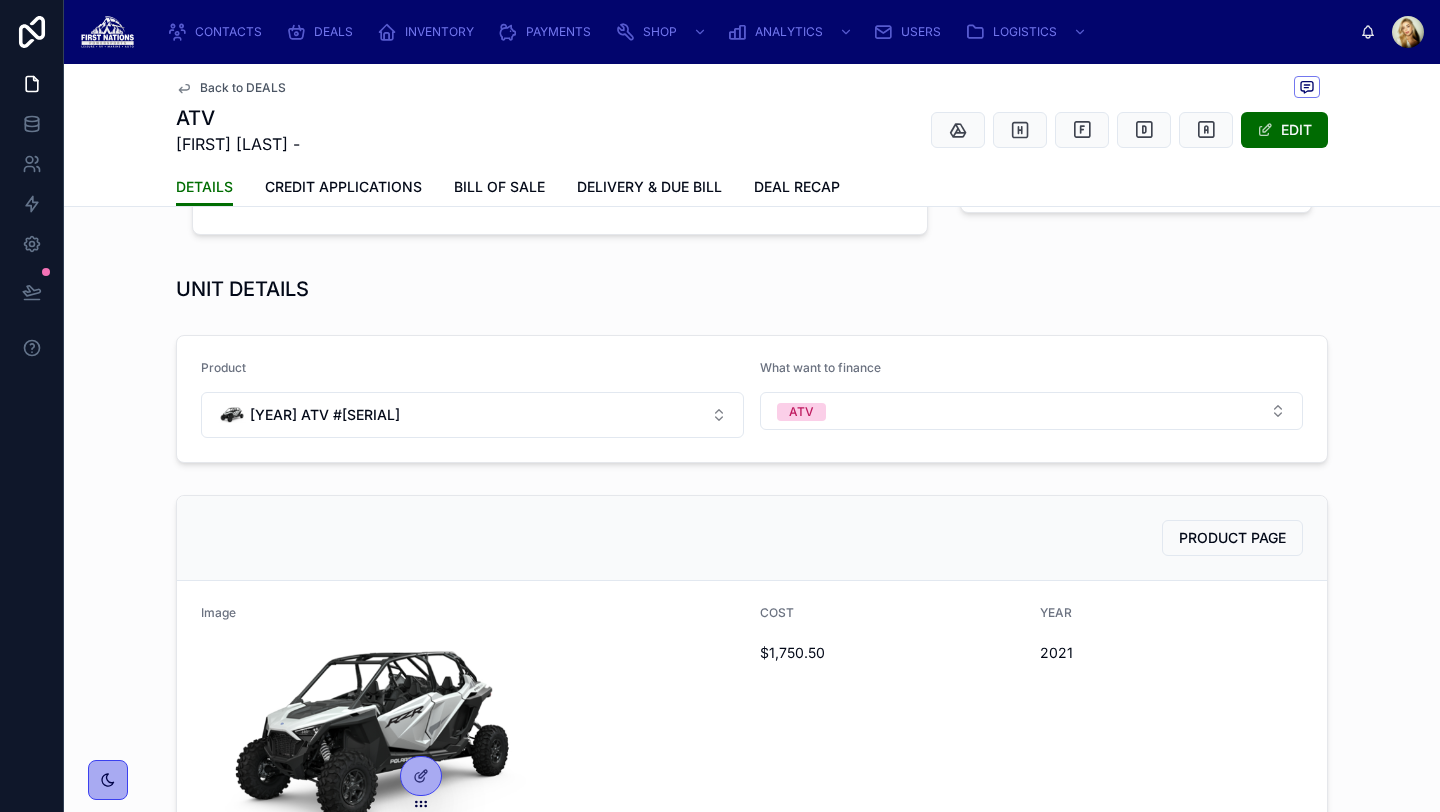 scroll, scrollTop: 0, scrollLeft: 0, axis: both 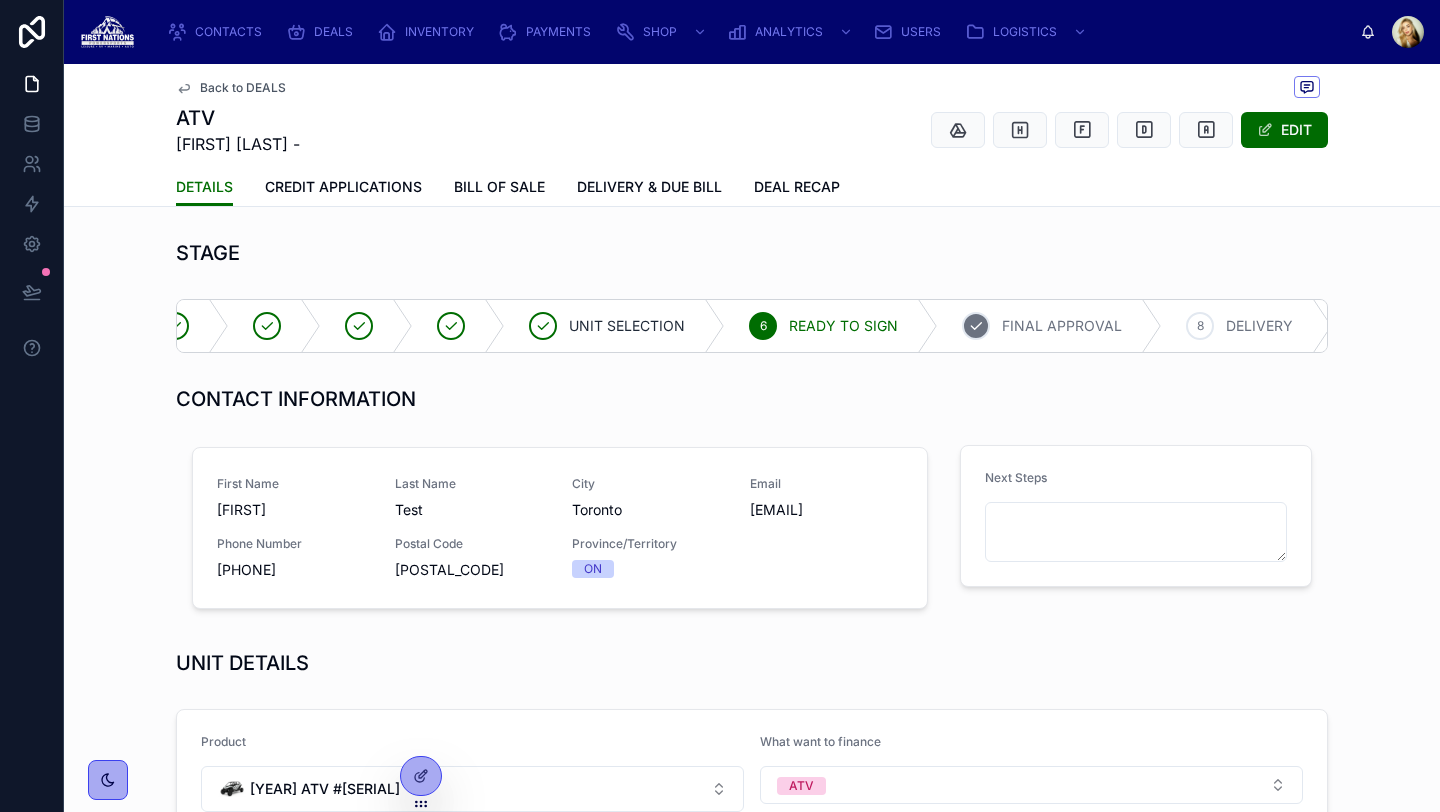 click on "7 FINAL APPROVAL" at bounding box center [1050, 326] 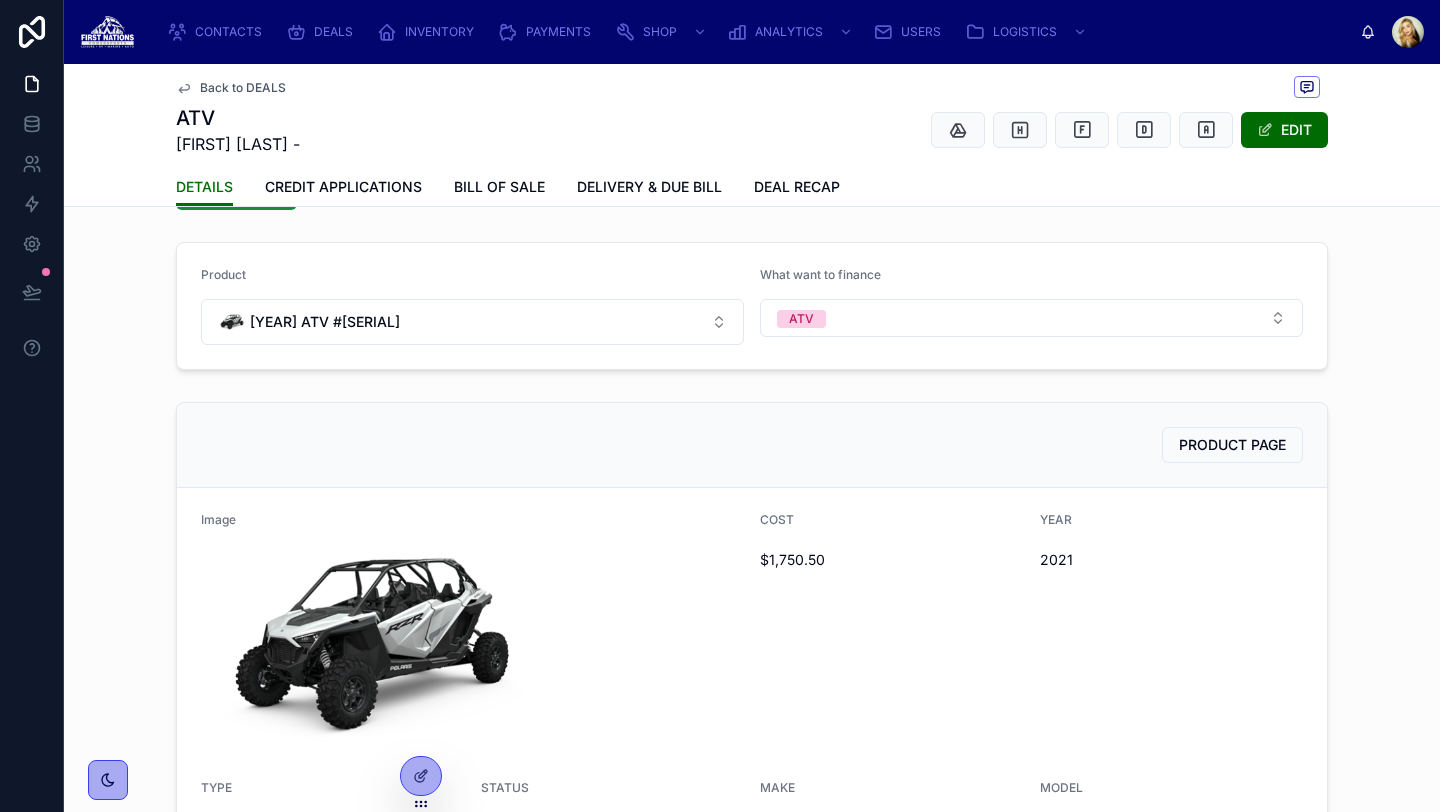 scroll, scrollTop: 543, scrollLeft: 0, axis: vertical 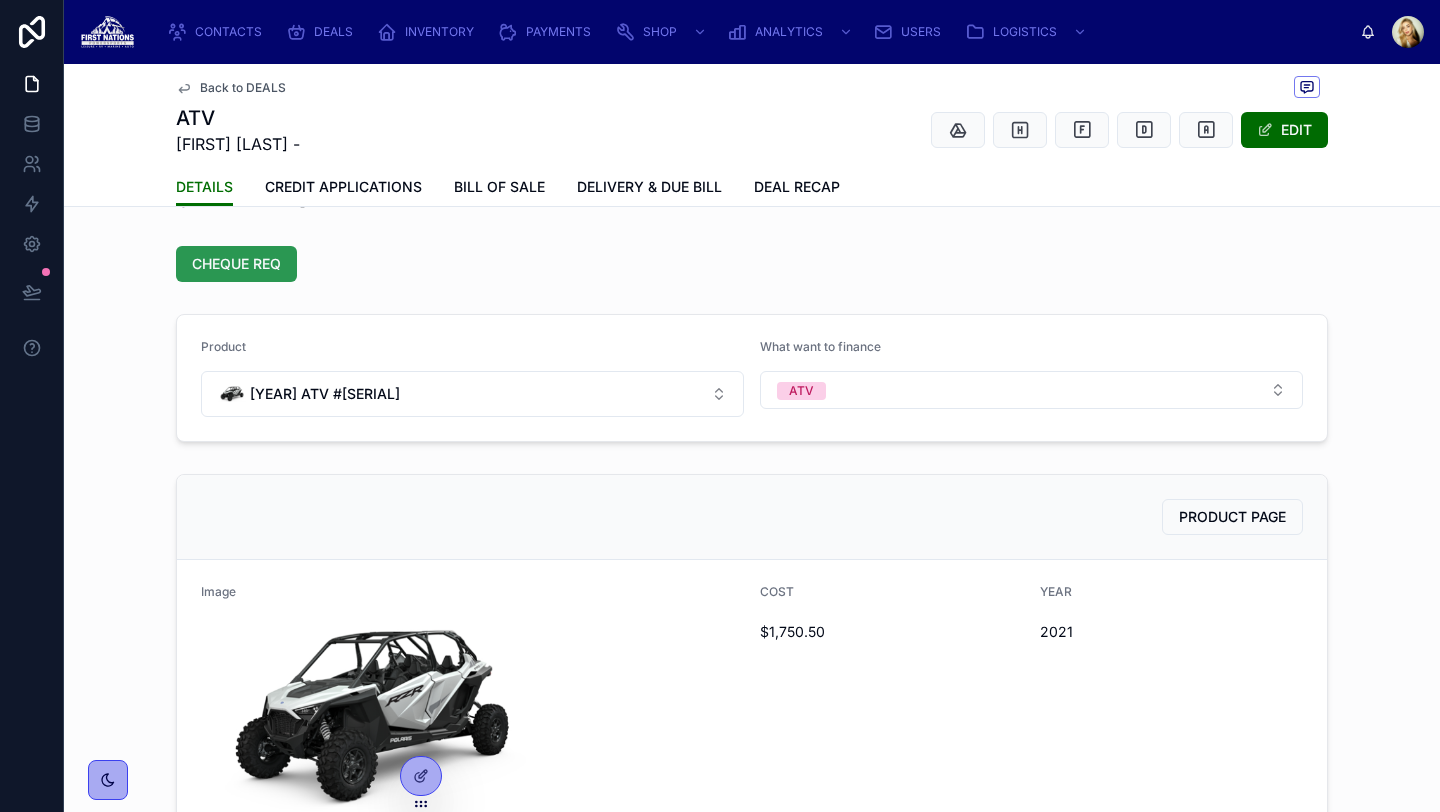 click on "CHEQUE REQ" at bounding box center (236, 264) 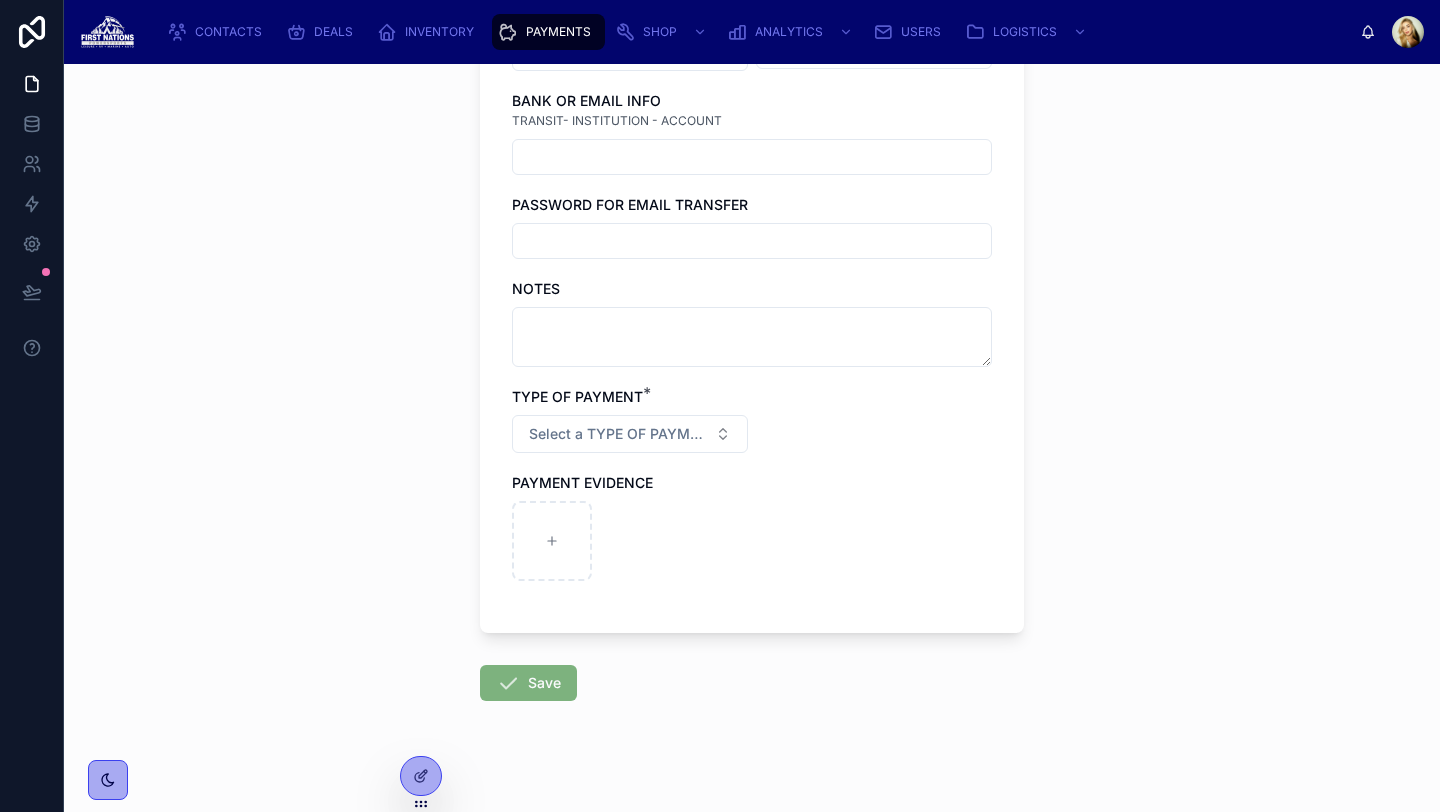 scroll, scrollTop: 835, scrollLeft: 0, axis: vertical 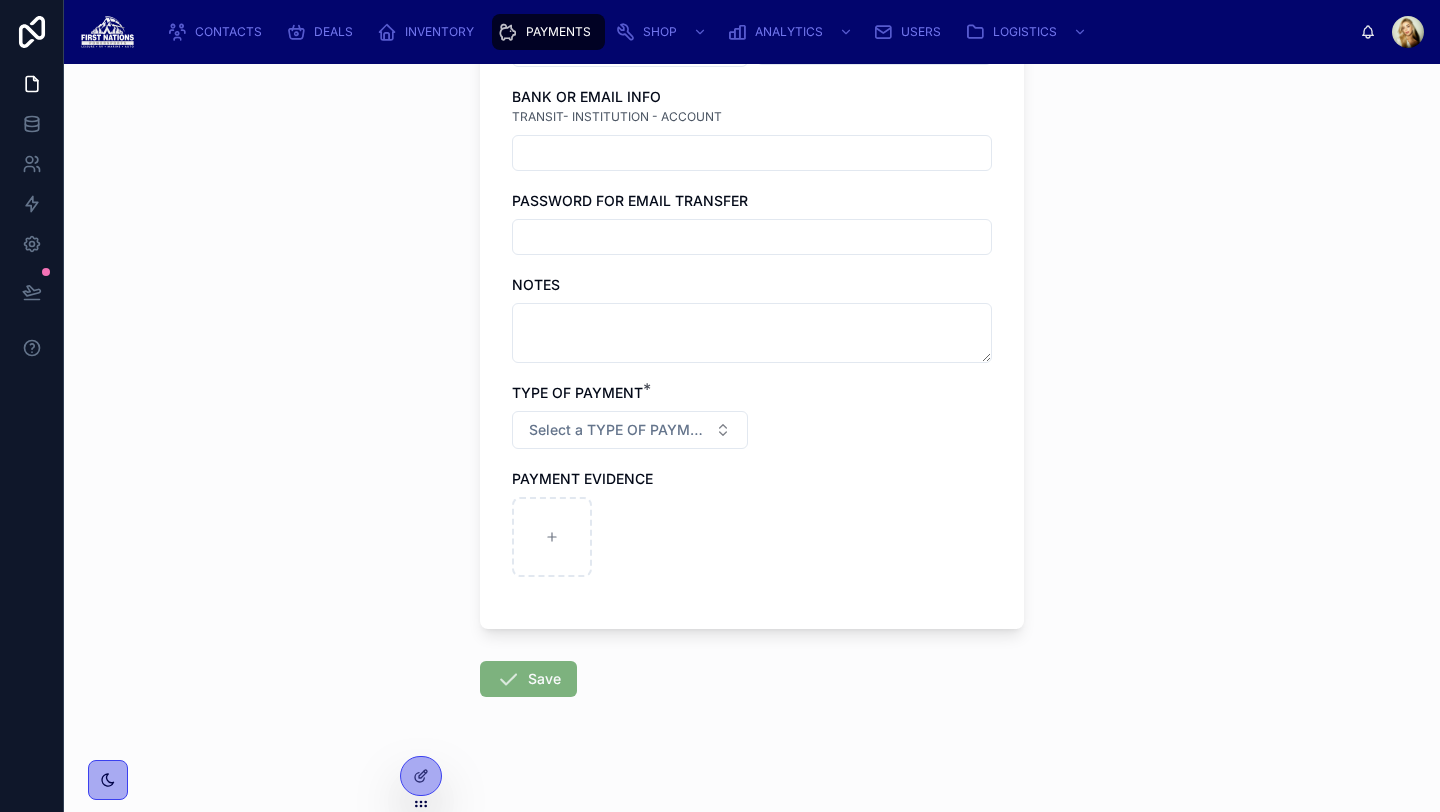click on "PAYMENTS" at bounding box center [548, 32] 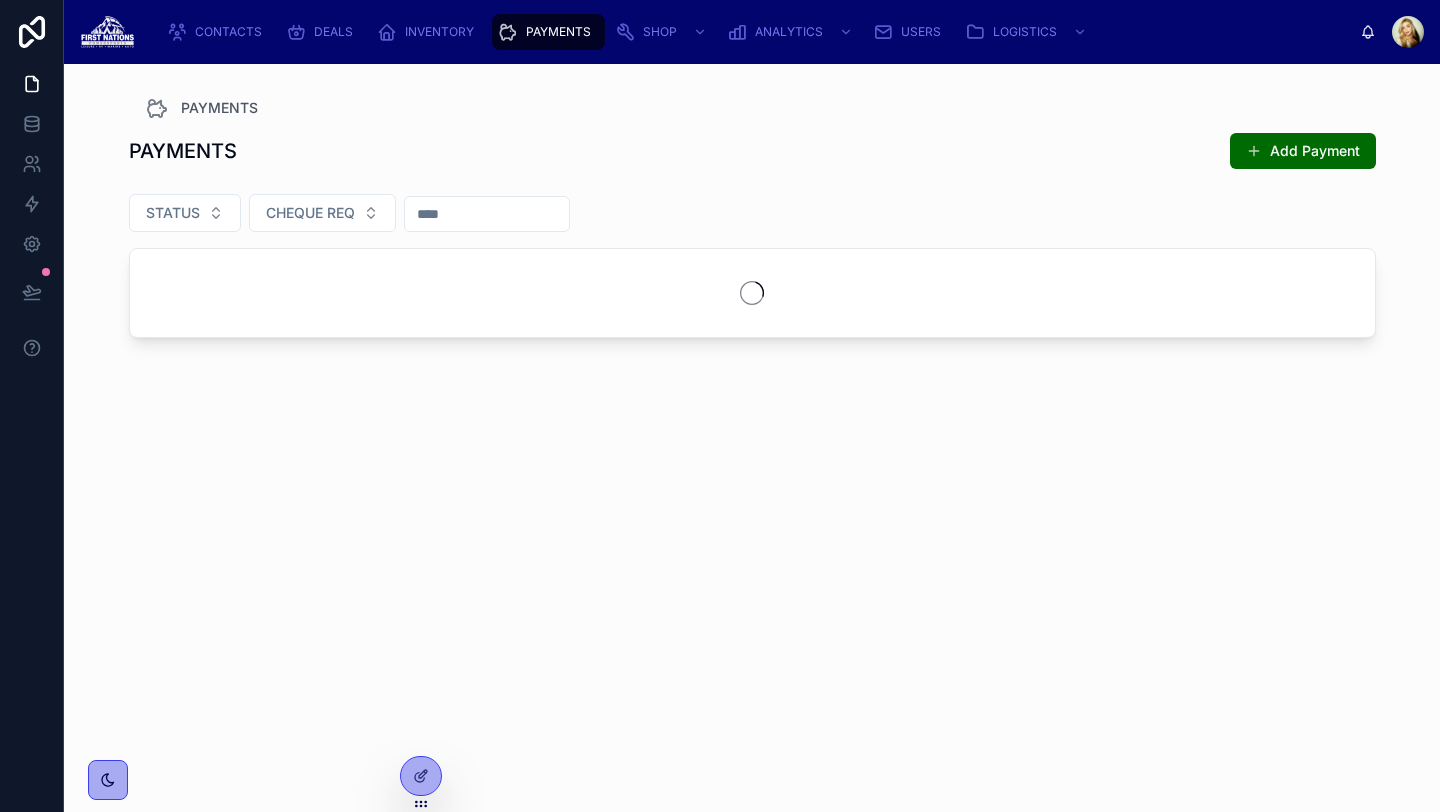 scroll, scrollTop: 0, scrollLeft: 0, axis: both 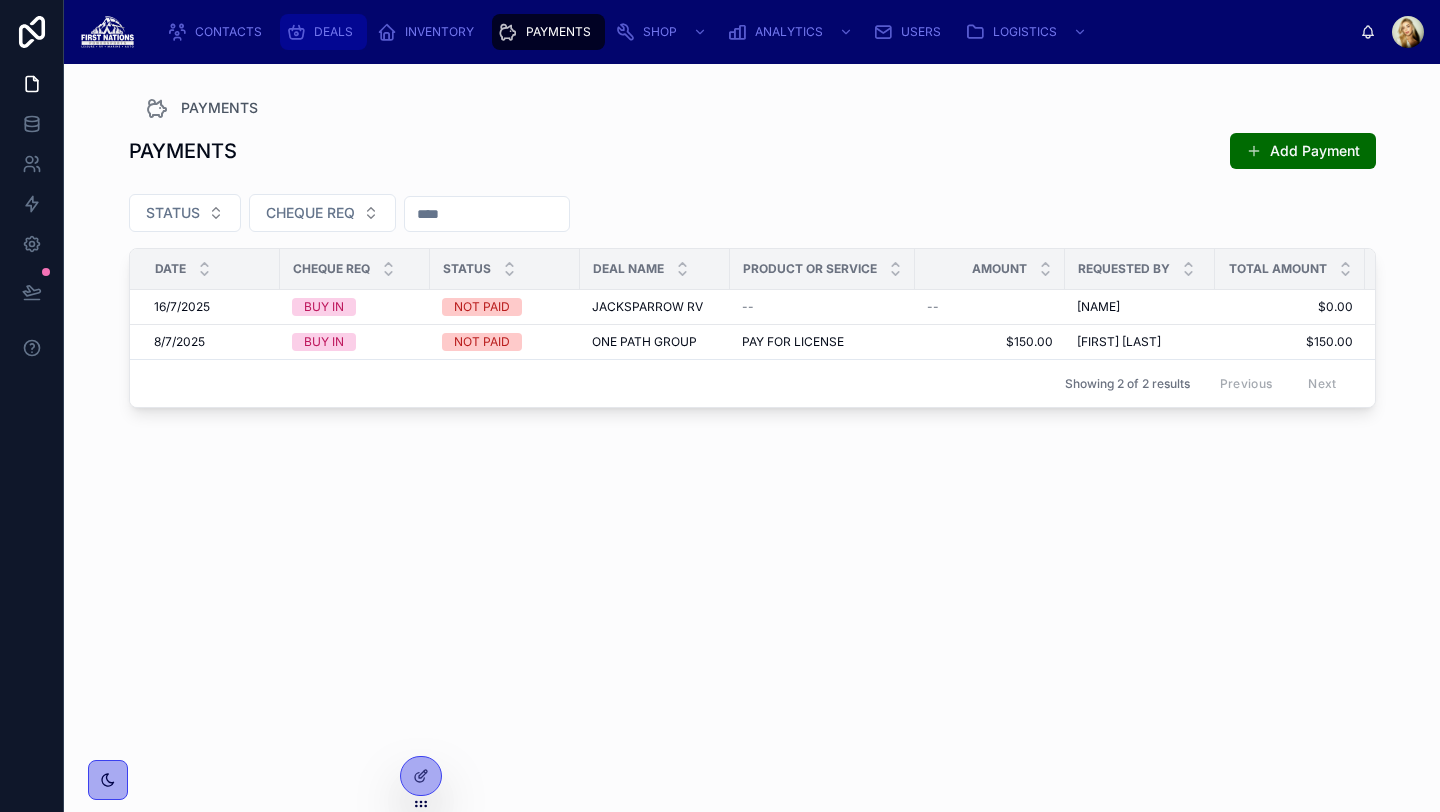 click on "DEALS" at bounding box center (333, 32) 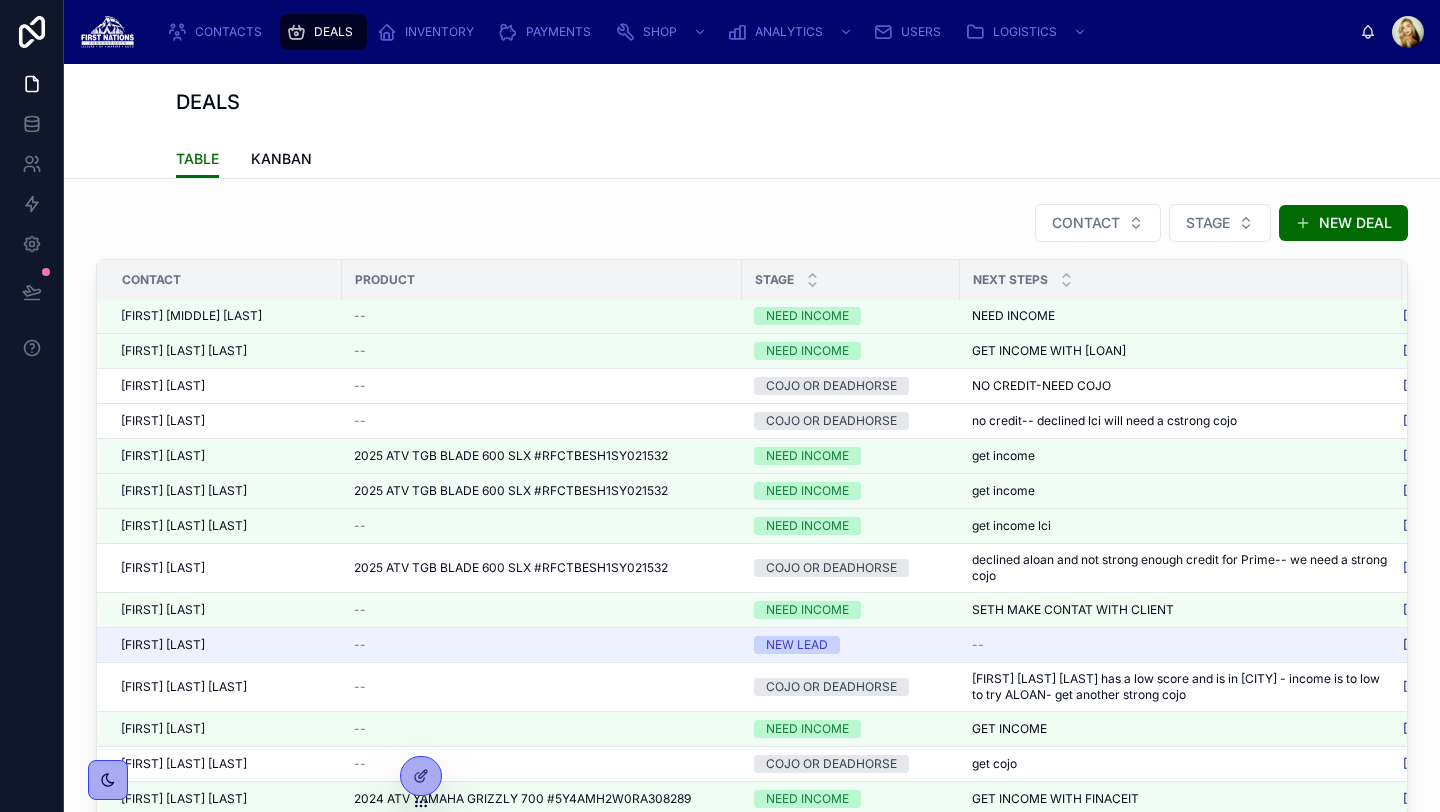 scroll, scrollTop: 0, scrollLeft: 0, axis: both 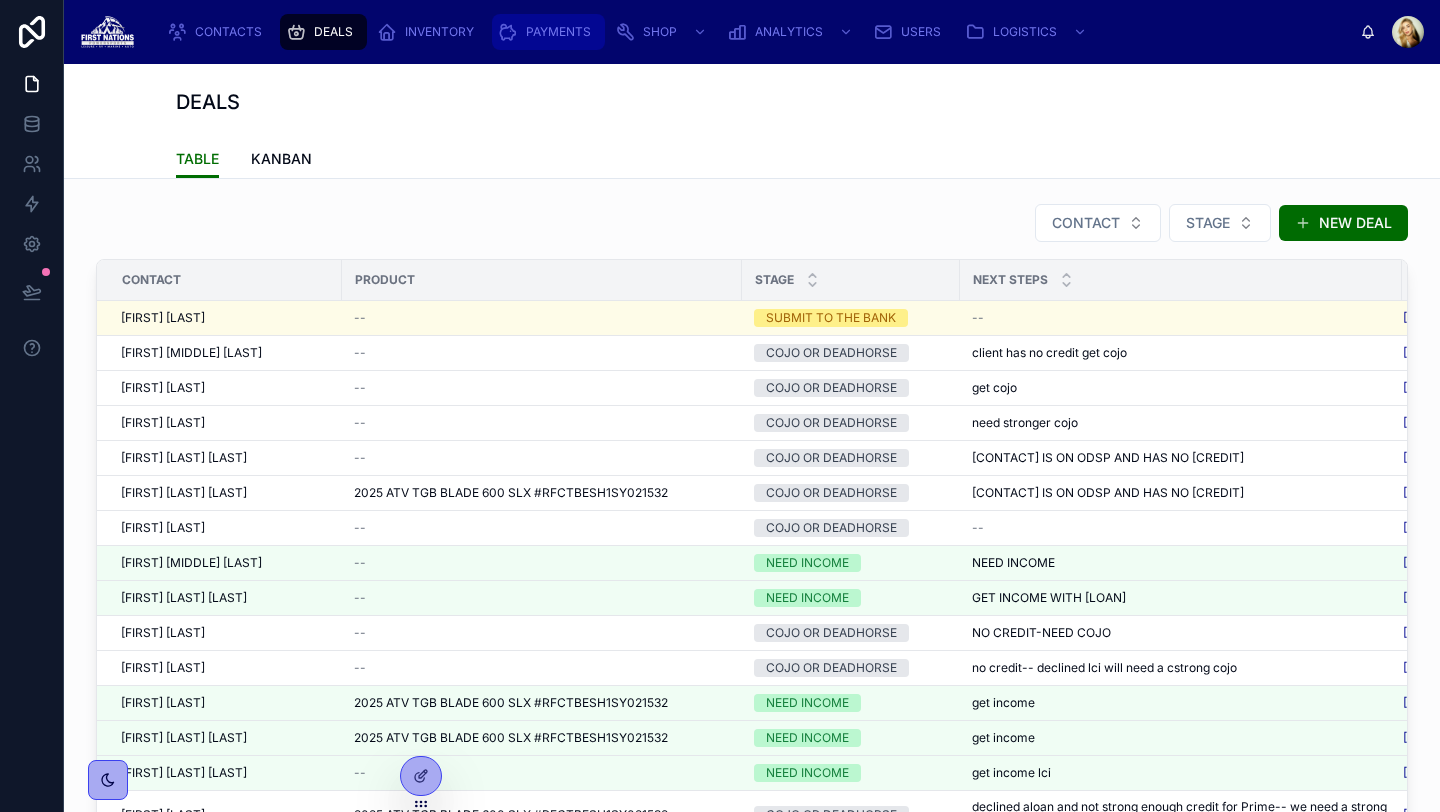 click on "PAYMENTS" at bounding box center (548, 32) 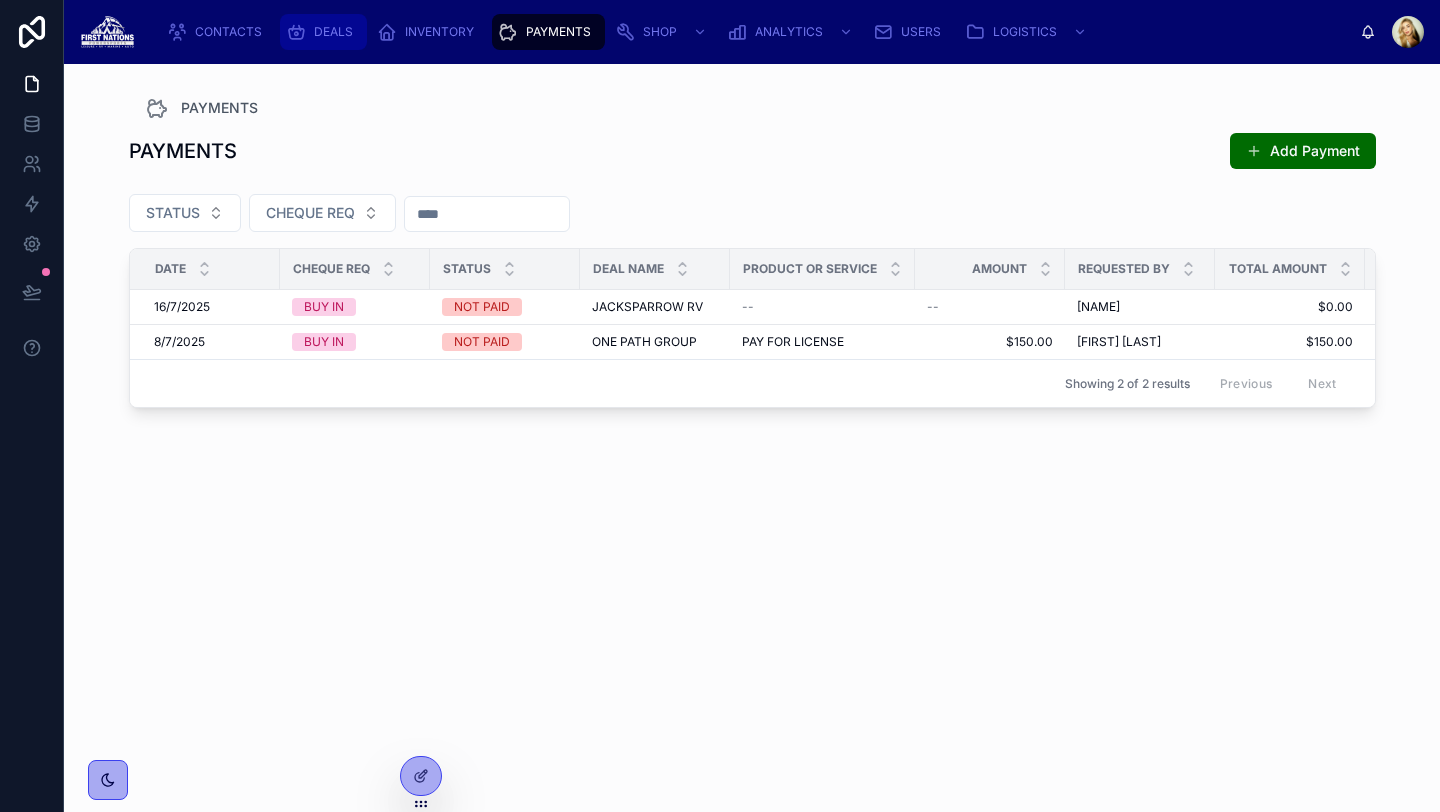 click on "DEALS" at bounding box center [333, 32] 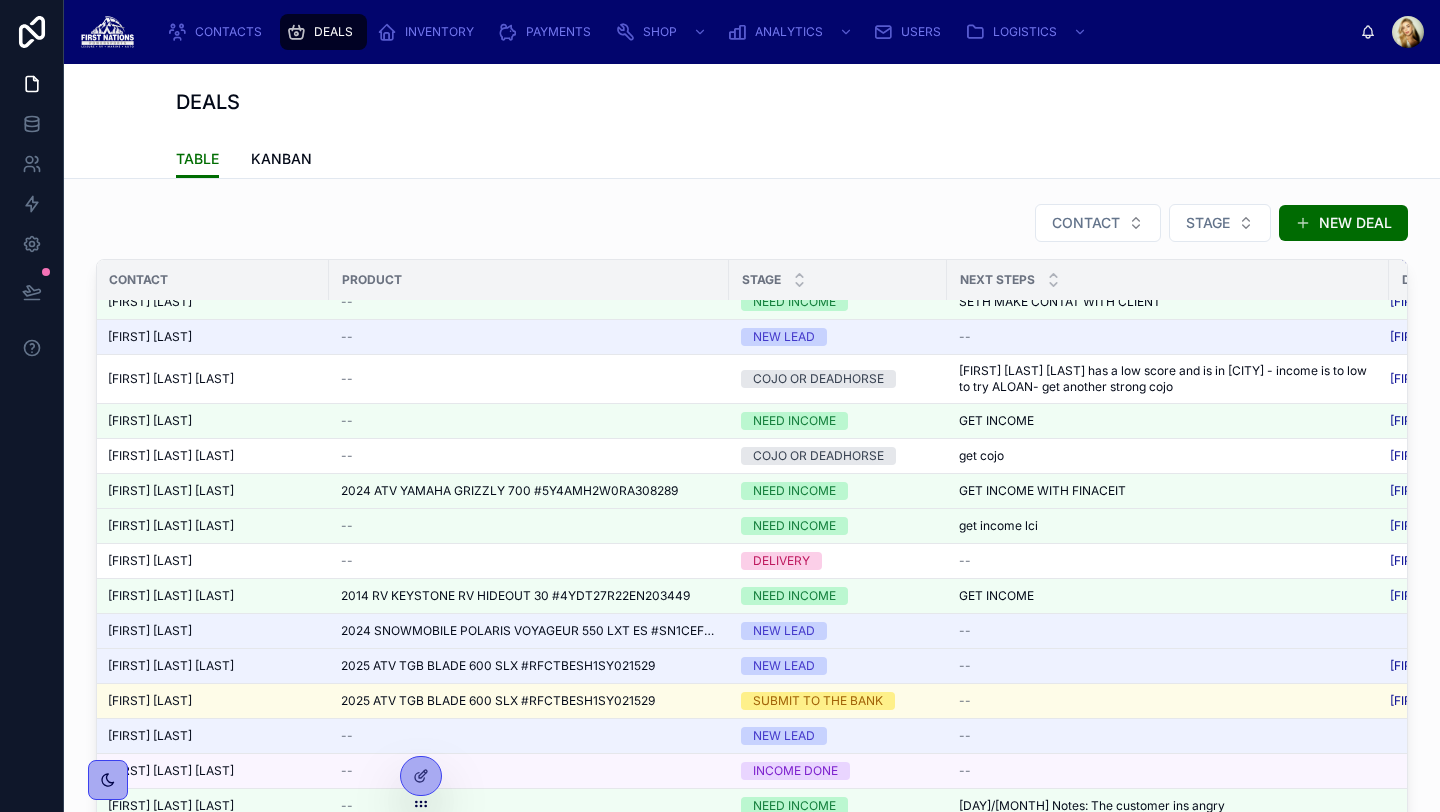 scroll, scrollTop: 557, scrollLeft: 13, axis: both 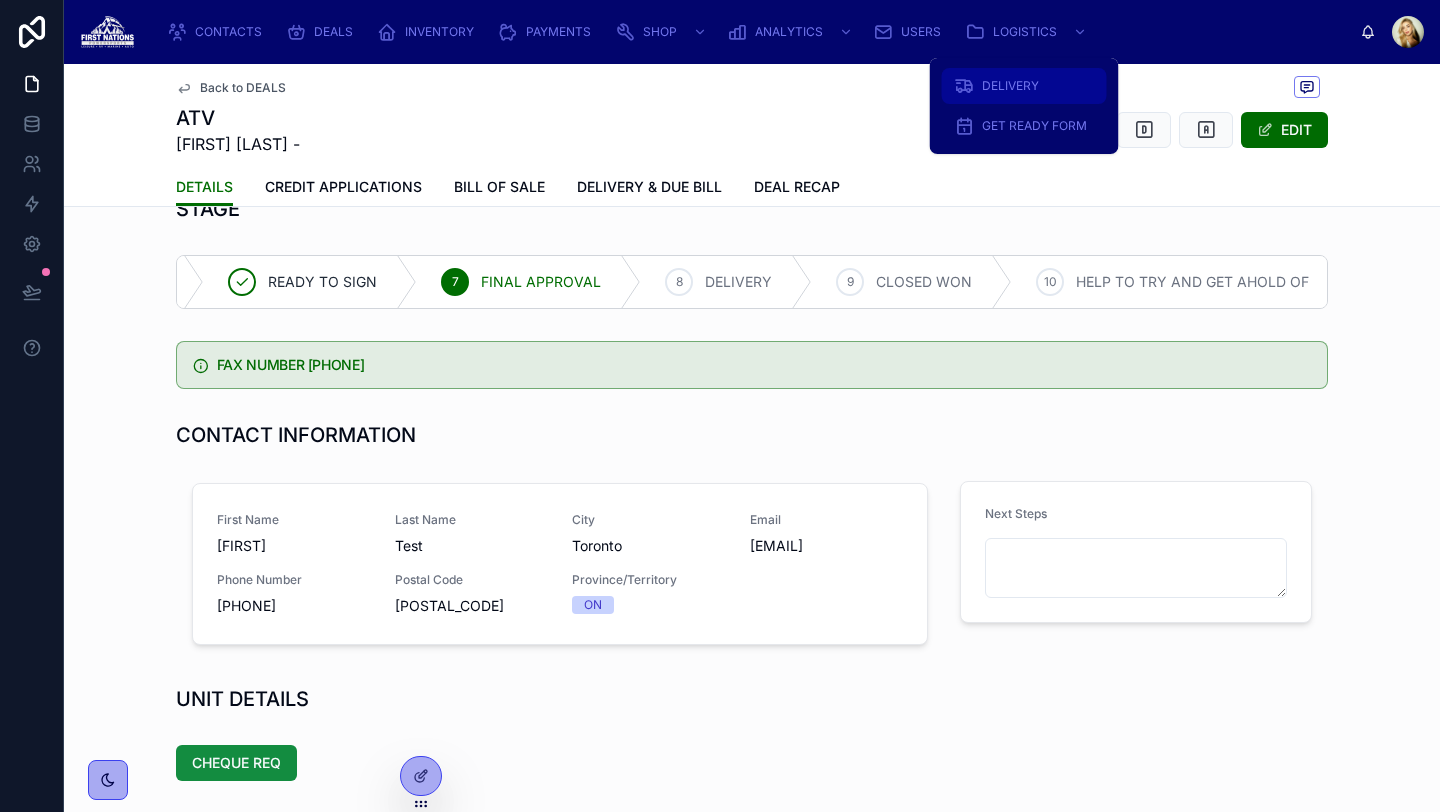 click on "DELIVERY" at bounding box center [1010, 86] 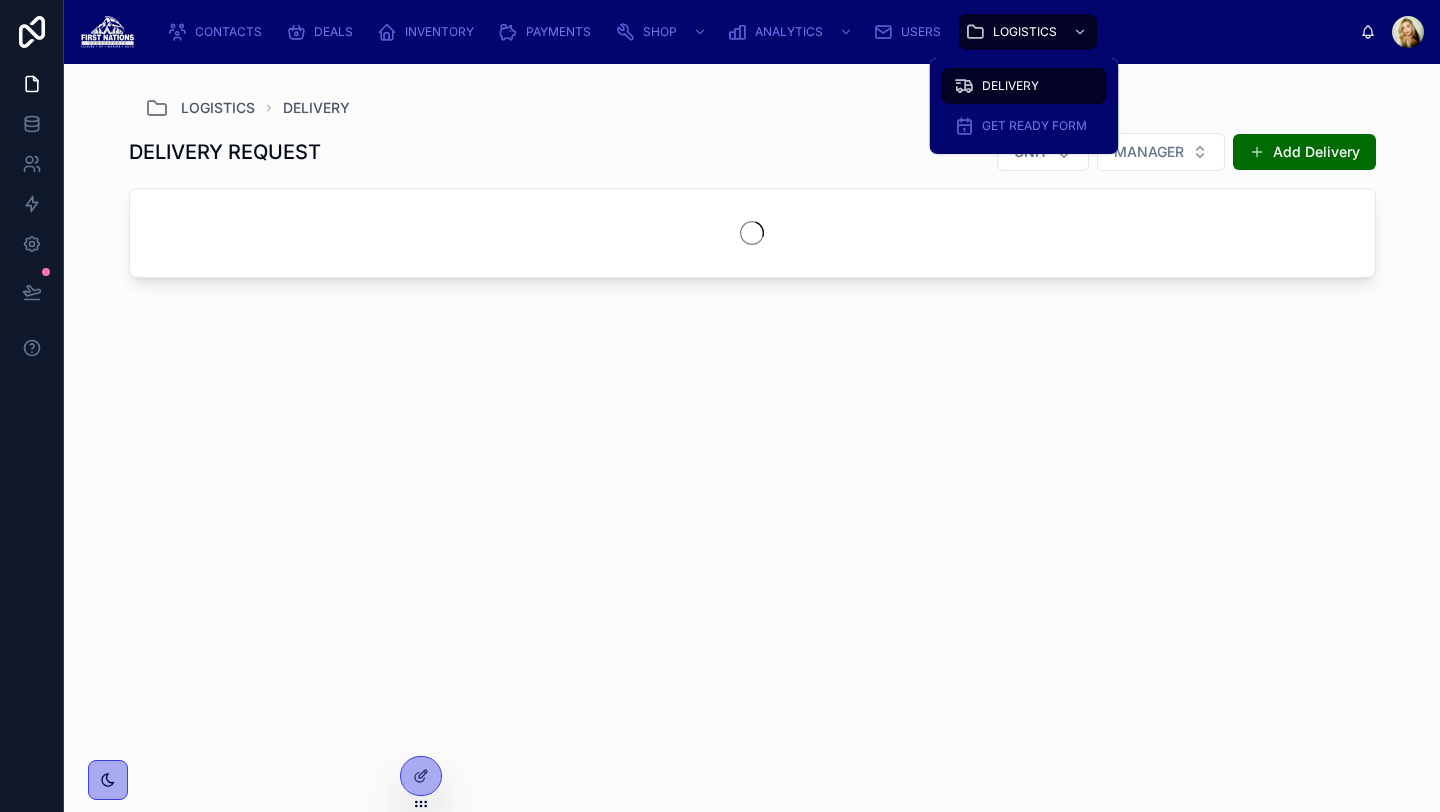 scroll, scrollTop: 0, scrollLeft: 0, axis: both 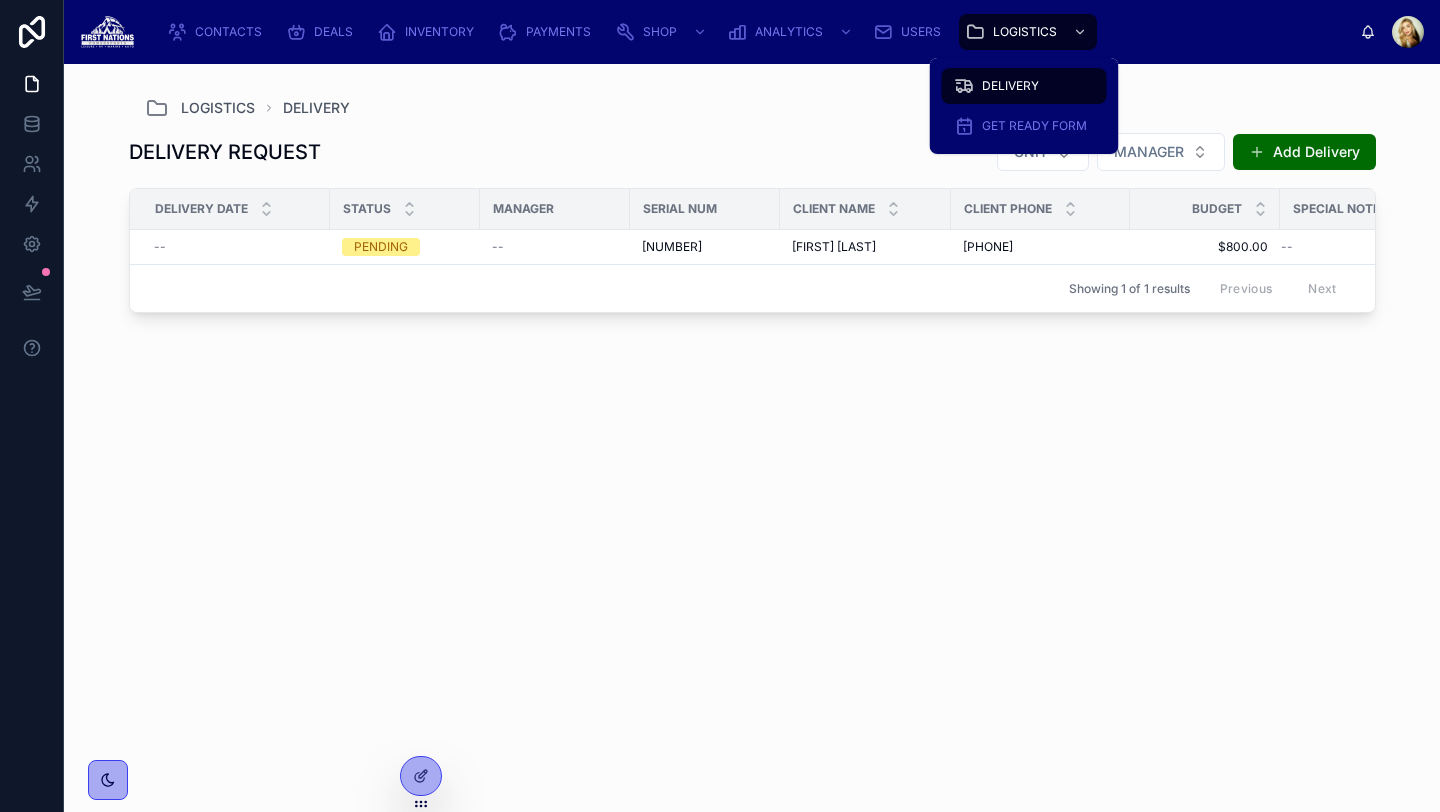 click on "CONTACTS DEALS INVENTORY PAYMENTS SHOP ANALYTICS USERS LOGISTICS" at bounding box center [755, 32] 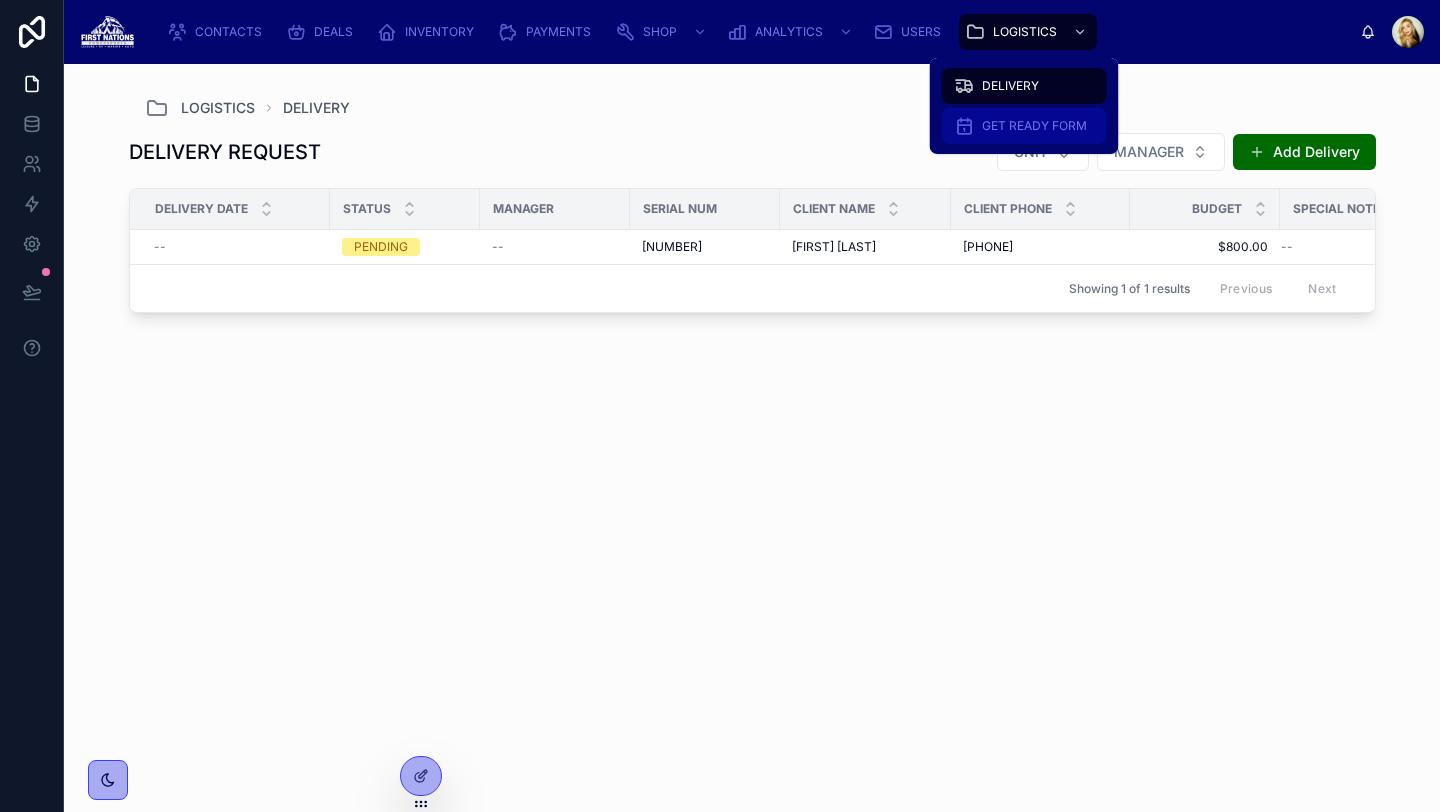 click on "GET READY FORM" at bounding box center (1034, 126) 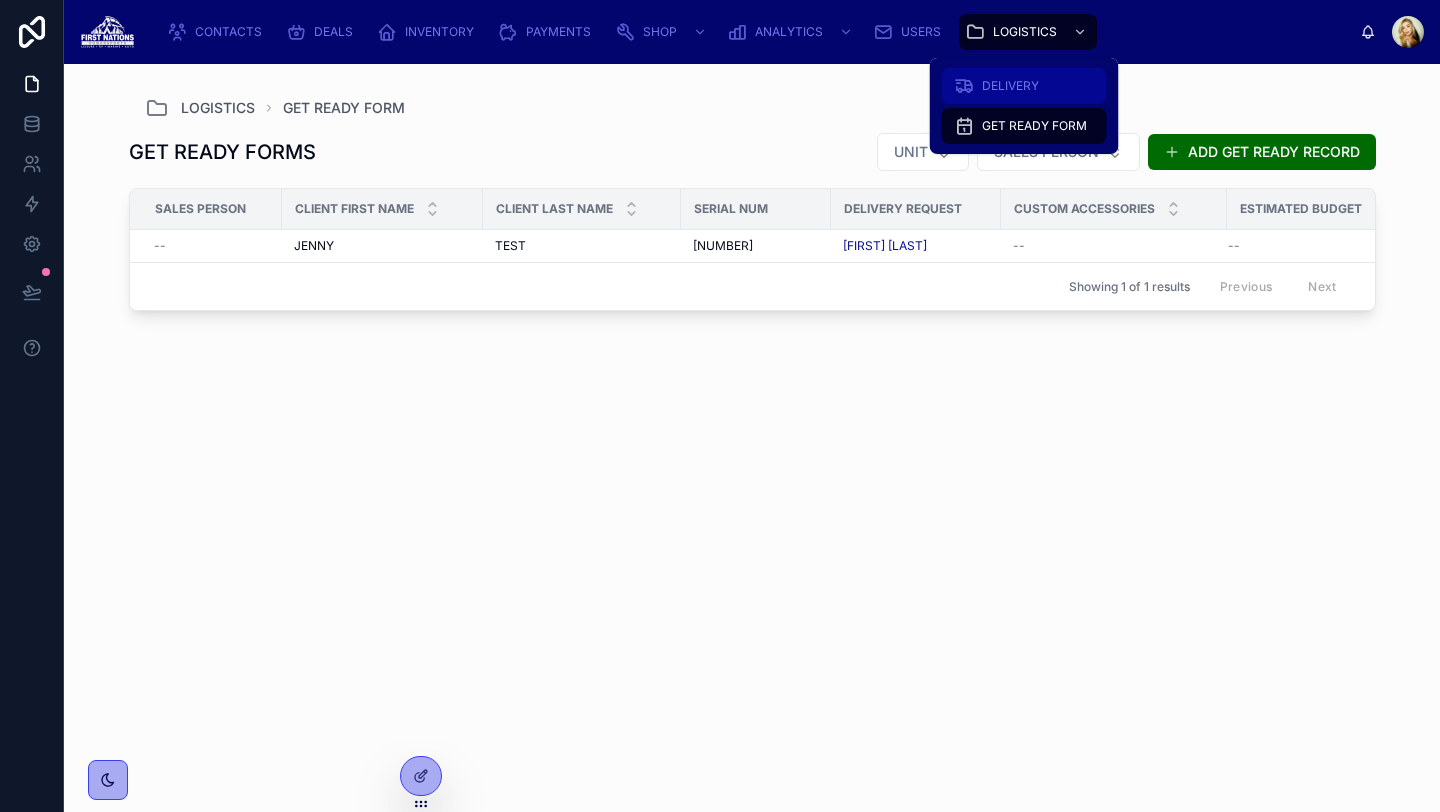 click on "DELIVERY" at bounding box center (1024, 86) 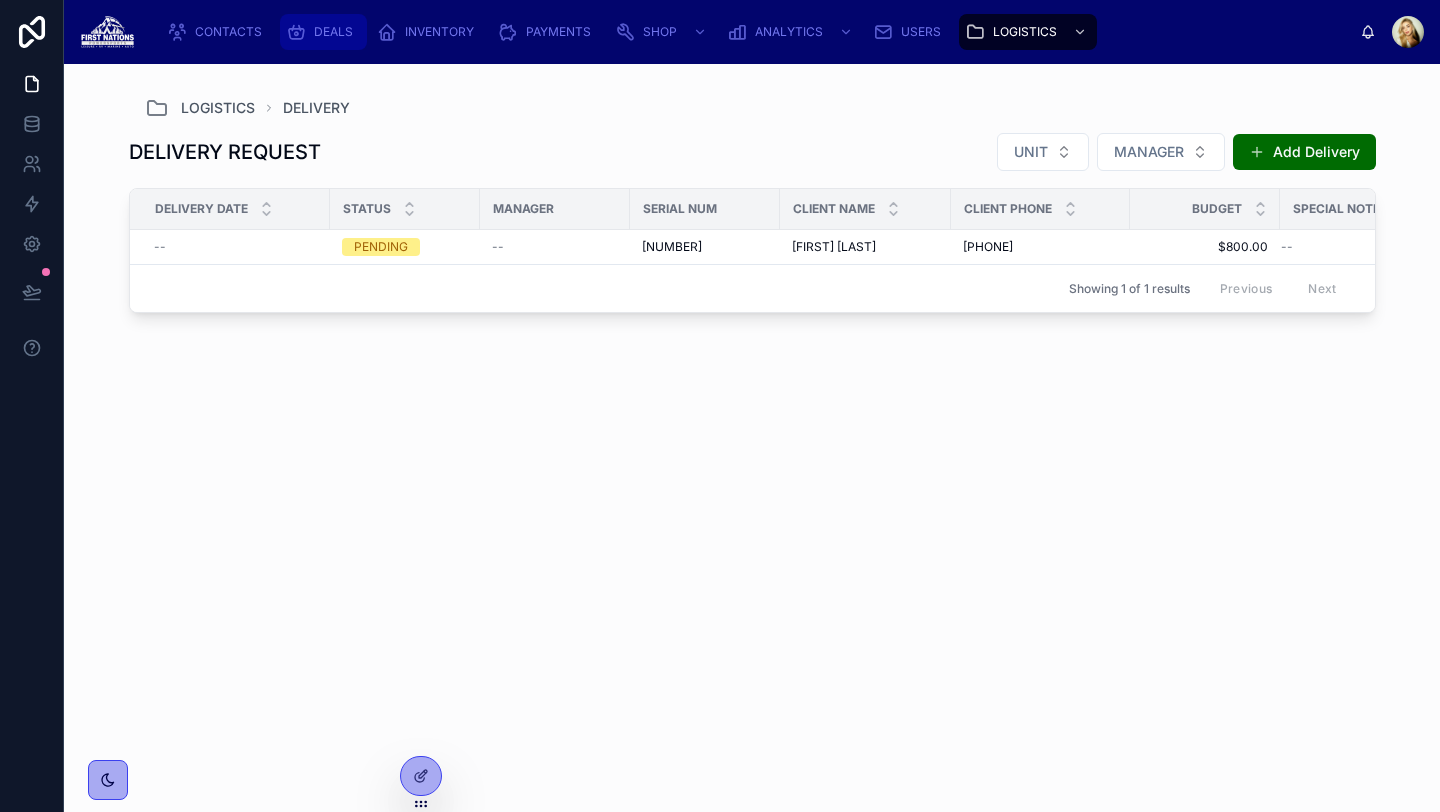 click at bounding box center [296, 32] 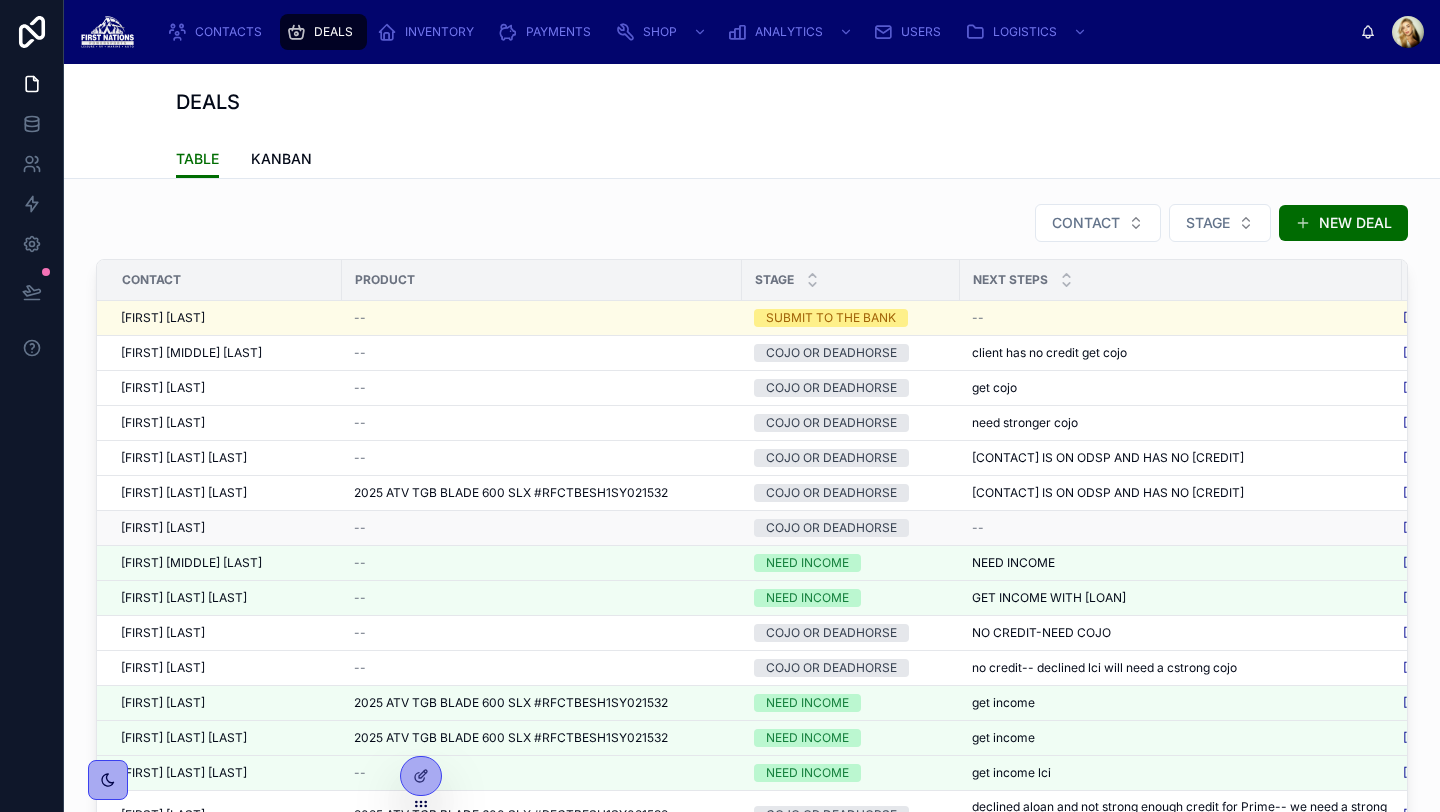 click on "[FIRST] [LAST]" at bounding box center [225, 528] 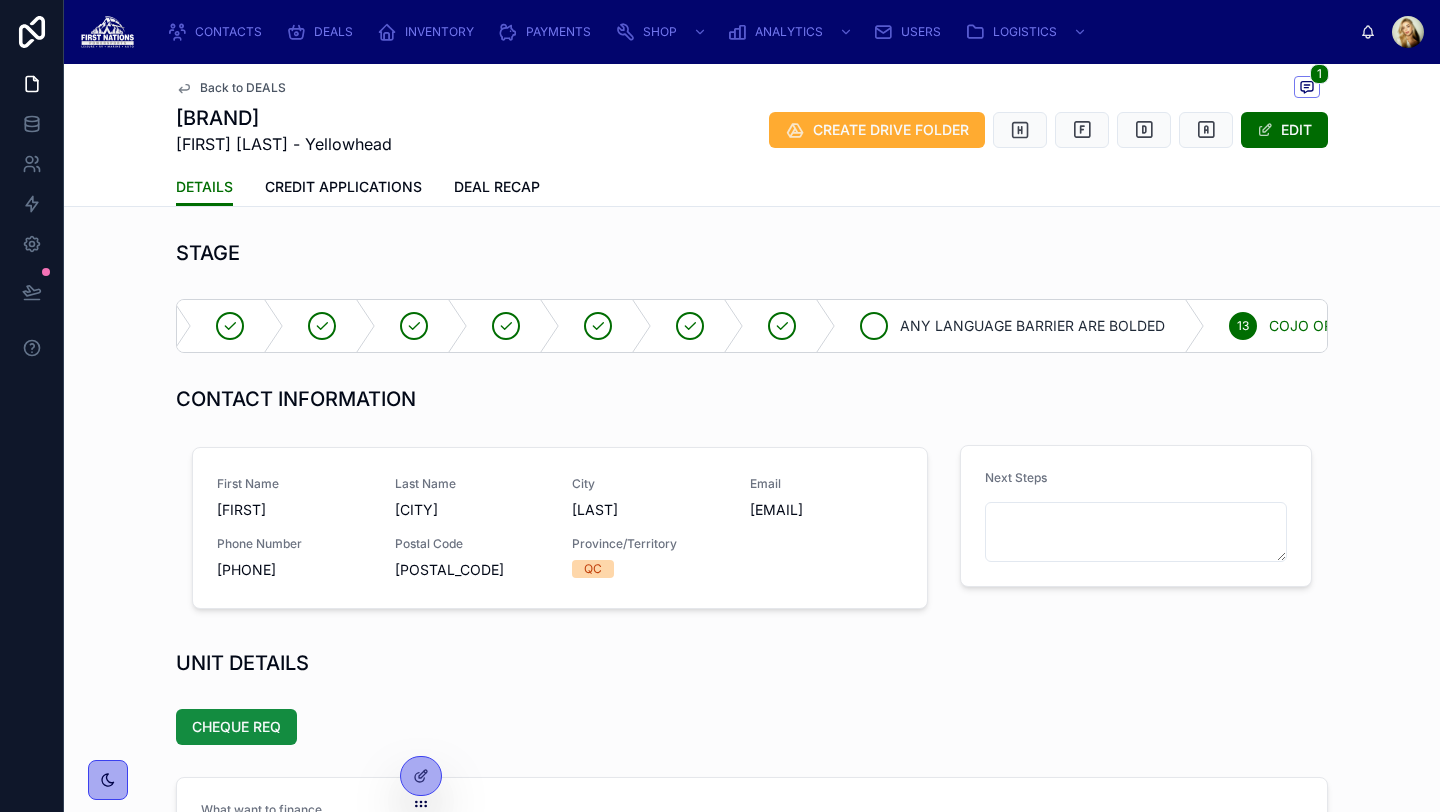 scroll, scrollTop: 0, scrollLeft: 351, axis: horizontal 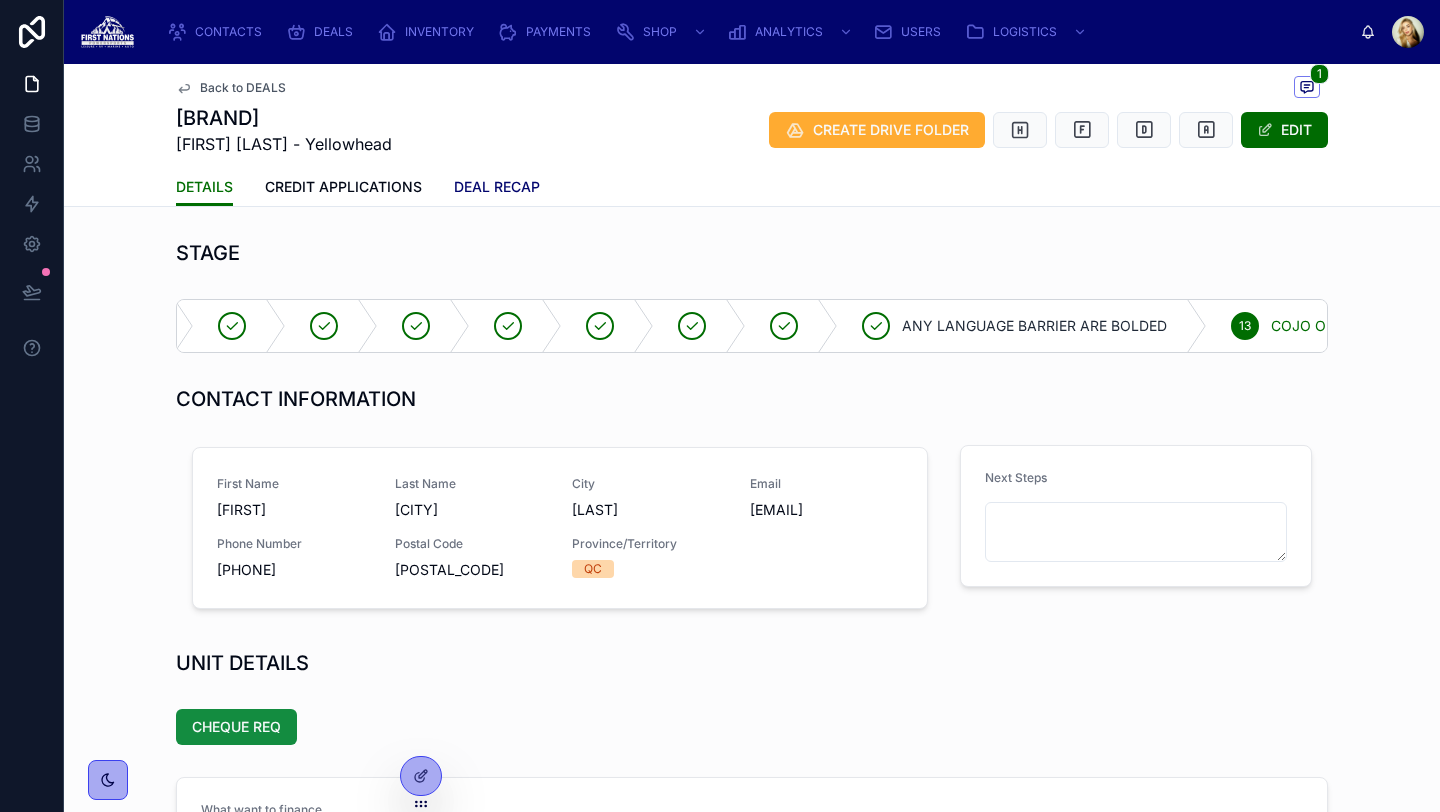 click on "DEAL RECAP" at bounding box center [497, 187] 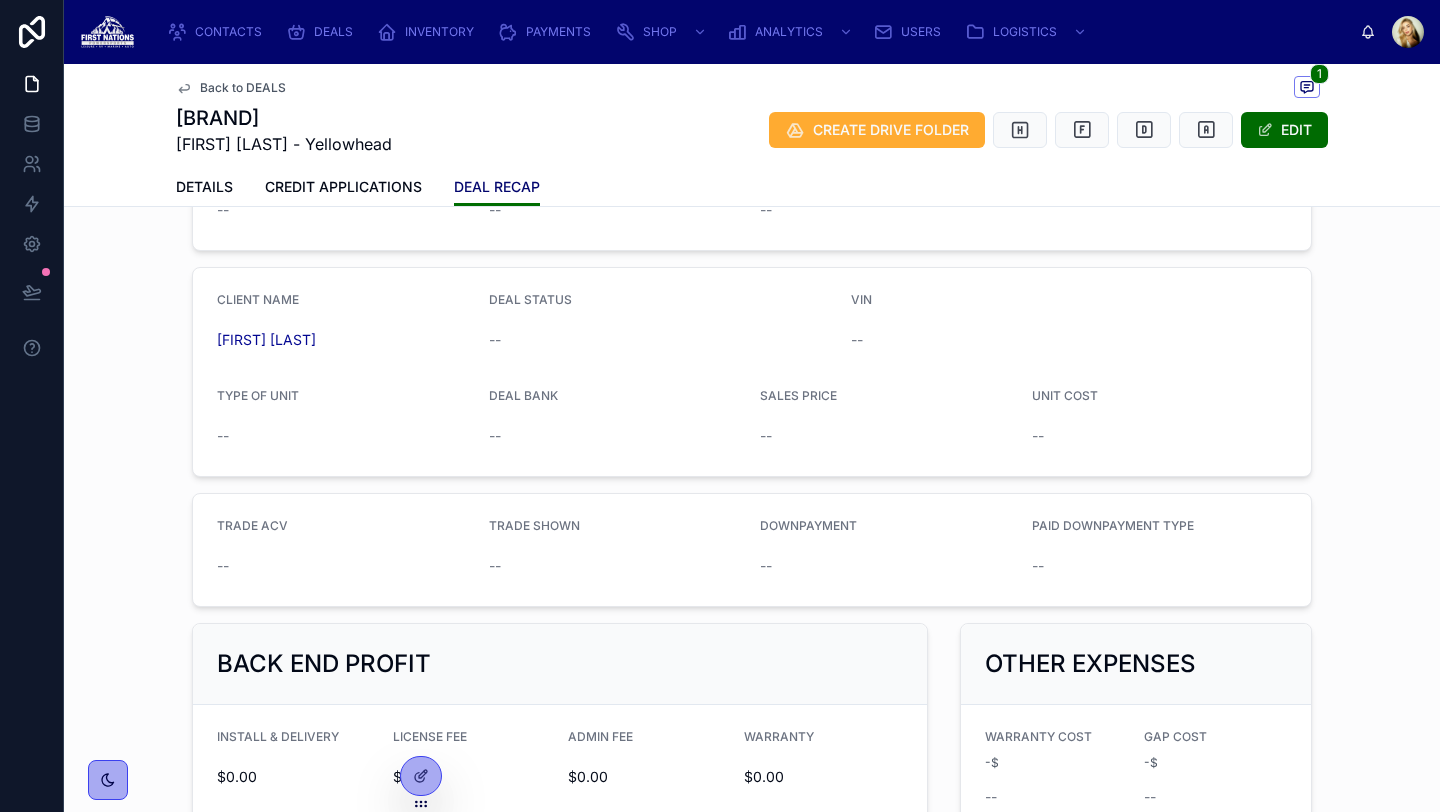 scroll, scrollTop: 98, scrollLeft: 0, axis: vertical 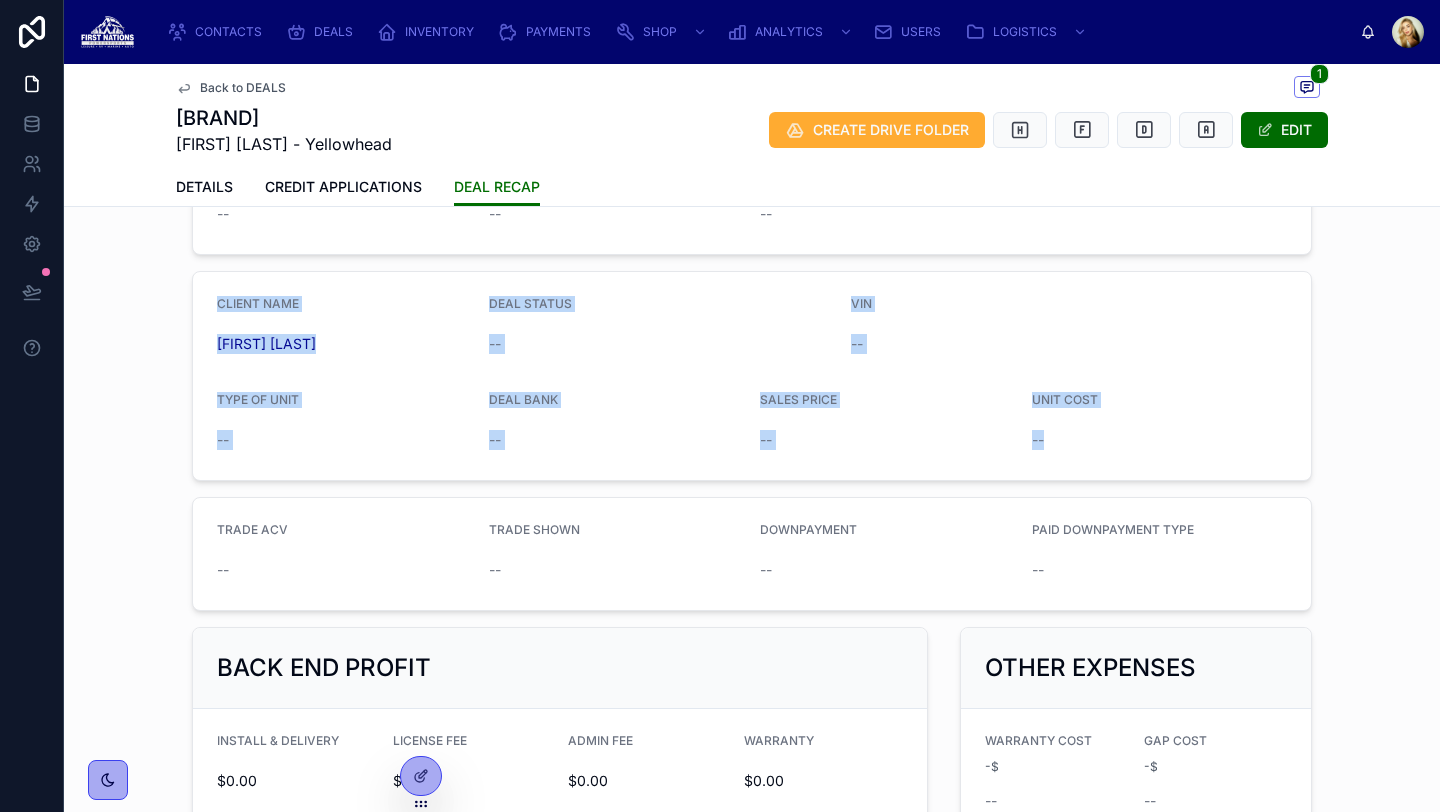 drag, startPoint x: 209, startPoint y: 286, endPoint x: 1219, endPoint y: 435, distance: 1020.93146 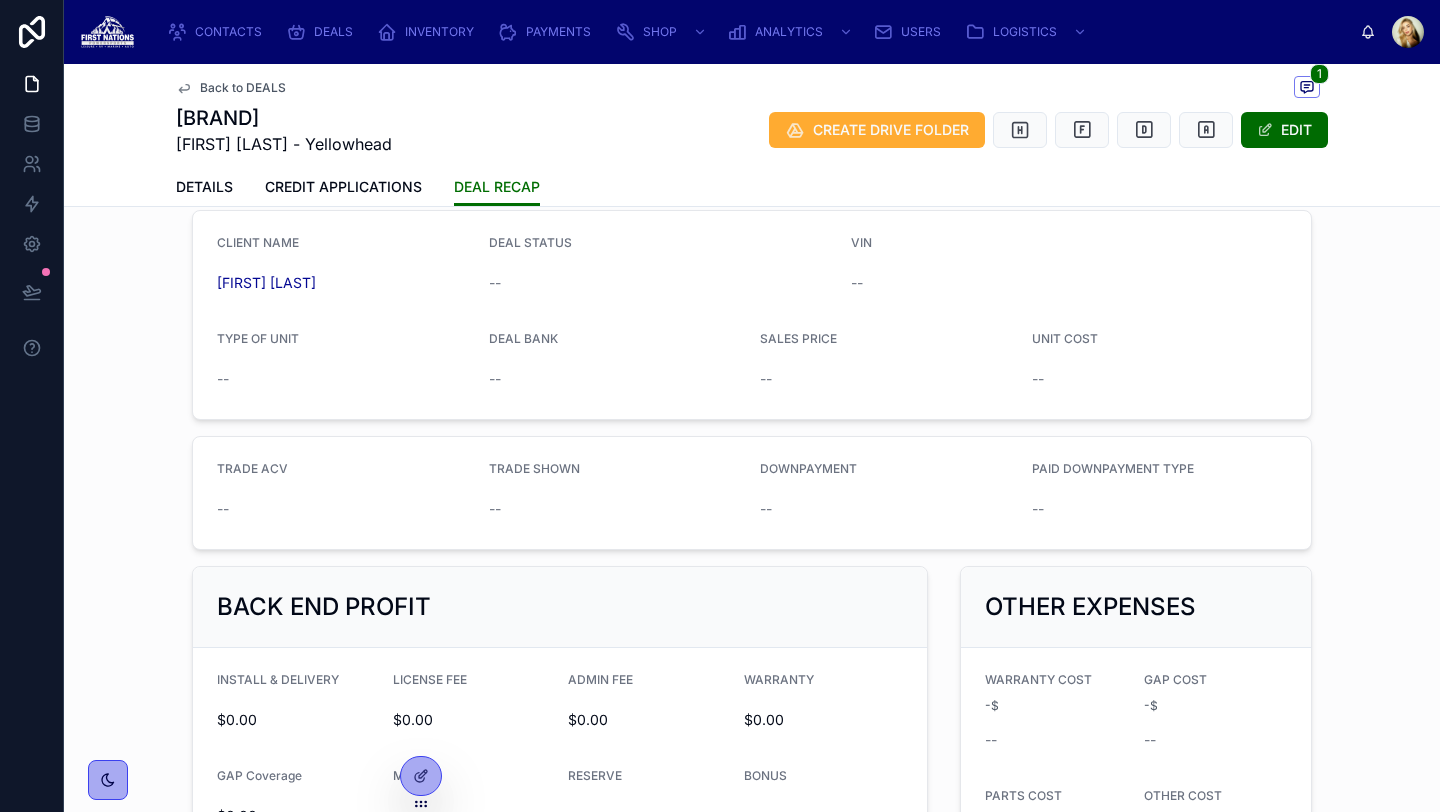 scroll, scrollTop: 150, scrollLeft: 0, axis: vertical 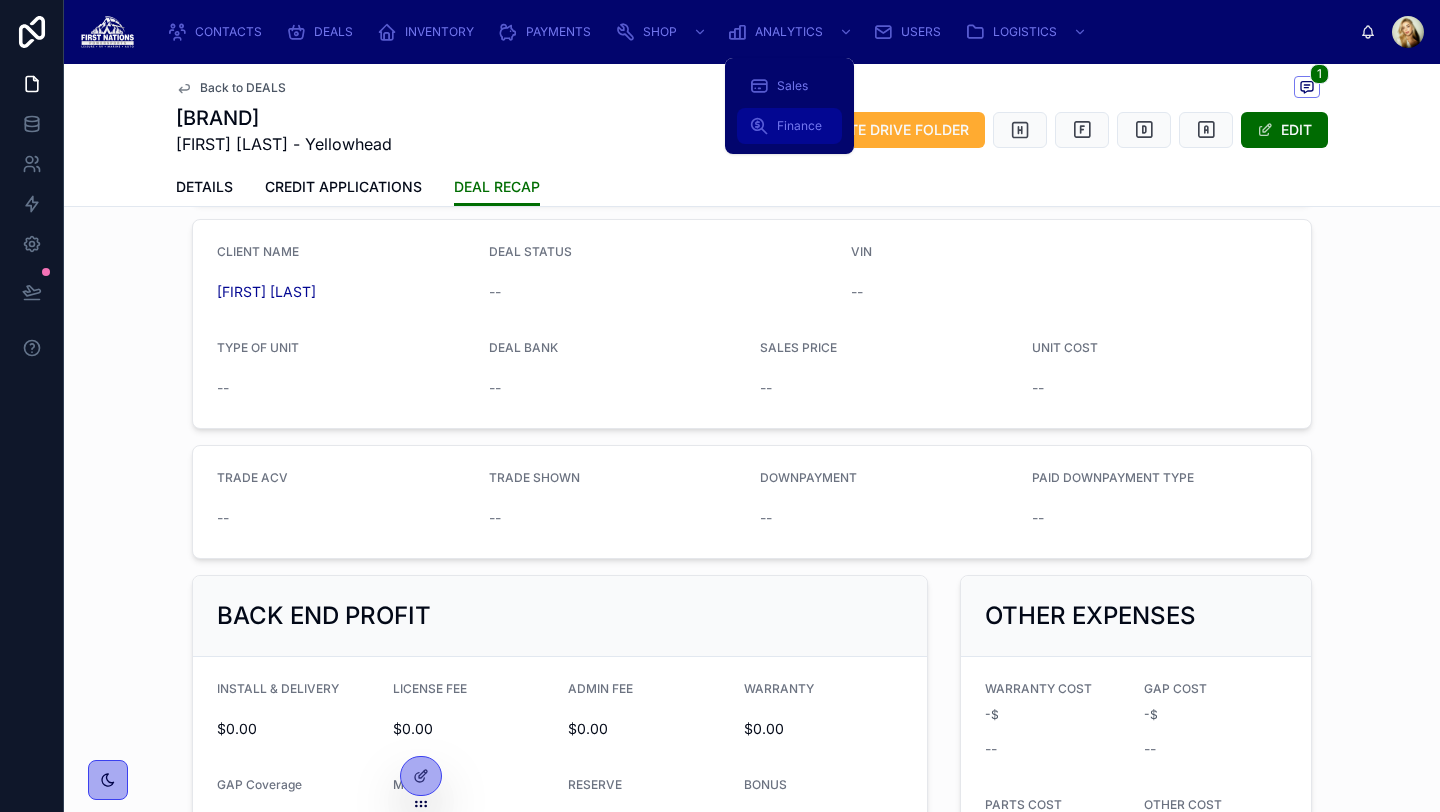 click on "Finance" at bounding box center [799, 126] 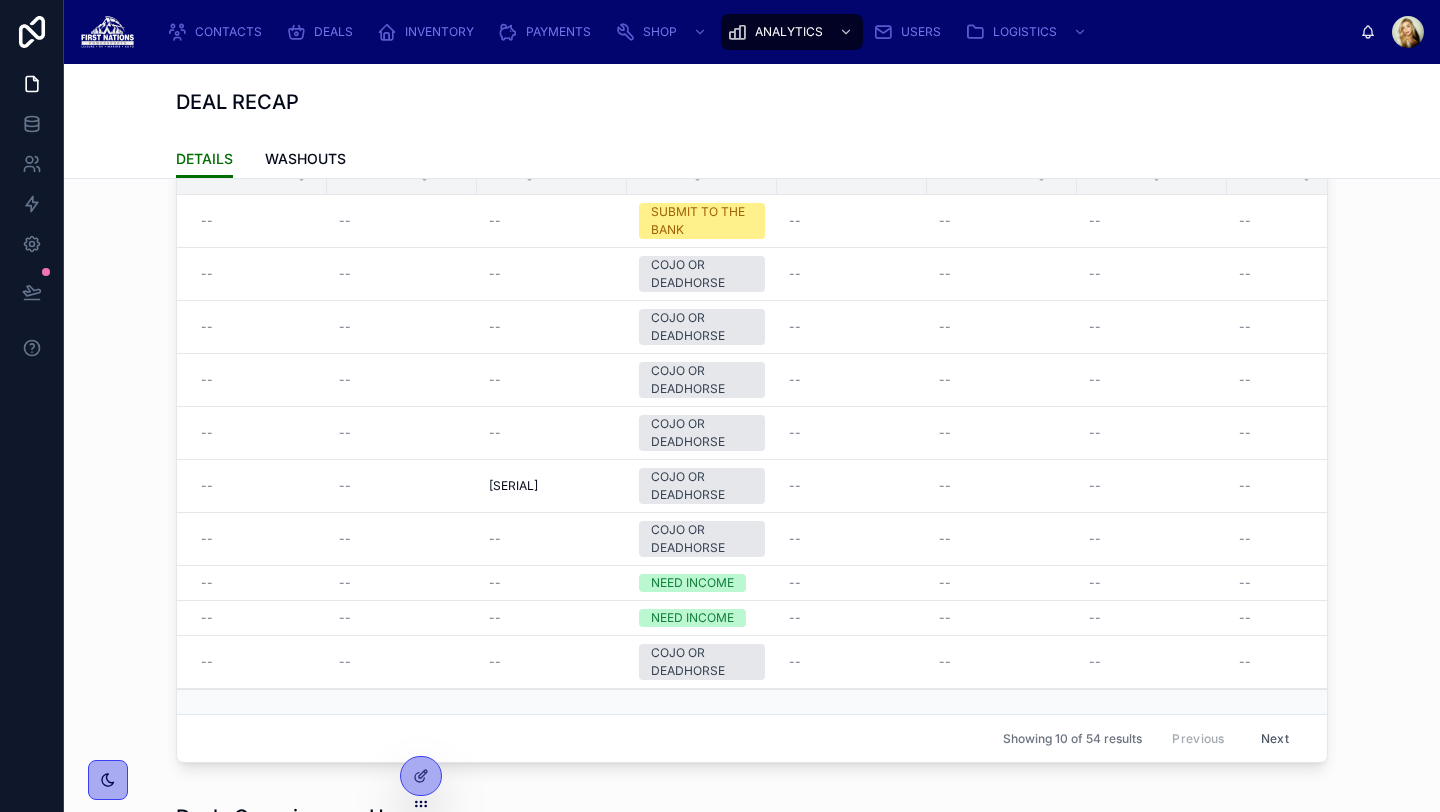 scroll, scrollTop: 171, scrollLeft: 0, axis: vertical 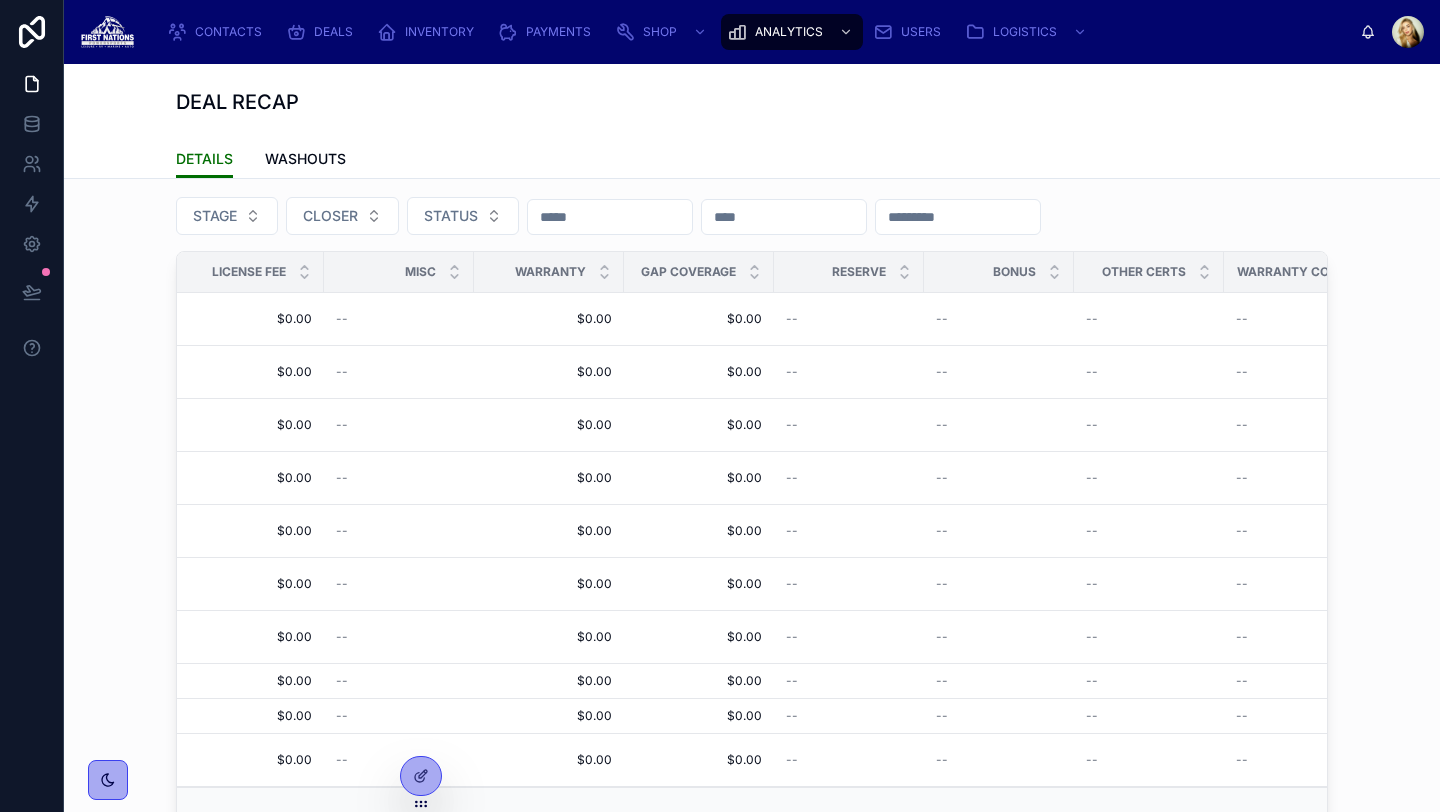 click on "DETAILS WASHOUTS" at bounding box center (752, 159) 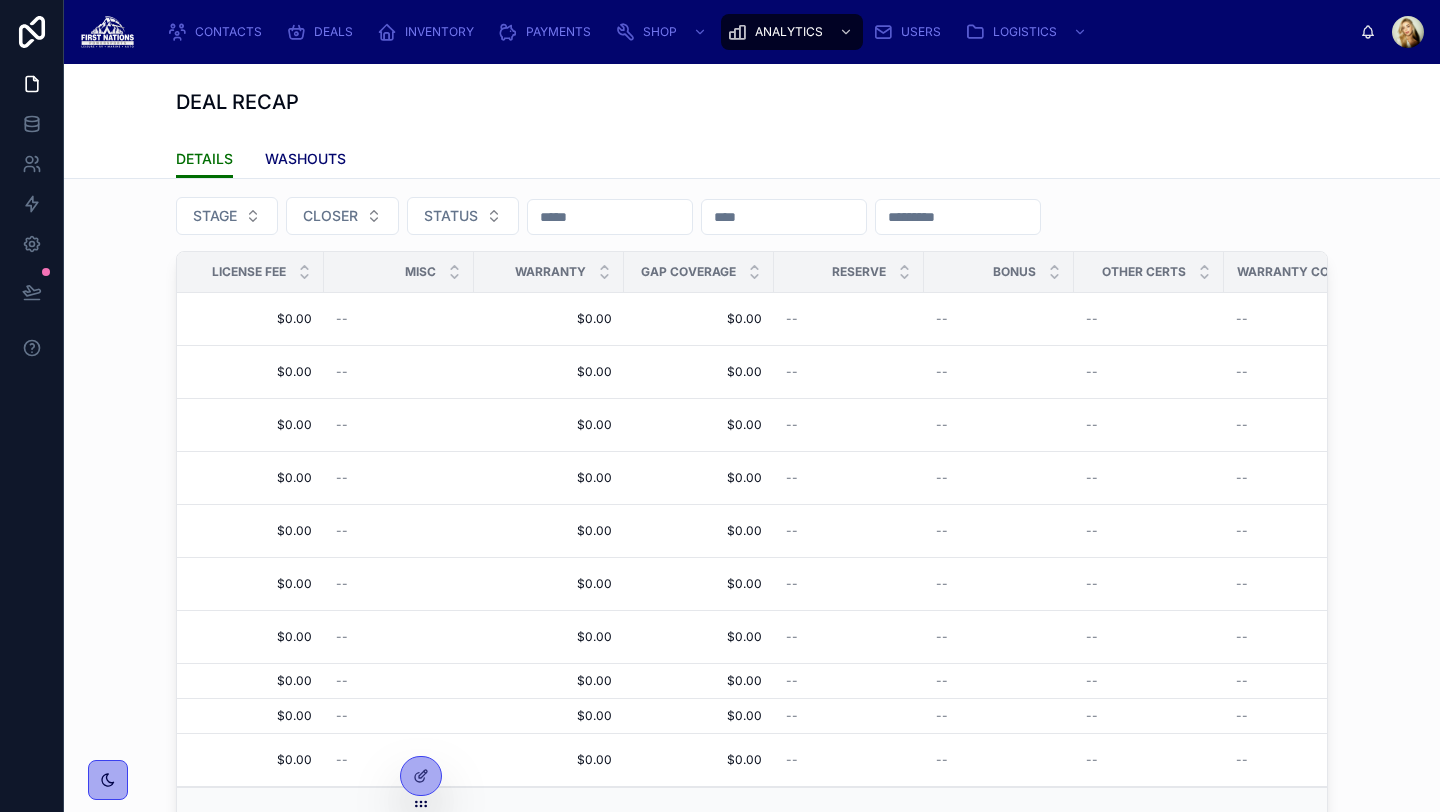 click on "WASHOUTS" at bounding box center (305, 159) 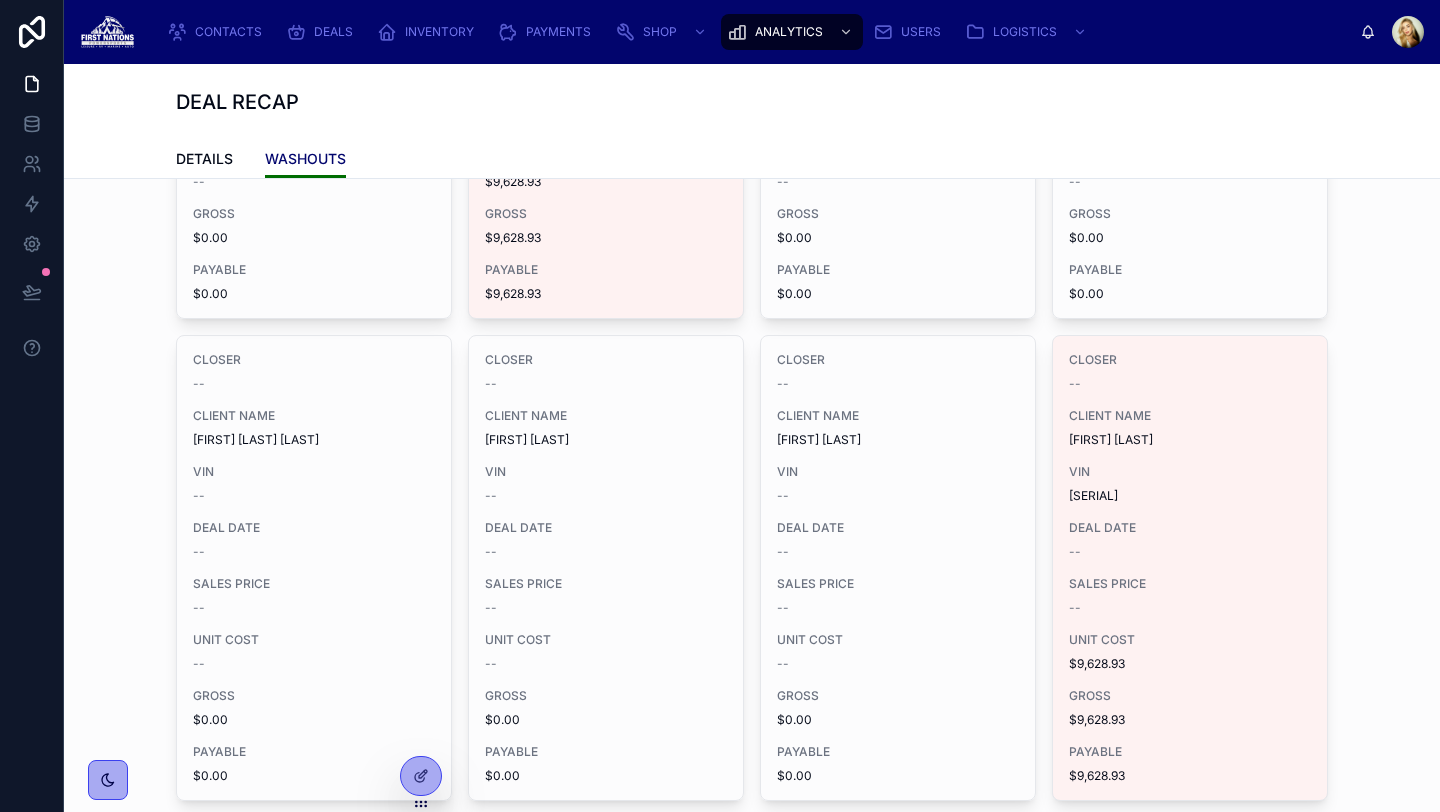 scroll, scrollTop: 914, scrollLeft: 0, axis: vertical 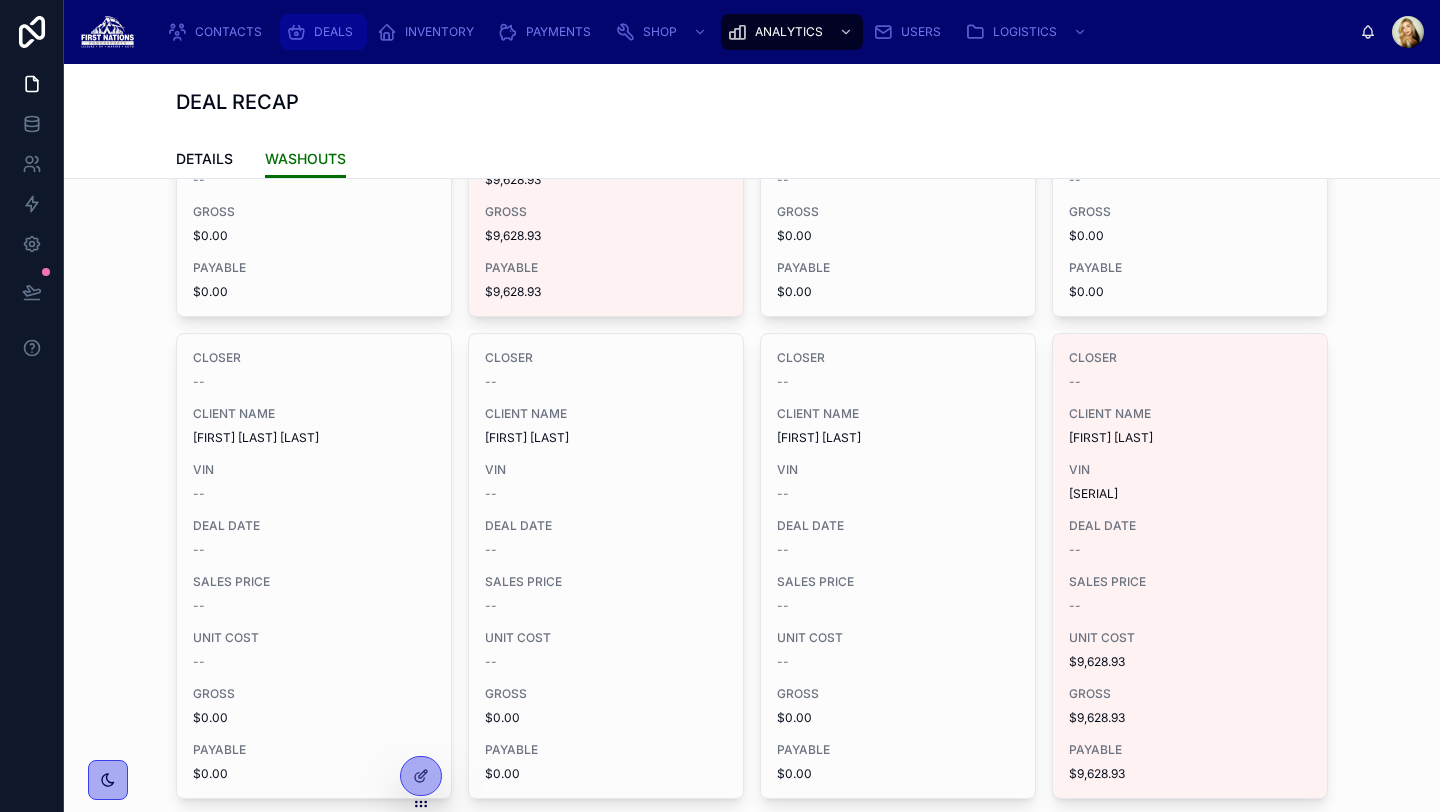 click on "DEALS" at bounding box center (333, 32) 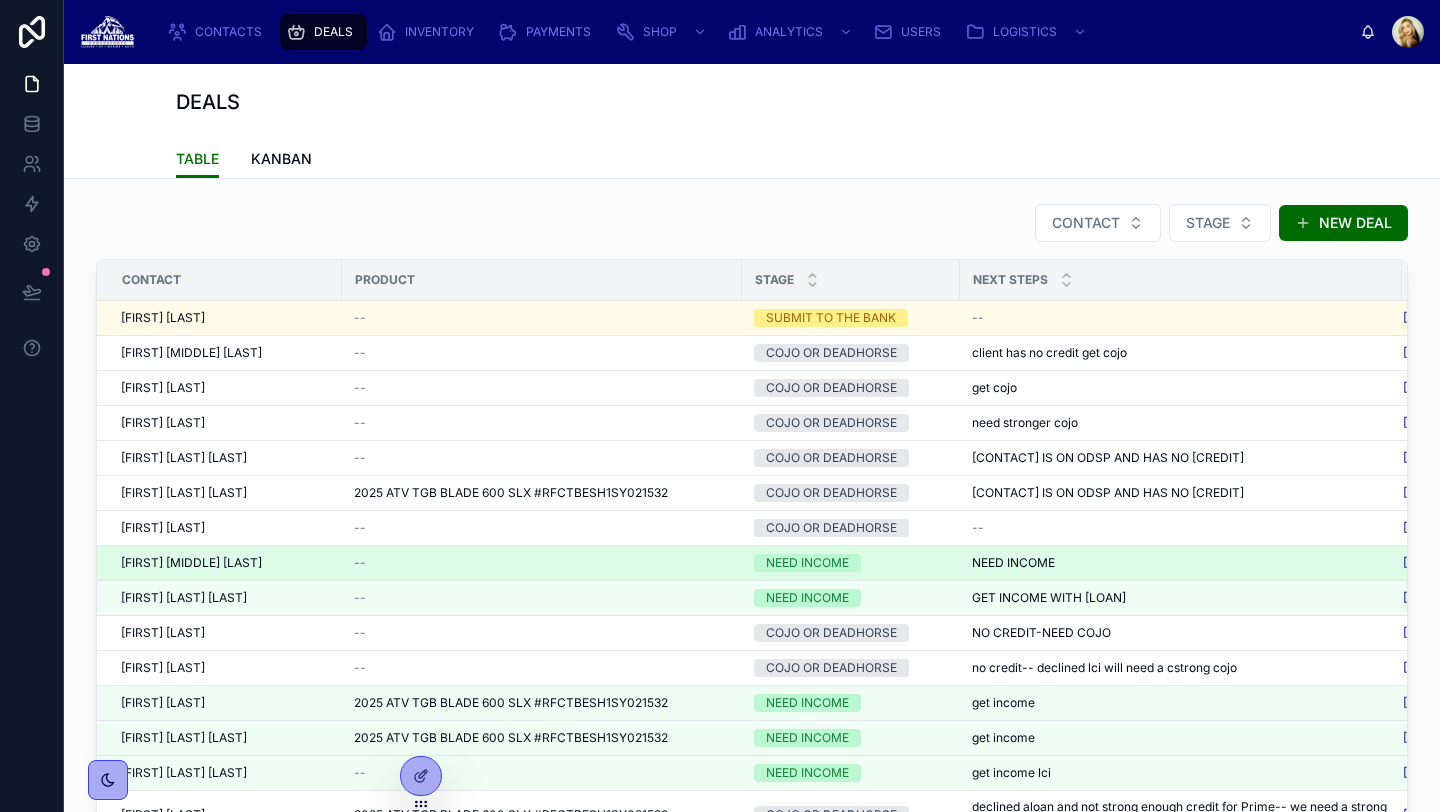 click on "[FIRST] [MIDDLE] [LAST]" at bounding box center (219, 563) 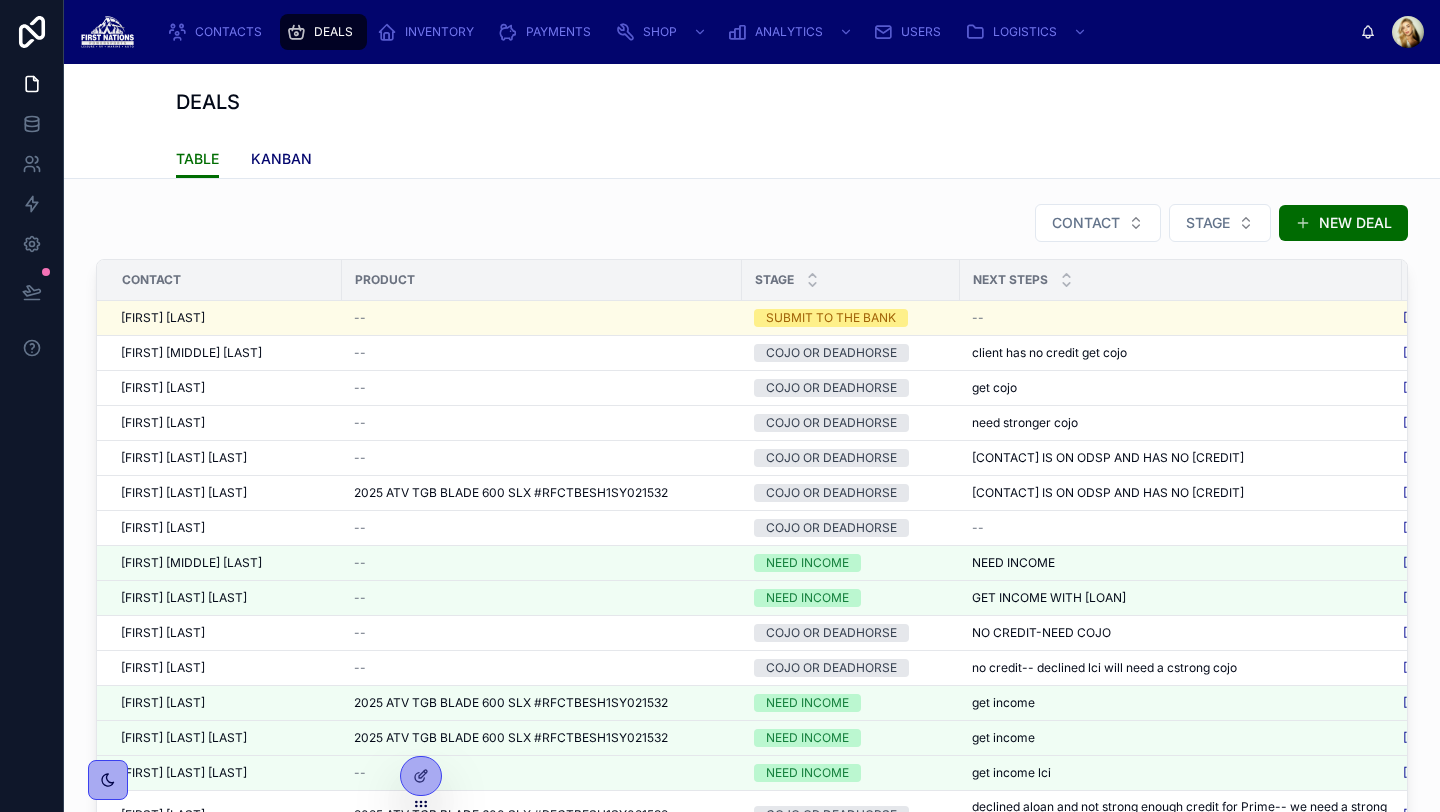 click on "KANBAN" at bounding box center [281, 159] 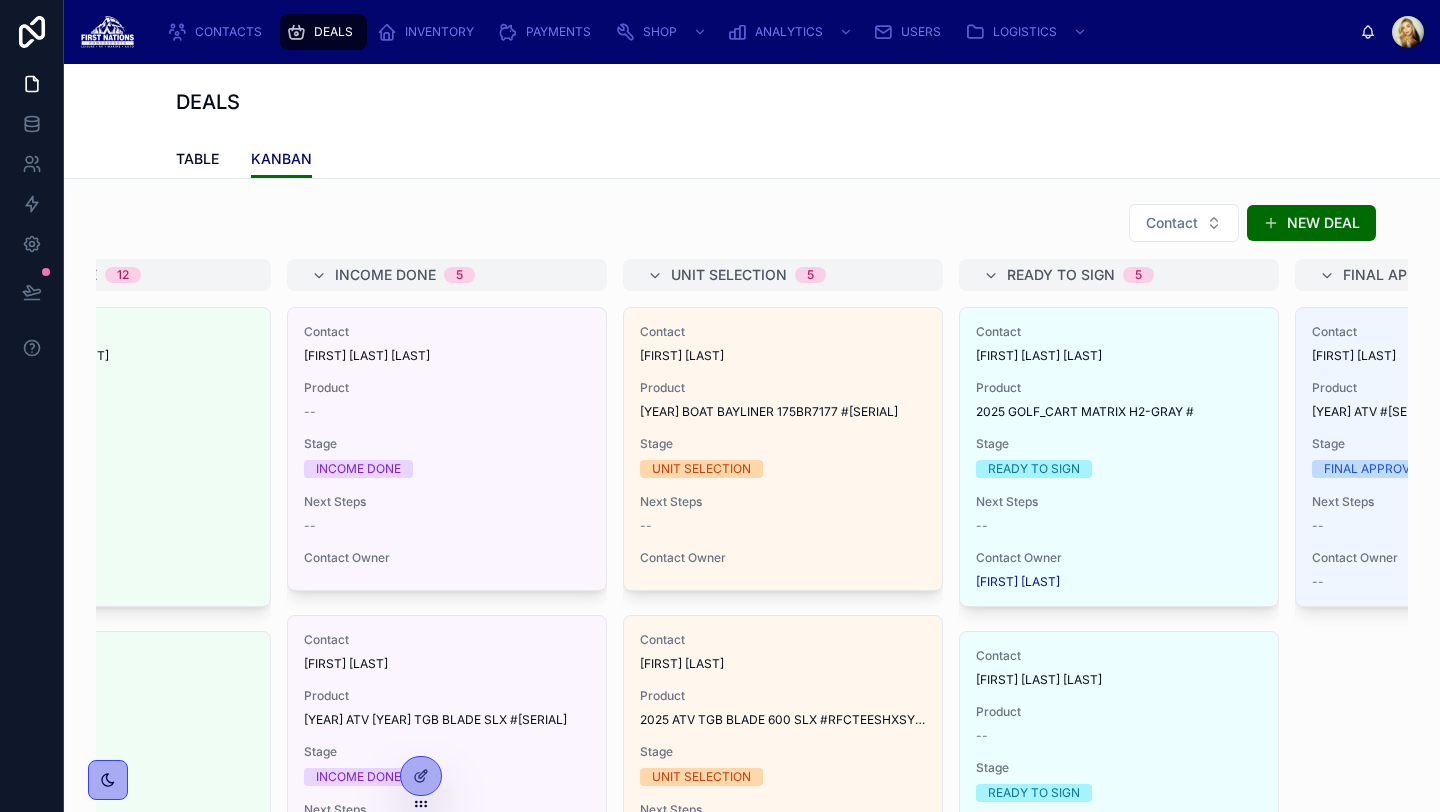 scroll, scrollTop: 0, scrollLeft: 832, axis: horizontal 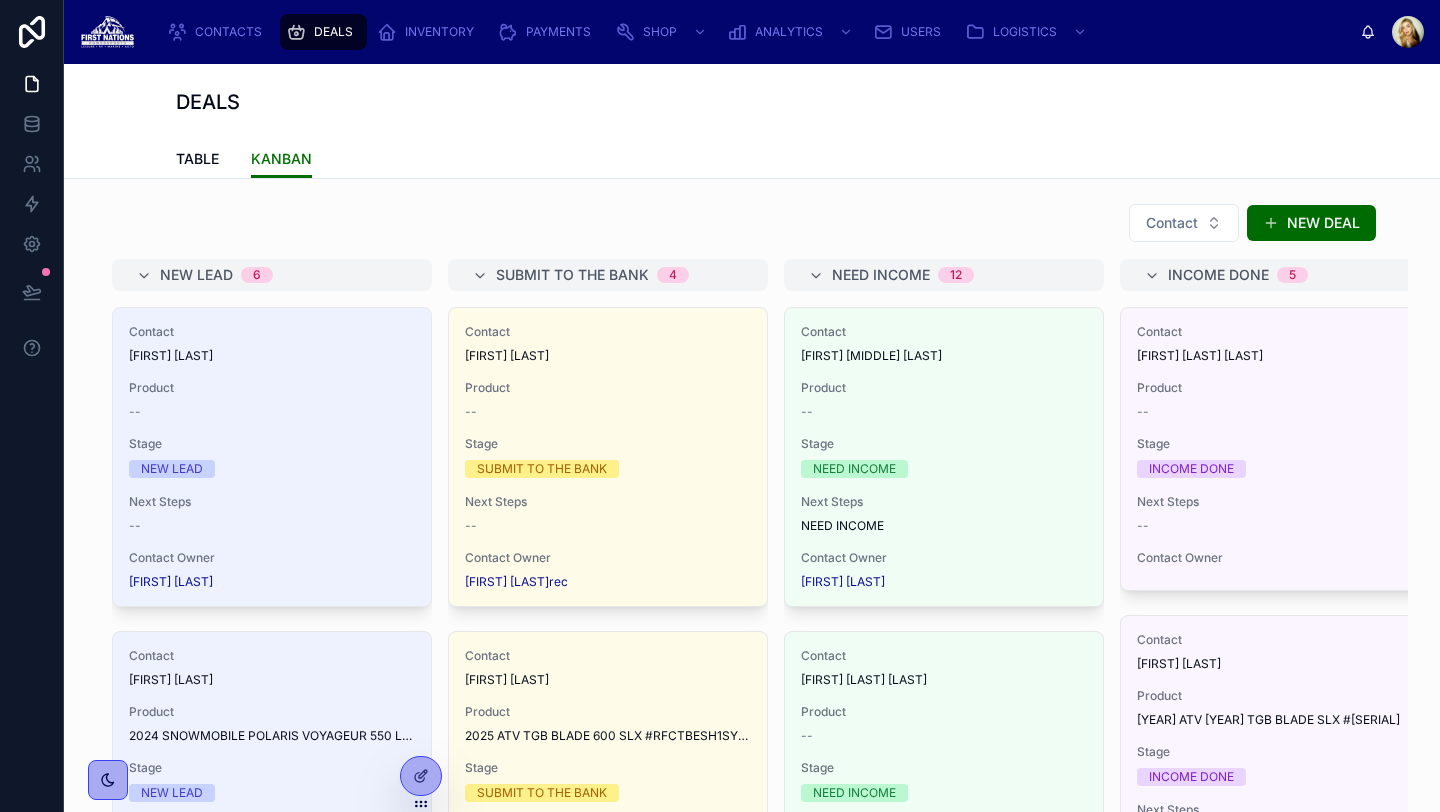click on "Contact NEW DEAL NEW LEAD 6 Contact [FIRST] [LAST] Product -- Stage NEW LEAD Next Steps -- Contact Owner [FIRST] [LAST] Contact [FIRST] [LAST] Product [YEAR] SNOWMOBILE POLARIS VOYAGEUR 550 LXT ES #[SERIAL] Stage NEW LEAD Next Steps -- Contact Owner   Contact [FIRST] [LAST]  [LAST] Product [YEAR] ATV TGB BLADE 600 SLX #[SERIAL] Stage NEW LEAD Next Steps -- Contact Owner [FIRST] [LAST] Contact [FIRST] [LAST] Product -- Stage NEW LEAD Next Steps -- Contact Owner   Contact [FIRST] [LAST] Product -- Stage NEW LEAD Next Steps -- Contact Owner [FIRST] [LAST] Contact [FIRST] [LAST] Product -- Stage NEW LEAD Next Steps -- Contact Owner   SUBMIT TO THE BANK 4 Contact [FIRST] [LAST] Product -- Stage SUBMIT TO THE BANK Next Steps -- Contact Owner [FIRST] [LAST] Contact [FIRST] [LAST] Product [YEAR] ATV TGB BLADE 600 SLX #[SERIAL] Stage SUBMIT TO THE BANK Next Steps -- Contact Owner [FIRST] [LAST] Contact [FIRST] [LAST] Product Stage SUBMIT TO THE BANK --   --" at bounding box center [752, 535] 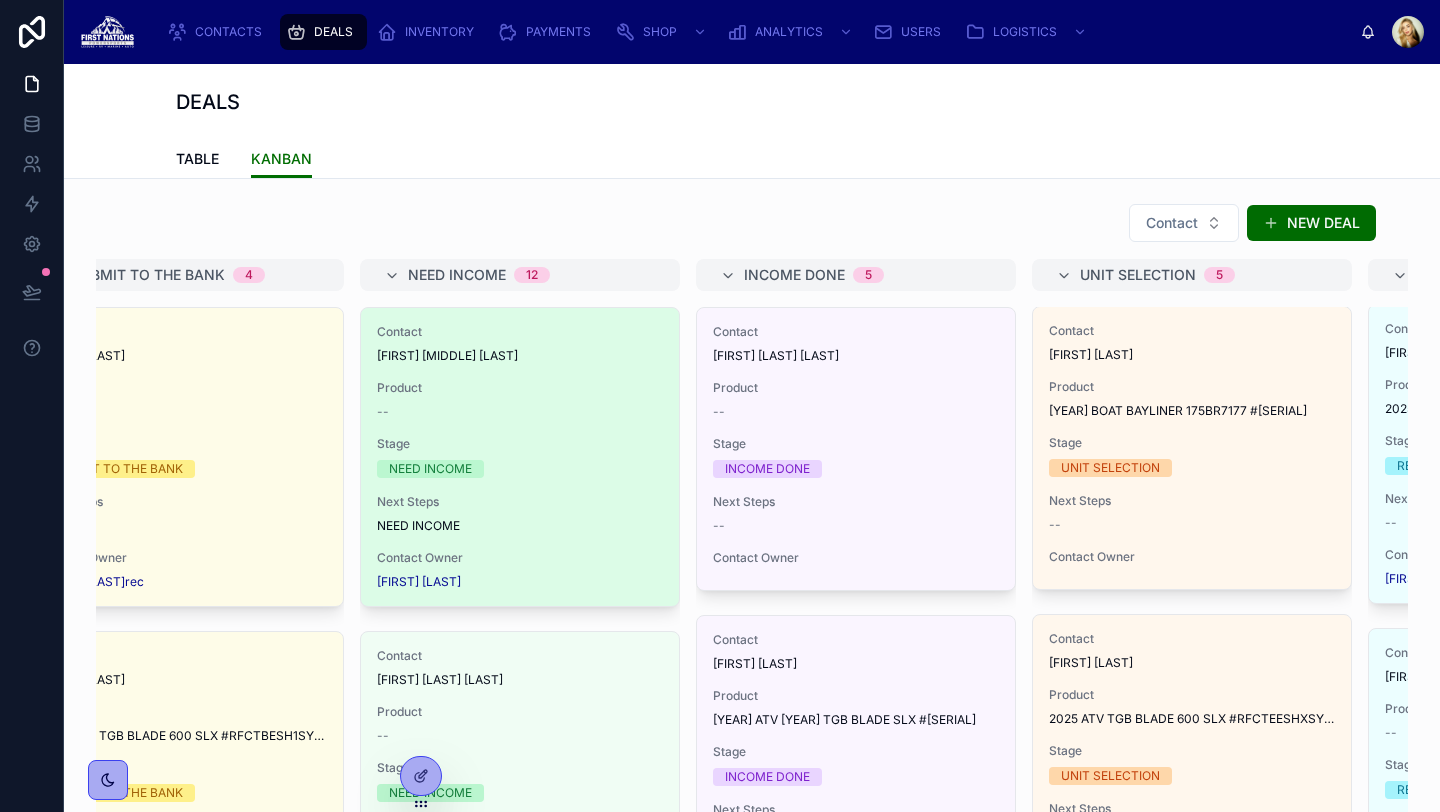 scroll, scrollTop: 0, scrollLeft: 0, axis: both 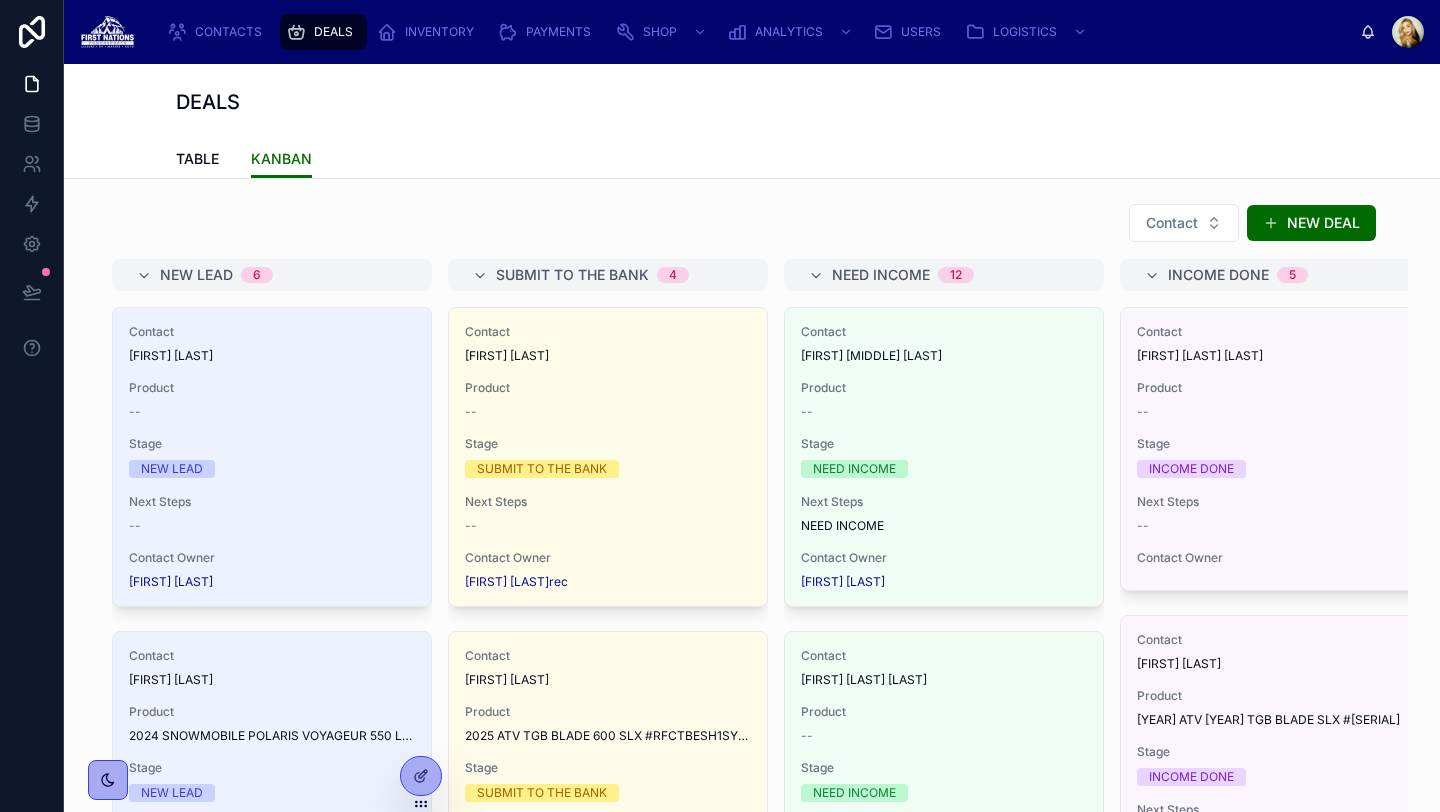 click on "CONTACTS DEALS INVENTORY PAYMENTS SHOP ANALYTICS USERS LOGISTICS" at bounding box center [755, 32] 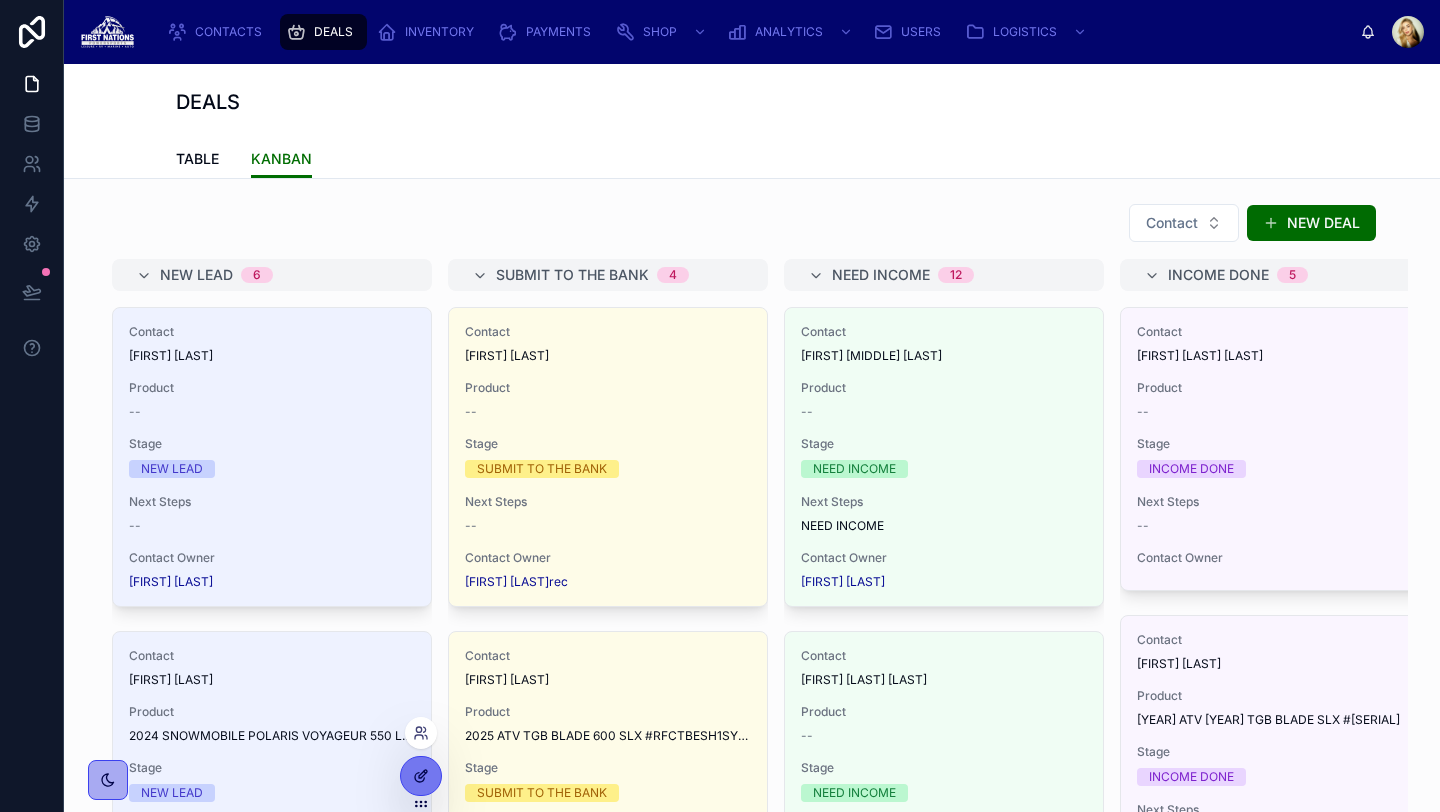 click 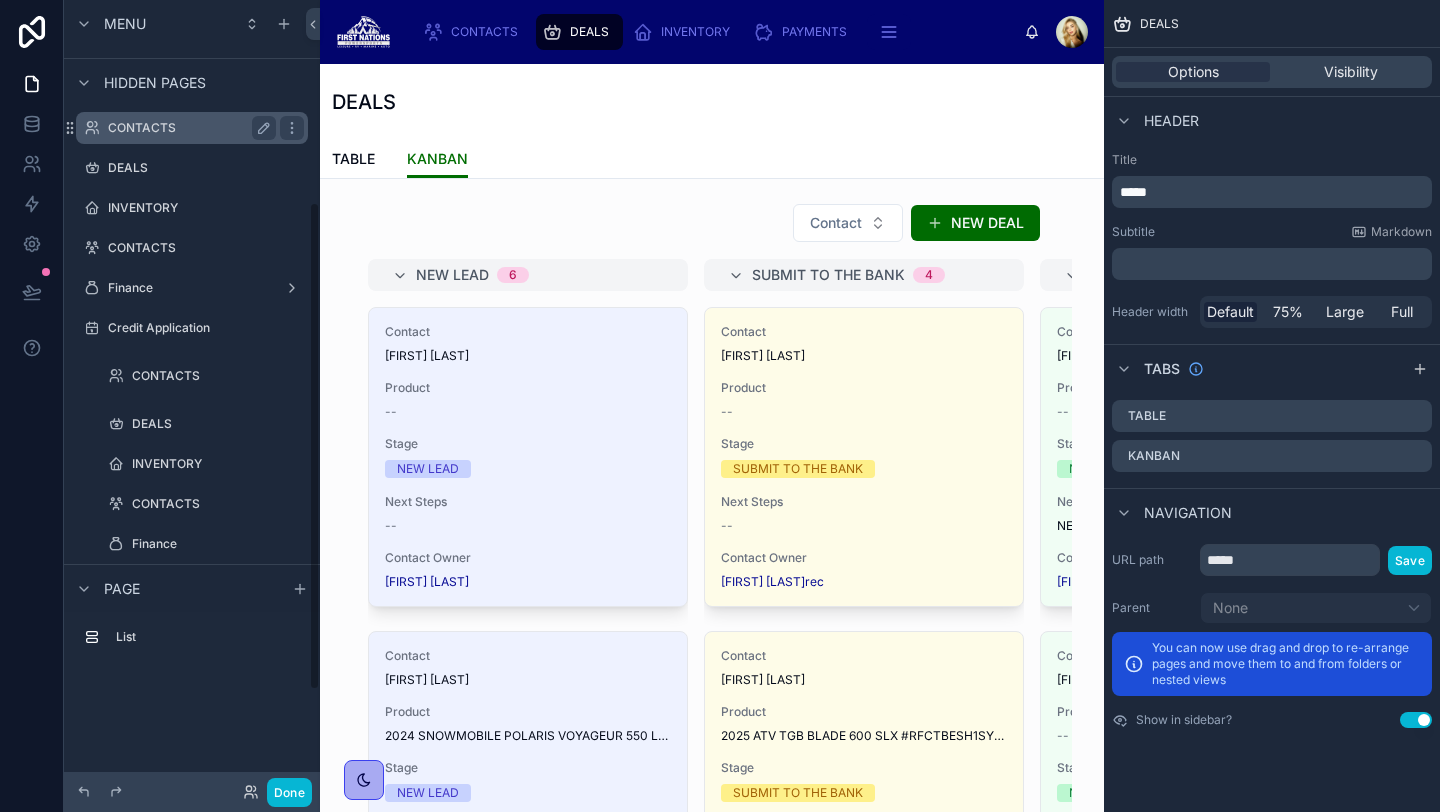 scroll, scrollTop: 339, scrollLeft: 0, axis: vertical 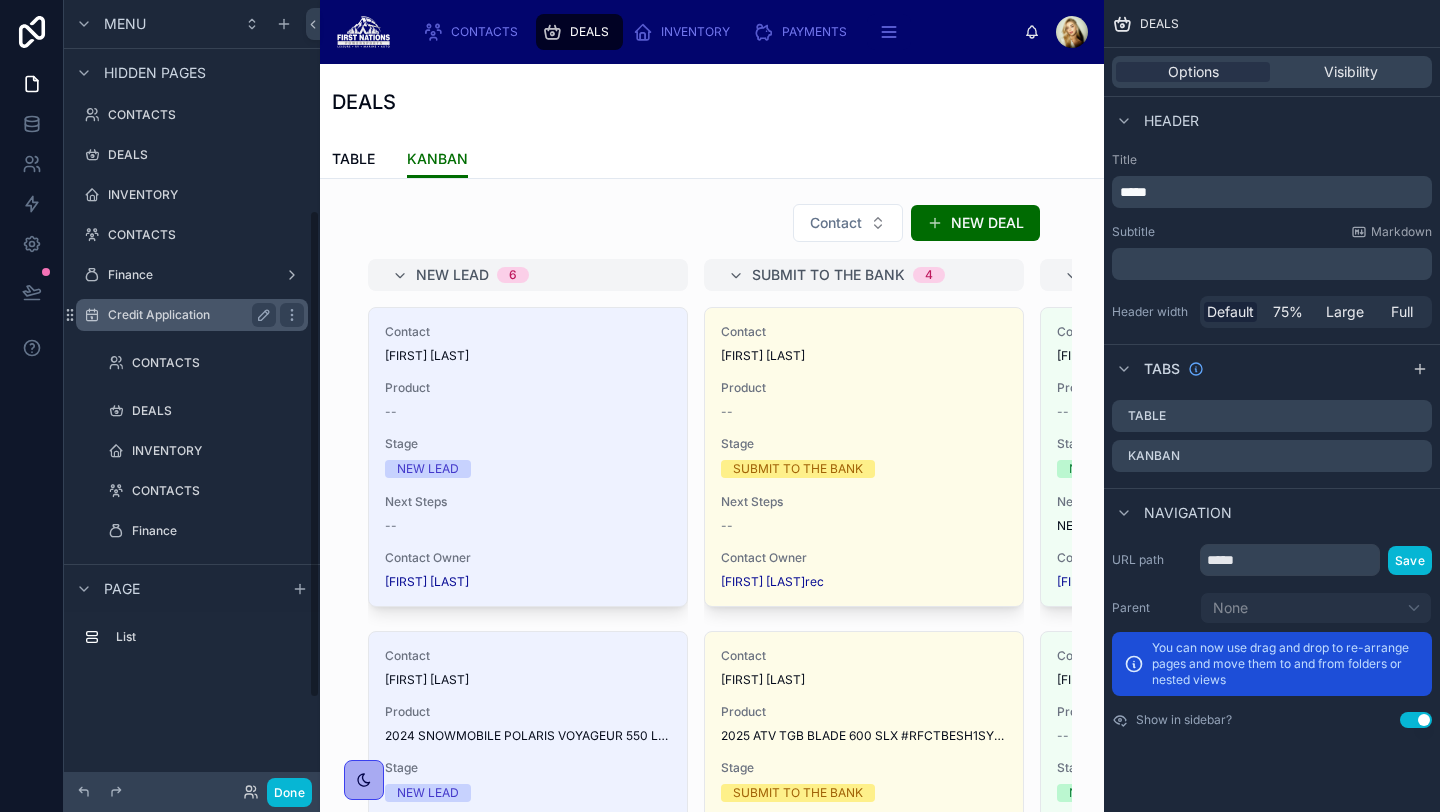 click on "Credit Application" at bounding box center (188, 315) 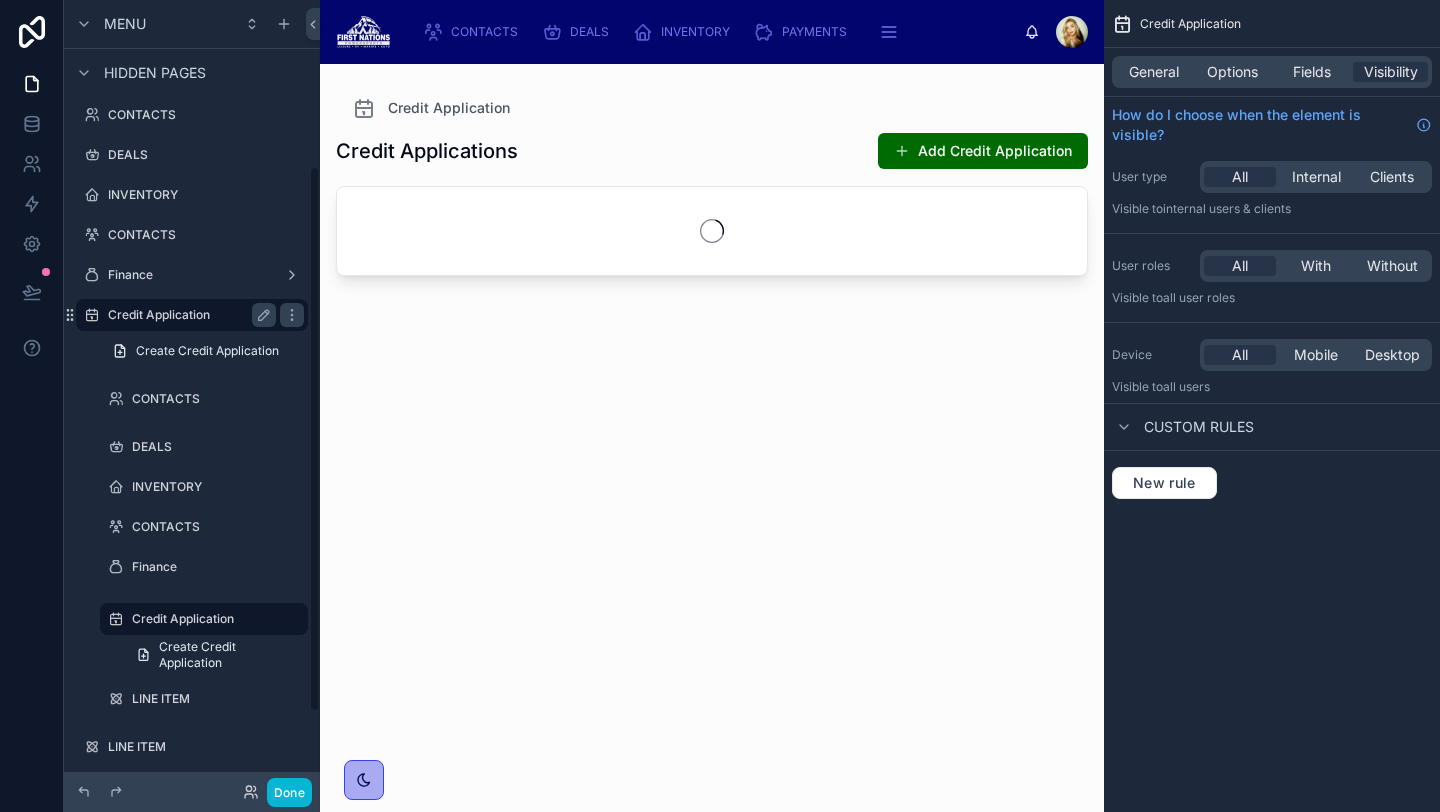 scroll, scrollTop: 240, scrollLeft: 0, axis: vertical 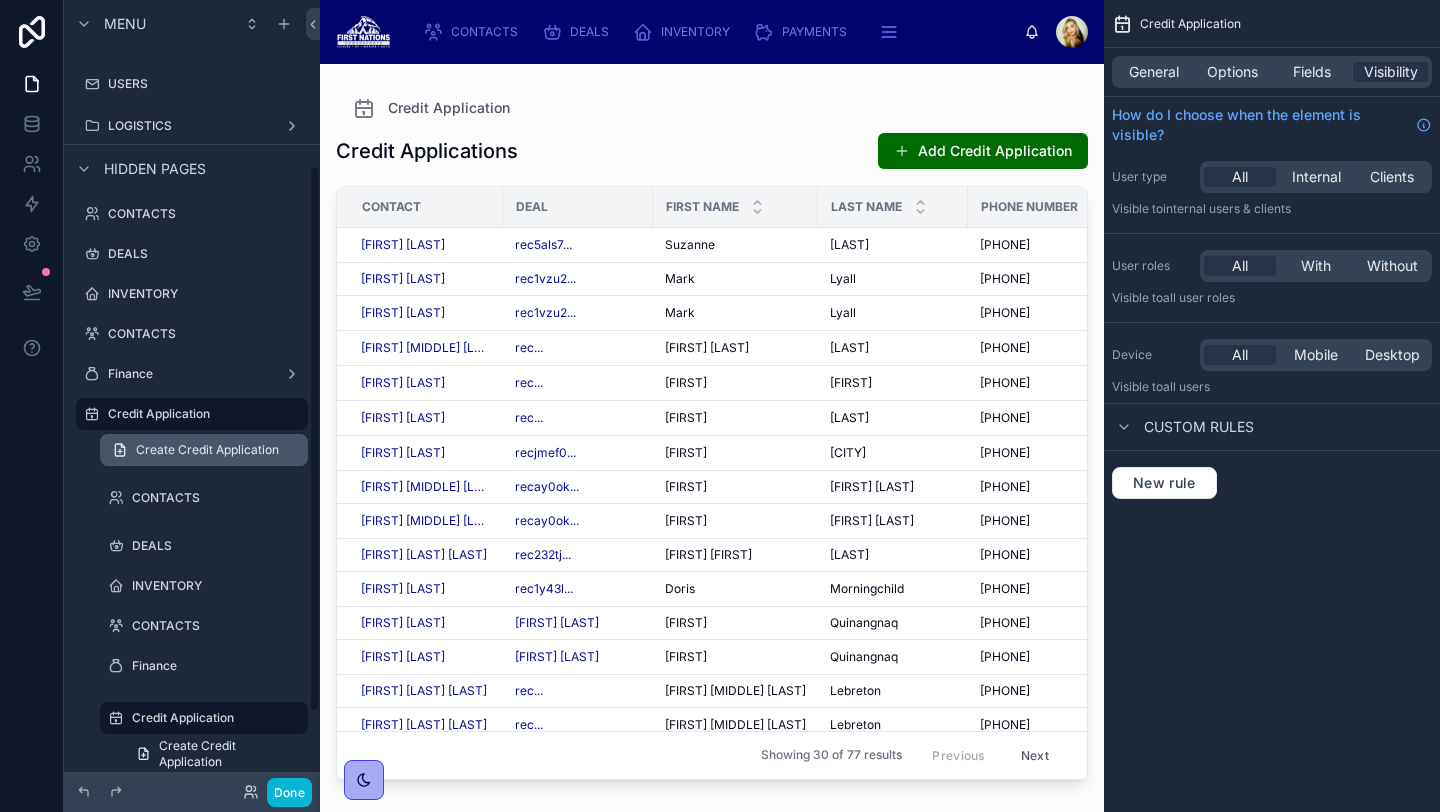 click on "Create Credit Application" at bounding box center [207, 450] 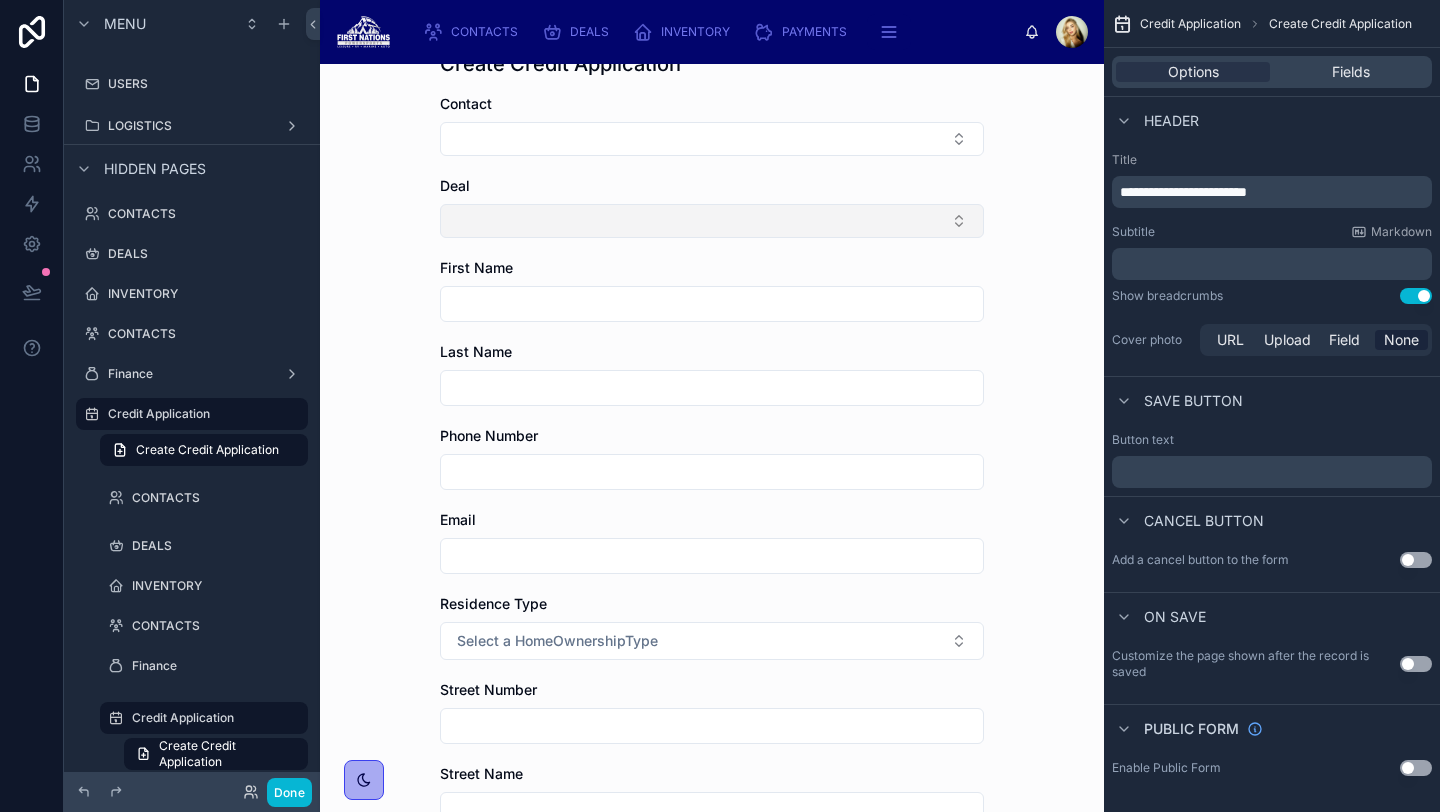 scroll, scrollTop: 0, scrollLeft: 0, axis: both 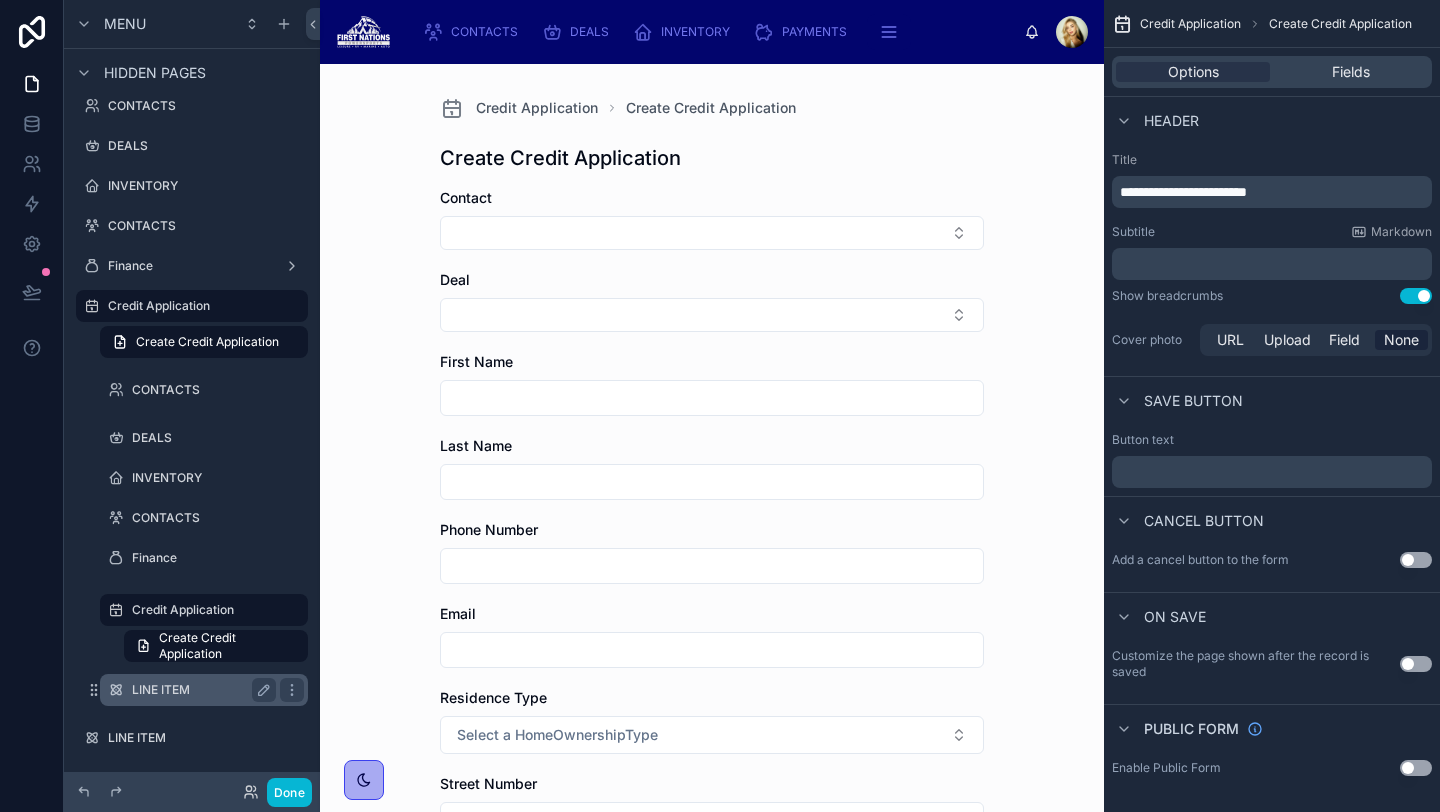 click on "LINE ITEM" at bounding box center [200, 690] 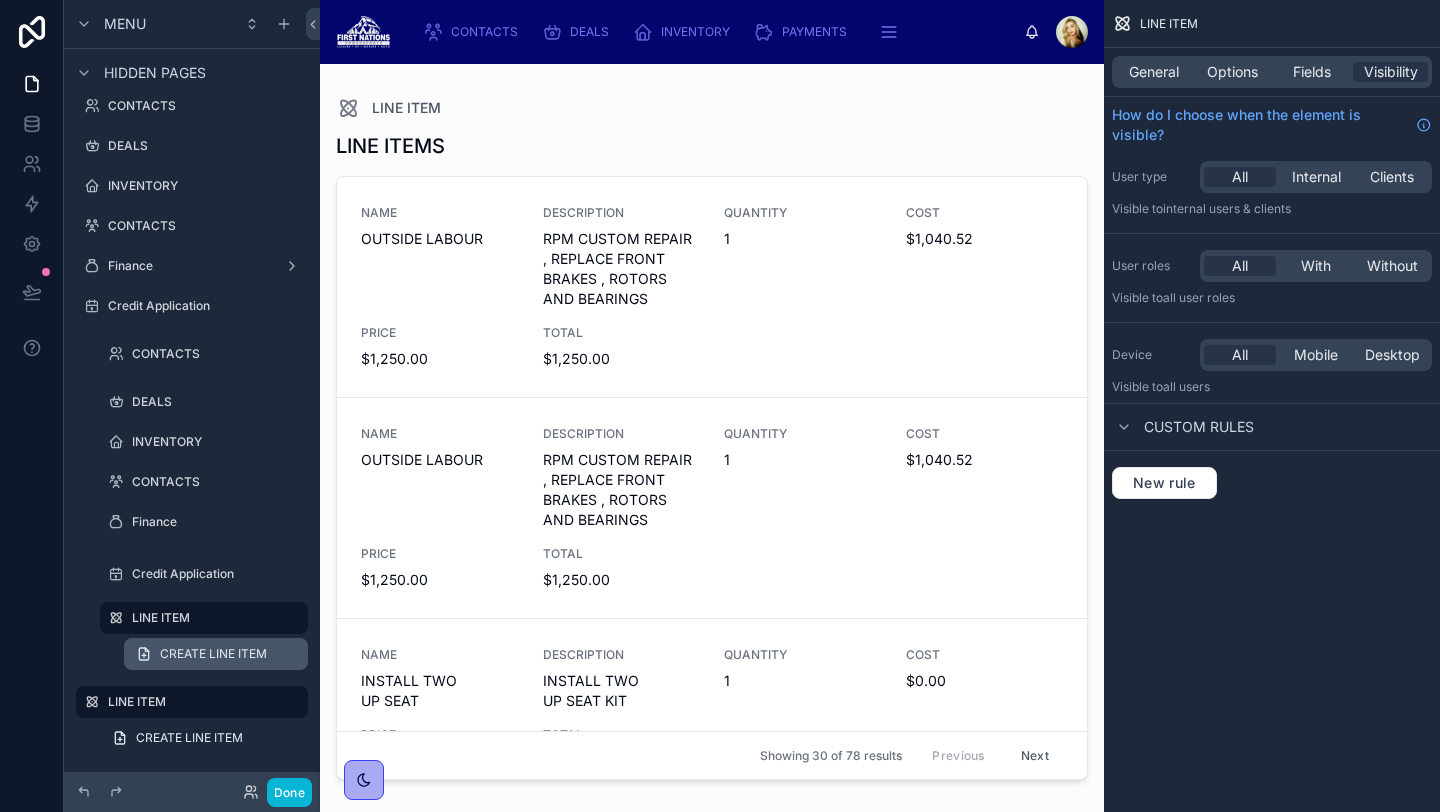 click on "CREATE LINE ITEM" at bounding box center (213, 654) 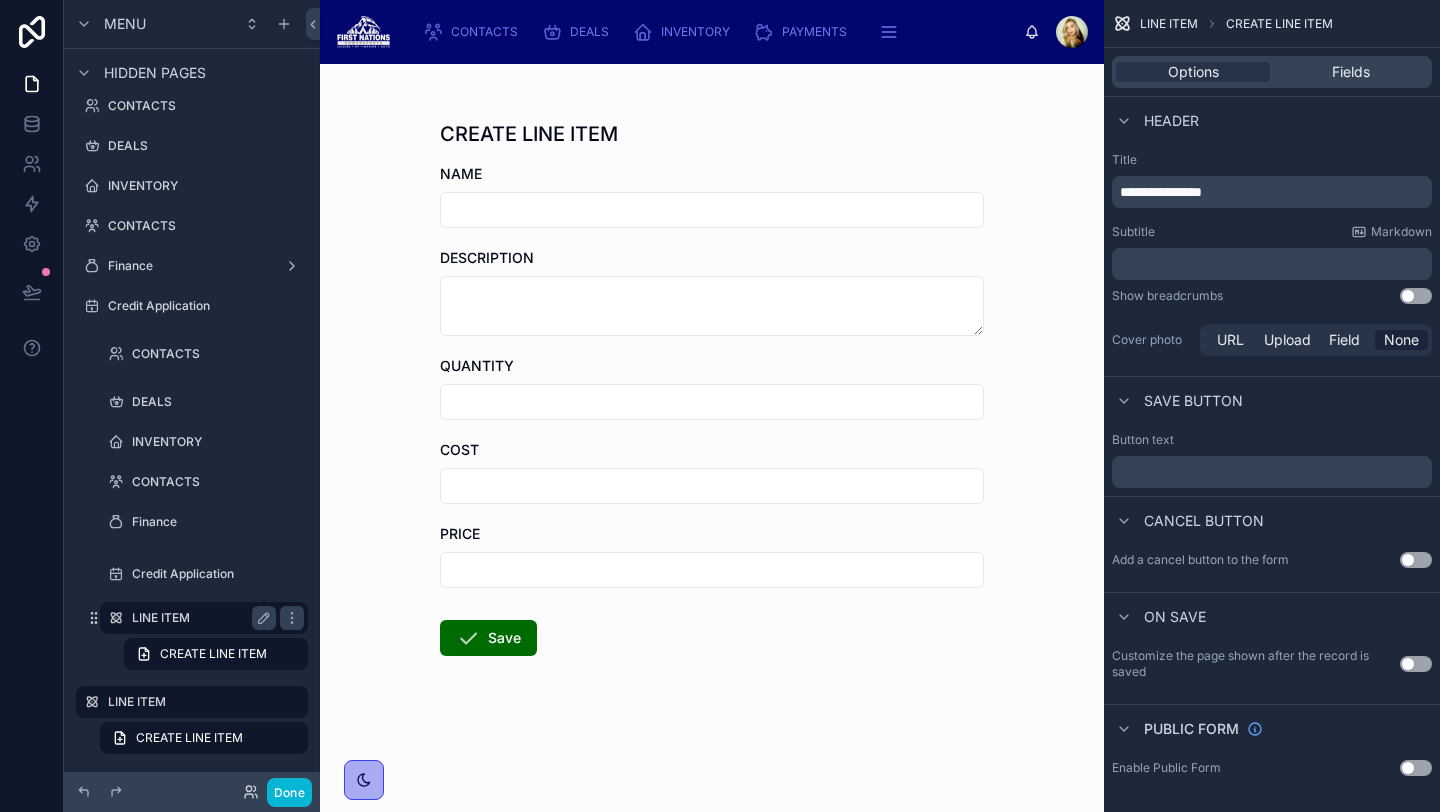 click on "LINE ITEM" at bounding box center [200, 618] 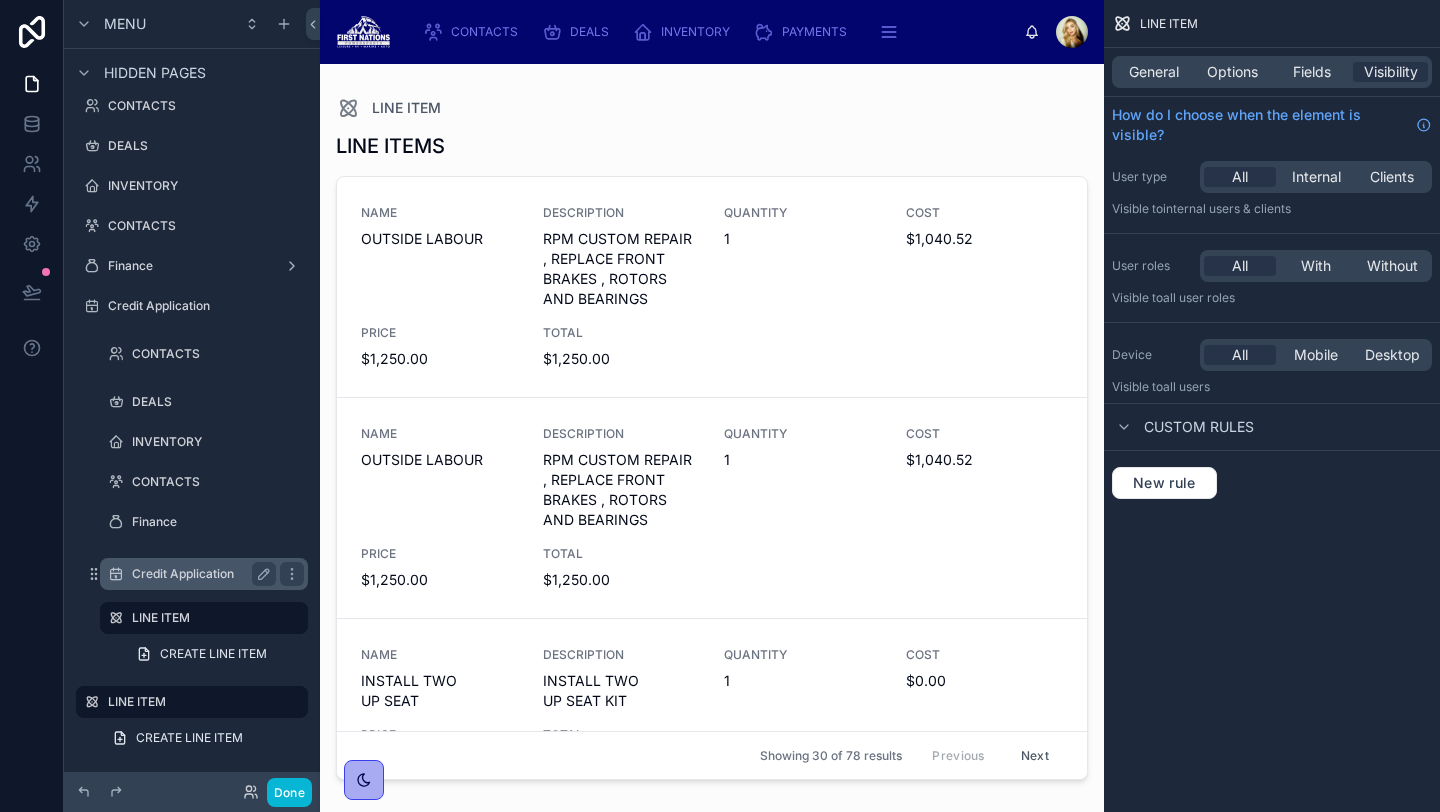 click on "Credit Application" at bounding box center [200, 574] 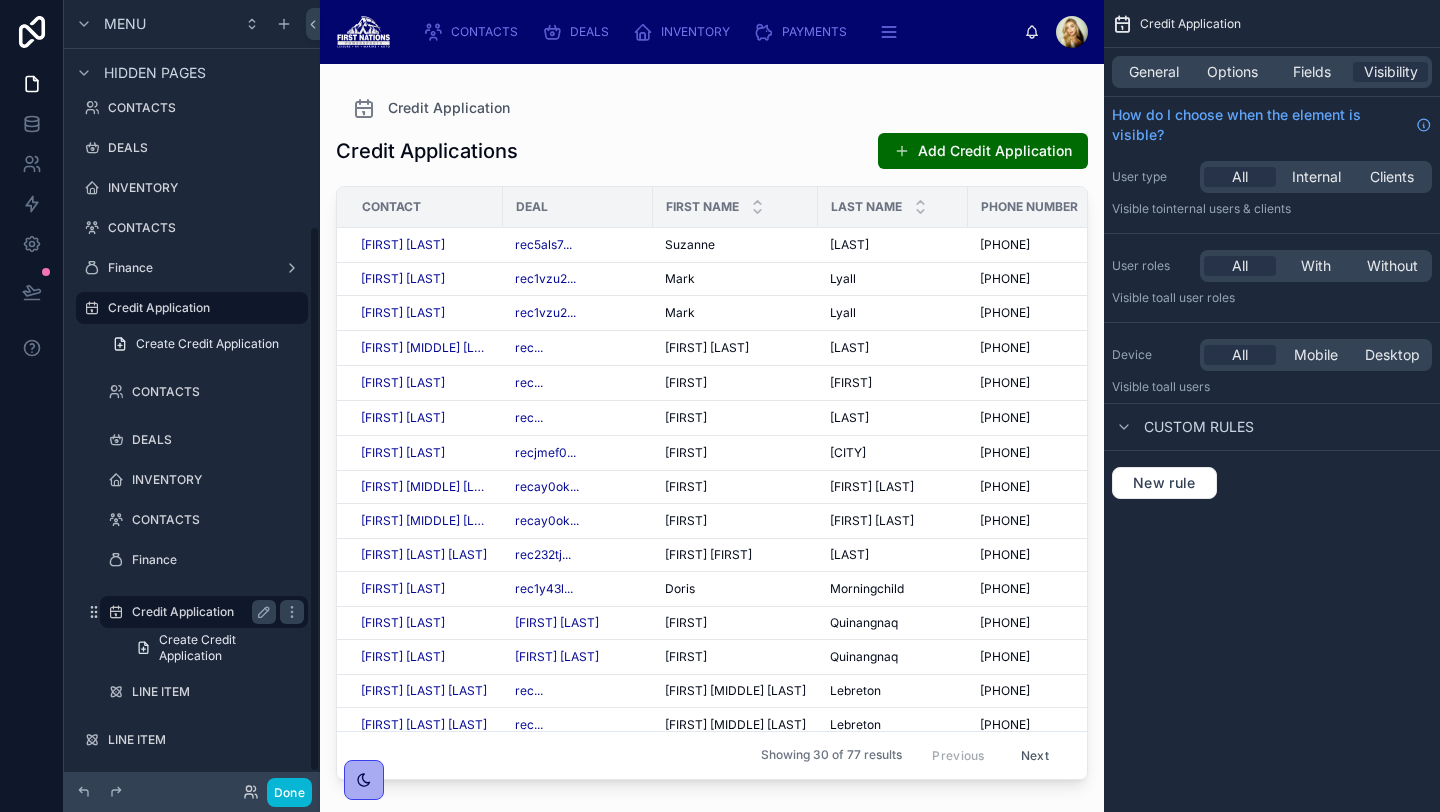 scroll, scrollTop: 348, scrollLeft: 0, axis: vertical 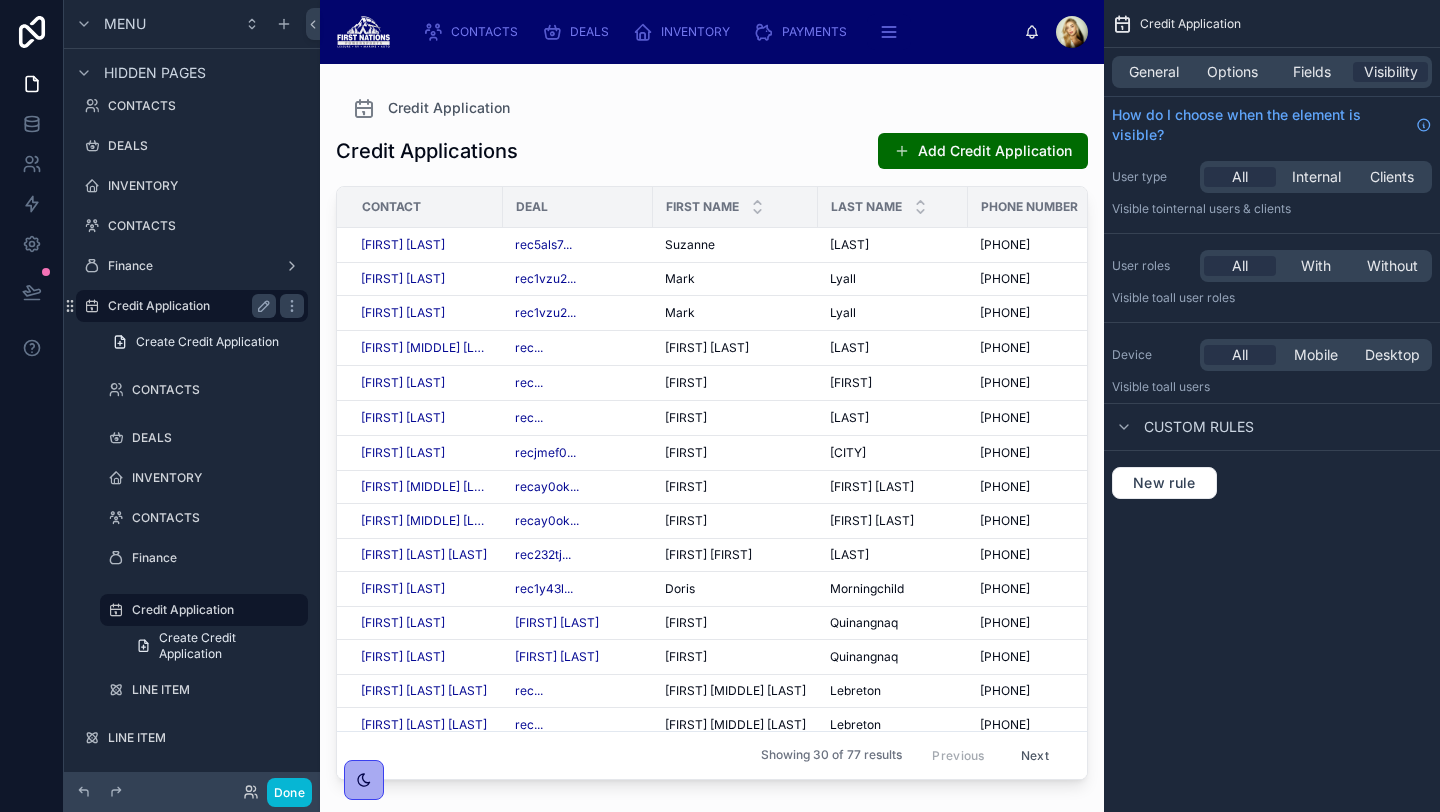 click on "Credit Application" at bounding box center [192, 306] 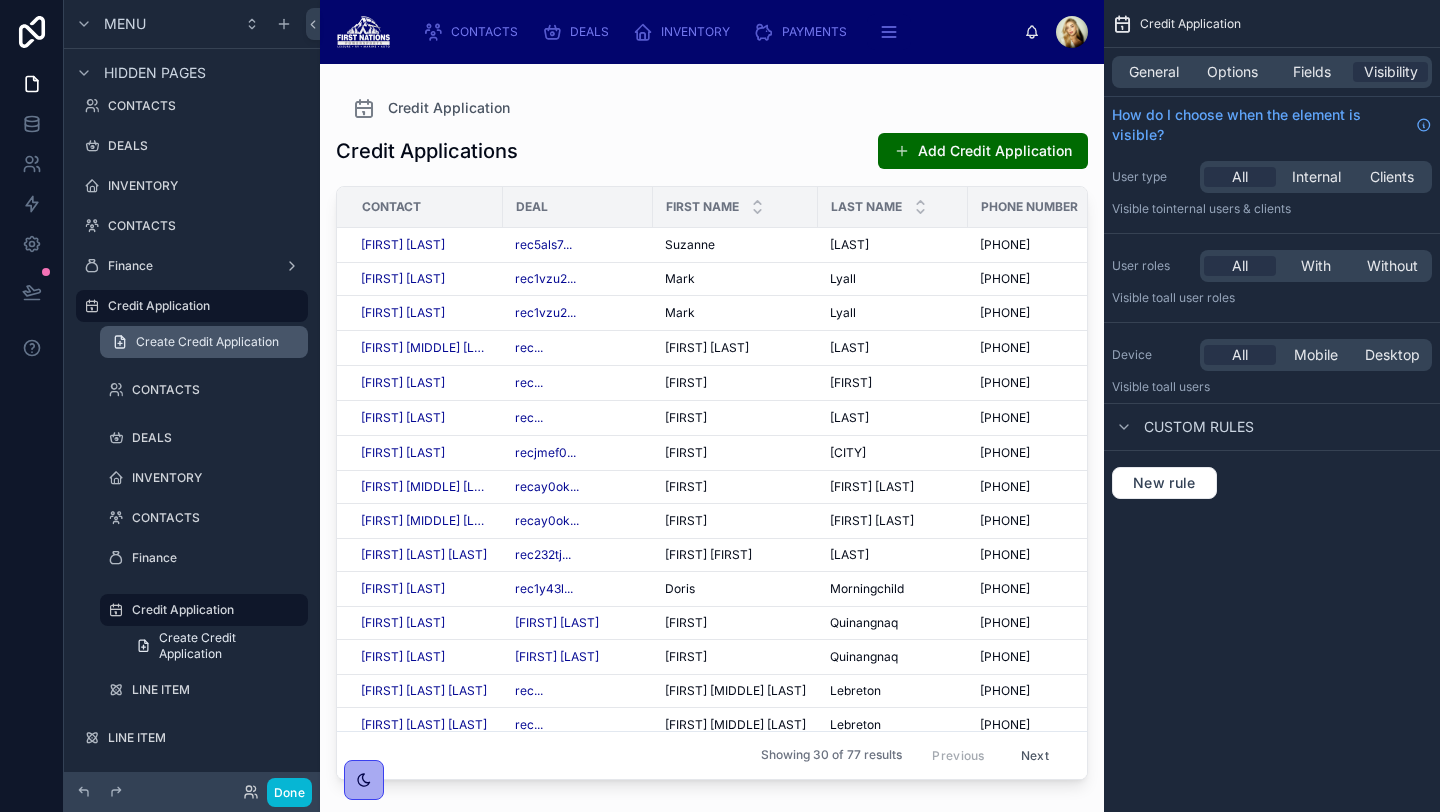 click on "Create Credit Application" at bounding box center (207, 342) 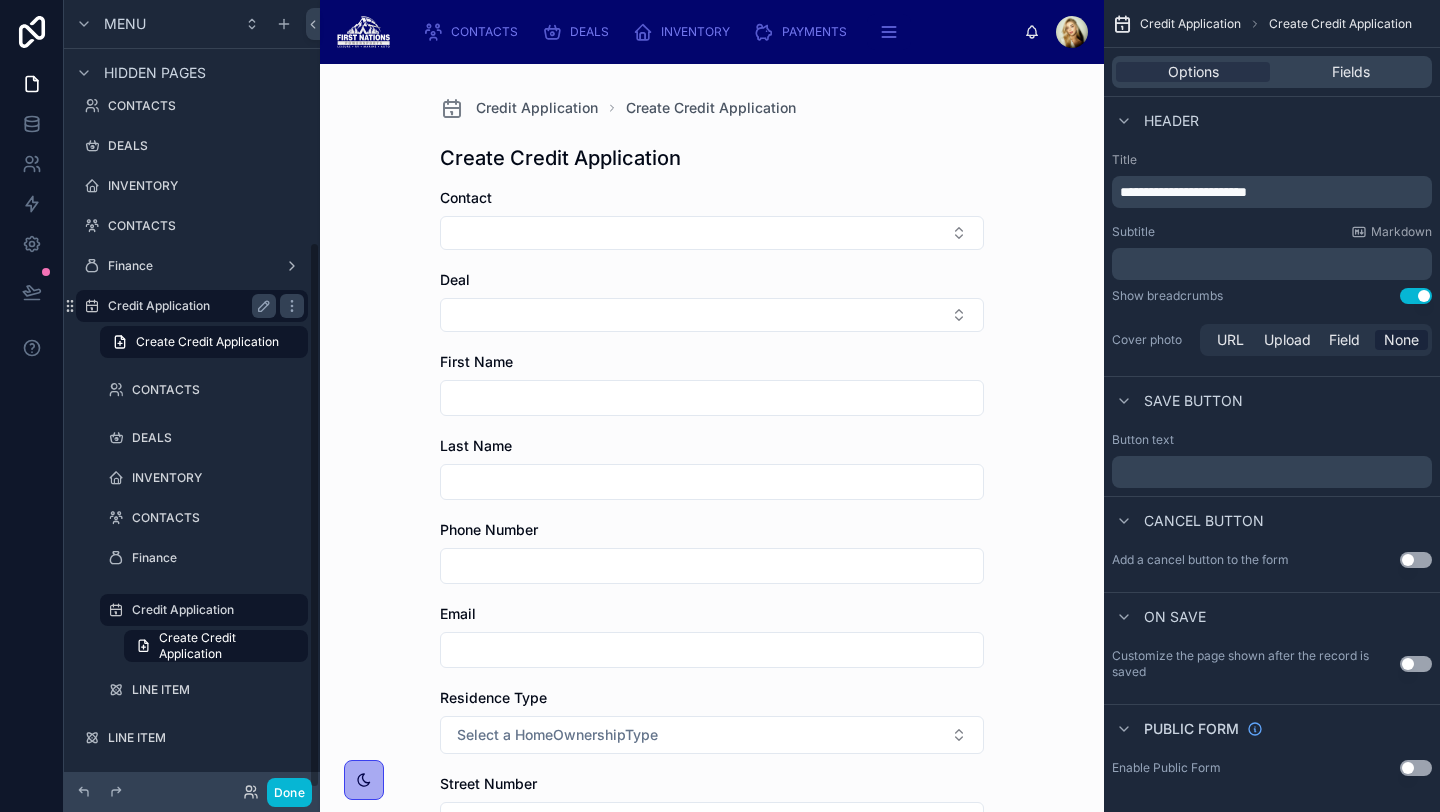 click on "Credit Application" at bounding box center [188, 306] 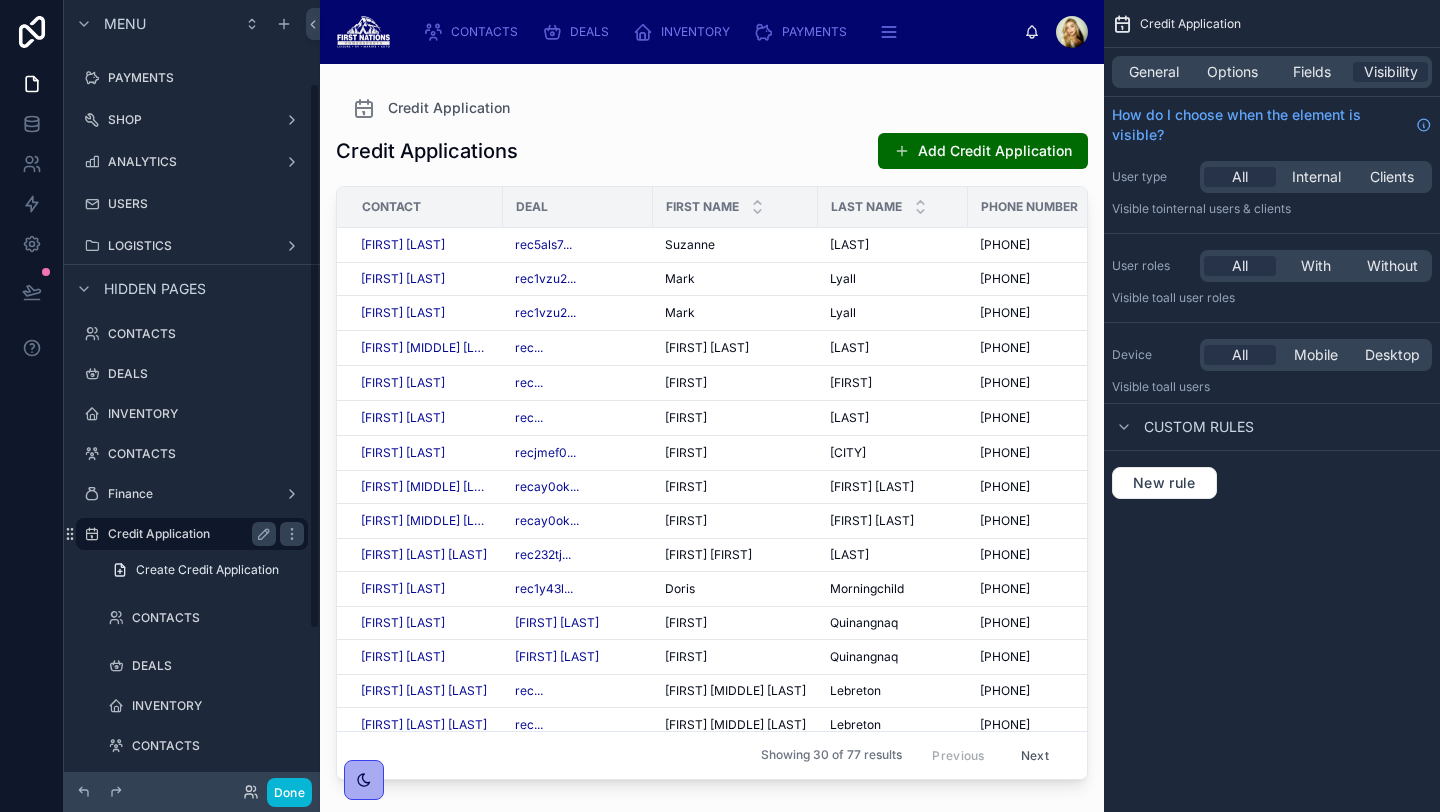 scroll, scrollTop: 0, scrollLeft: 0, axis: both 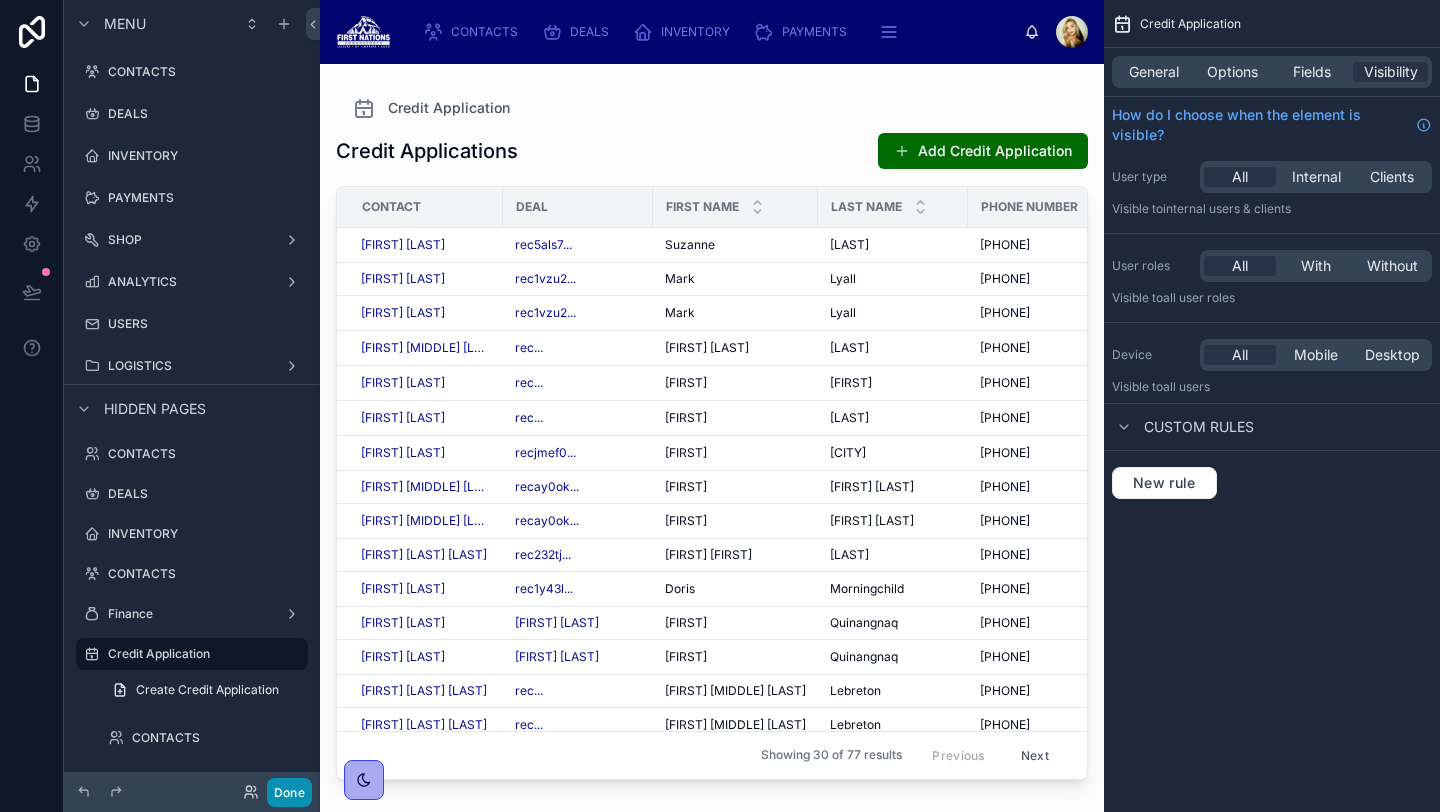 click on "Done" at bounding box center [289, 792] 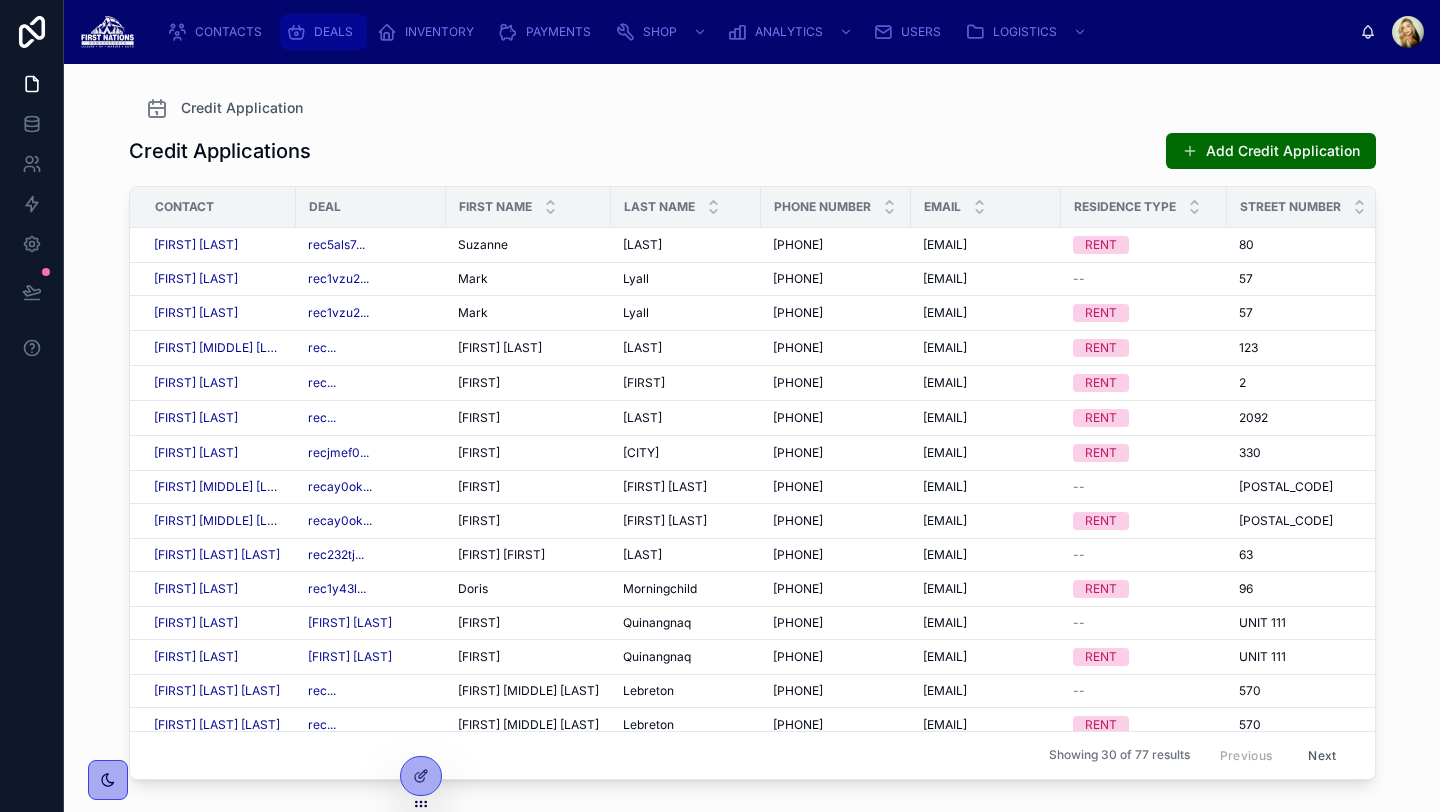 click on "DEALS" at bounding box center (323, 32) 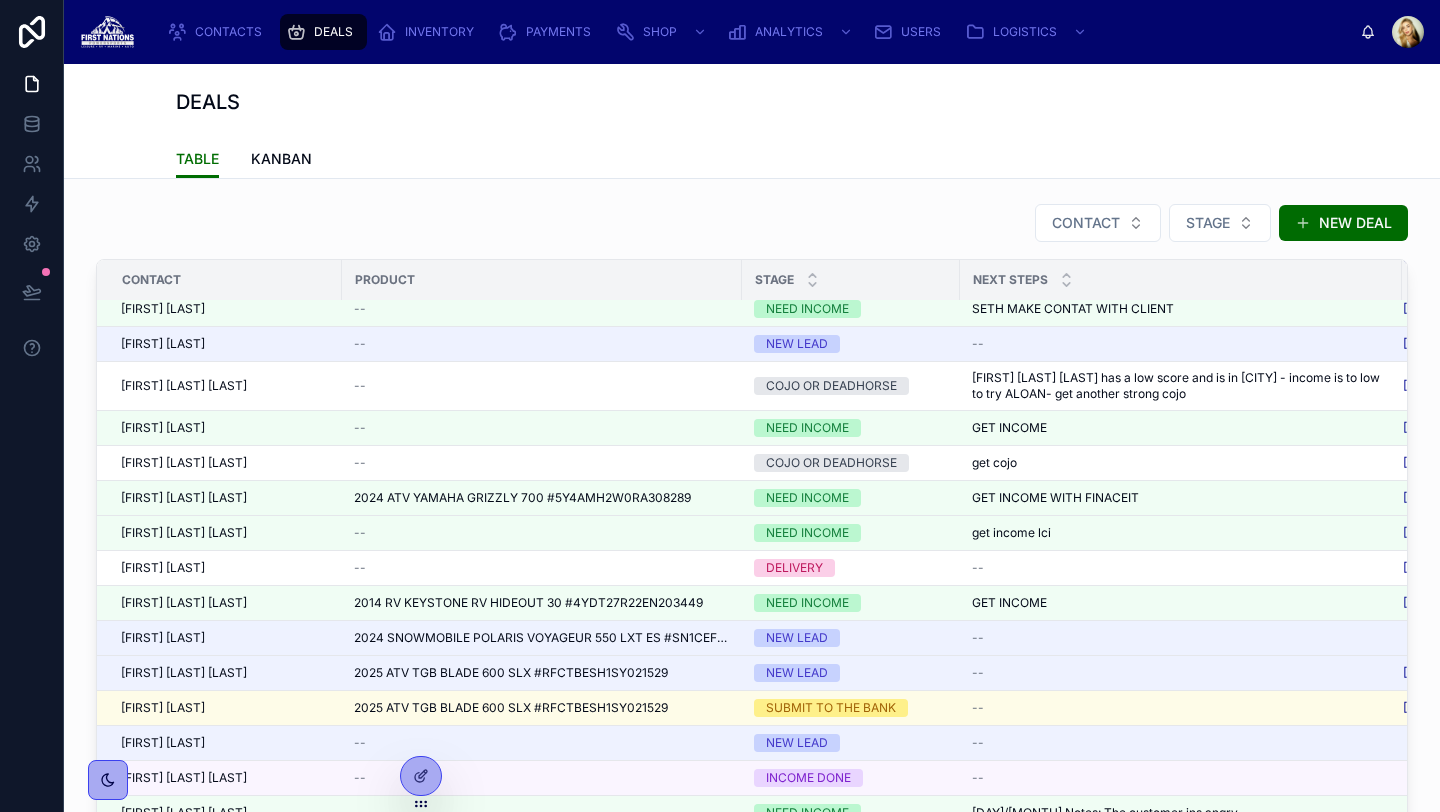 scroll, scrollTop: 557, scrollLeft: 0, axis: vertical 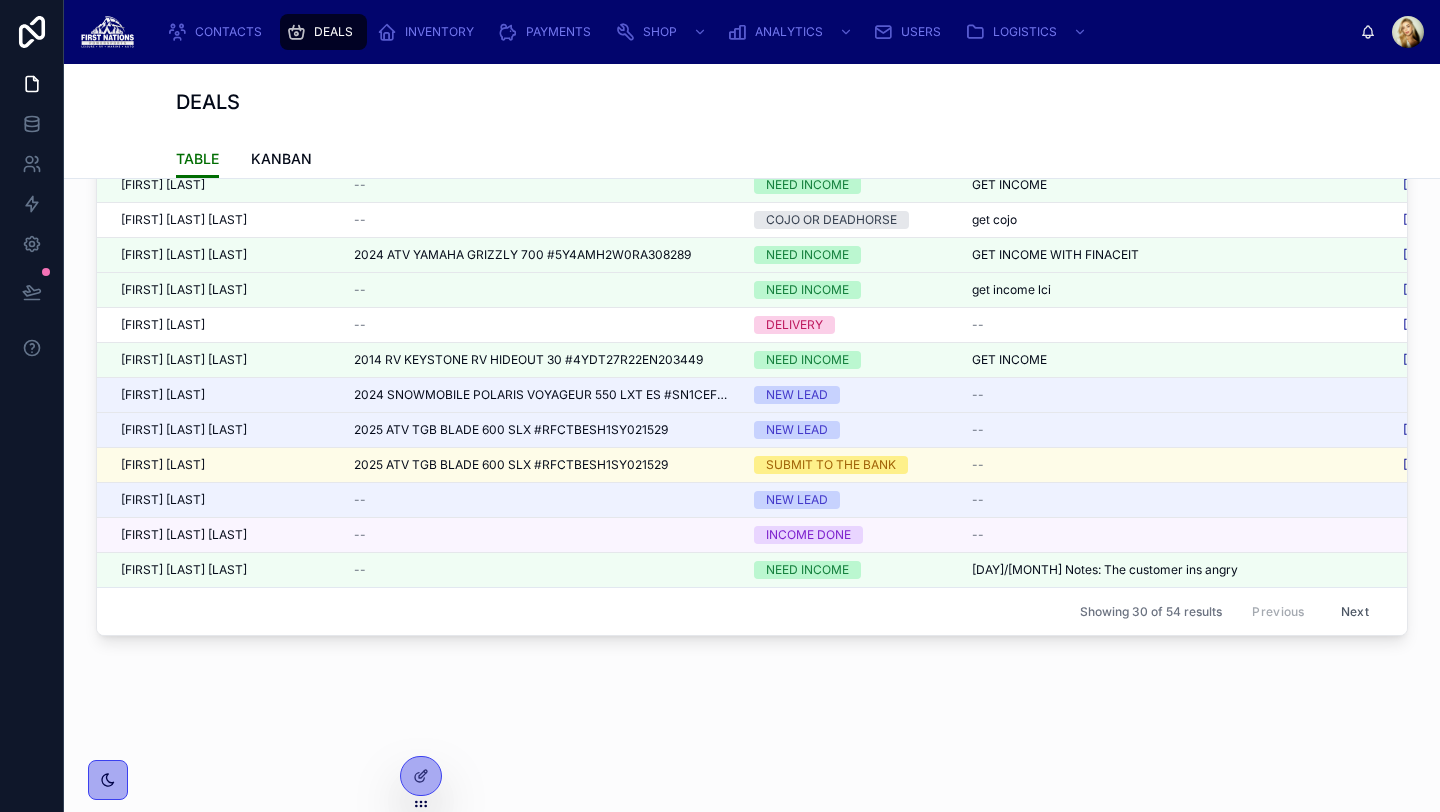 click on "Next" at bounding box center [1355, 611] 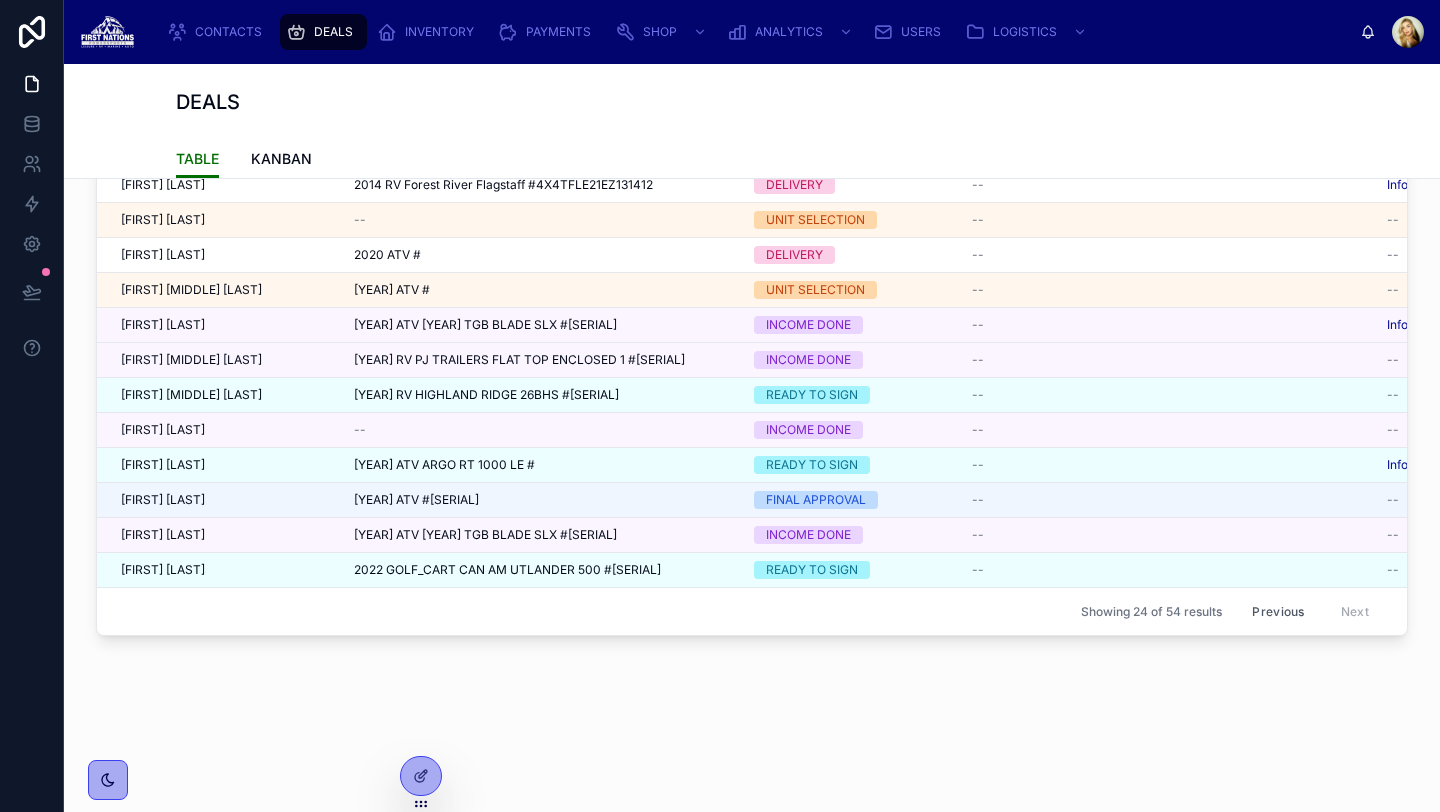 scroll, scrollTop: 319, scrollLeft: 0, axis: vertical 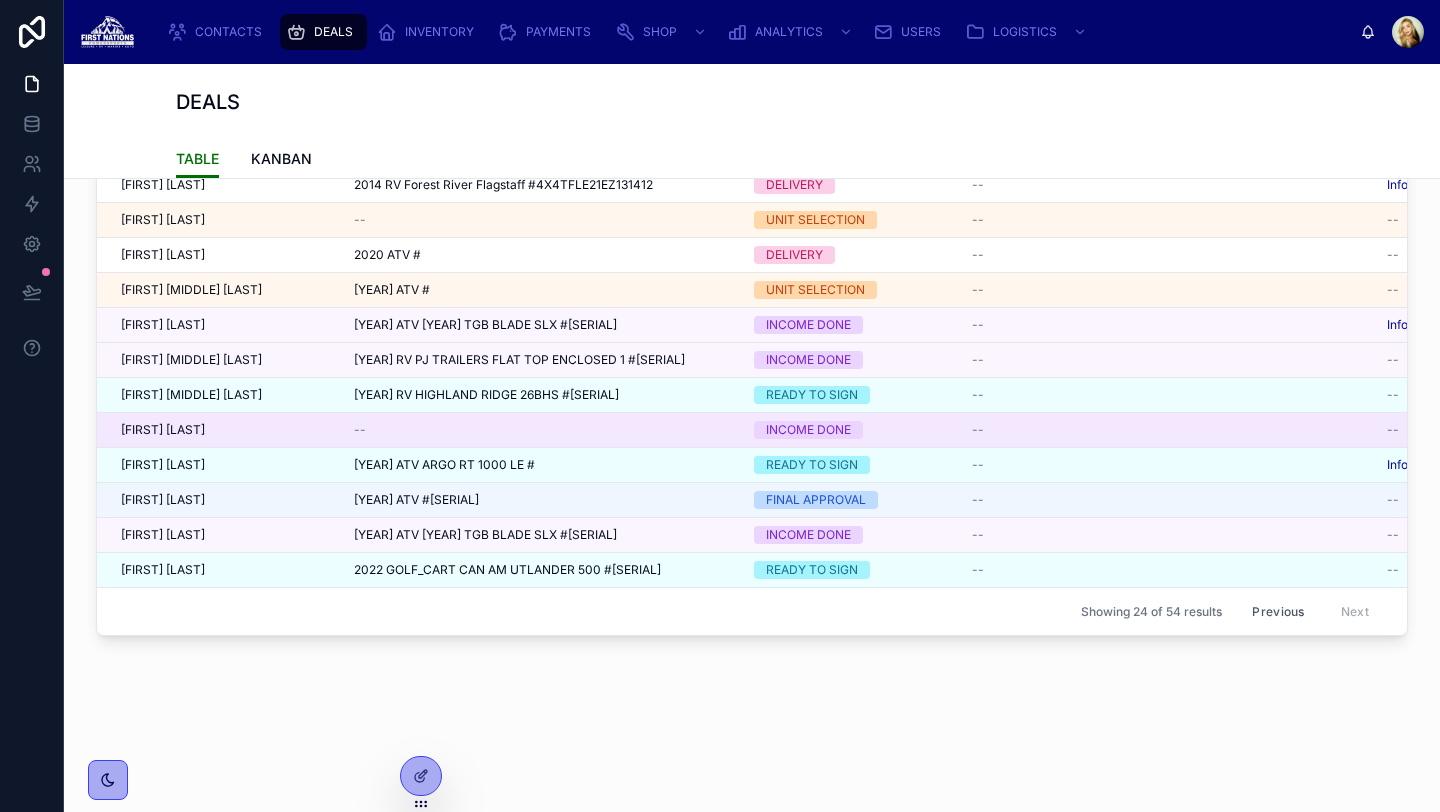 click on "[FIRST] [LAST]" at bounding box center (225, 430) 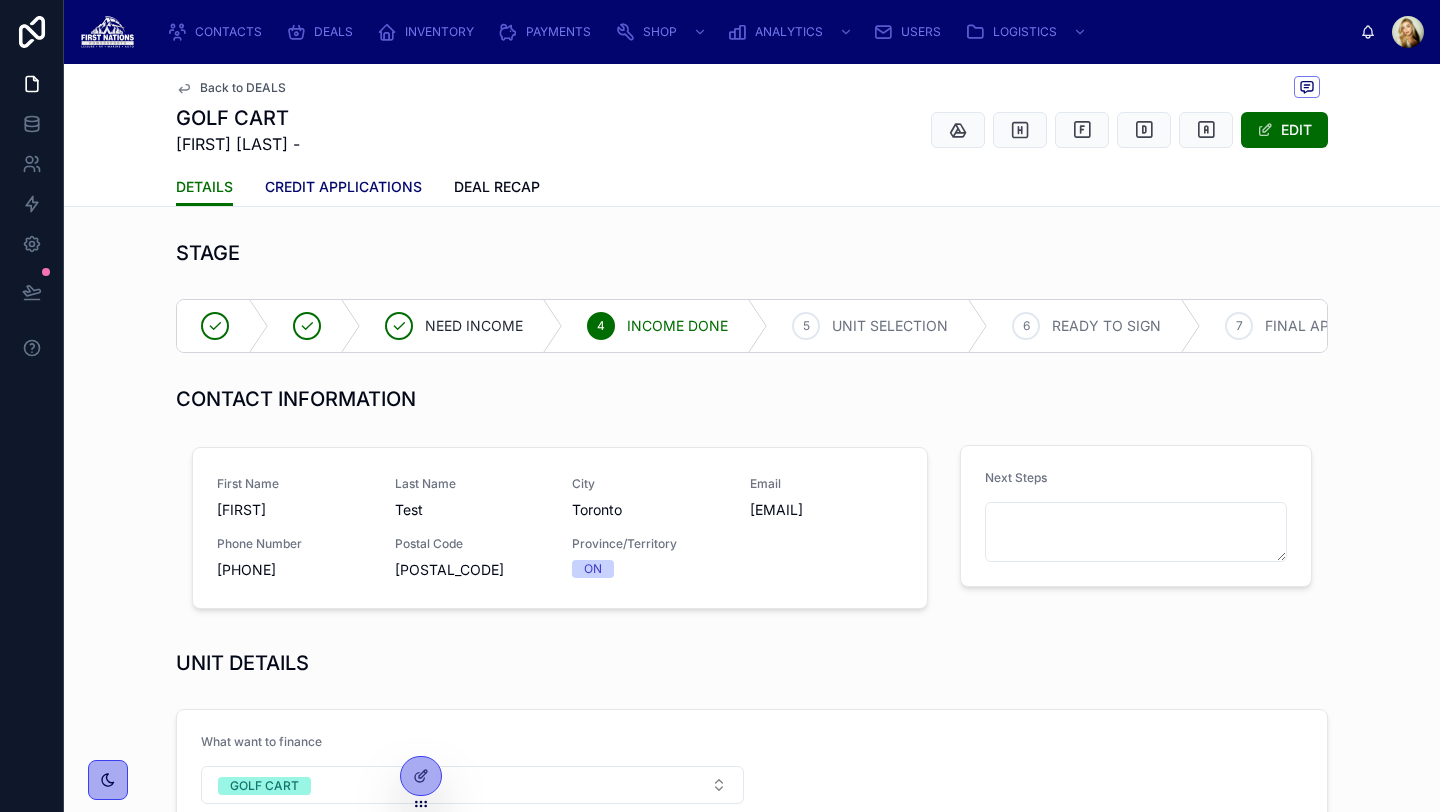 click on "CREDIT APPLICATIONS" at bounding box center [343, 187] 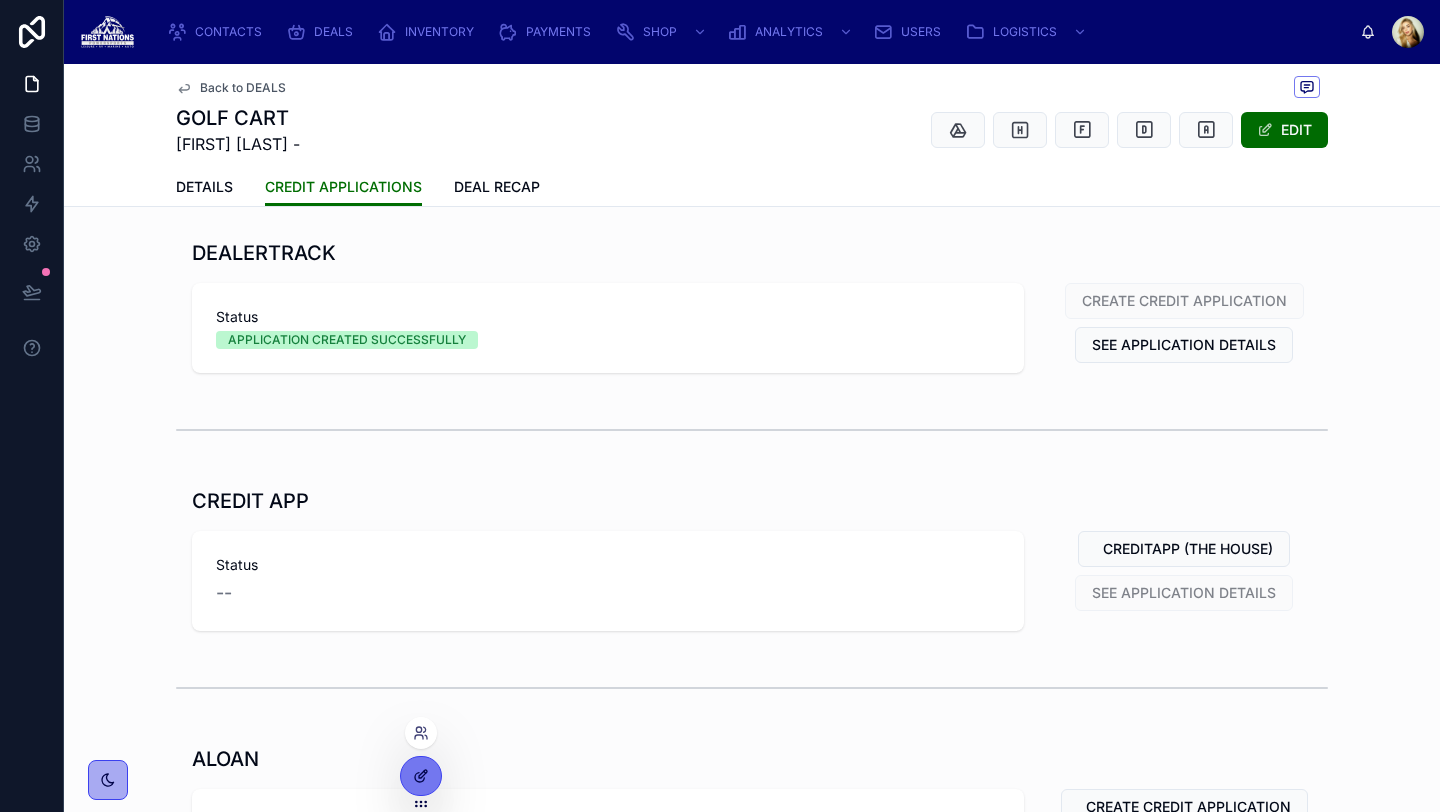 click 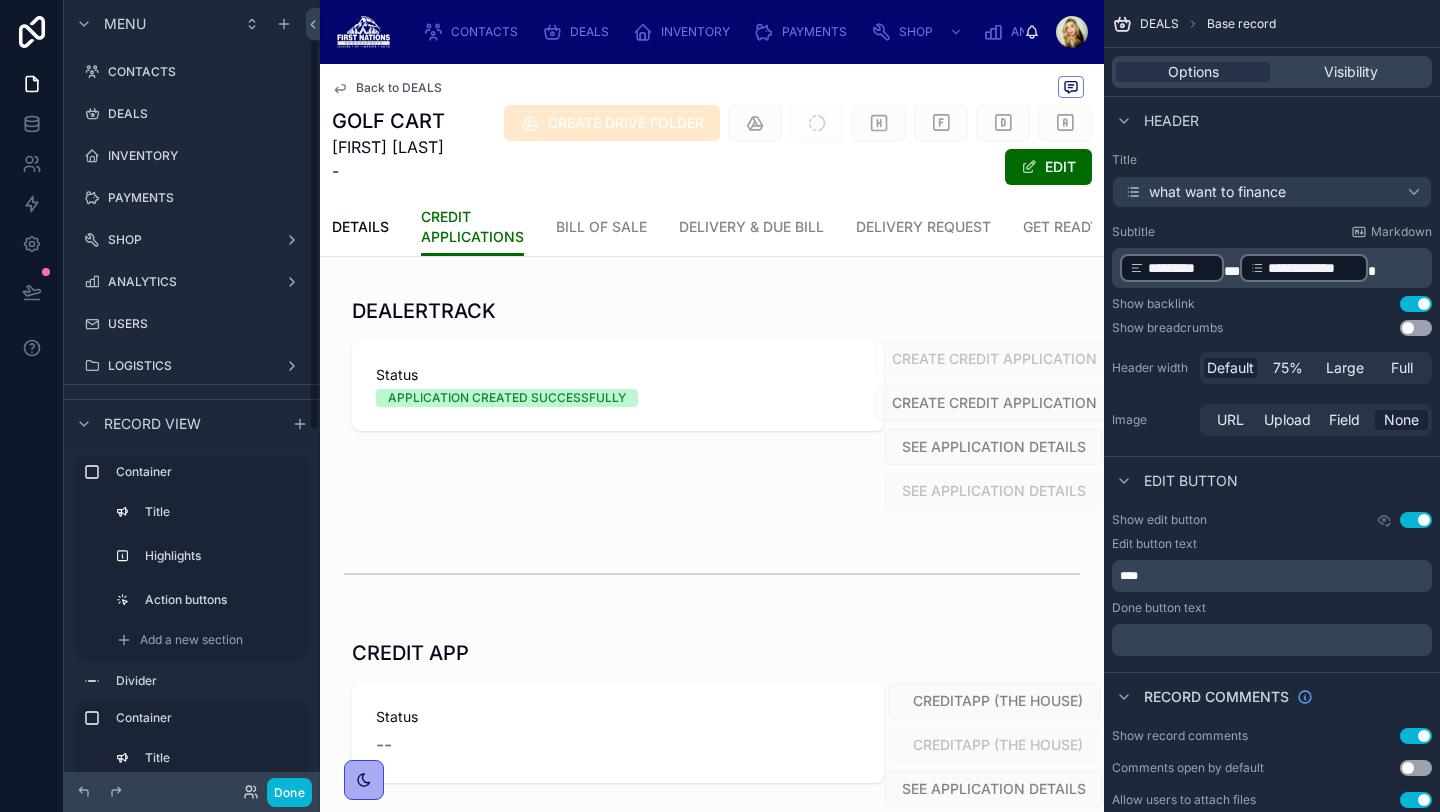 scroll, scrollTop: 80, scrollLeft: 0, axis: vertical 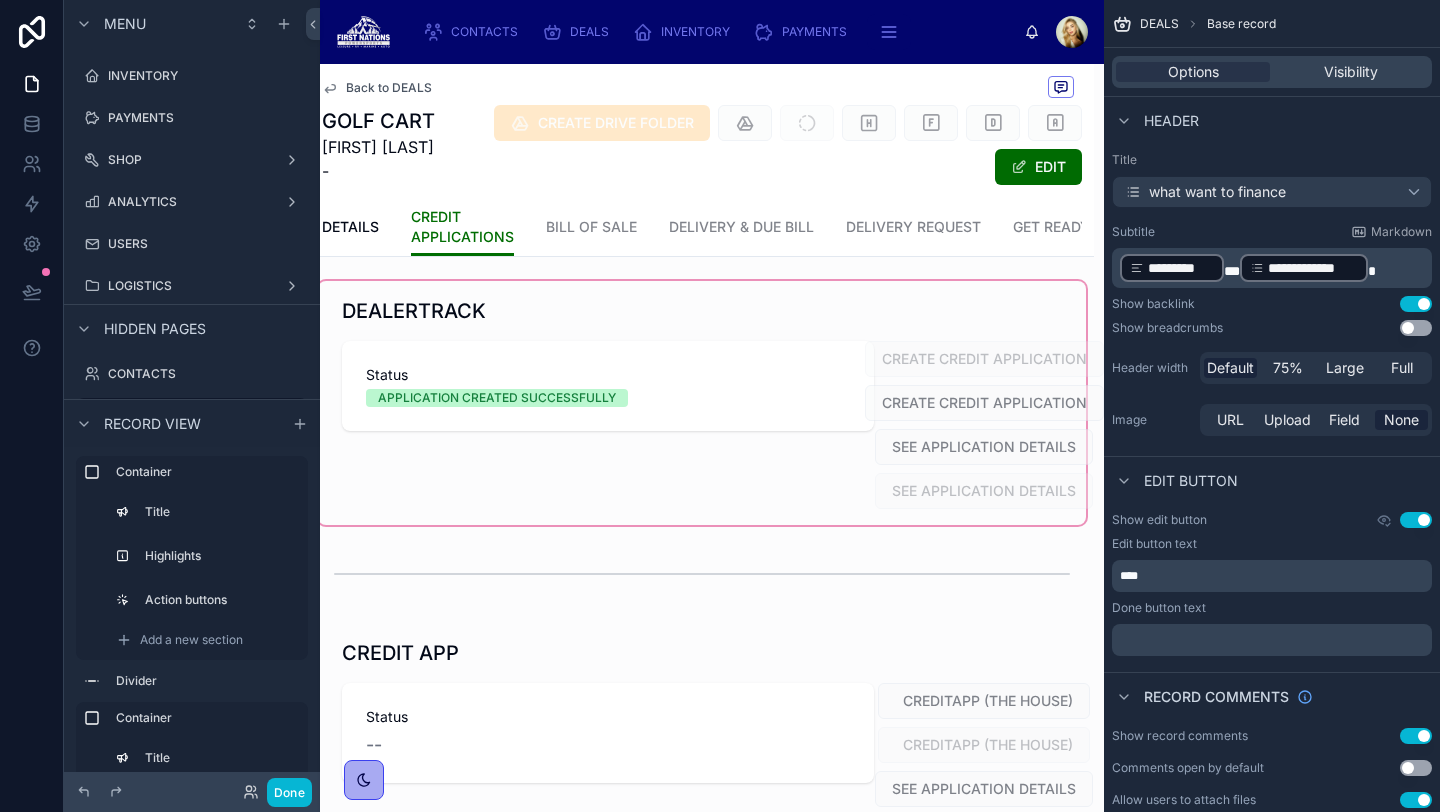 click at bounding box center [702, 403] 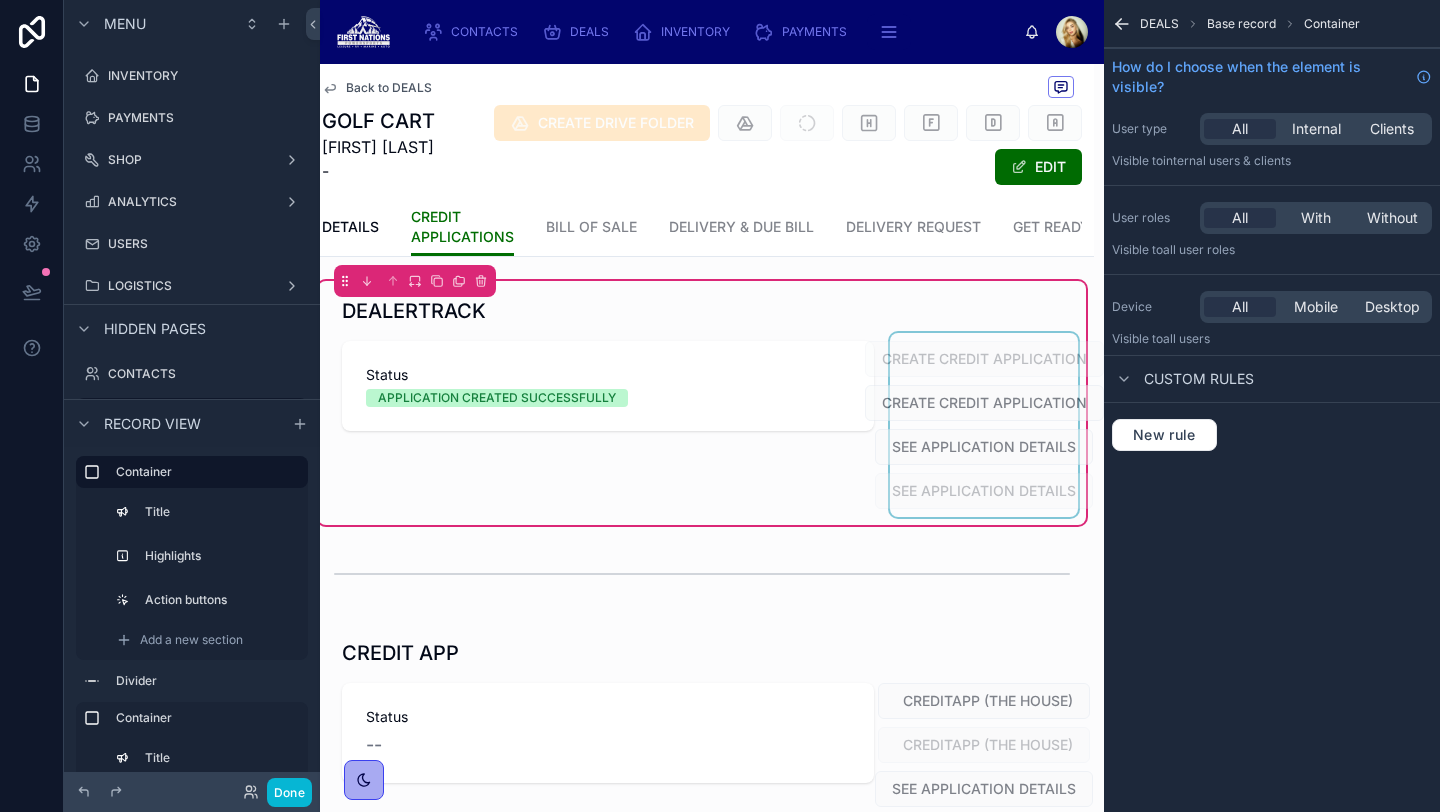 click at bounding box center [984, 425] 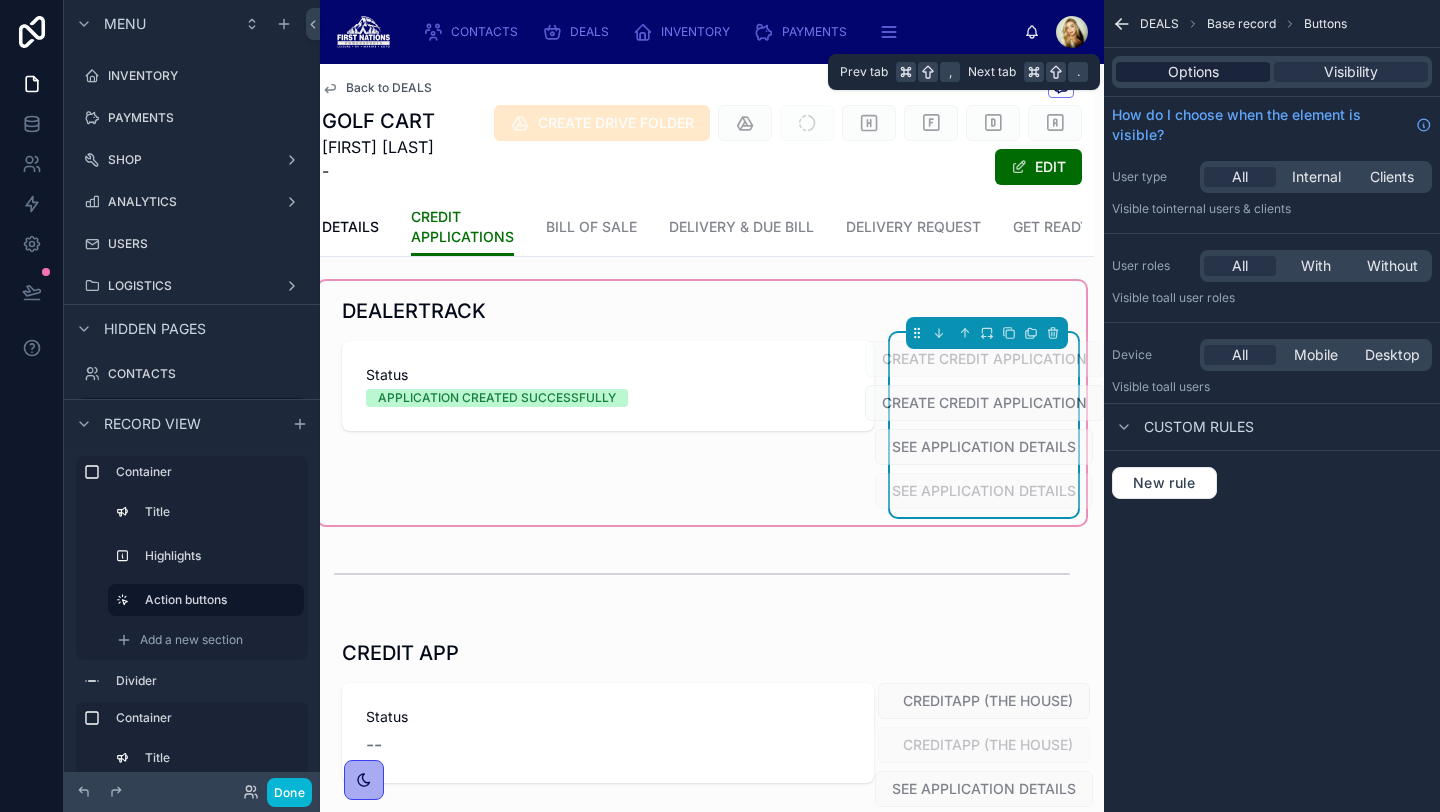 click on "Options" at bounding box center (1193, 72) 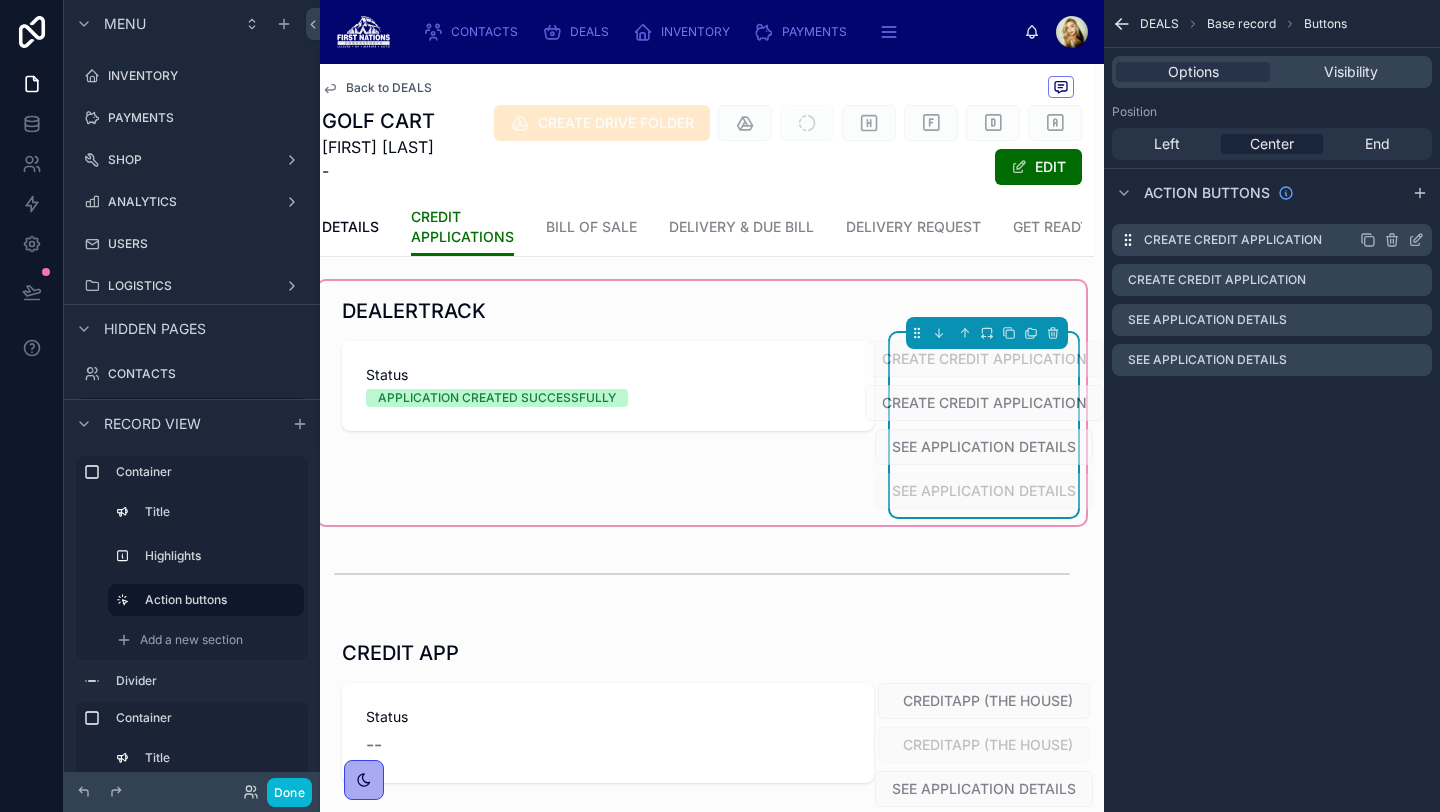 click 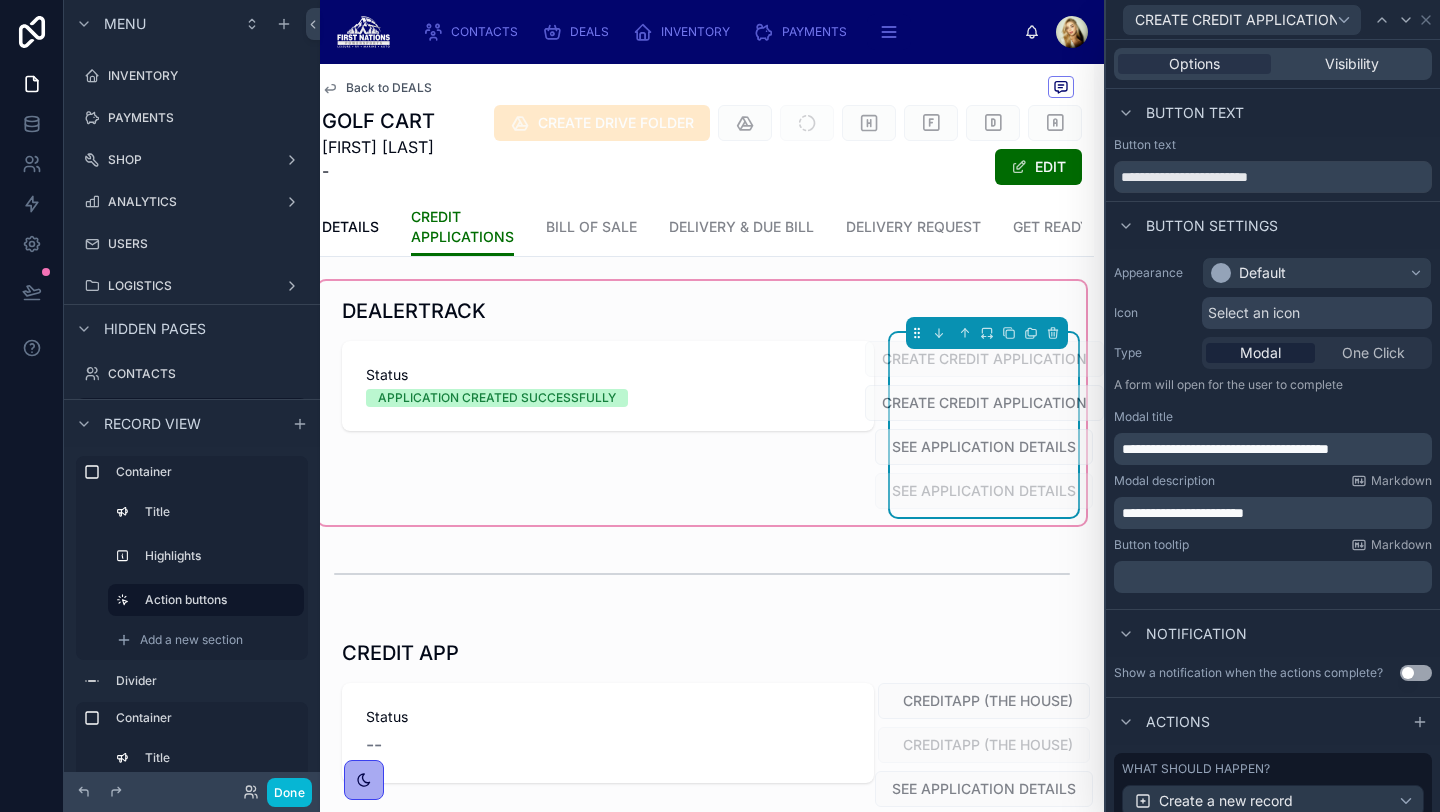 scroll, scrollTop: 348, scrollLeft: 0, axis: vertical 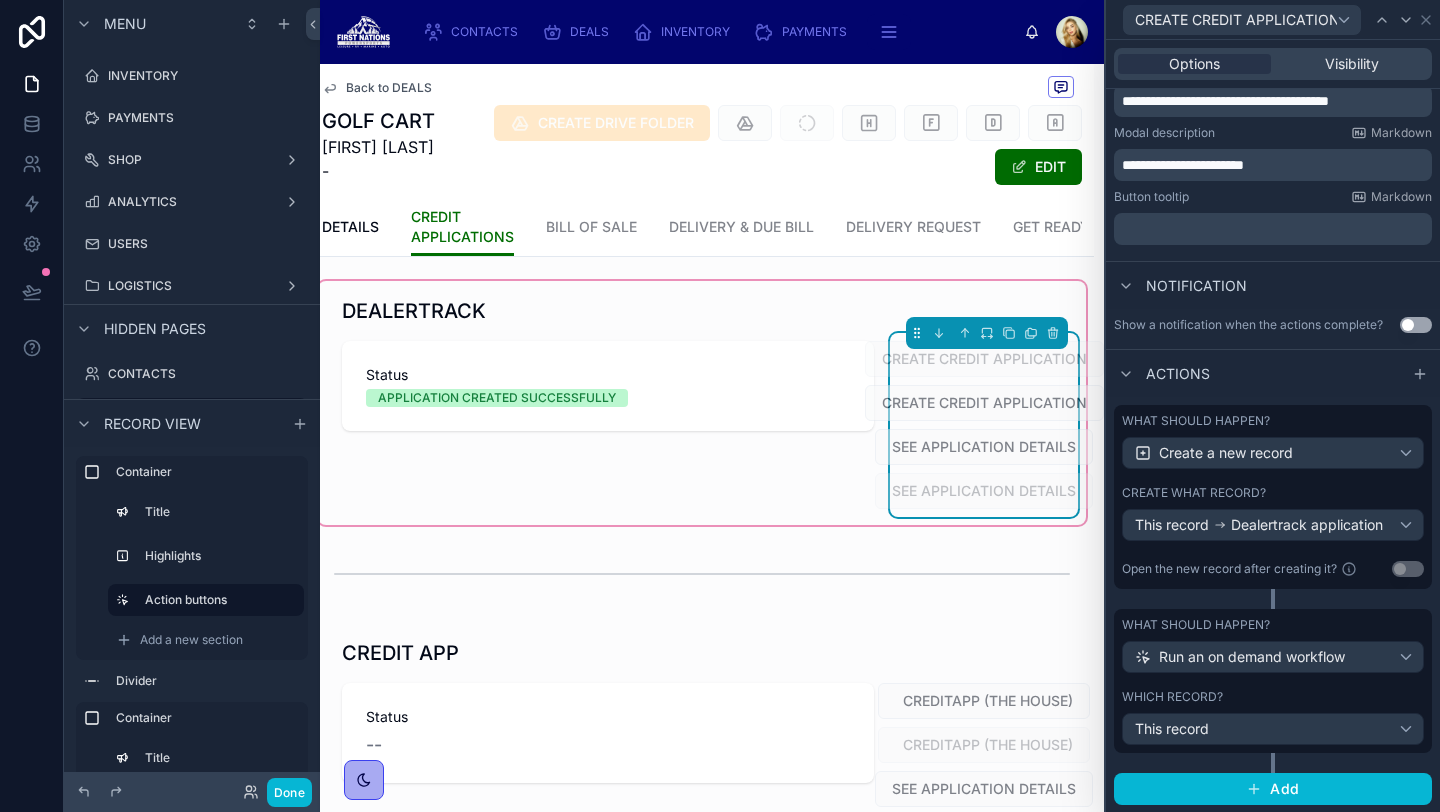 click on "What should happen?" at bounding box center [1273, 421] 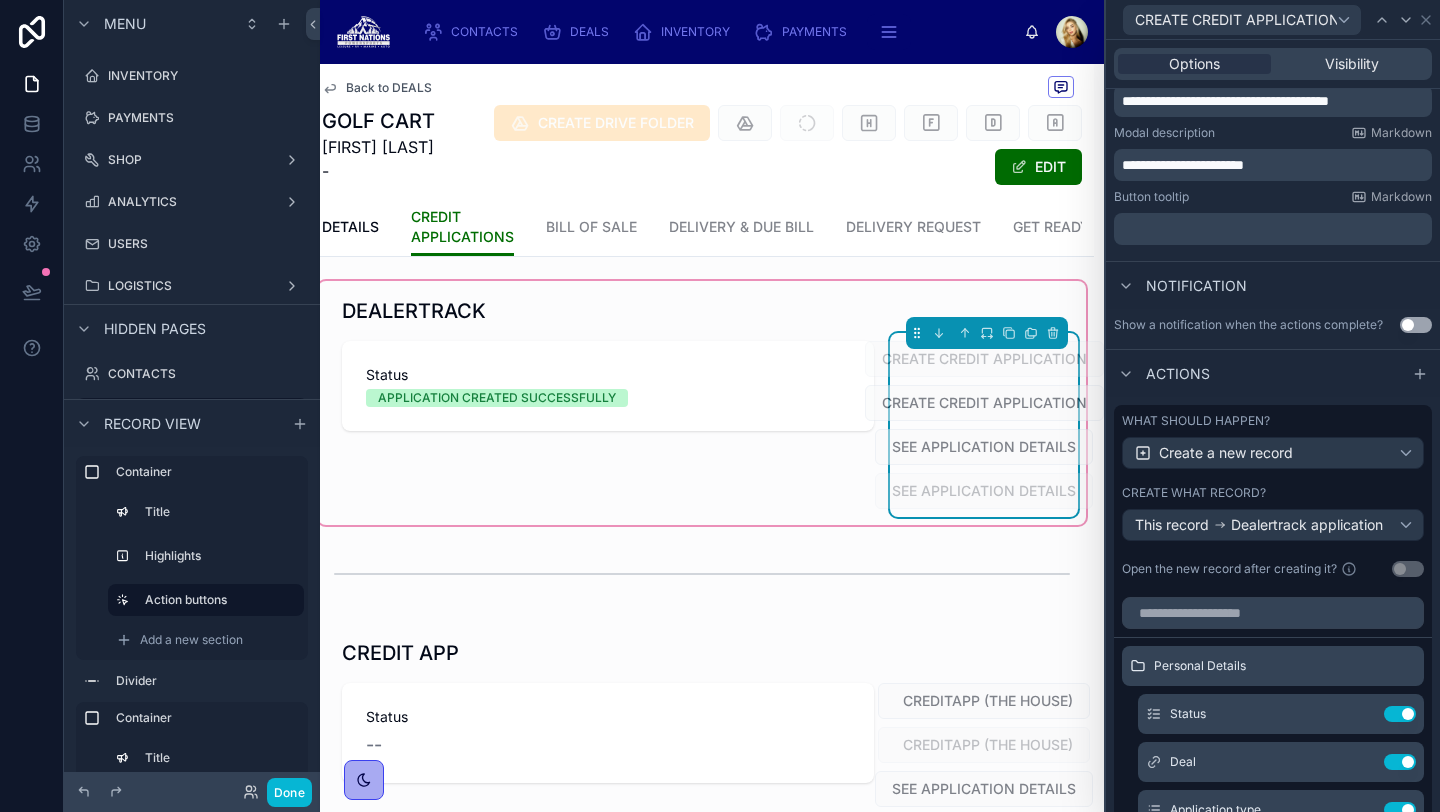 click on "What should happen?" at bounding box center [1273, 421] 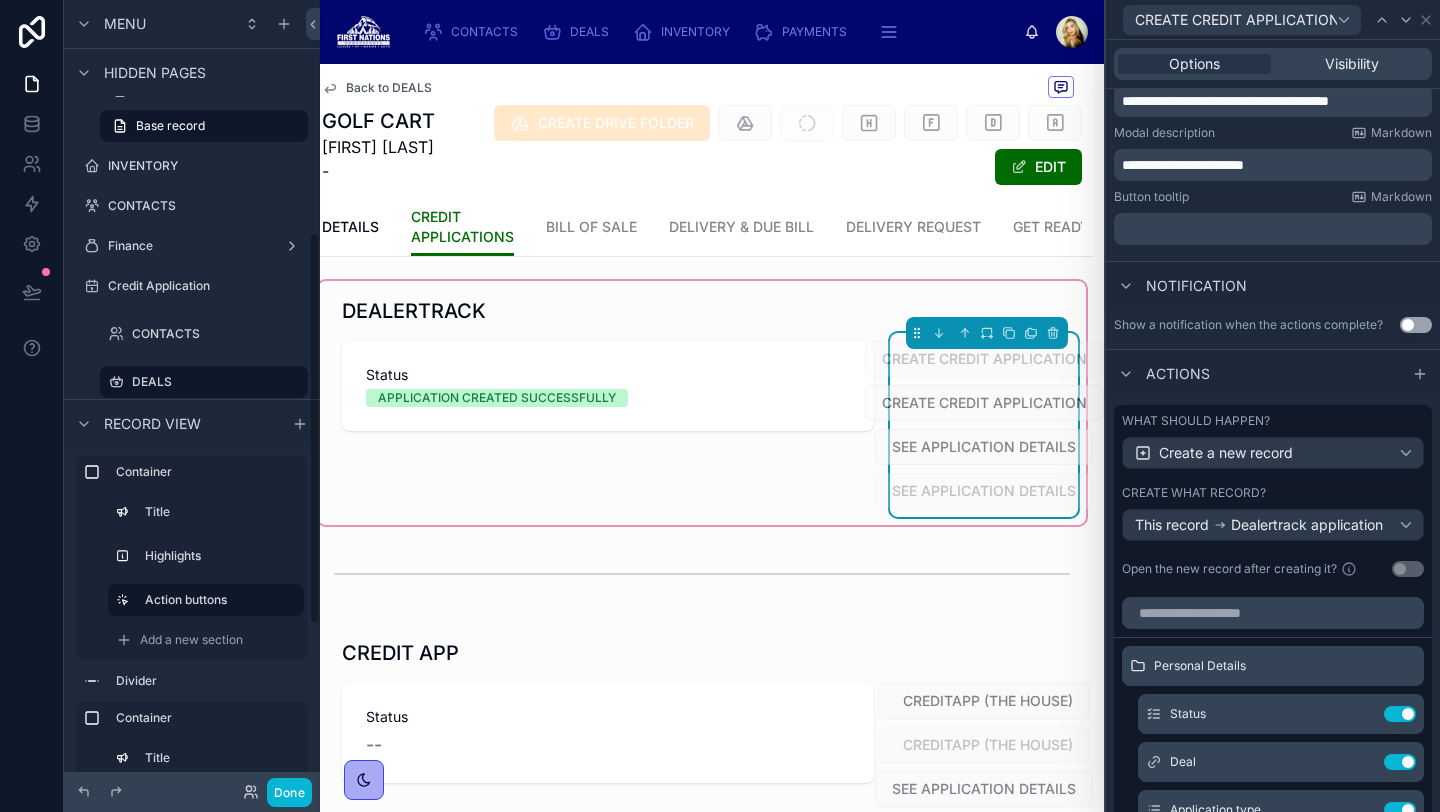 scroll, scrollTop: 482, scrollLeft: 0, axis: vertical 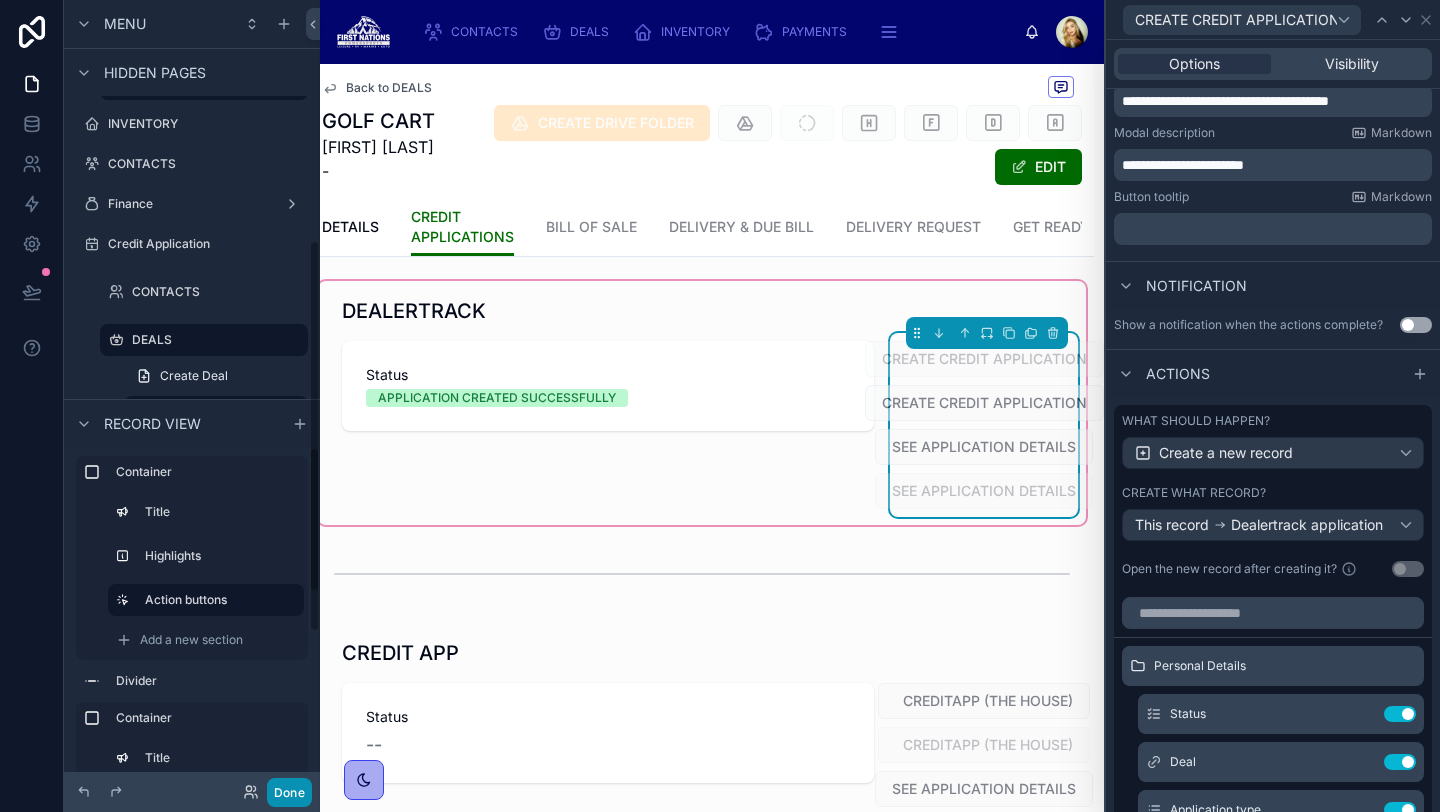 click on "Done" at bounding box center (289, 792) 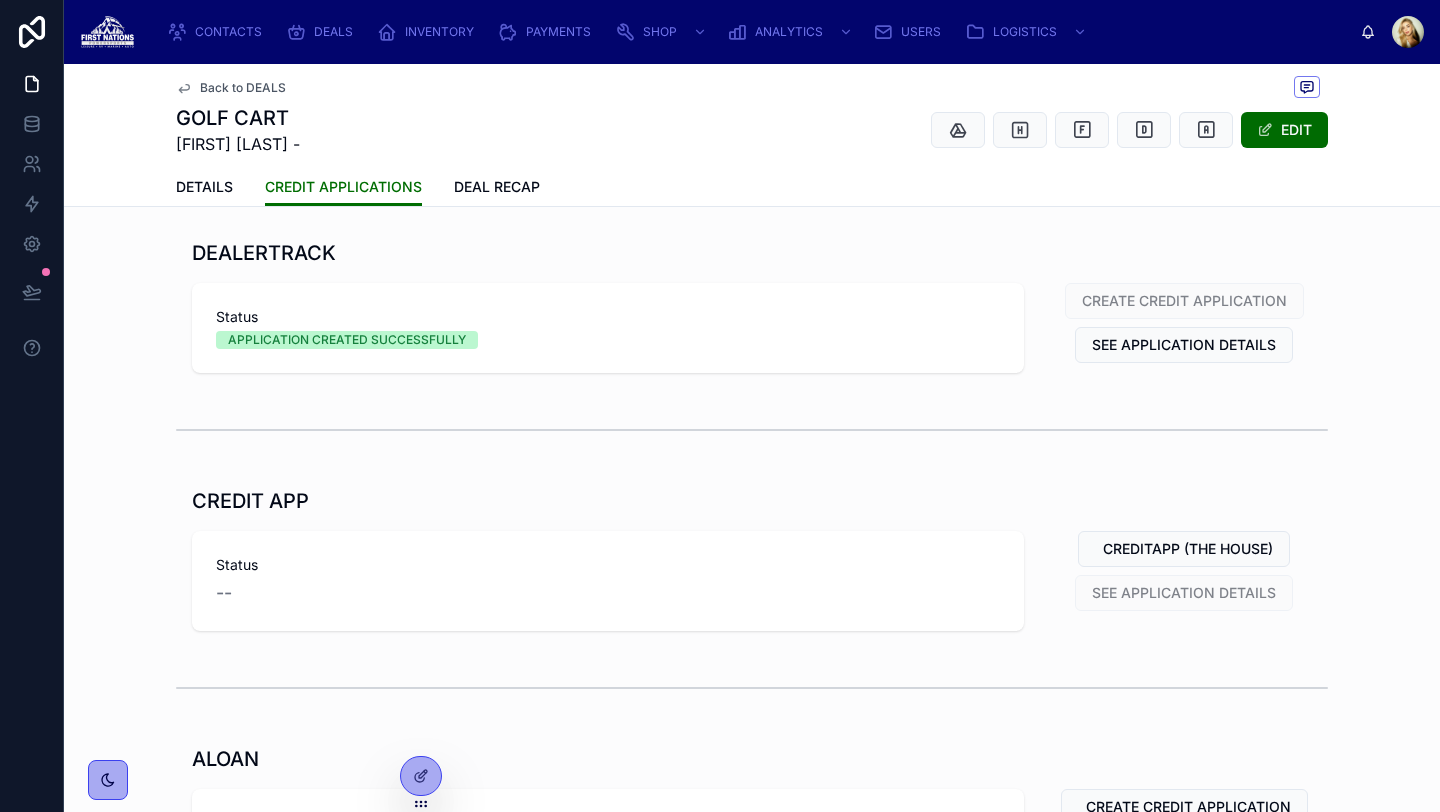 scroll, scrollTop: 0, scrollLeft: 0, axis: both 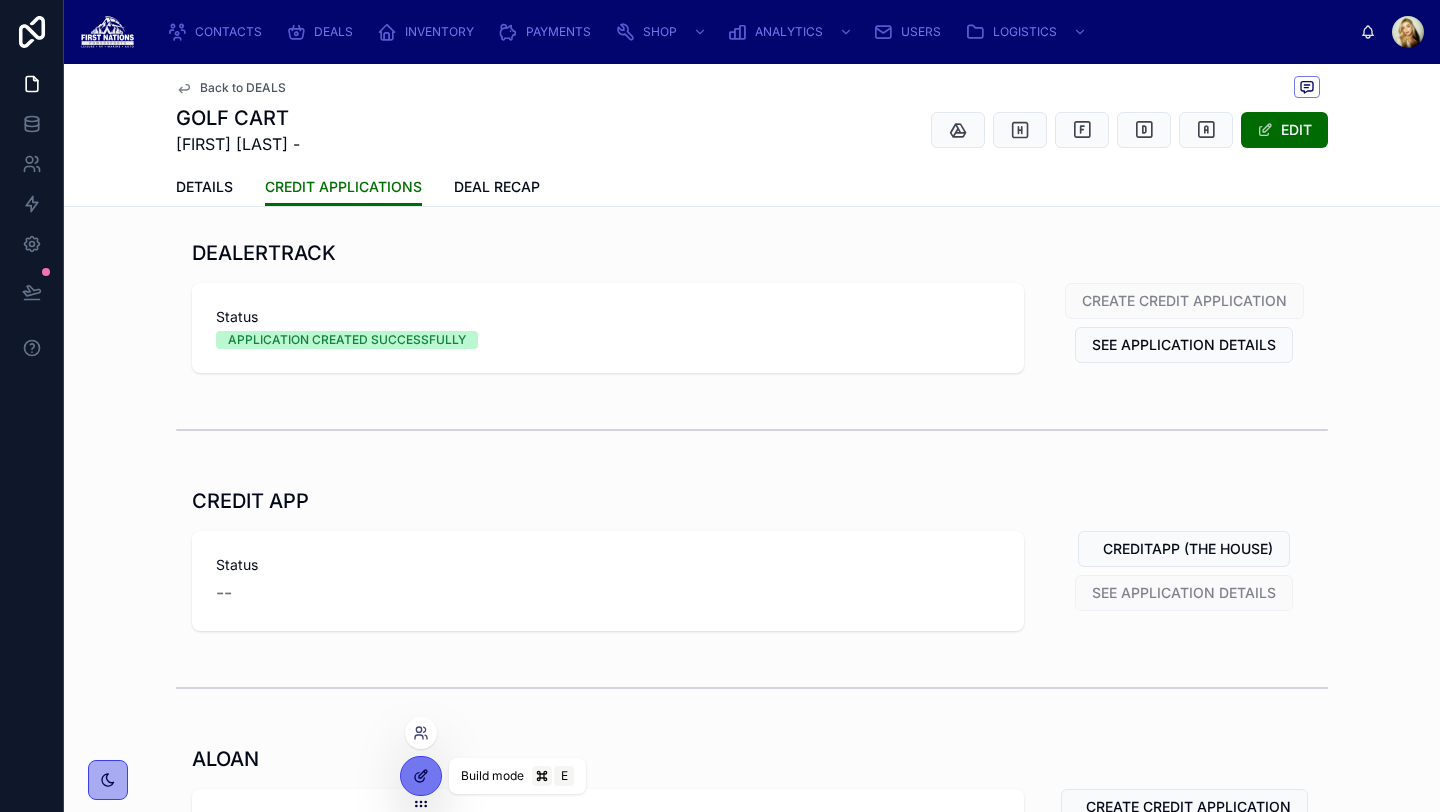 click at bounding box center (421, 776) 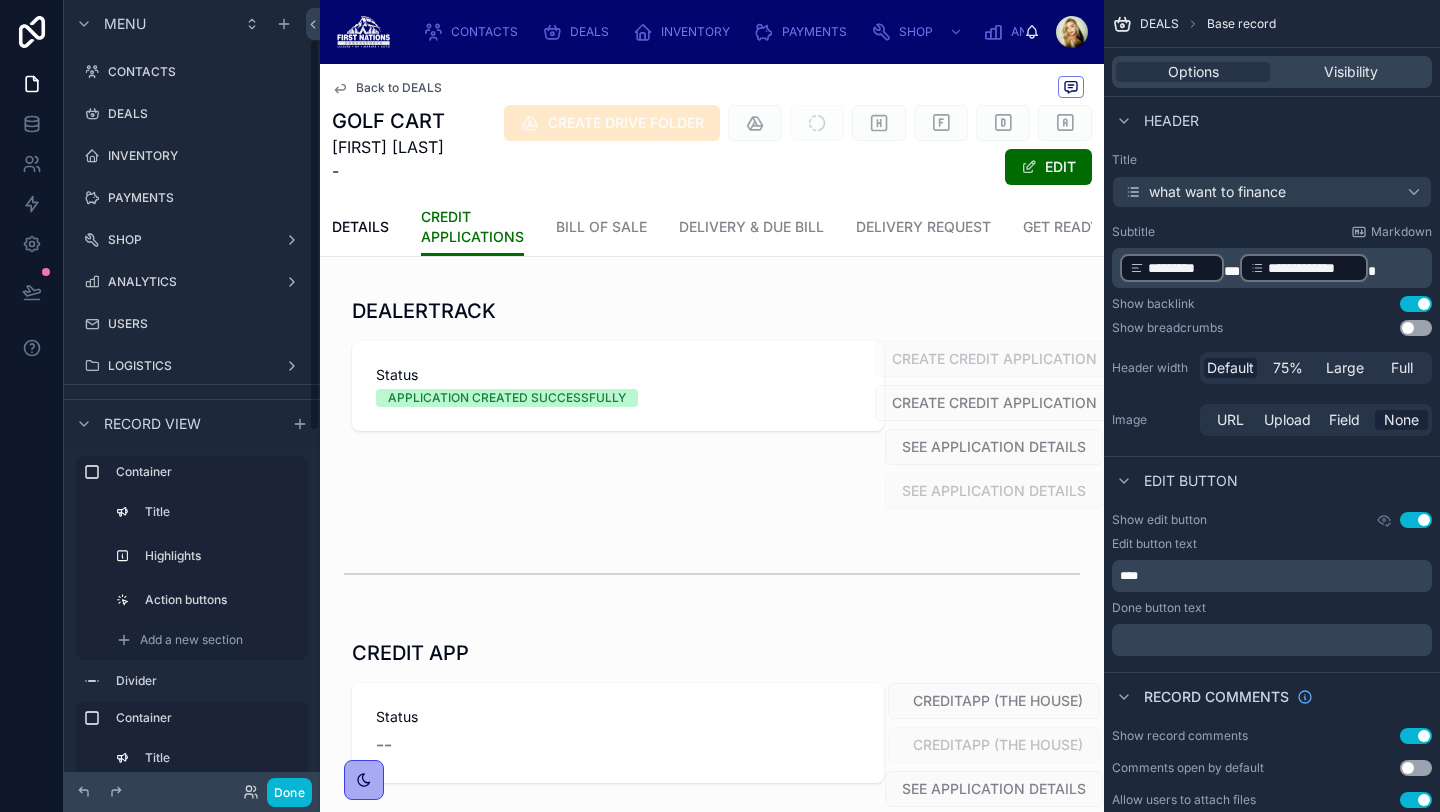 scroll, scrollTop: 80, scrollLeft: 0, axis: vertical 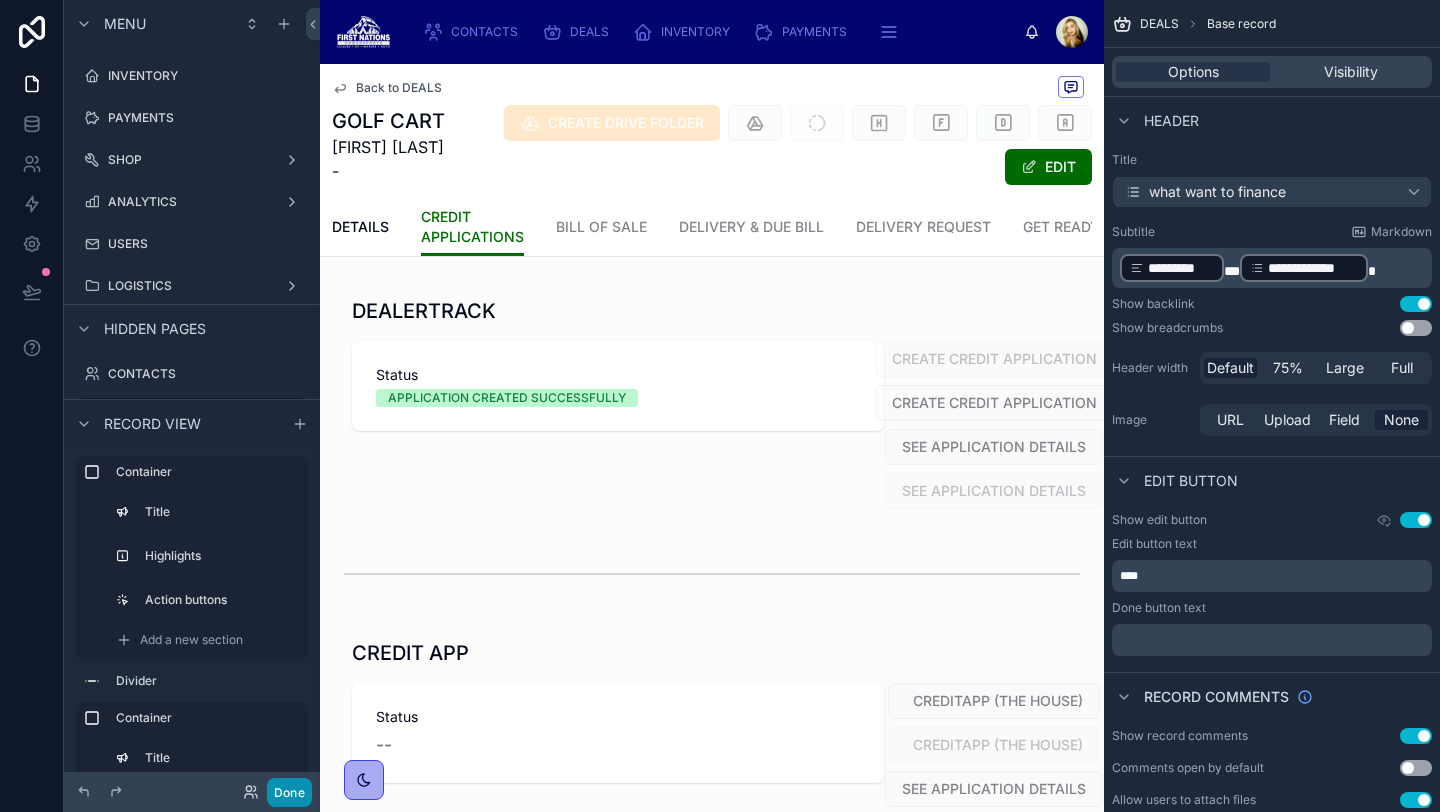 click on "Done" at bounding box center [289, 792] 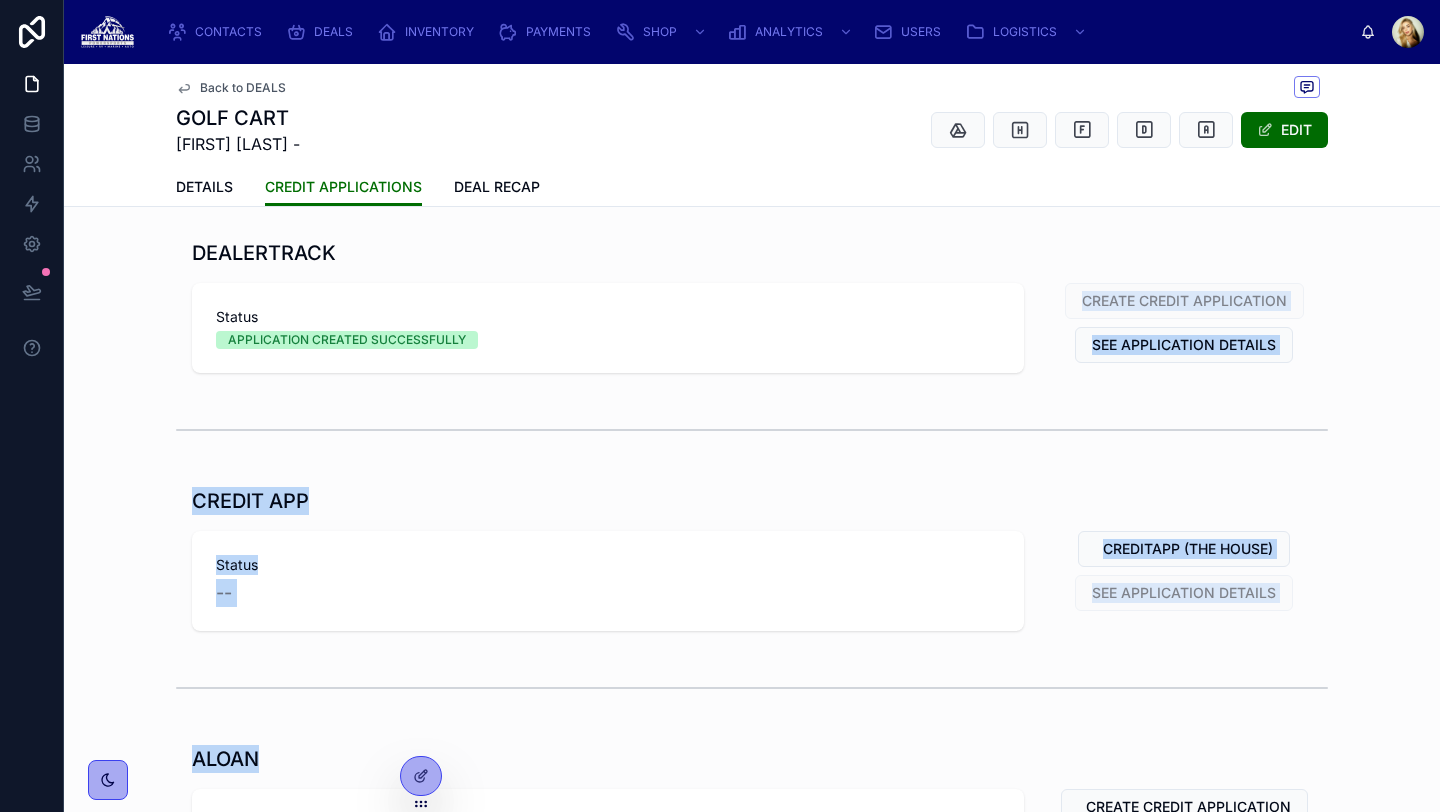 drag, startPoint x: 276, startPoint y: 798, endPoint x: 142, endPoint y: 277, distance: 537.9563 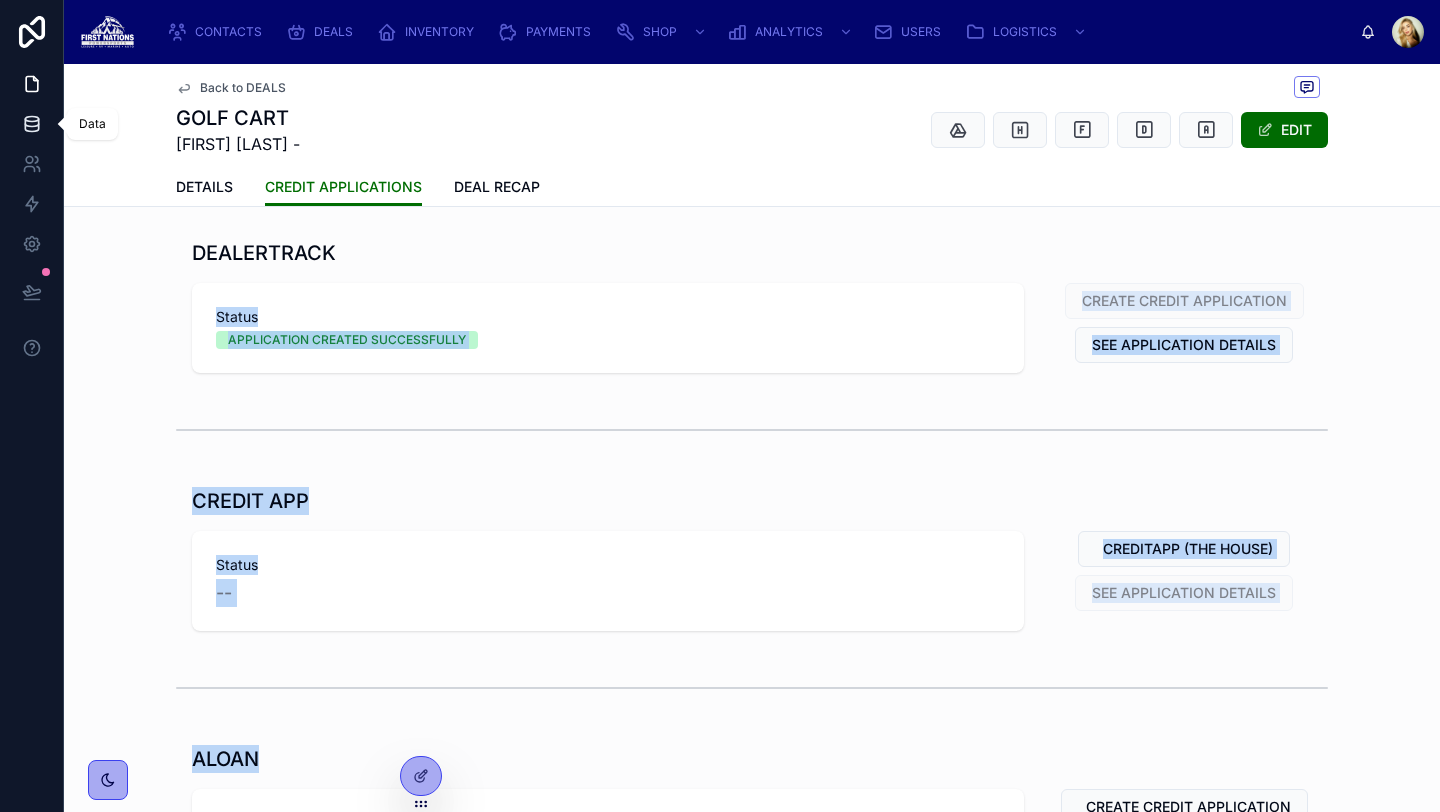 click at bounding box center [31, 124] 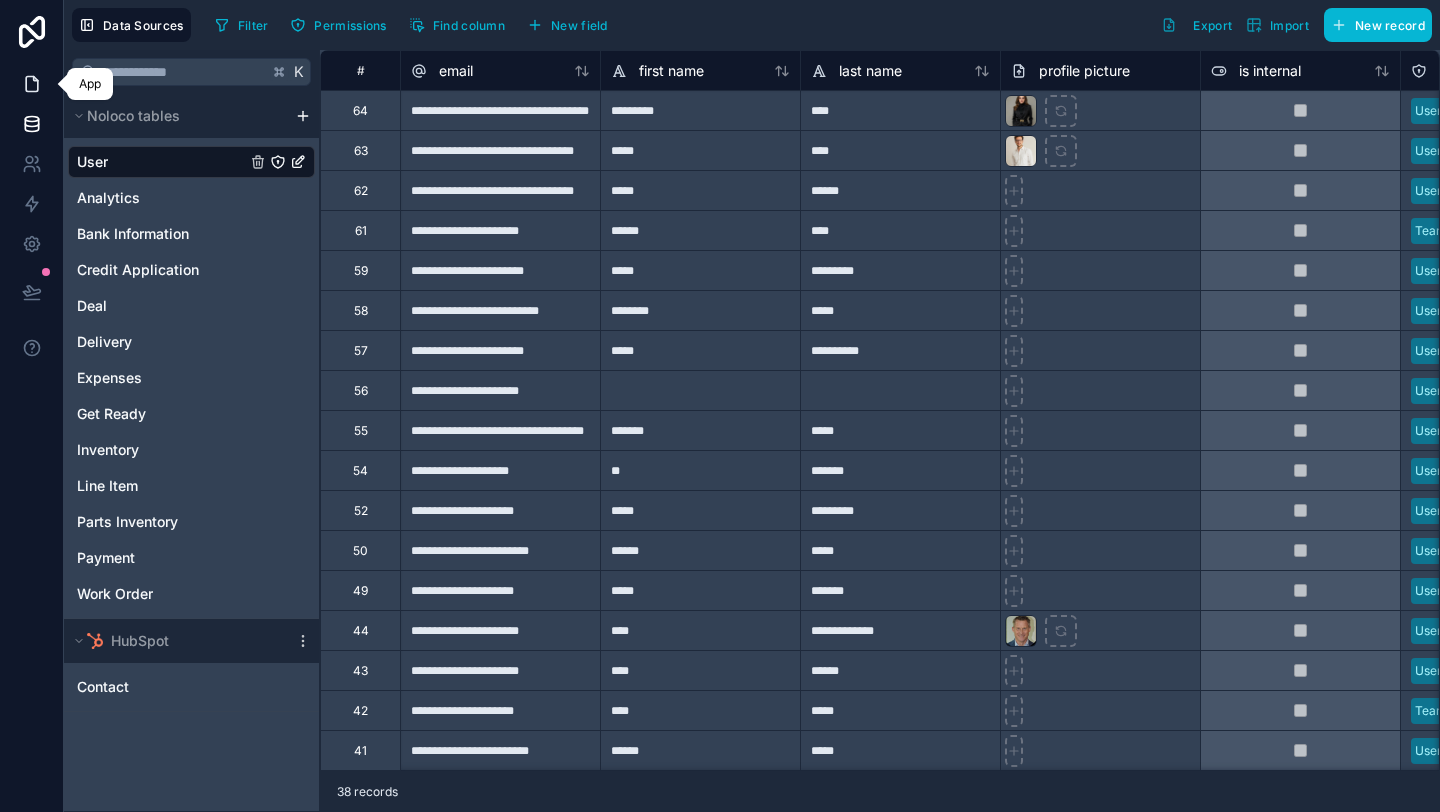 click 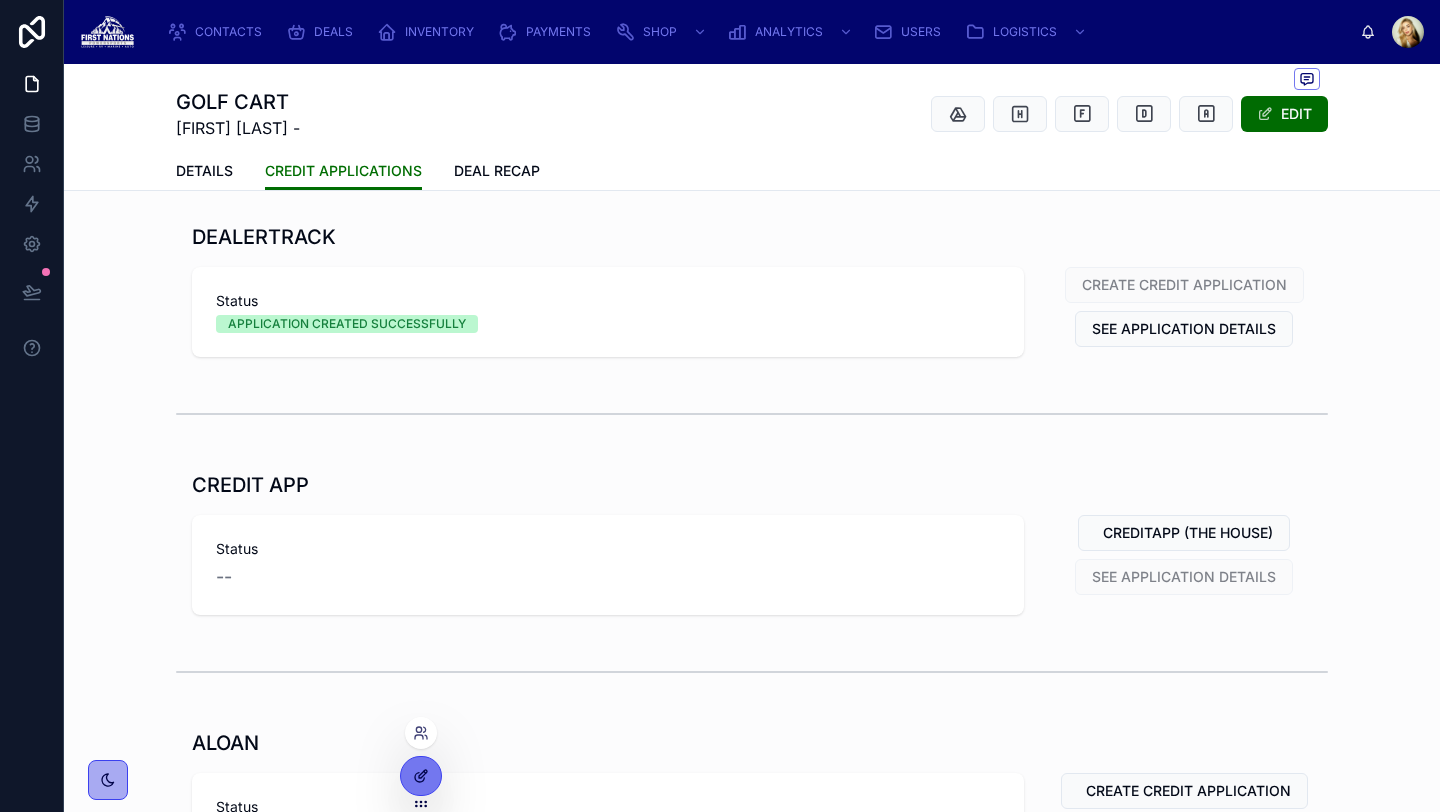 click at bounding box center [421, 776] 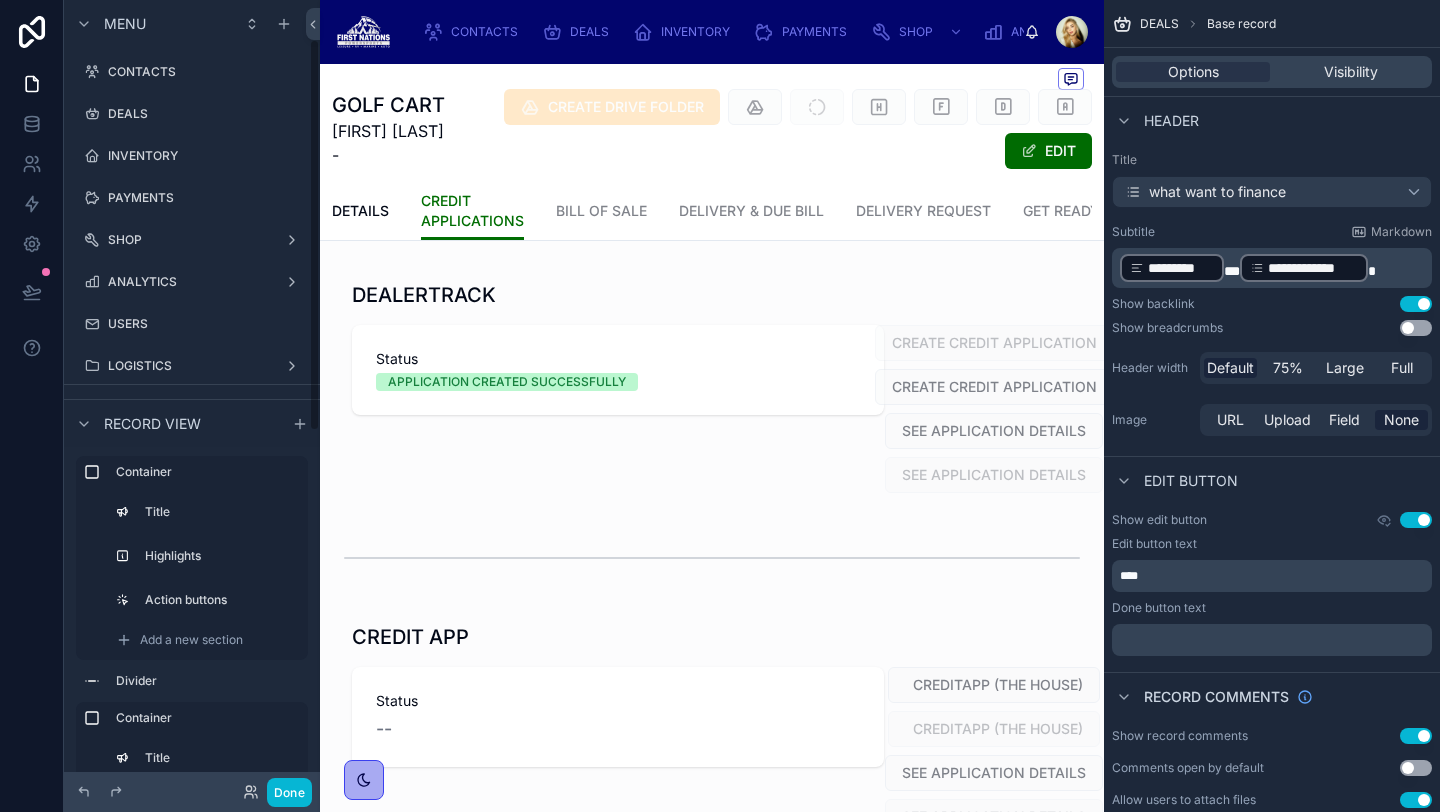 scroll, scrollTop: 80, scrollLeft: 0, axis: vertical 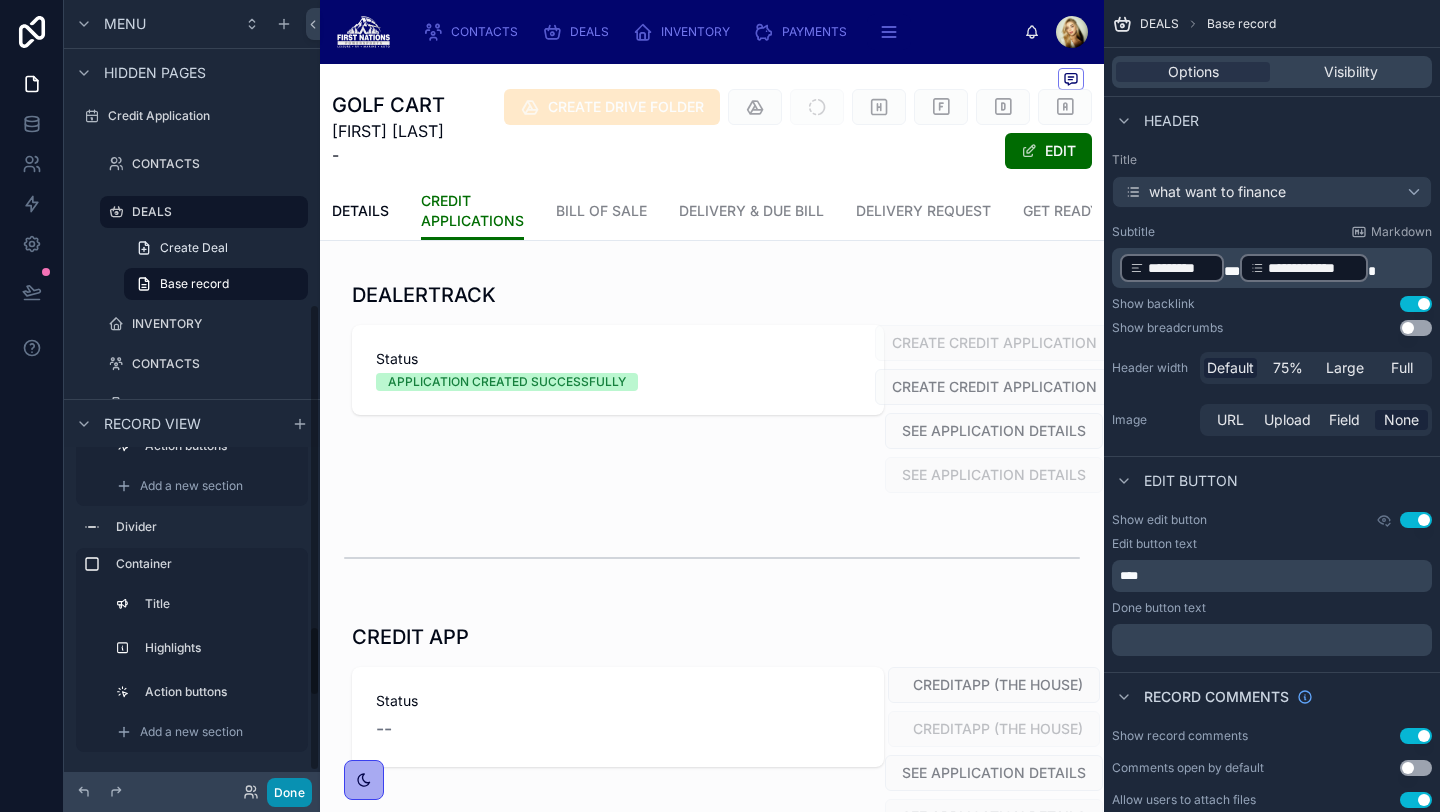 click on "Done" at bounding box center (289, 792) 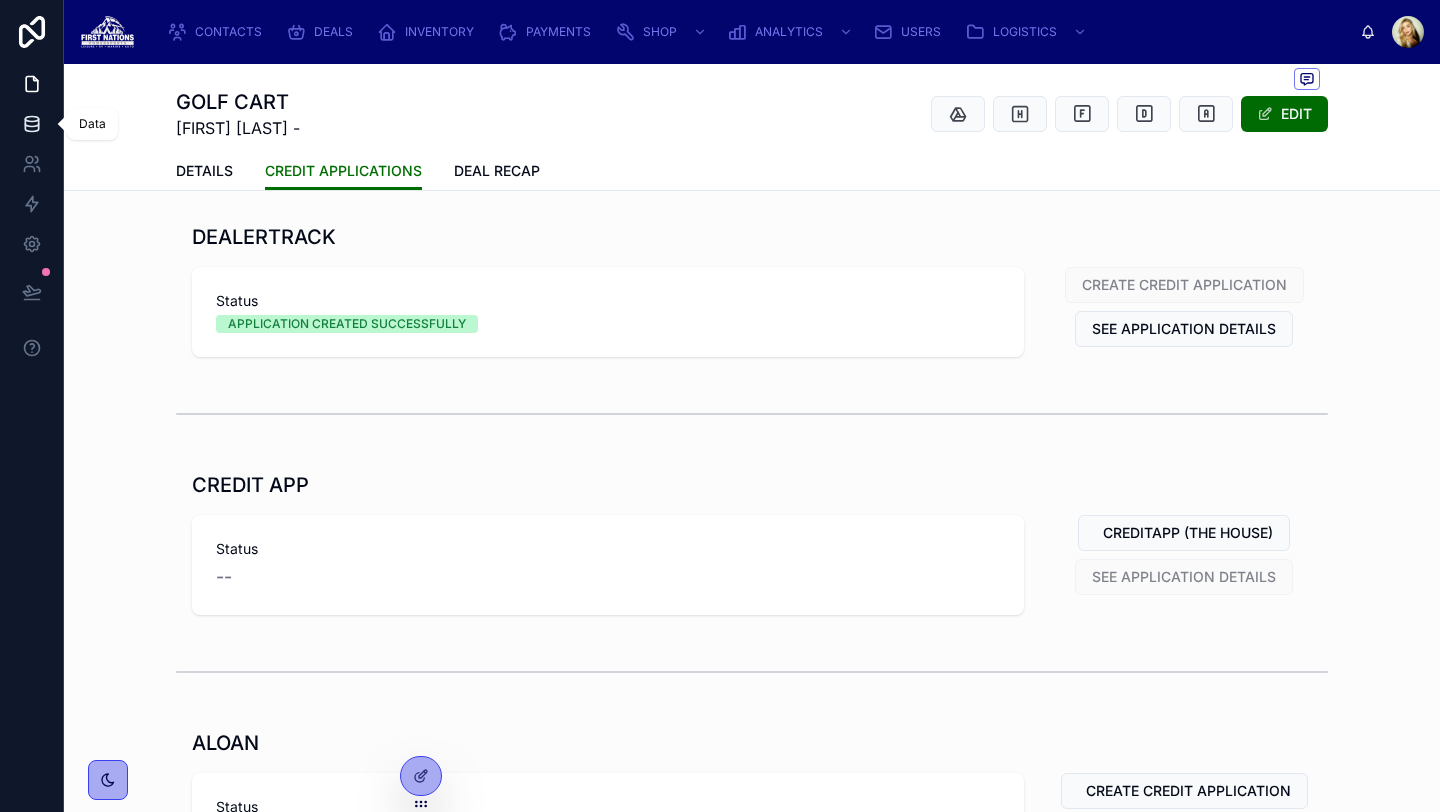 click 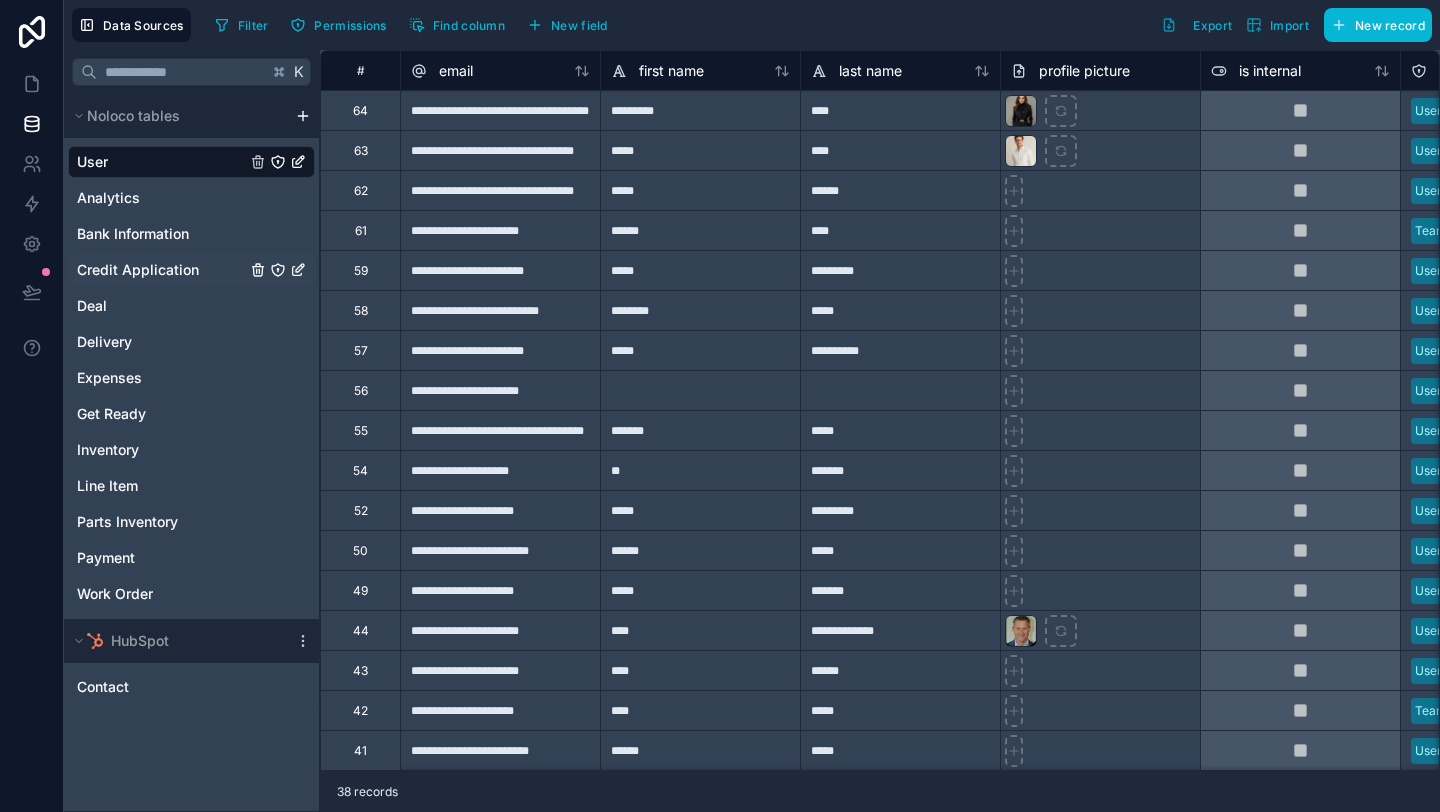 click on "Credit Application" at bounding box center (138, 270) 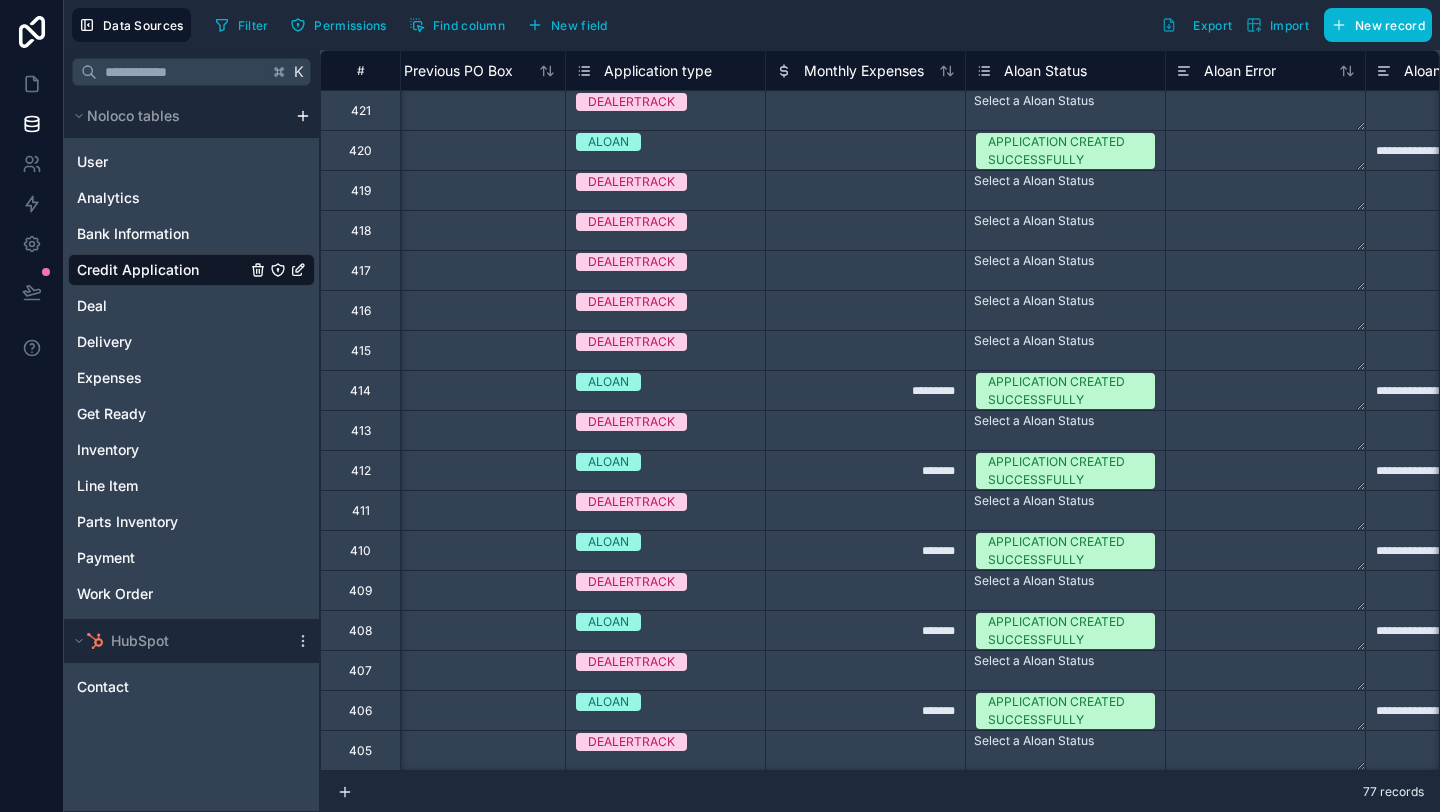 scroll, scrollTop: 0, scrollLeft: 16710, axis: horizontal 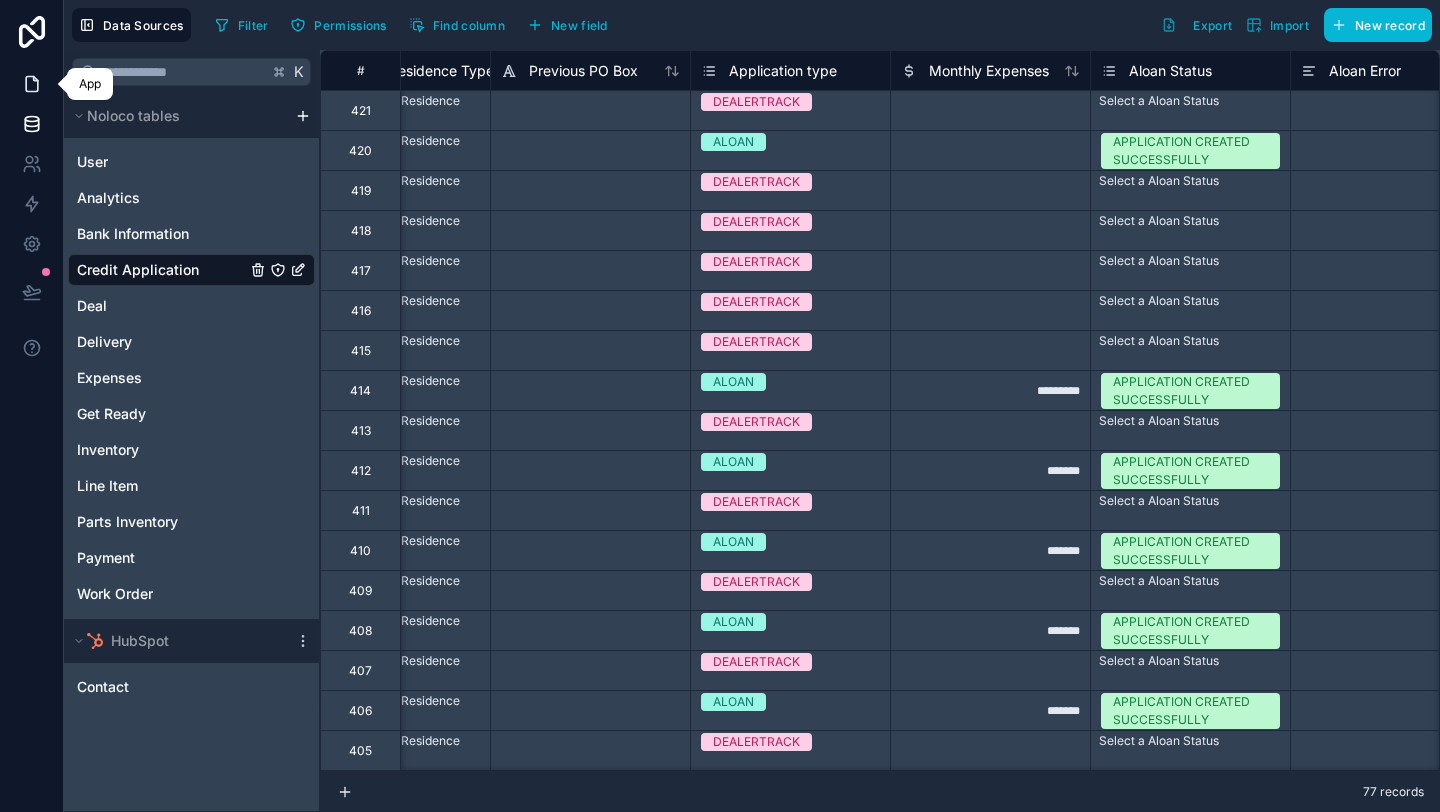 click 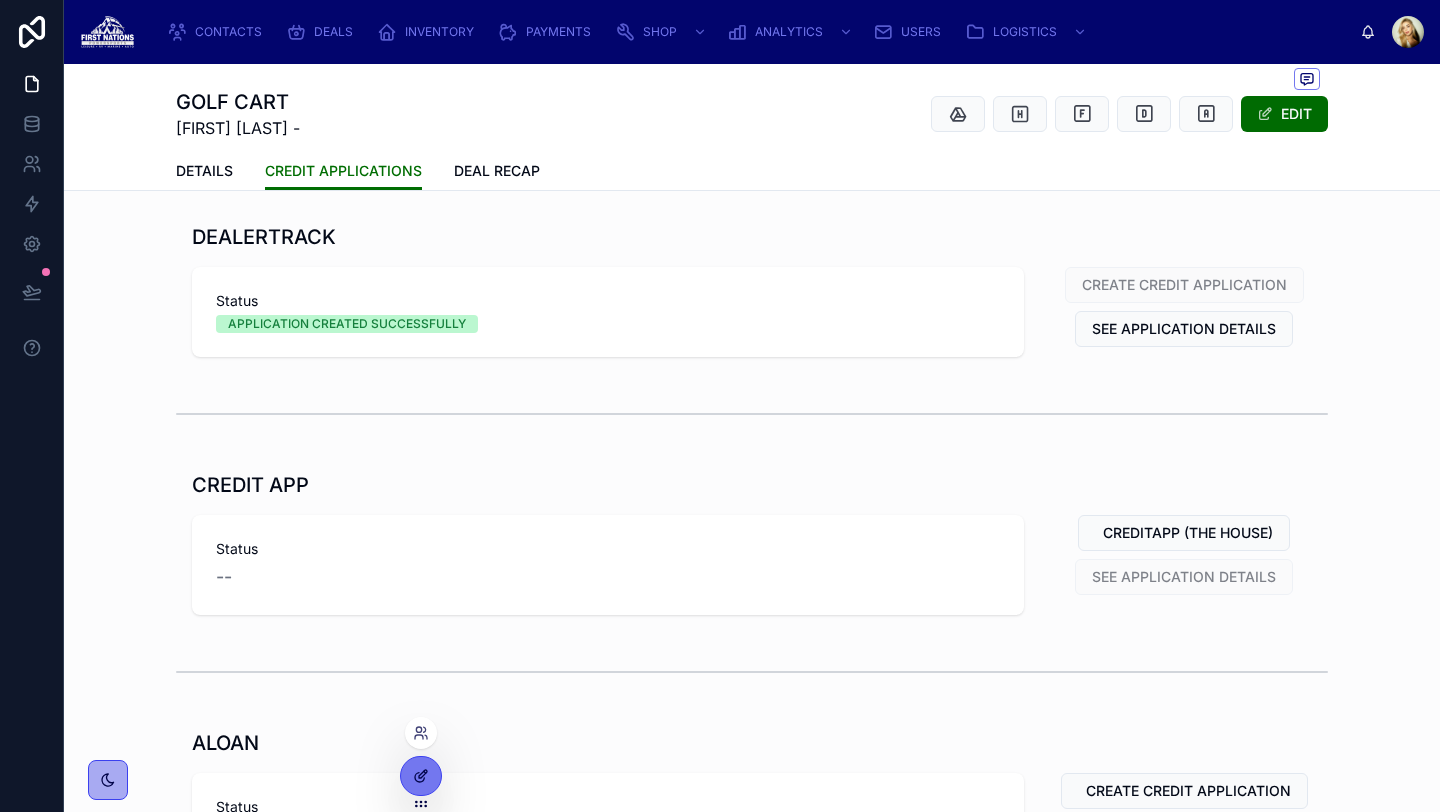click 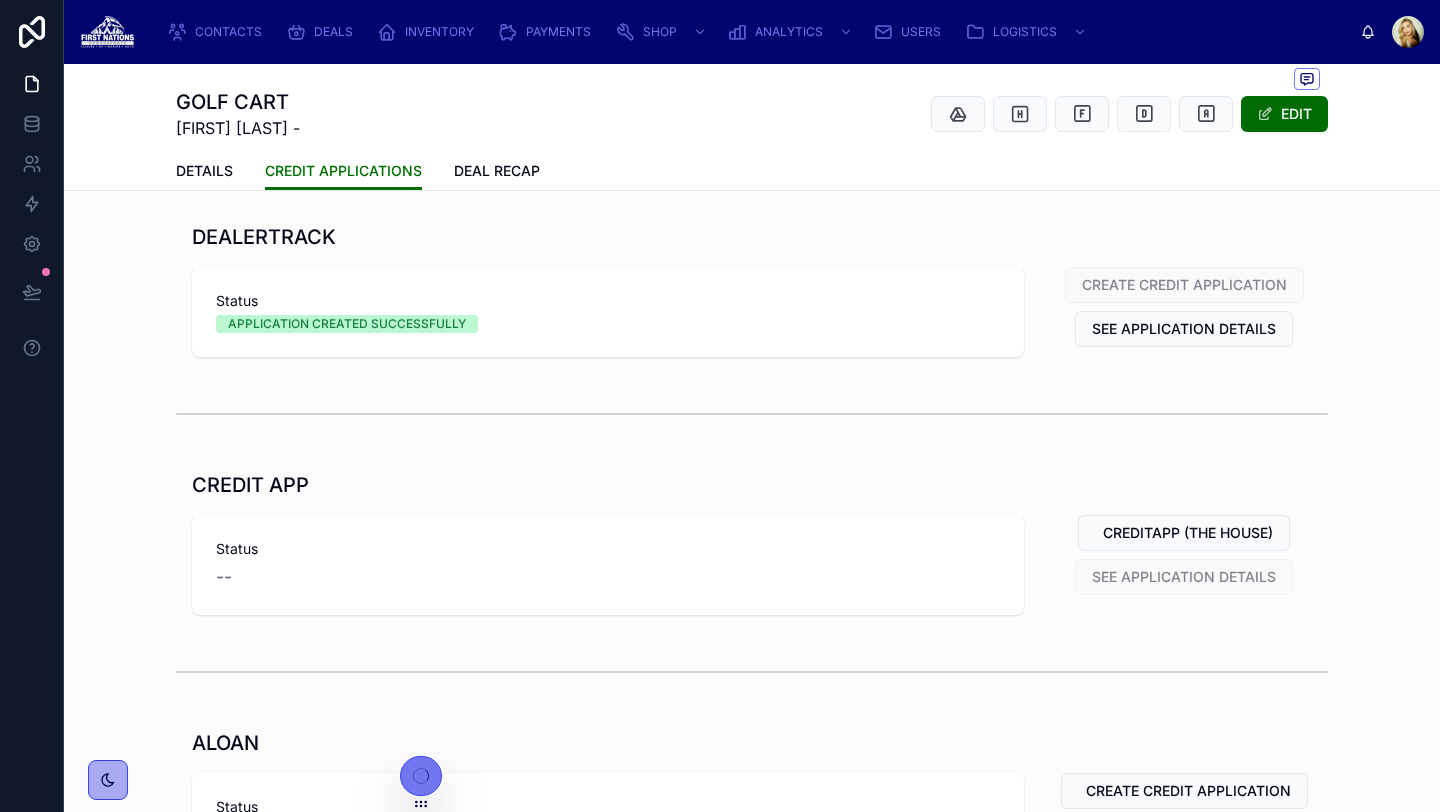 click on "CREATE CREDIT APPLICATION" at bounding box center [1184, 285] 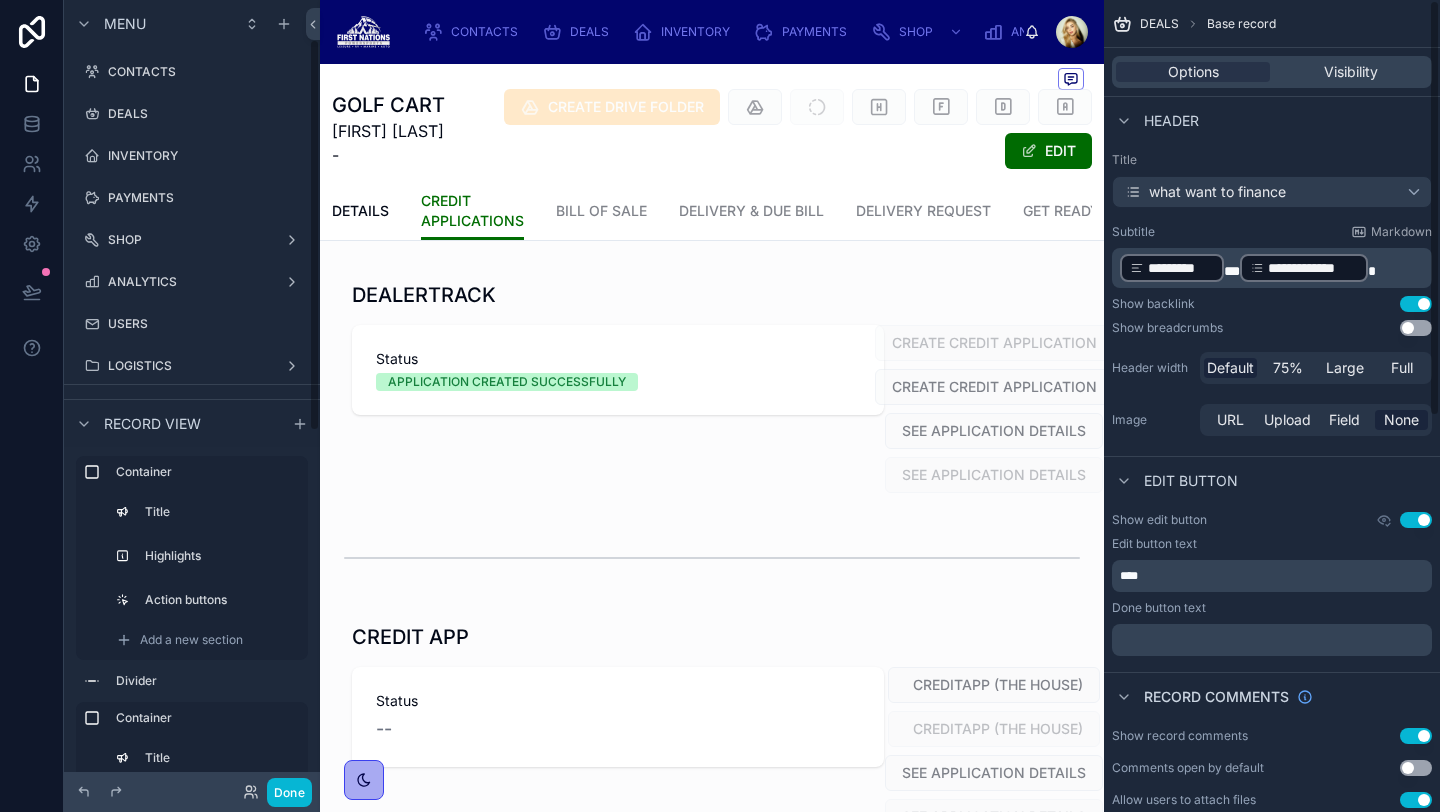 scroll, scrollTop: 80, scrollLeft: 0, axis: vertical 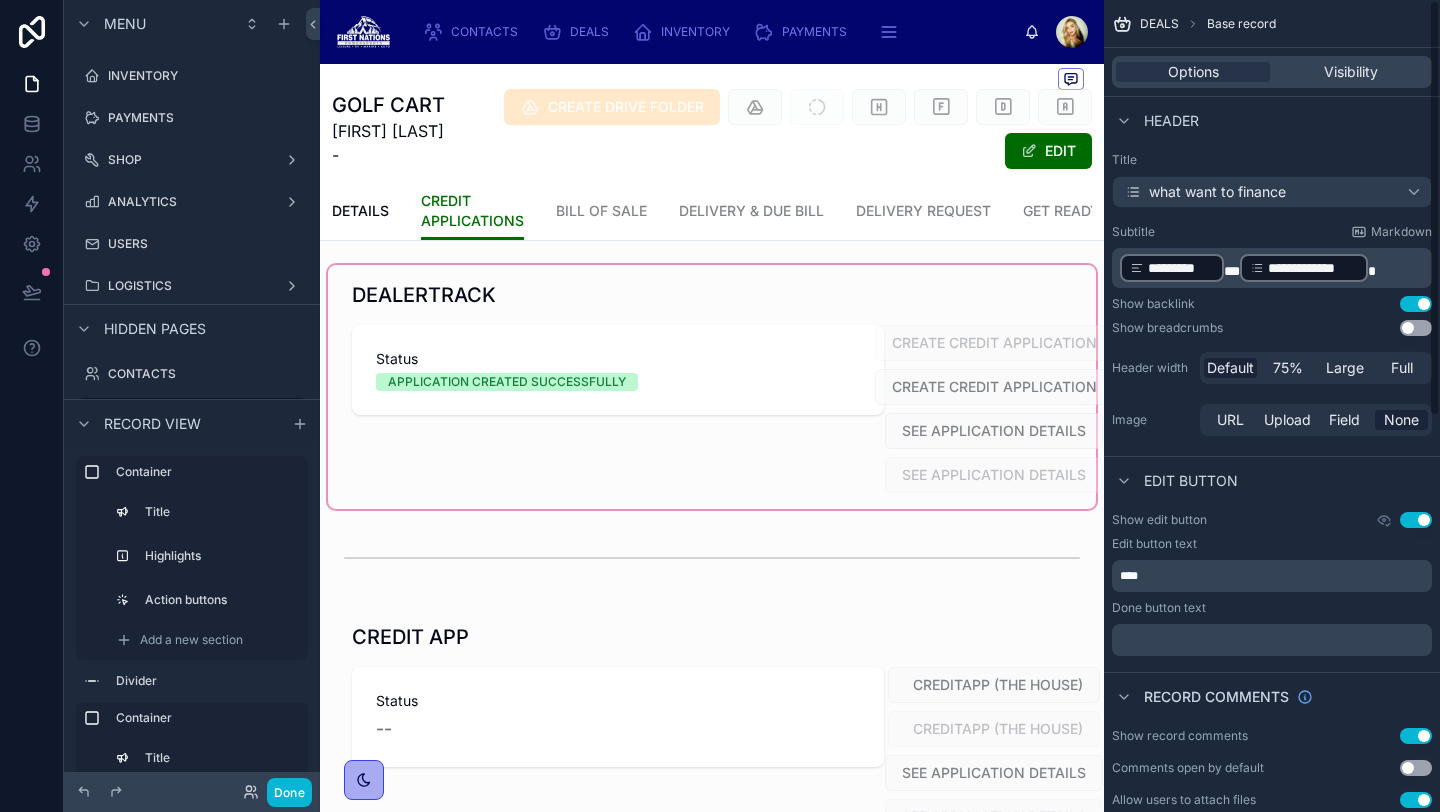 click at bounding box center (712, 387) 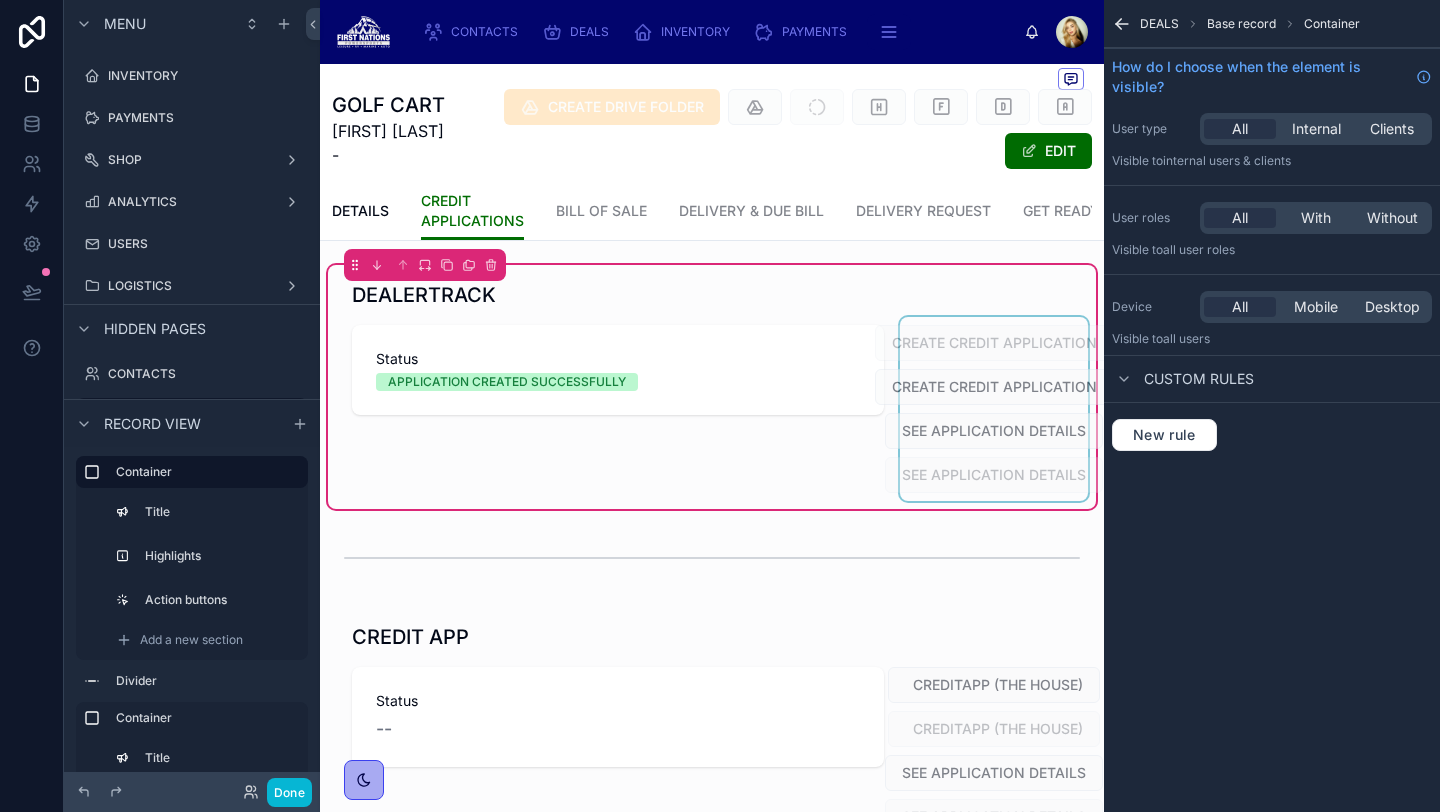 click at bounding box center (994, 409) 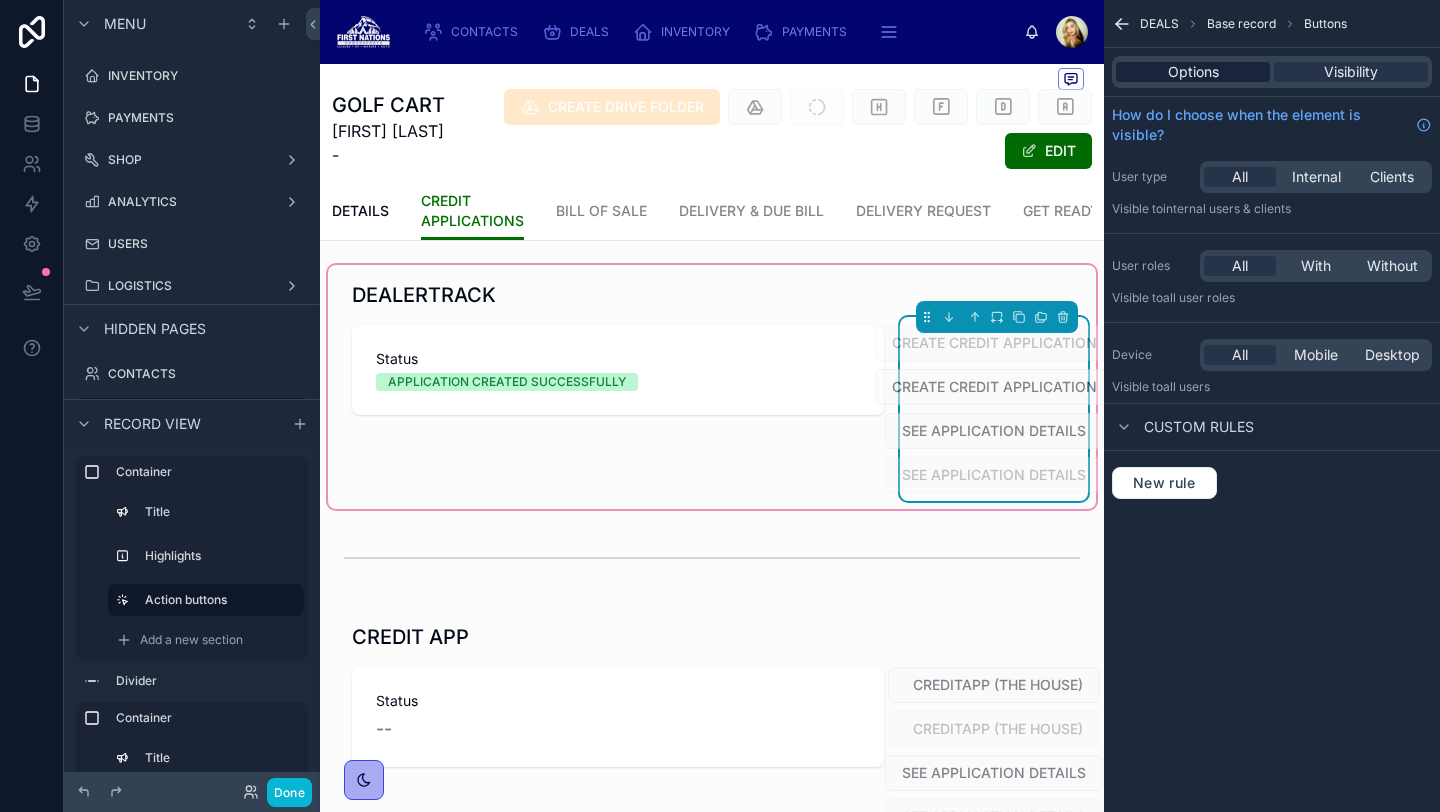 click on "Options" at bounding box center [1193, 72] 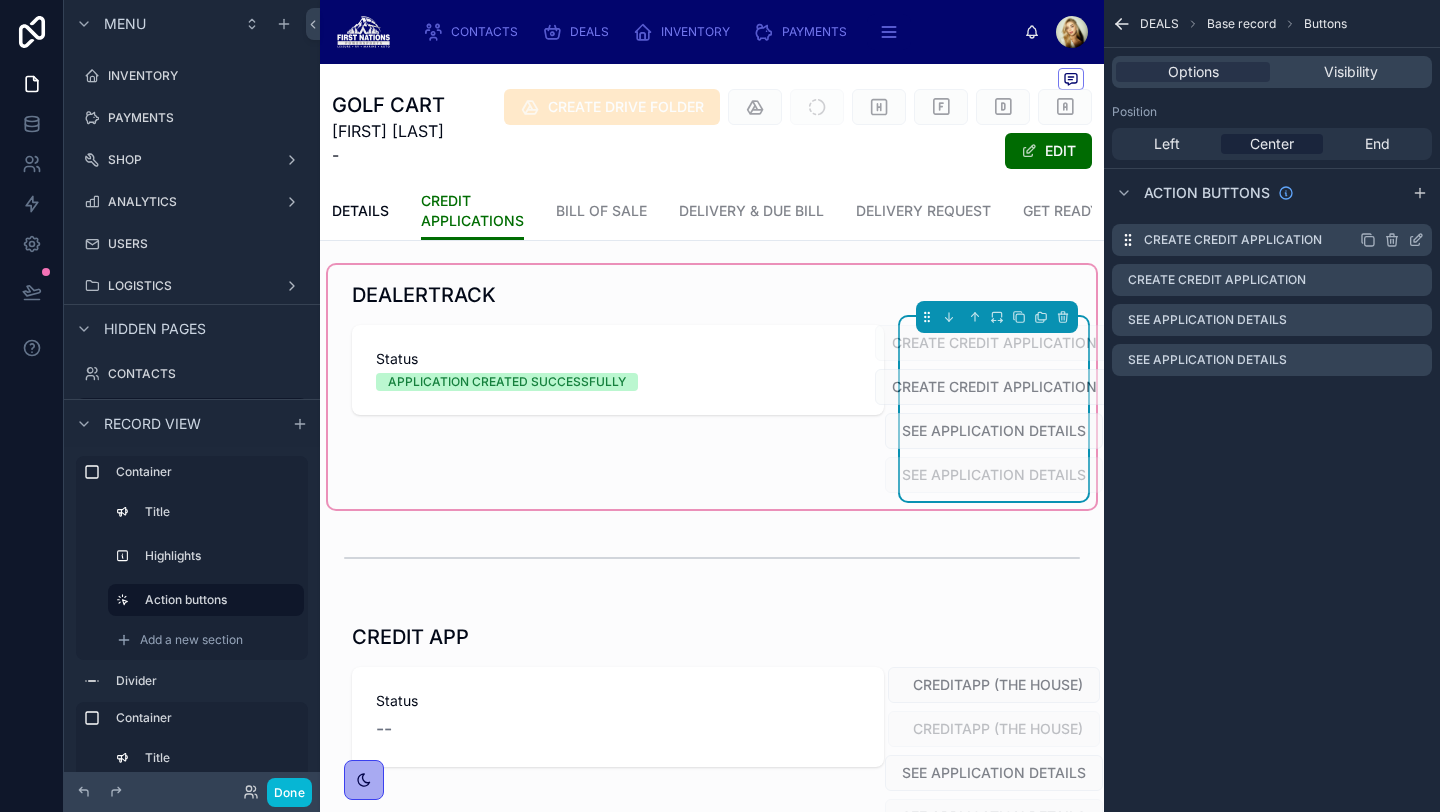 click 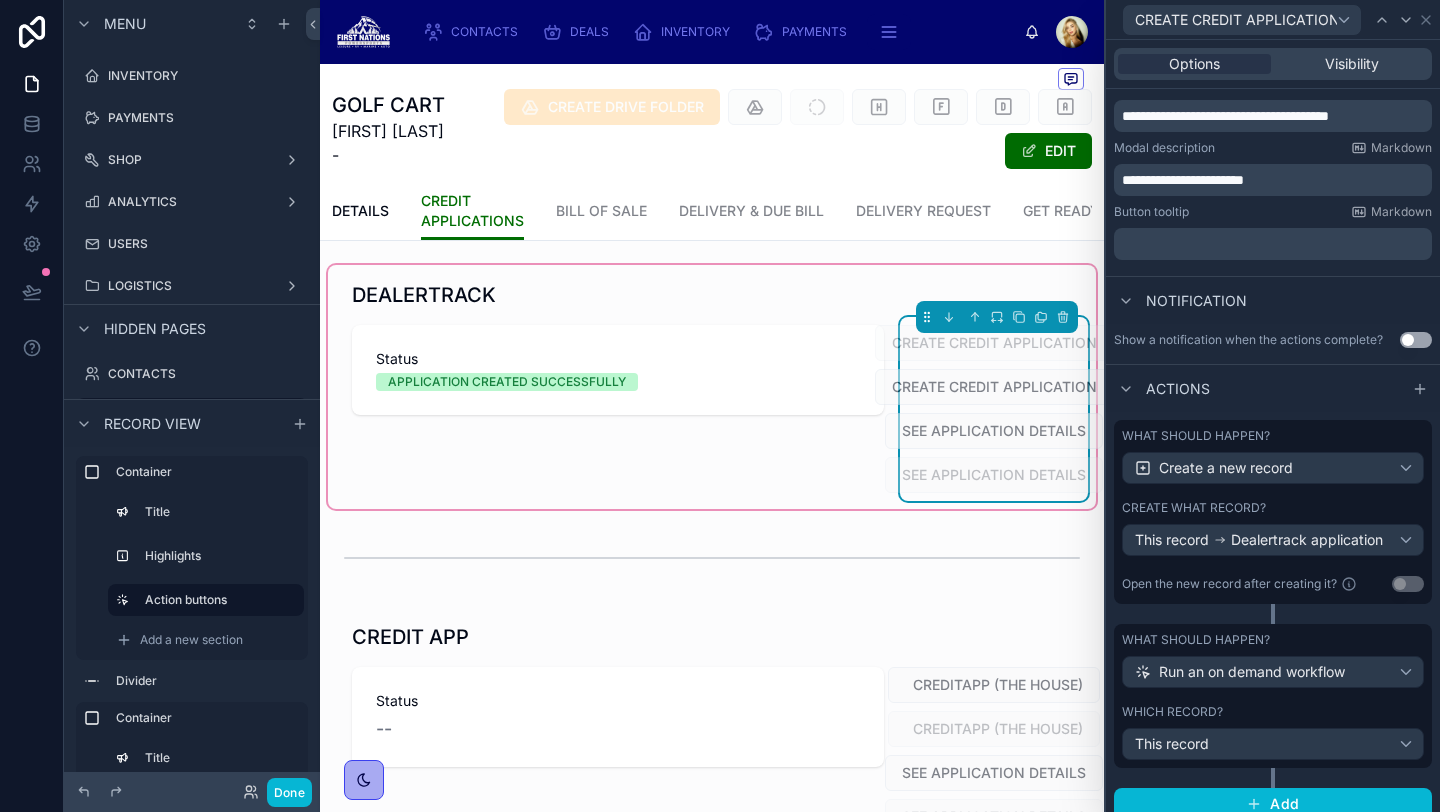 scroll, scrollTop: 334, scrollLeft: 0, axis: vertical 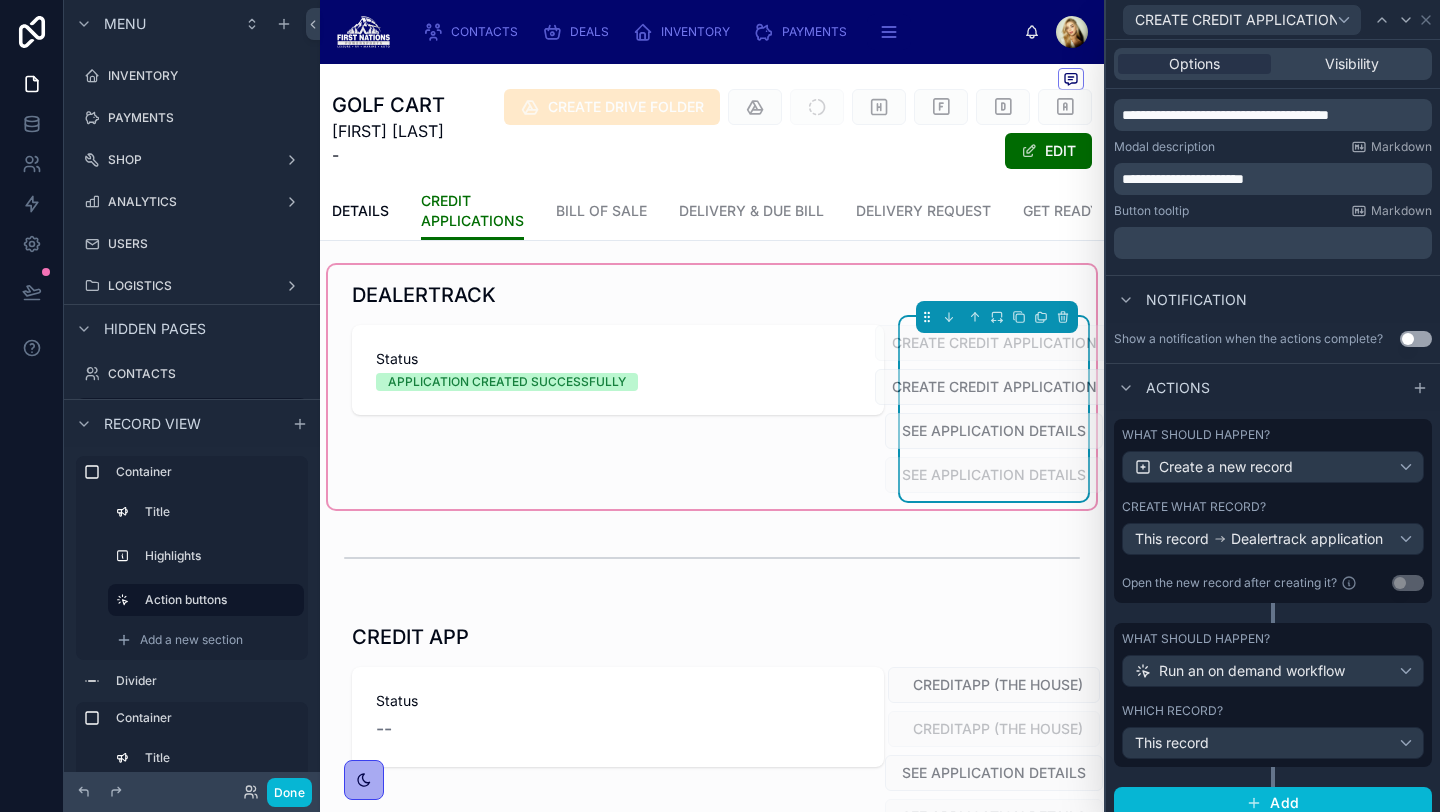 click on "Create what record?" at bounding box center [1273, 507] 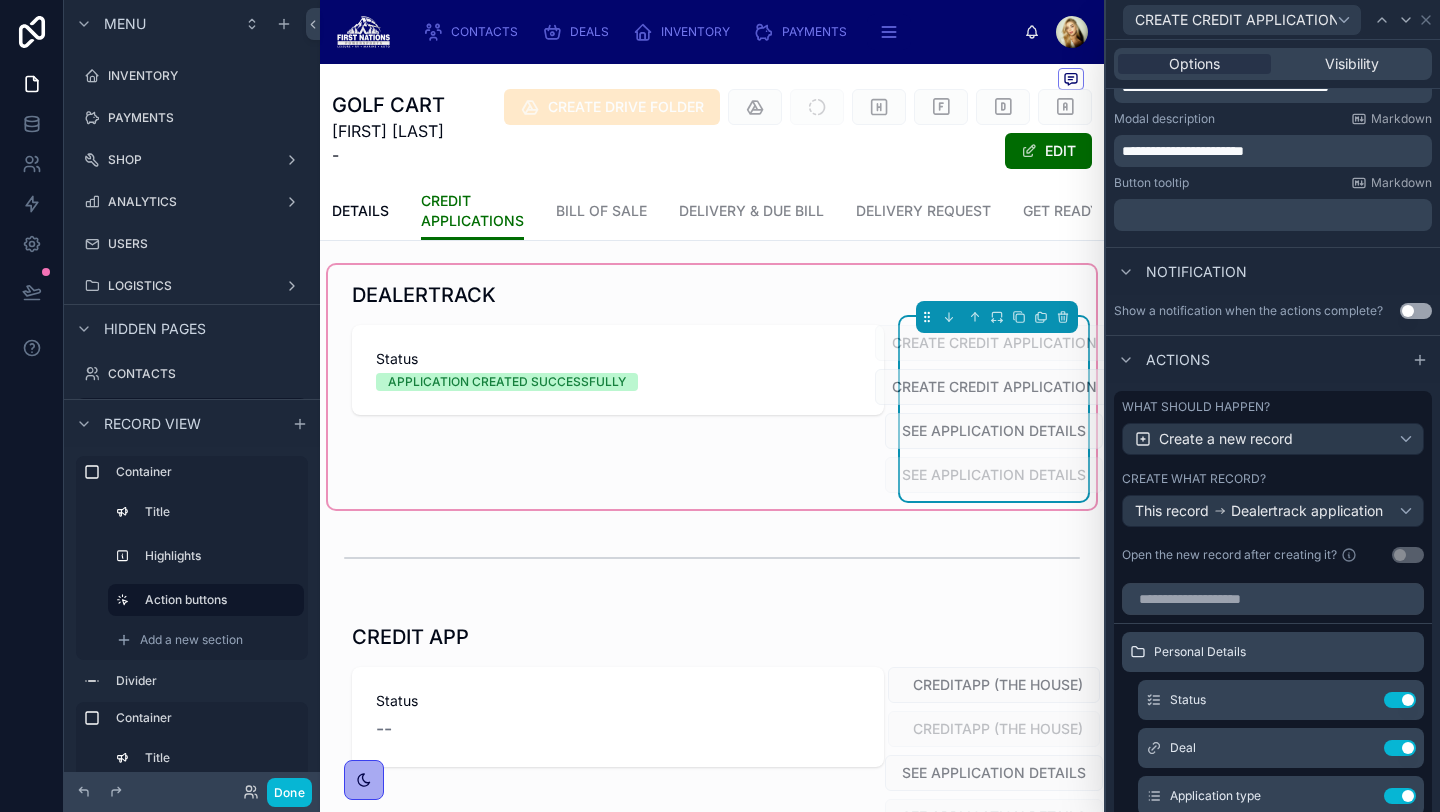scroll, scrollTop: 370, scrollLeft: 0, axis: vertical 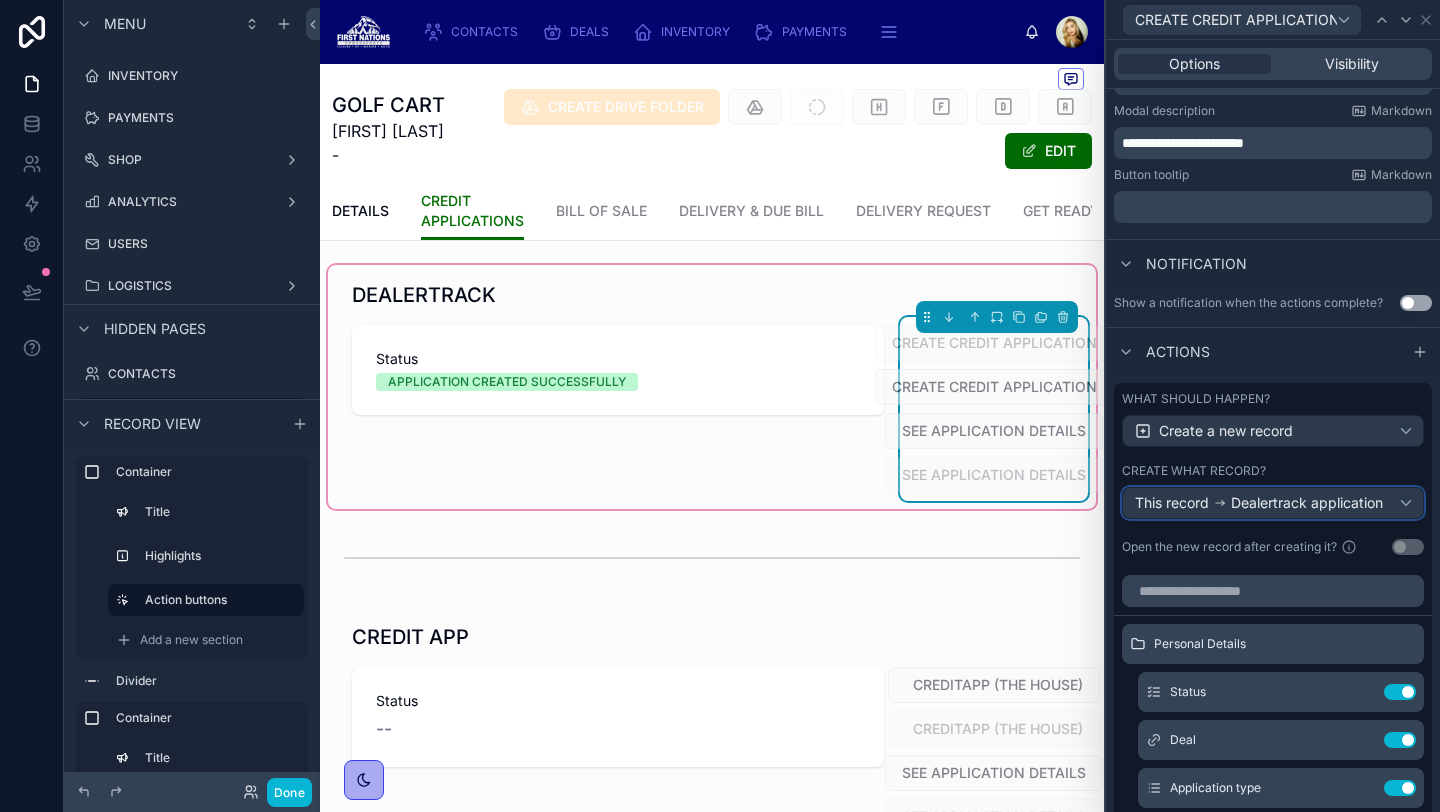 click on "This record" at bounding box center [1172, 503] 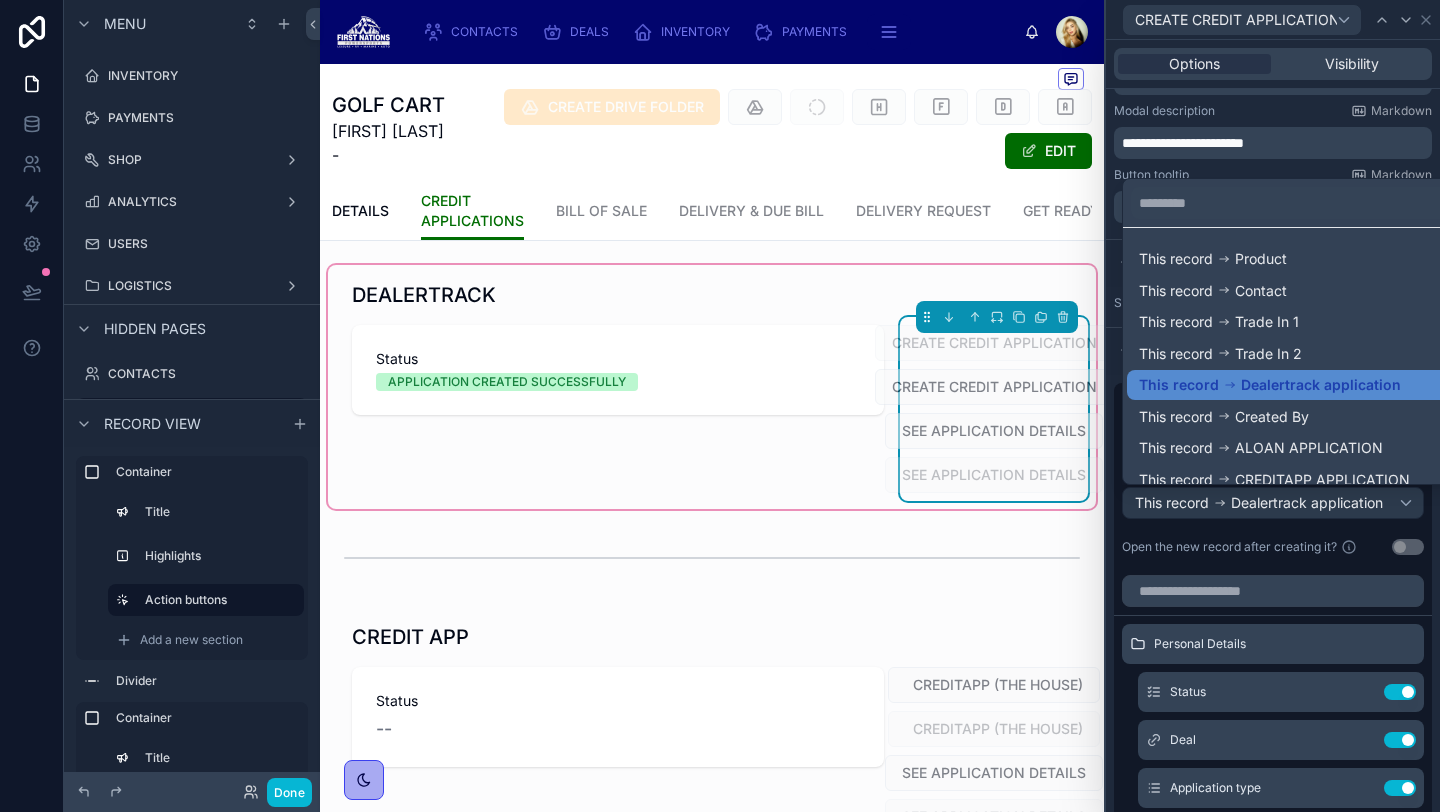 click at bounding box center [1273, 406] 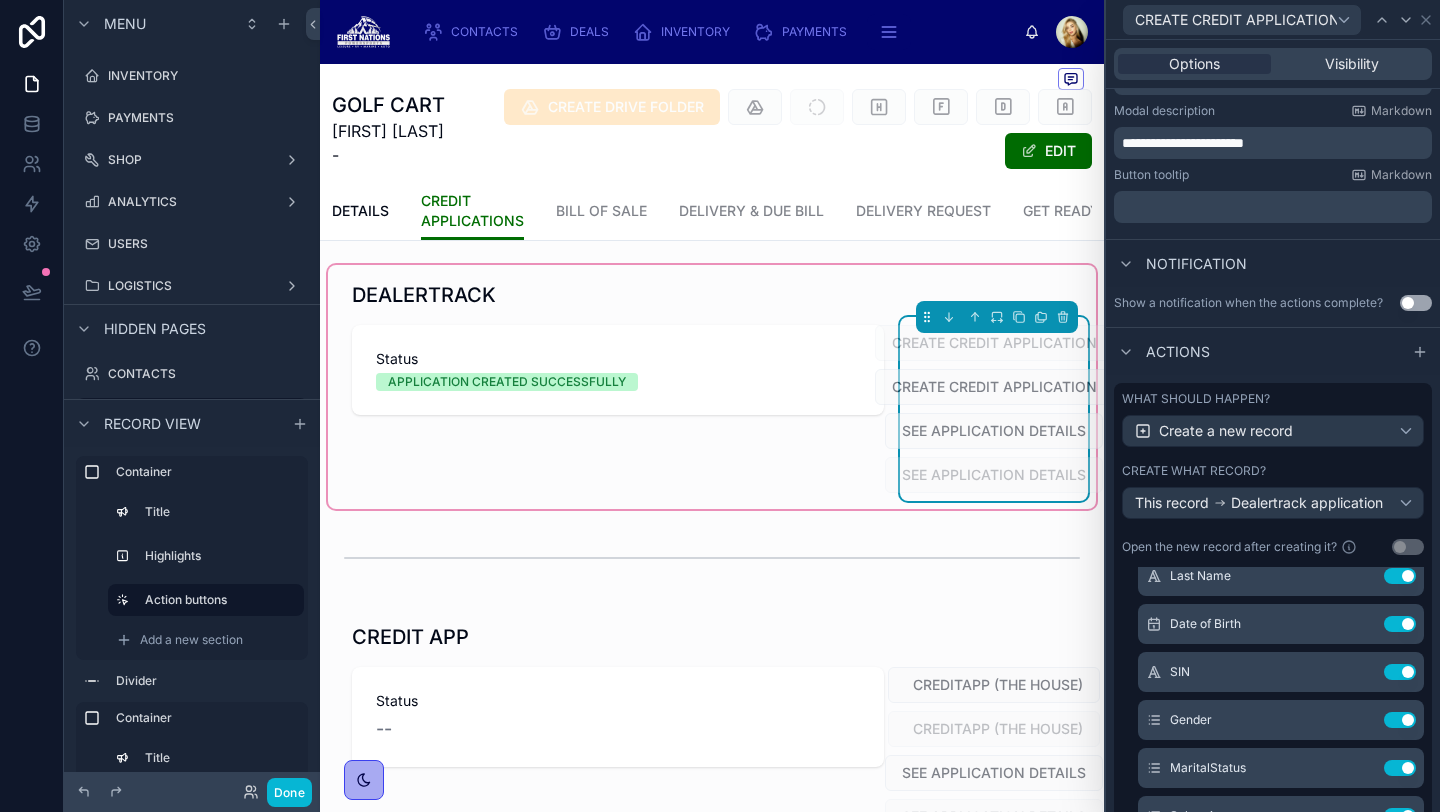 scroll, scrollTop: 303, scrollLeft: 0, axis: vertical 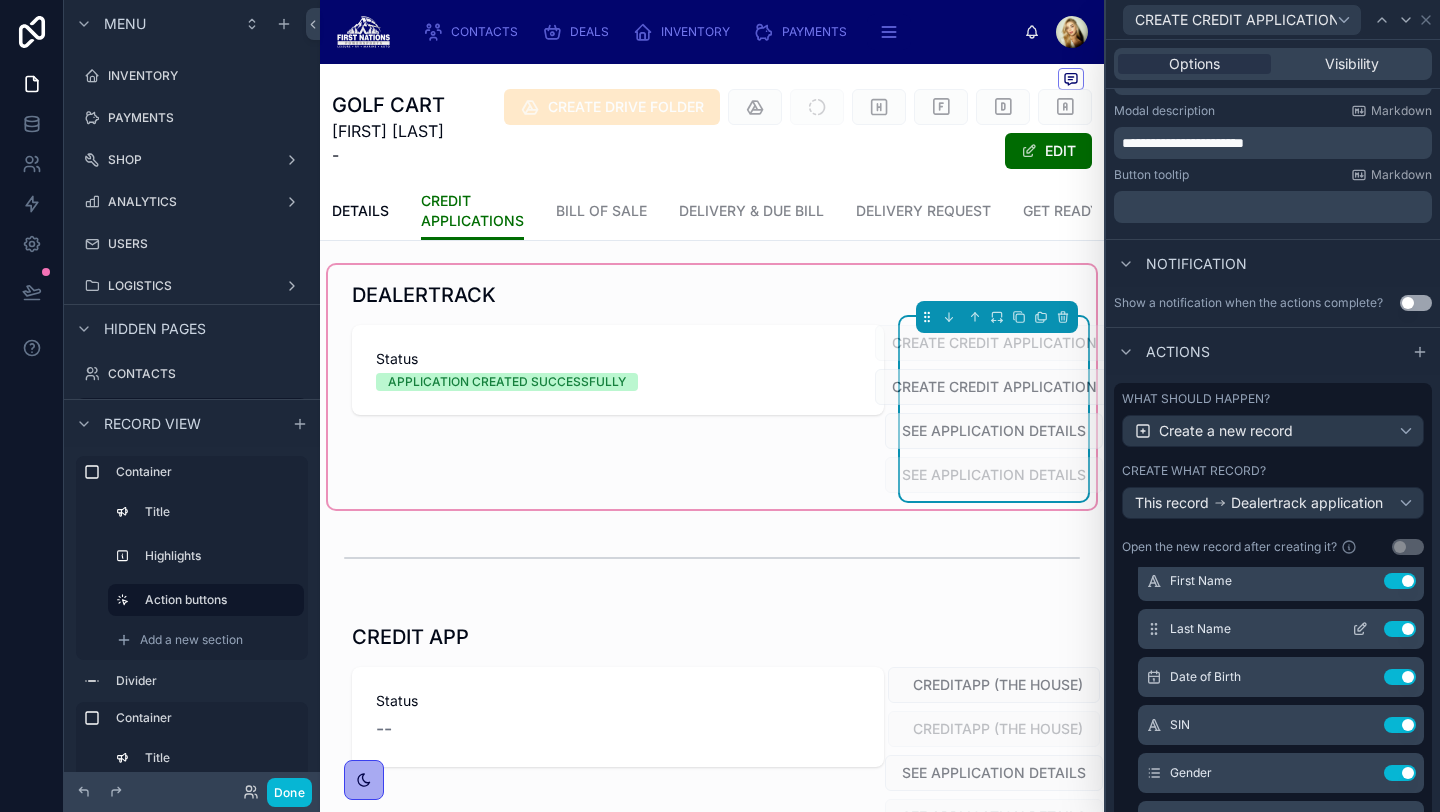 click 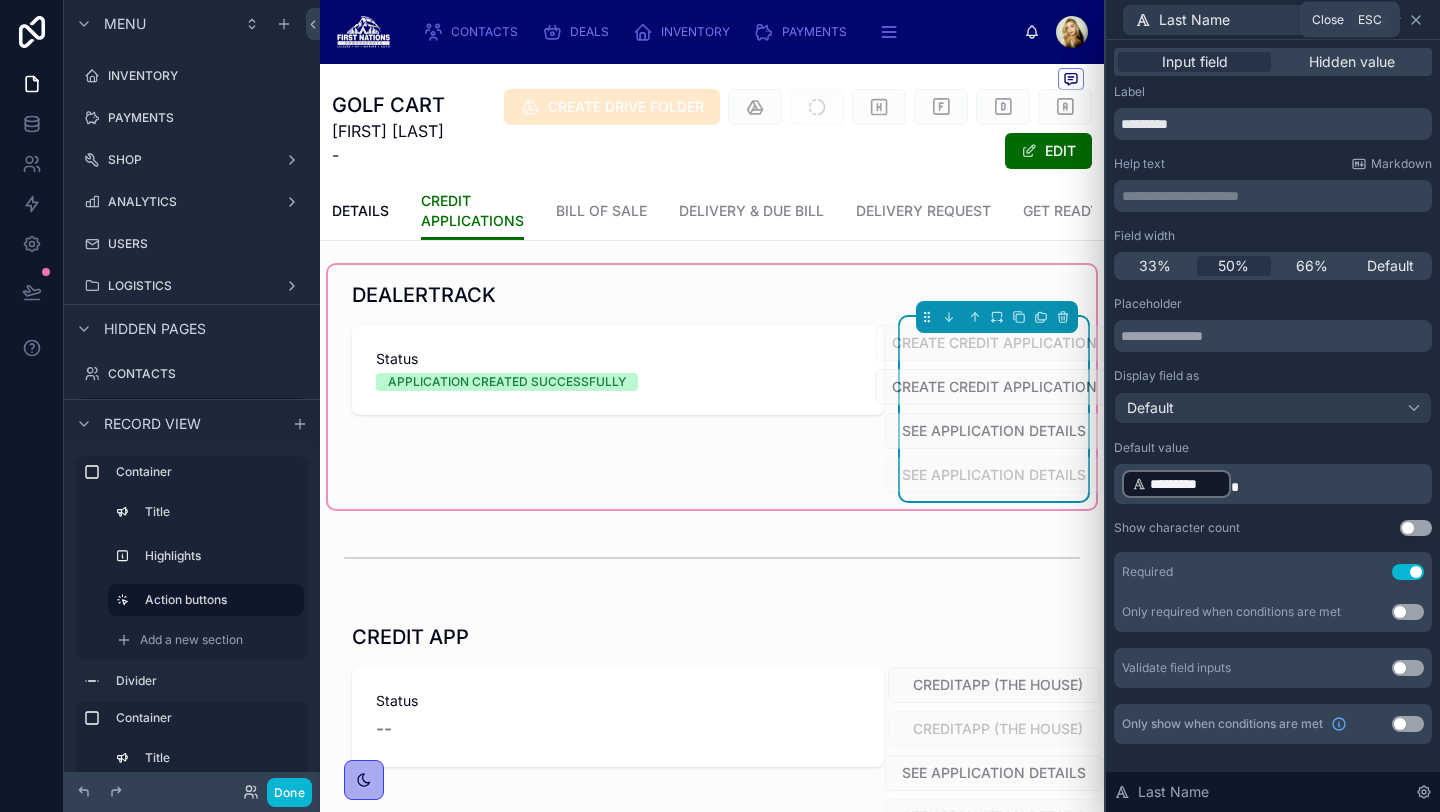 click 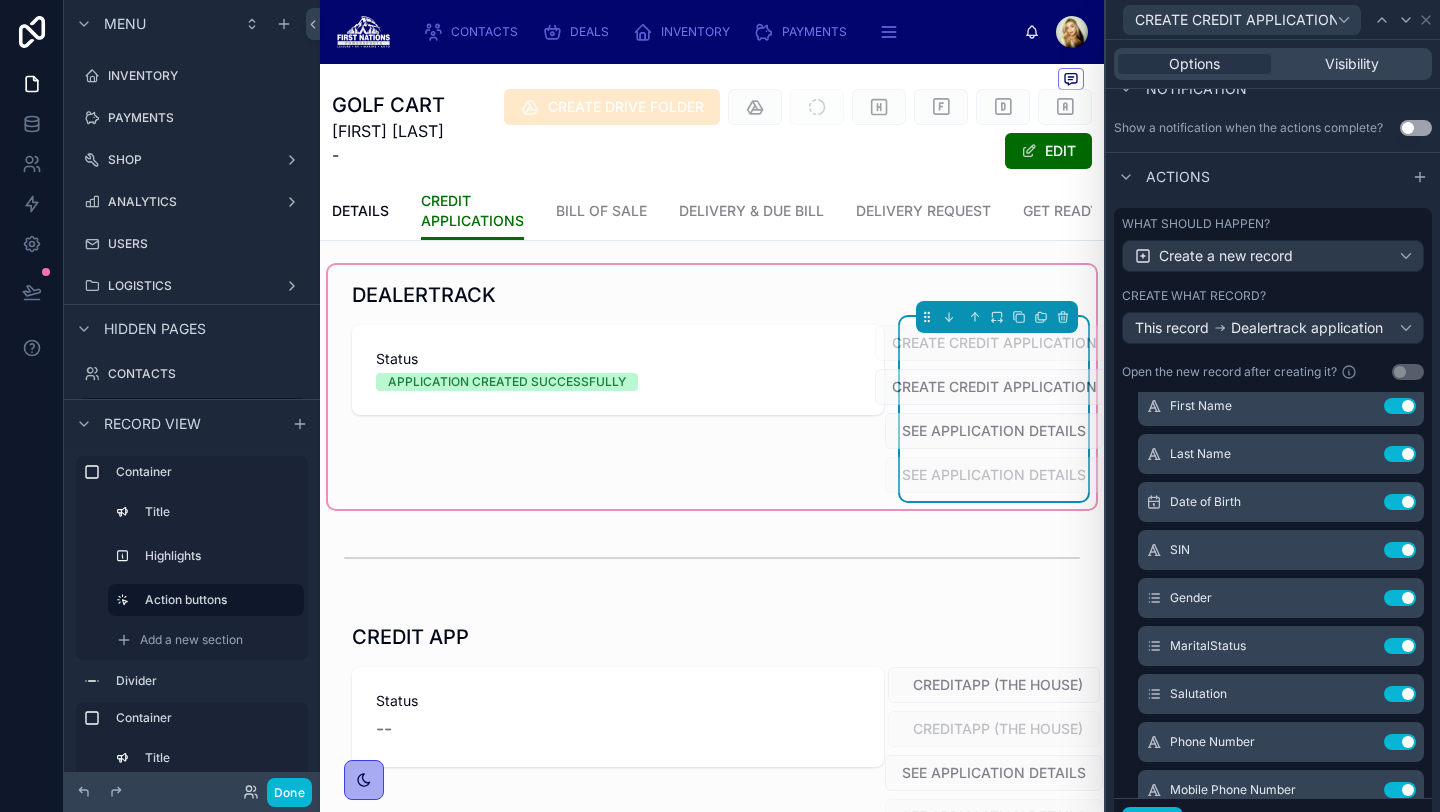 scroll, scrollTop: 548, scrollLeft: 0, axis: vertical 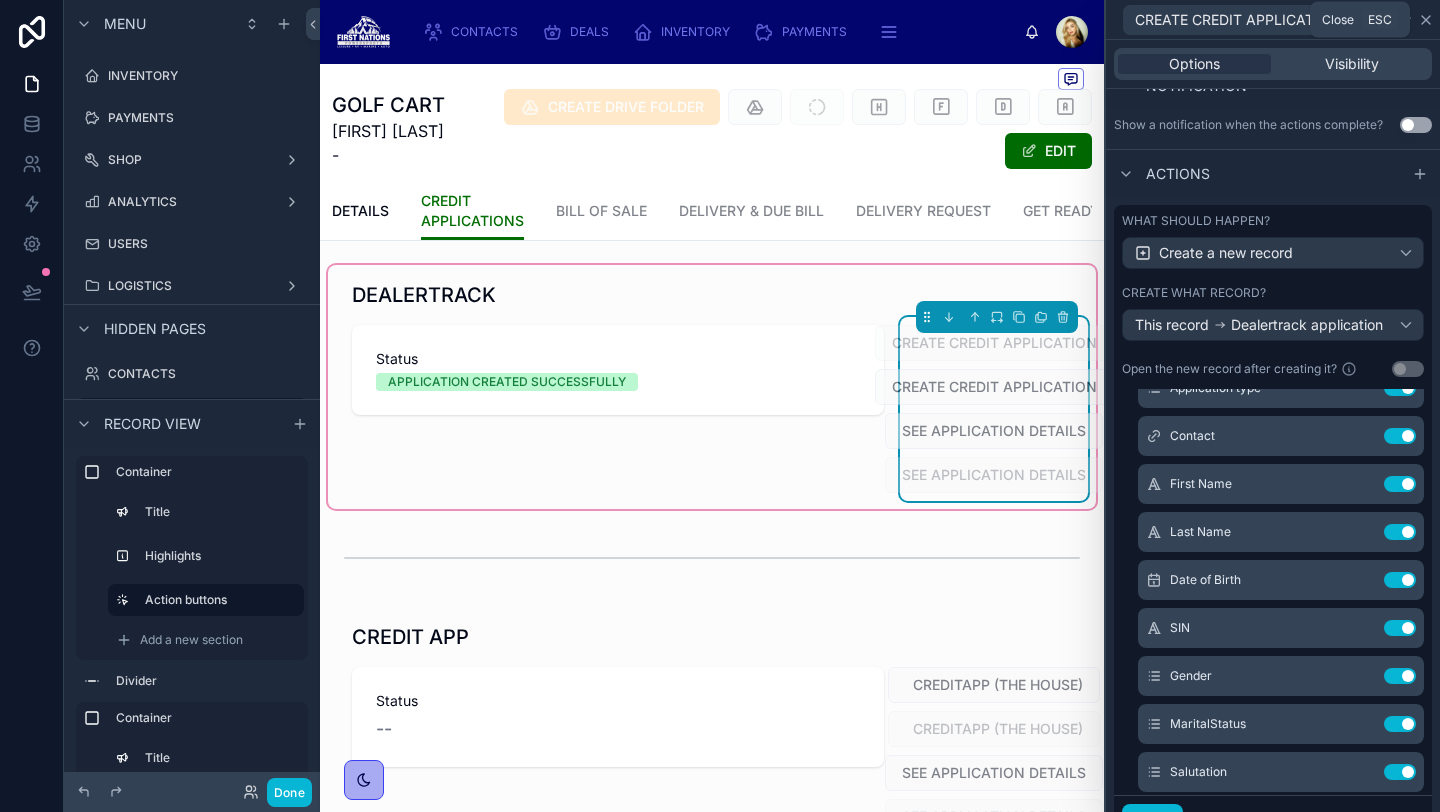 click 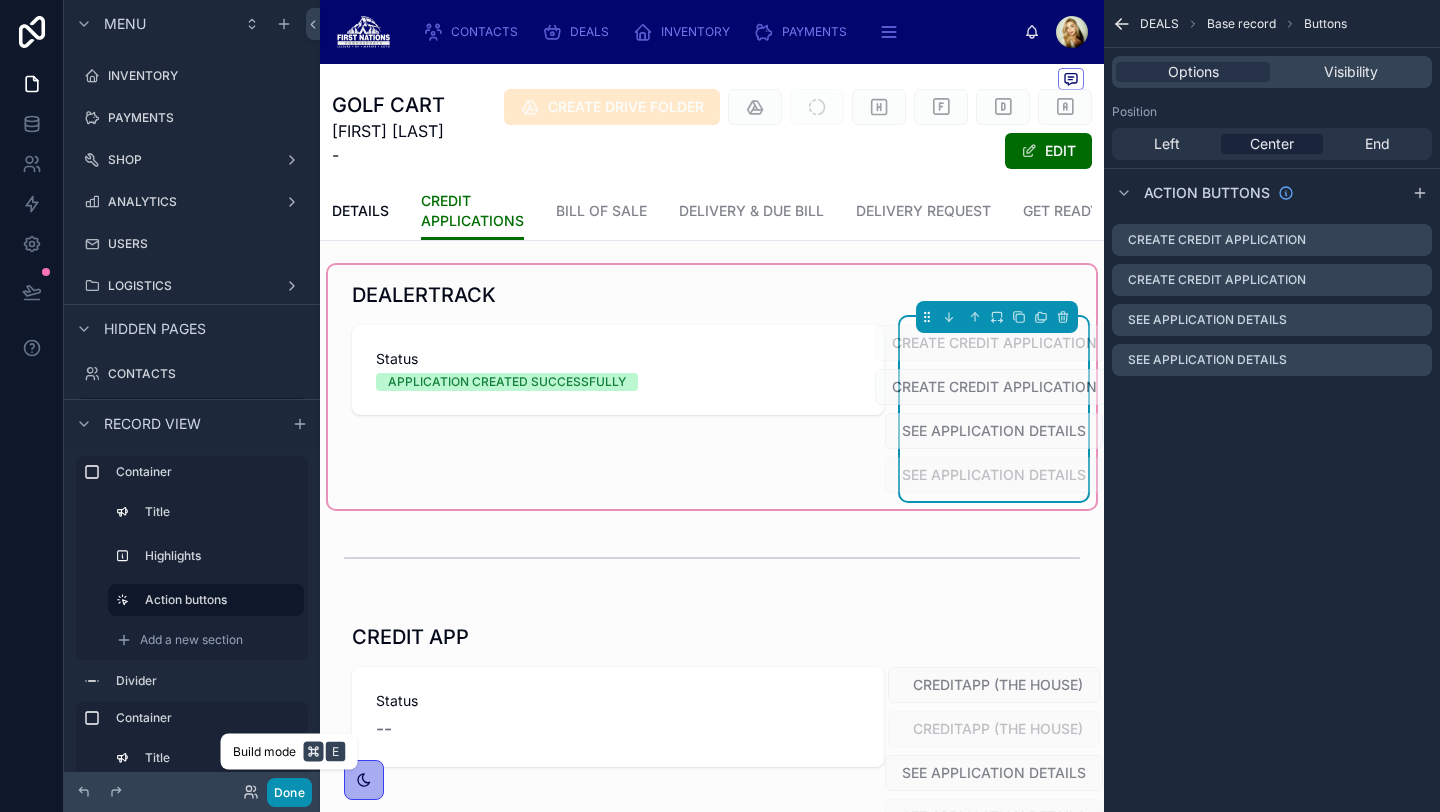 click on "Done" at bounding box center (289, 792) 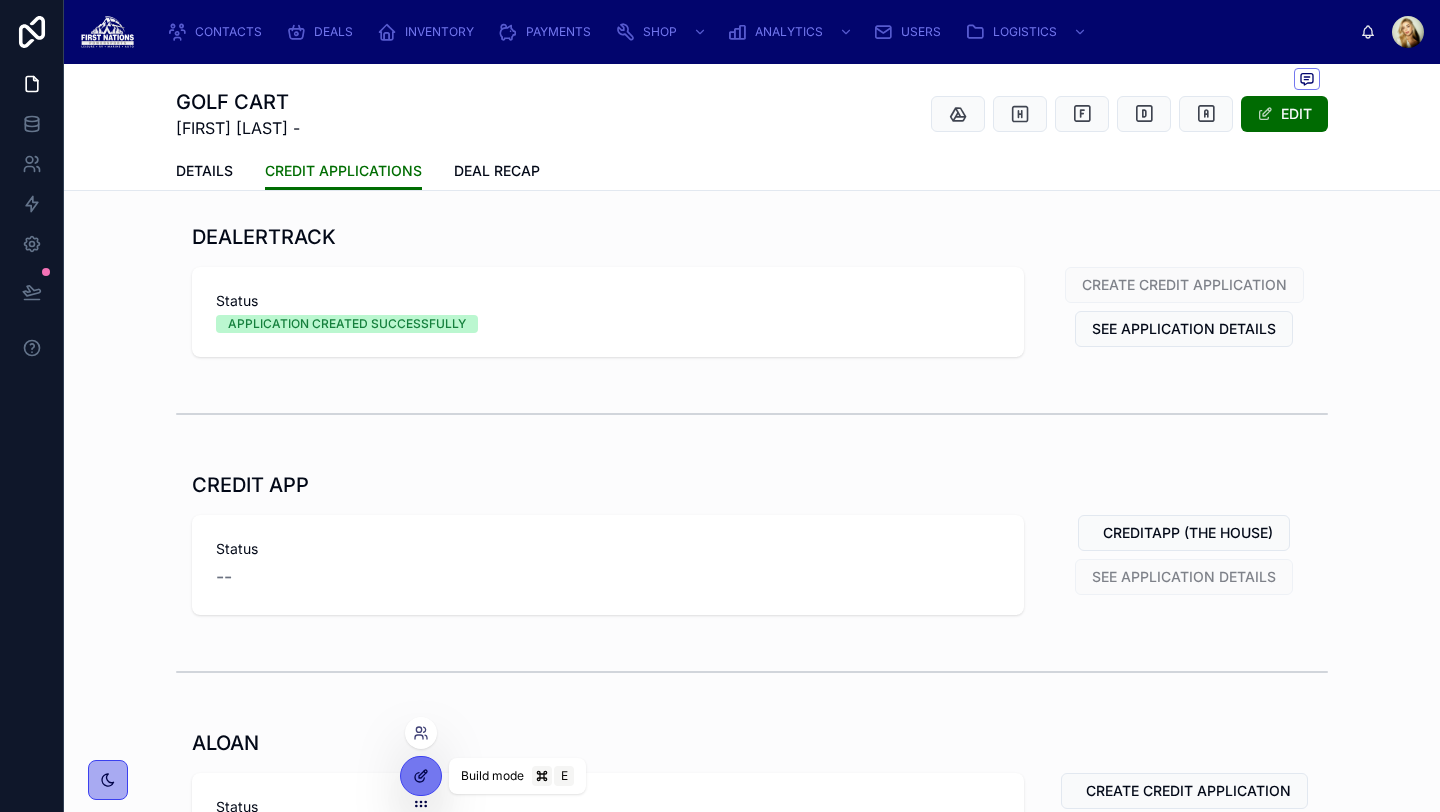 click 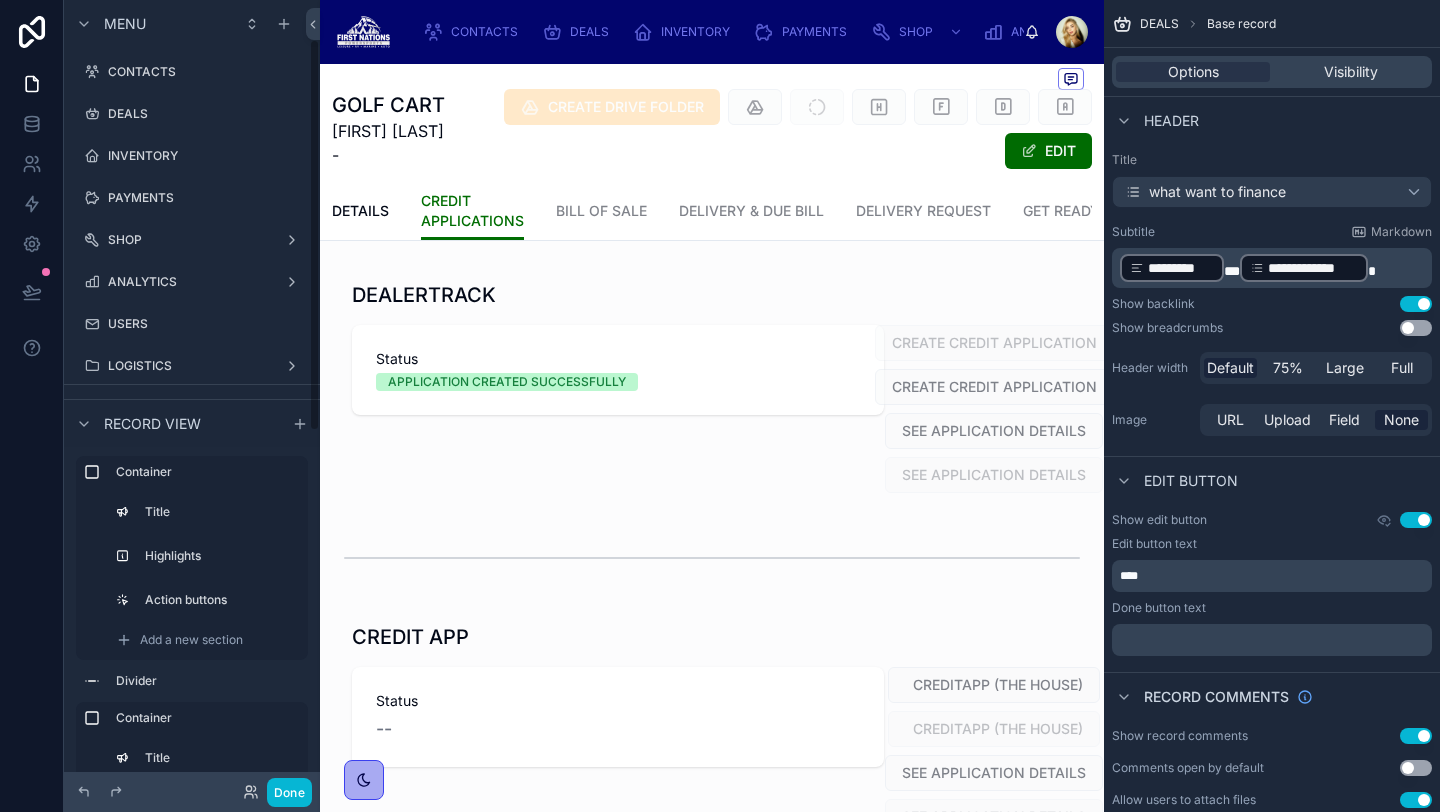 scroll, scrollTop: 80, scrollLeft: 0, axis: vertical 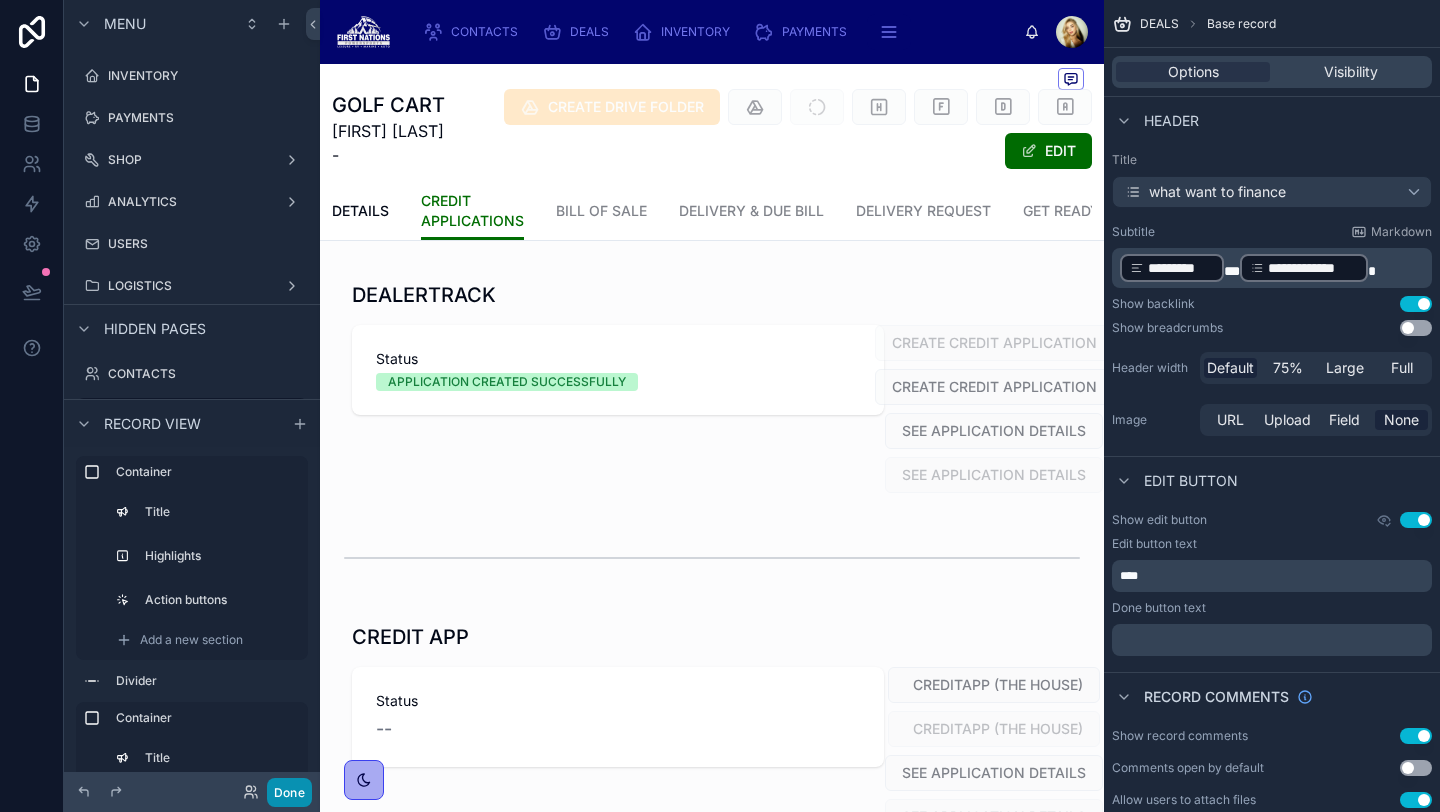 click on "Done" at bounding box center (289, 792) 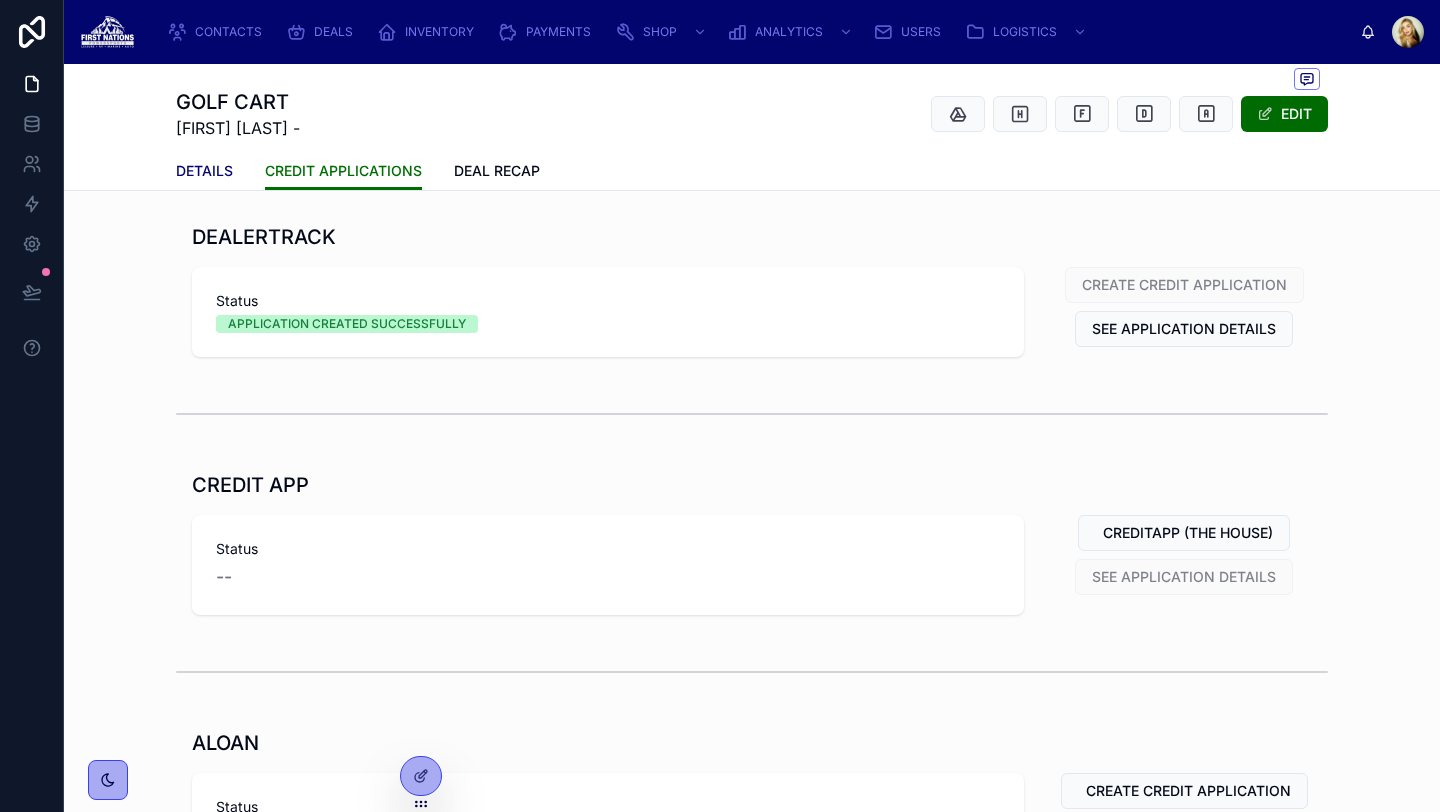 click on "DETAILS" at bounding box center (204, 171) 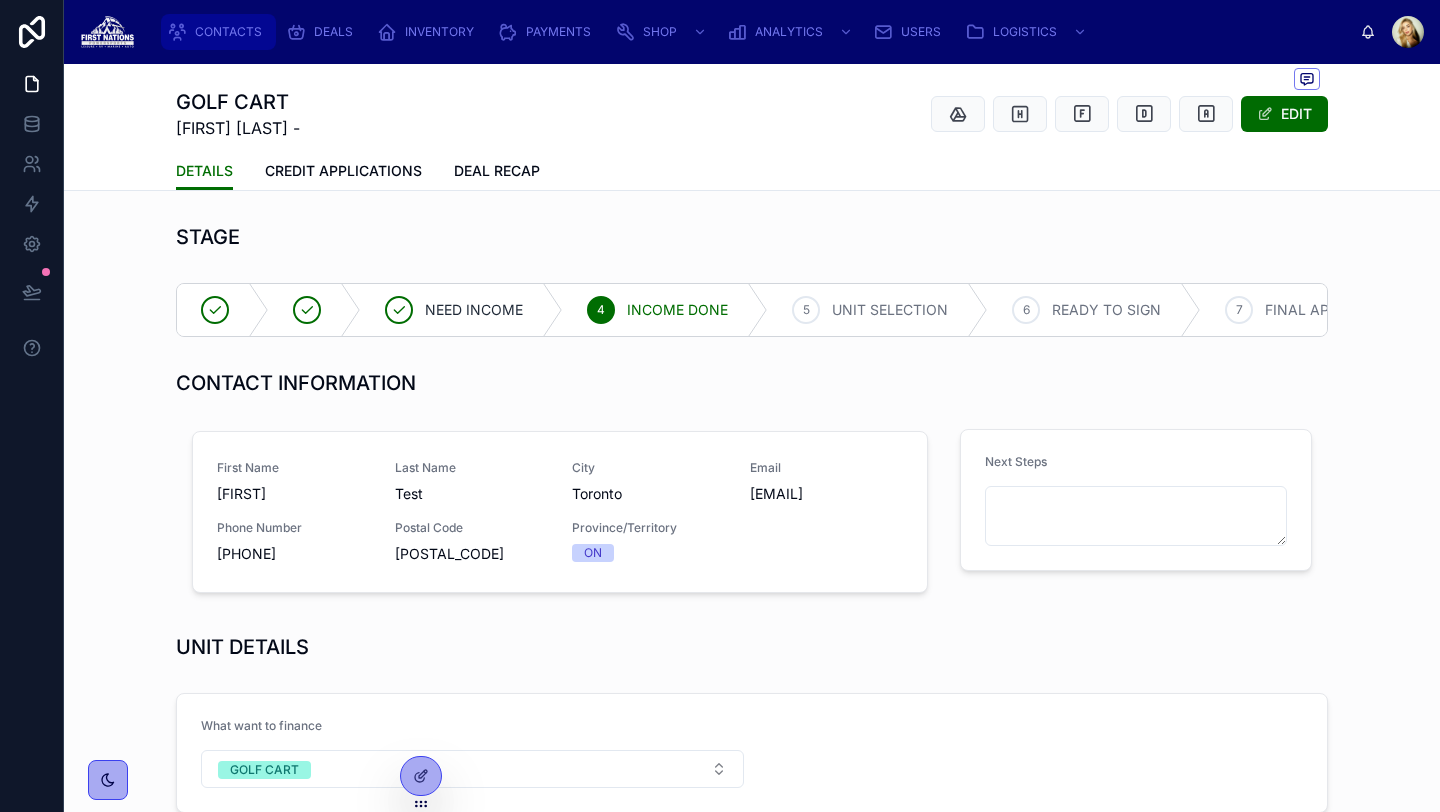click on "CONTACTS" at bounding box center [218, 32] 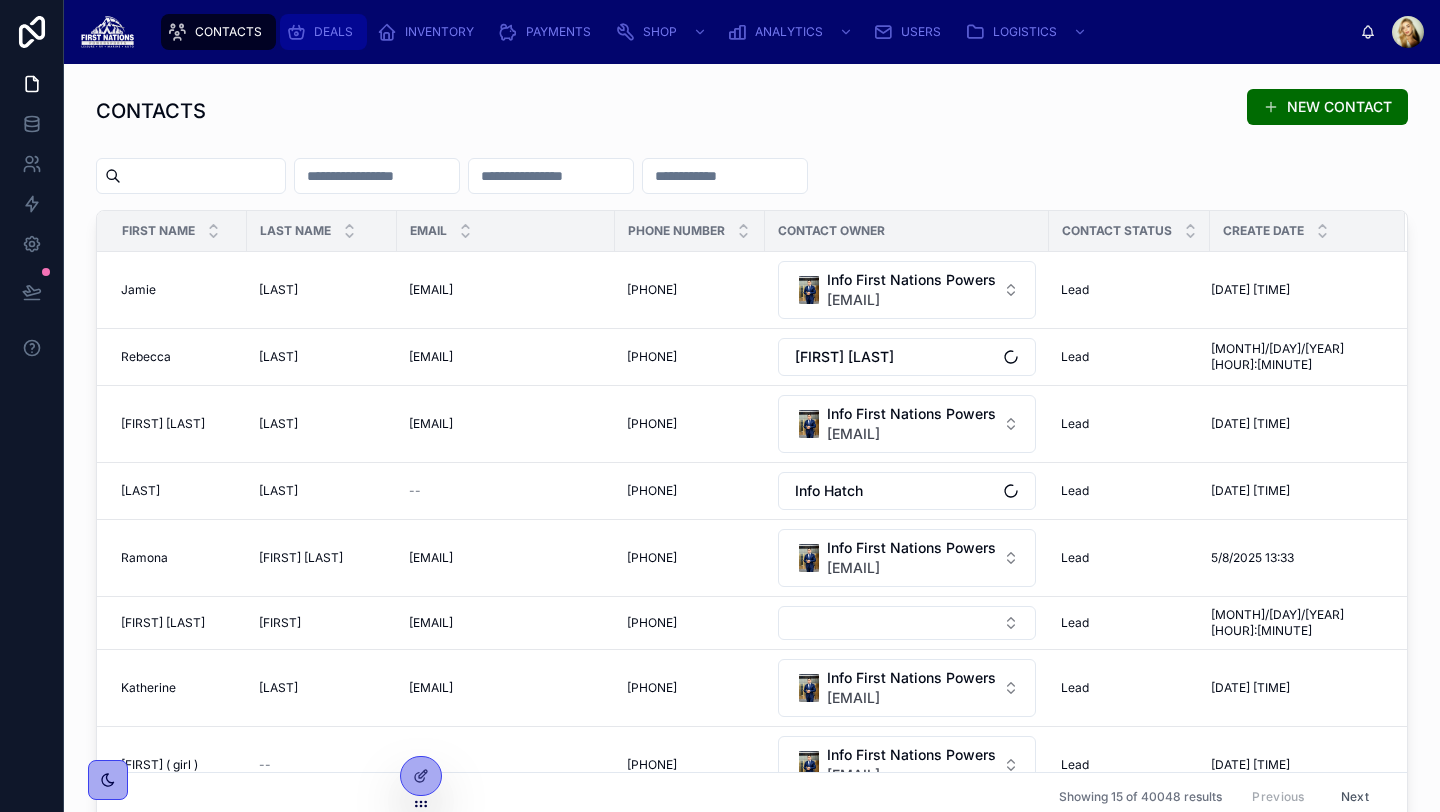 click on "DEALS" at bounding box center [333, 32] 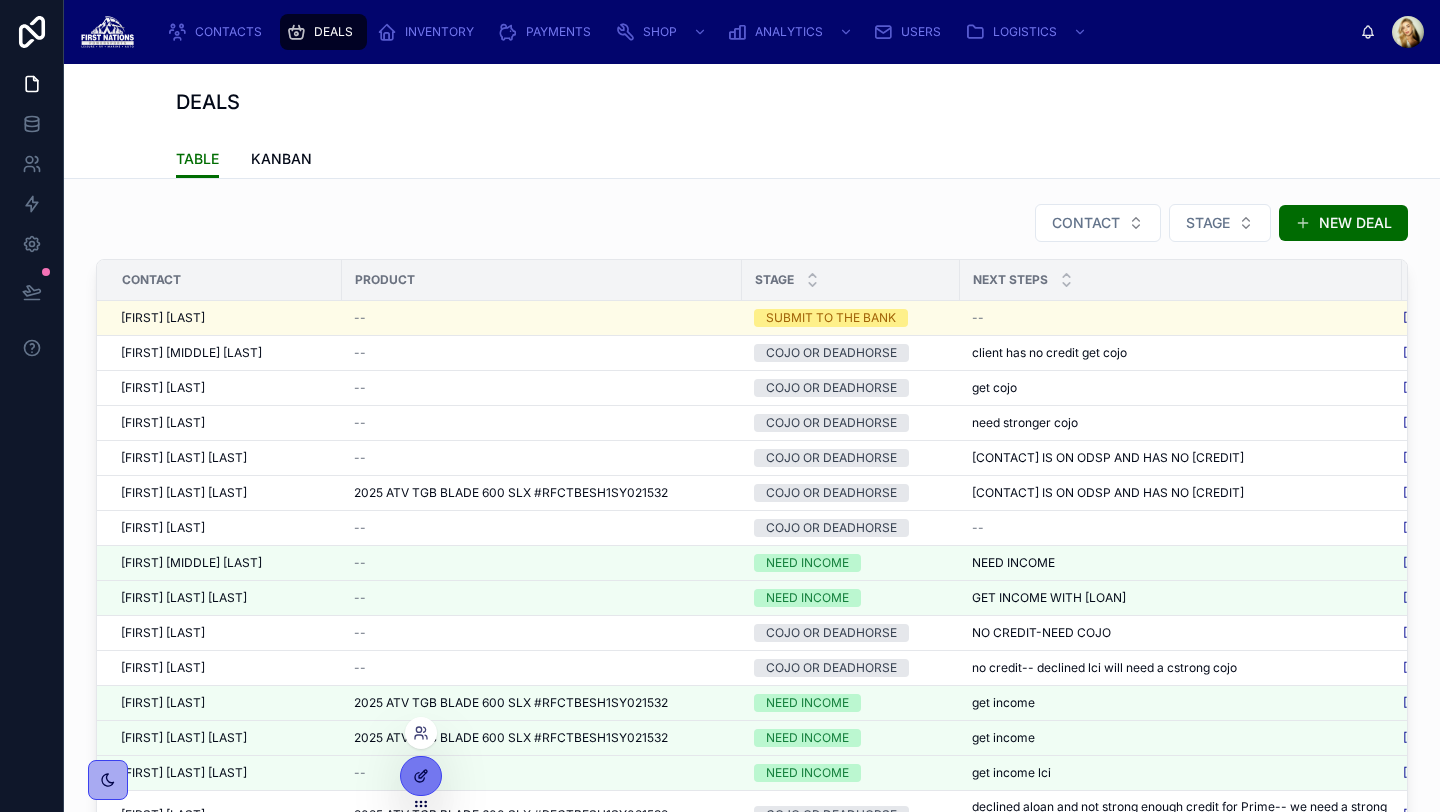click at bounding box center [421, 776] 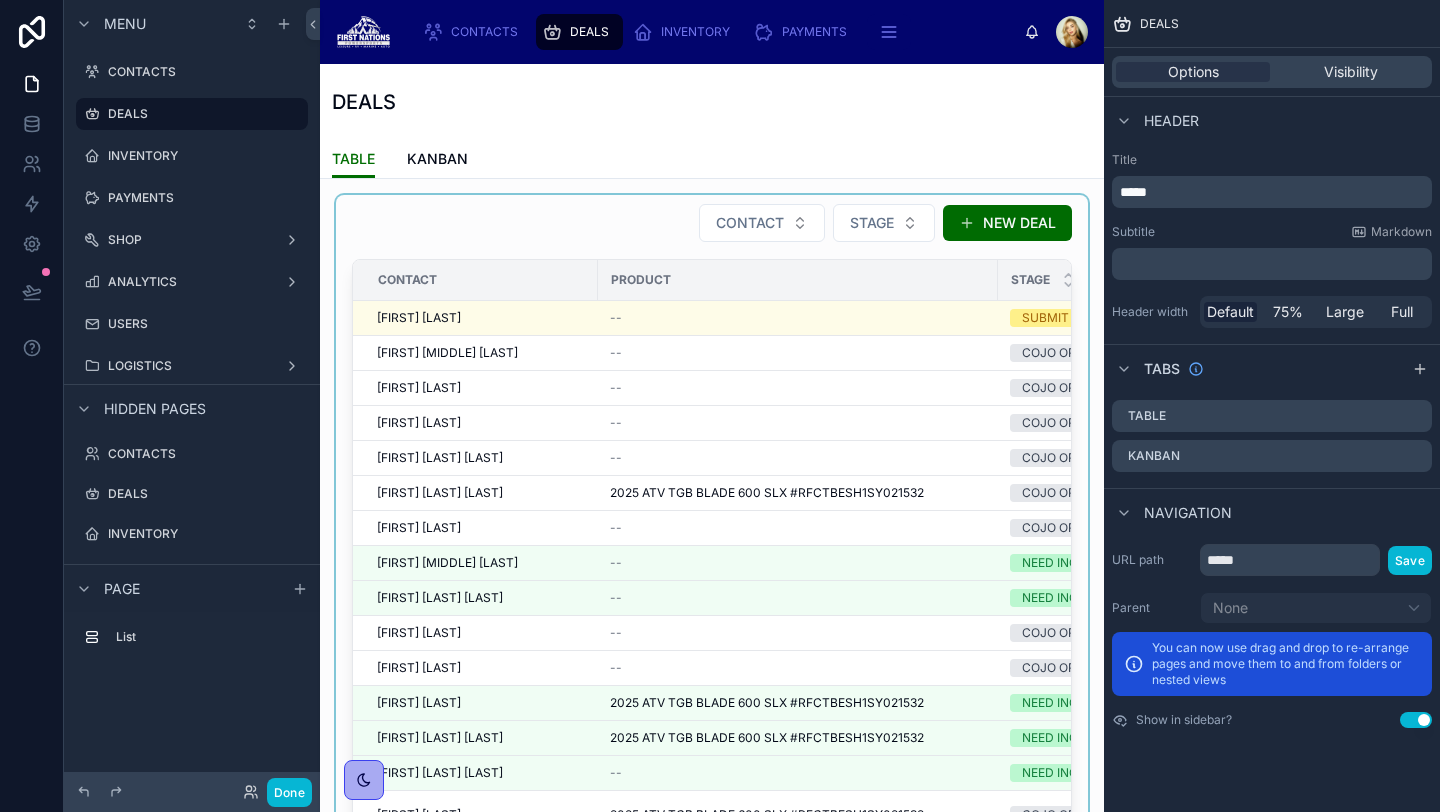 click at bounding box center (712, 540) 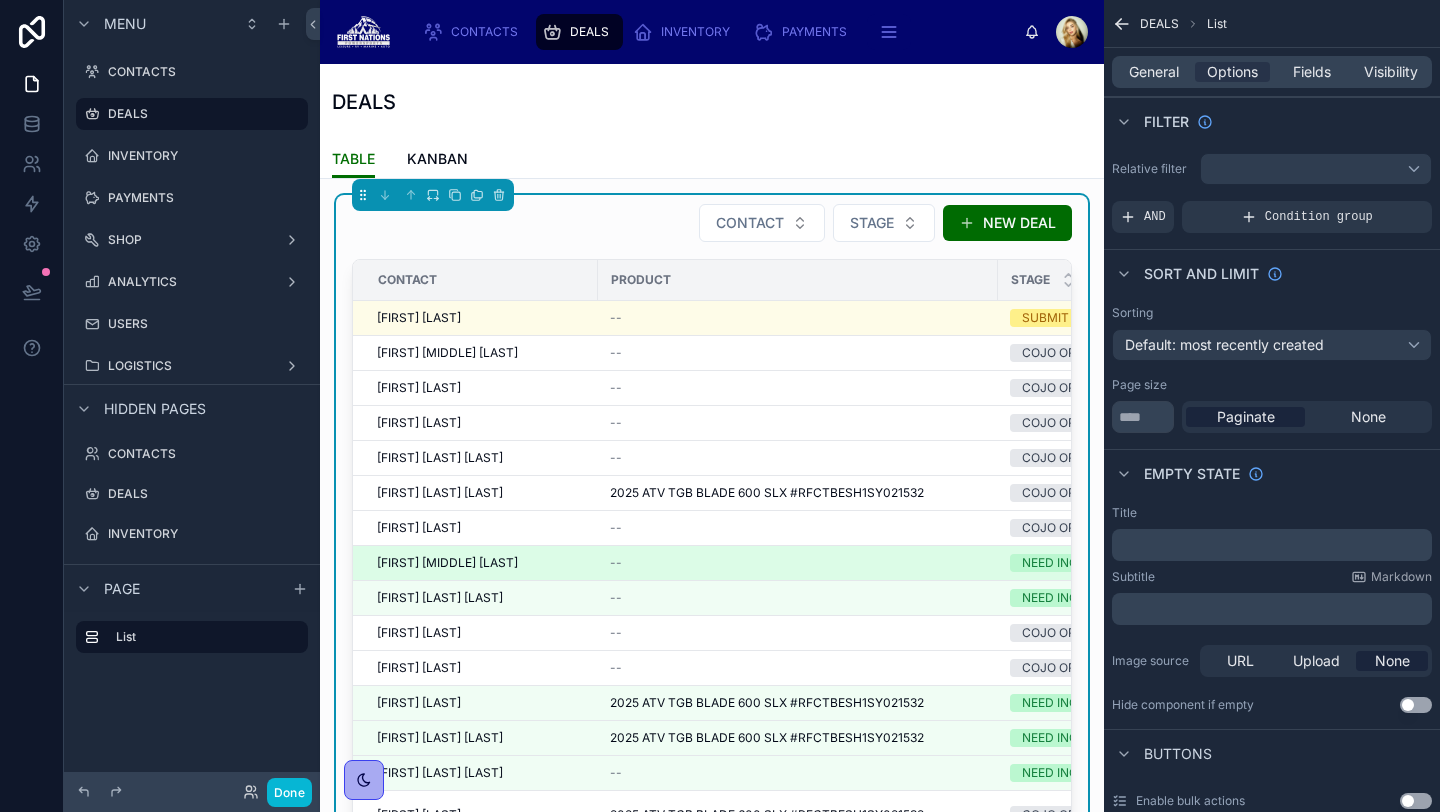 click on "[FIRST] [MIDDLE] [LAST]" at bounding box center (447, 563) 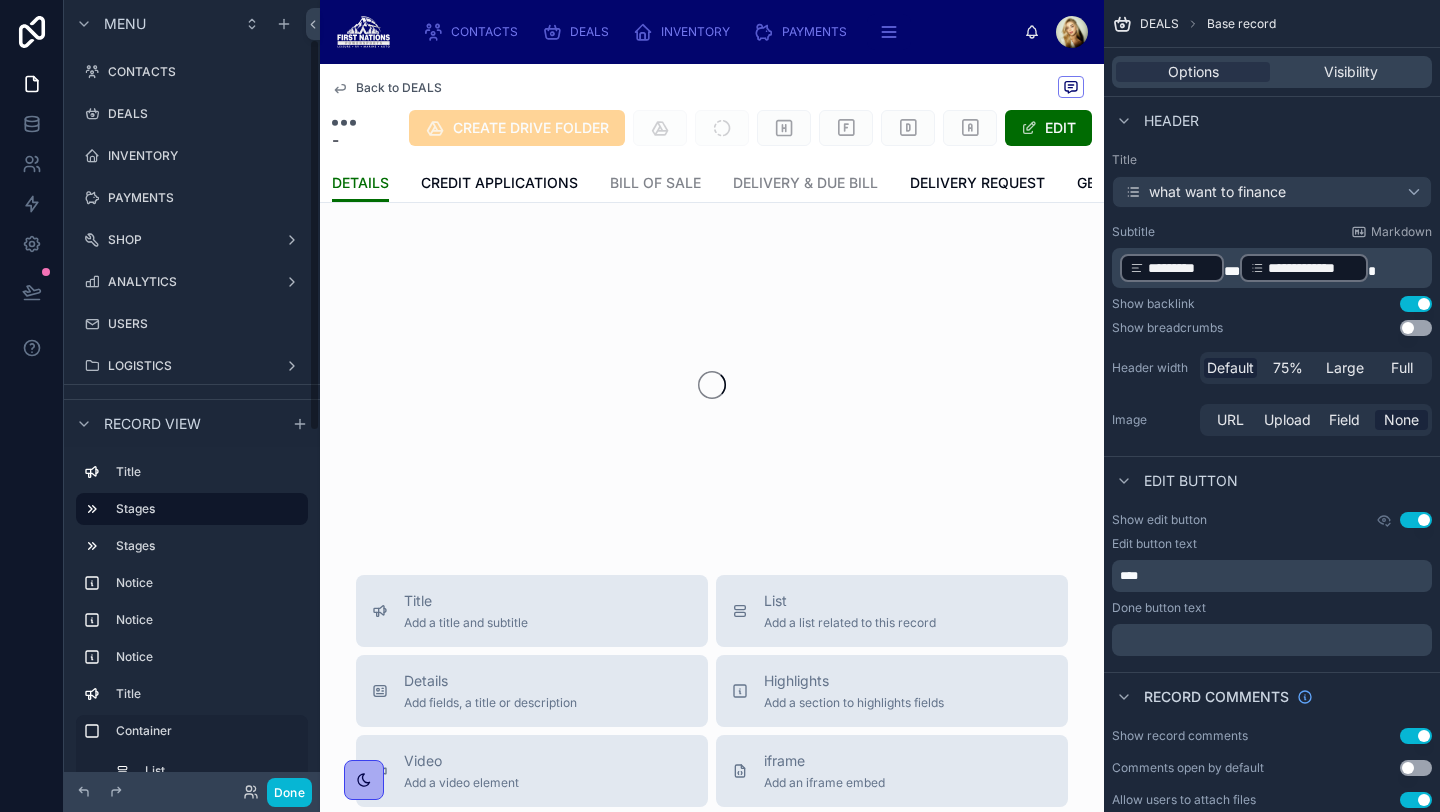 scroll, scrollTop: 80, scrollLeft: 0, axis: vertical 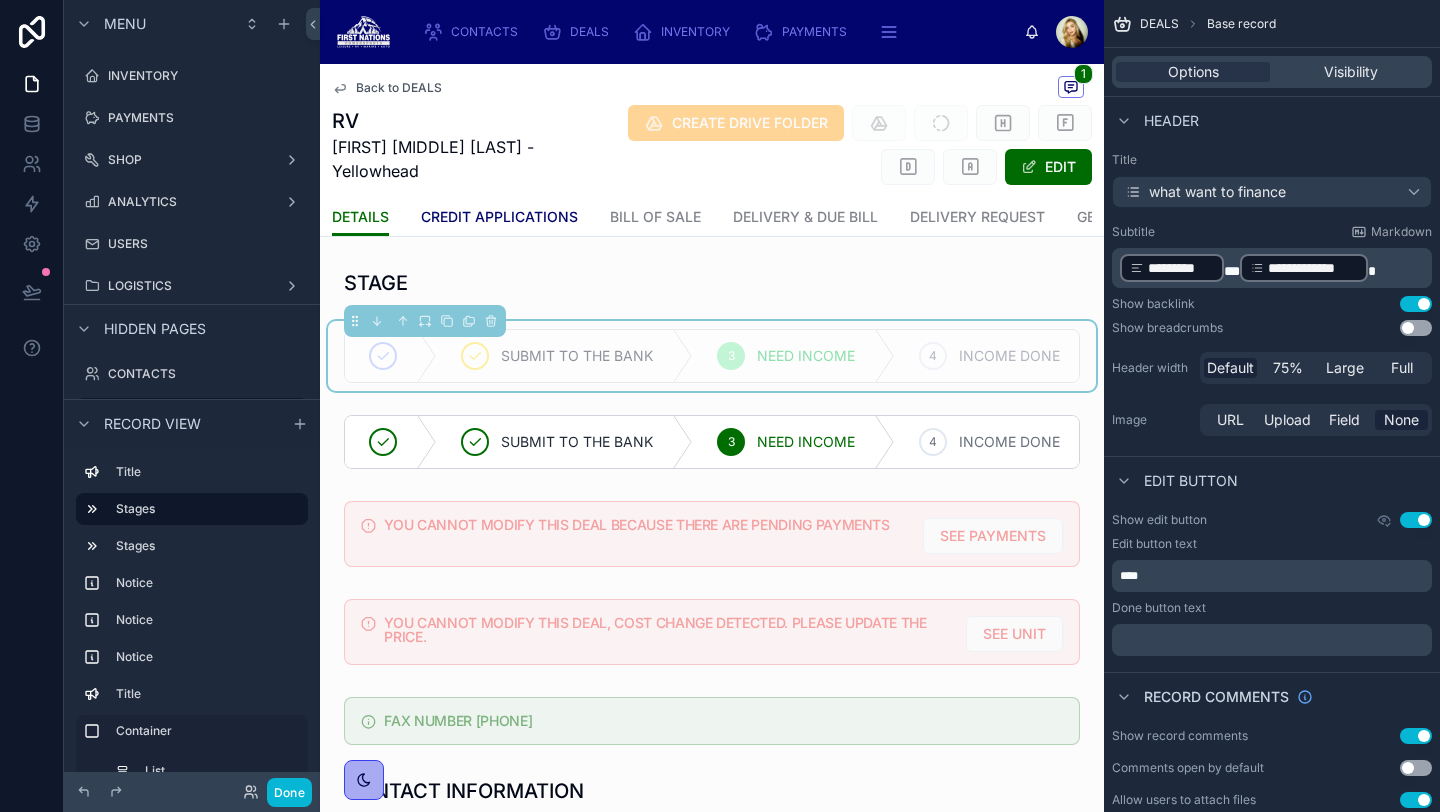 click on "CREDIT APPLICATIONS" at bounding box center (499, 219) 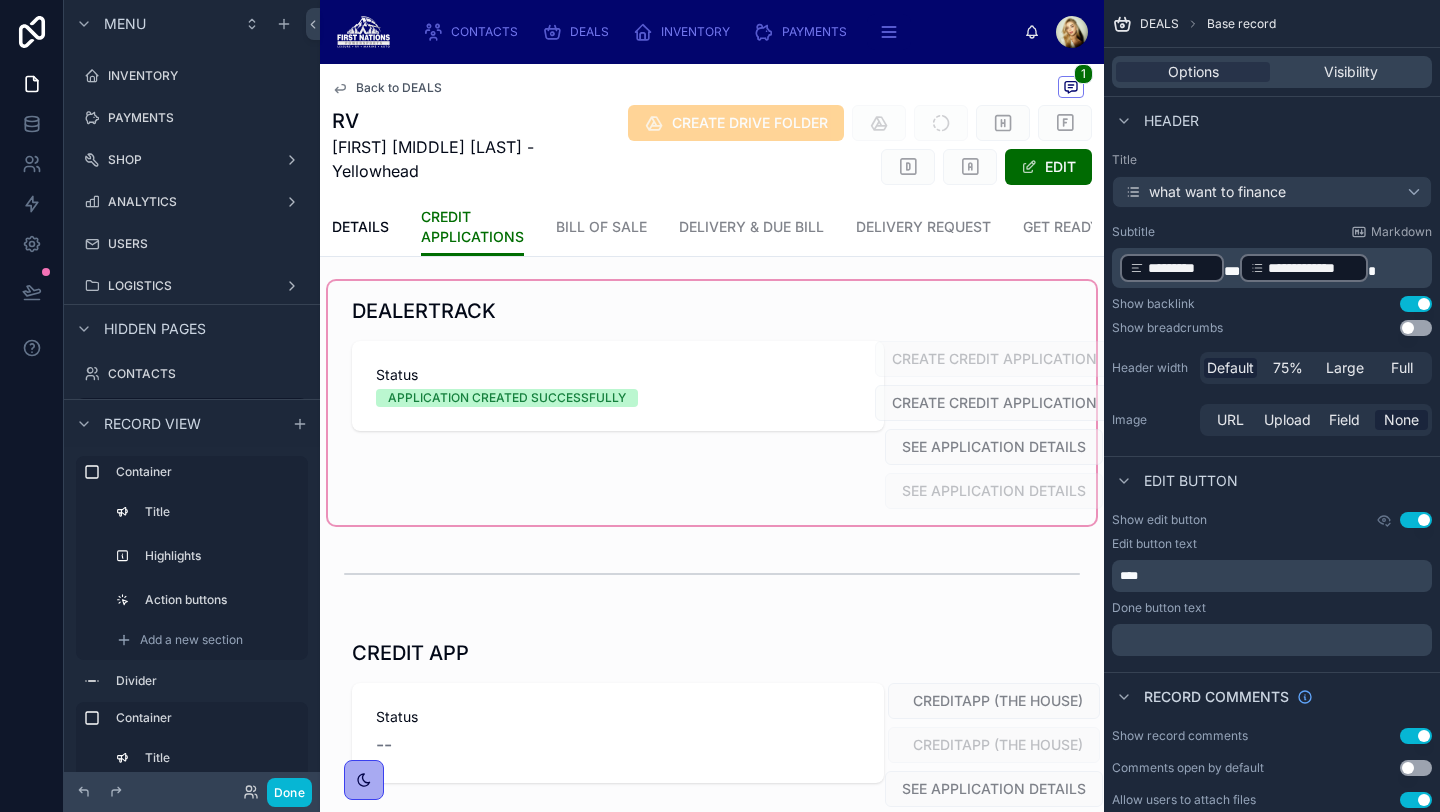 click at bounding box center (712, 403) 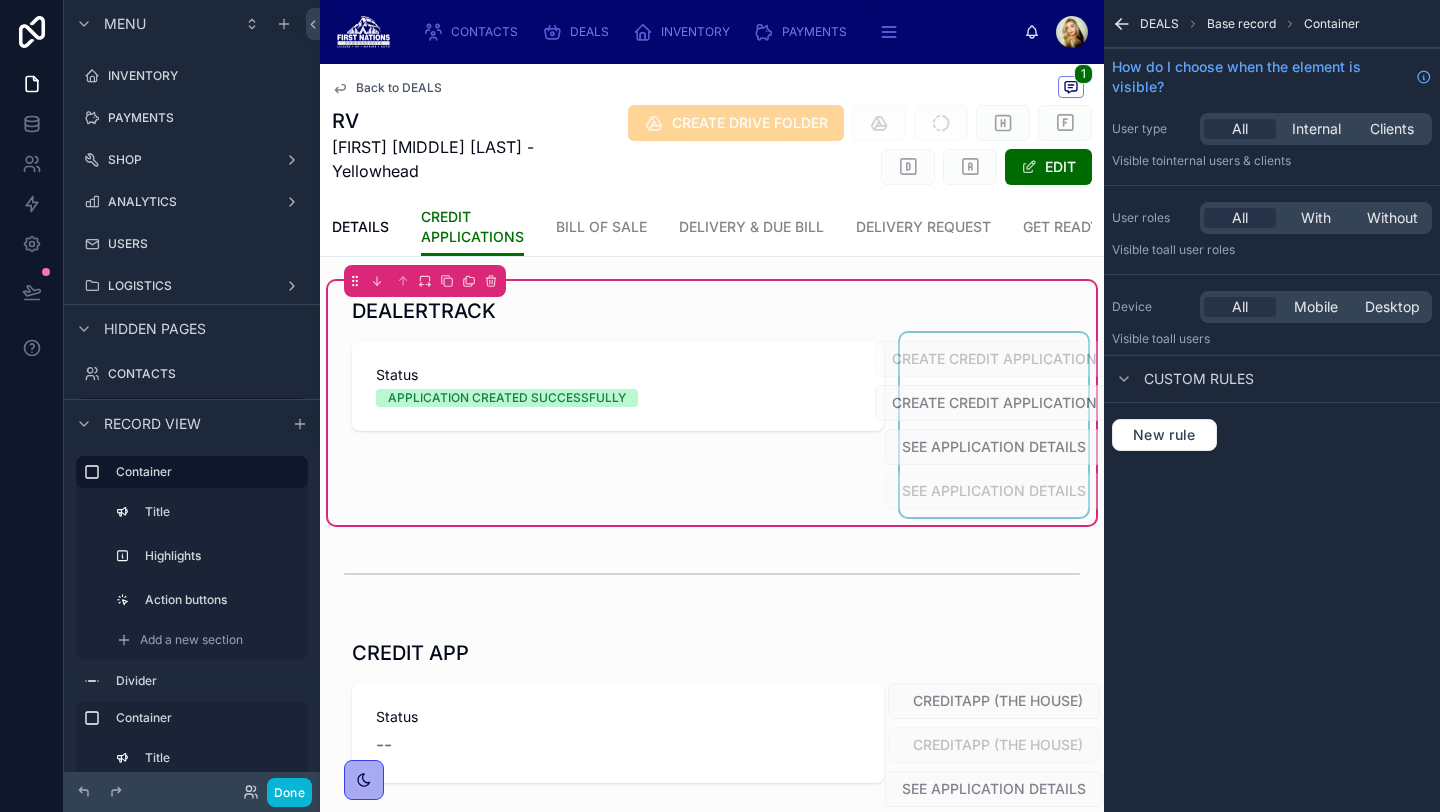 click at bounding box center (994, 425) 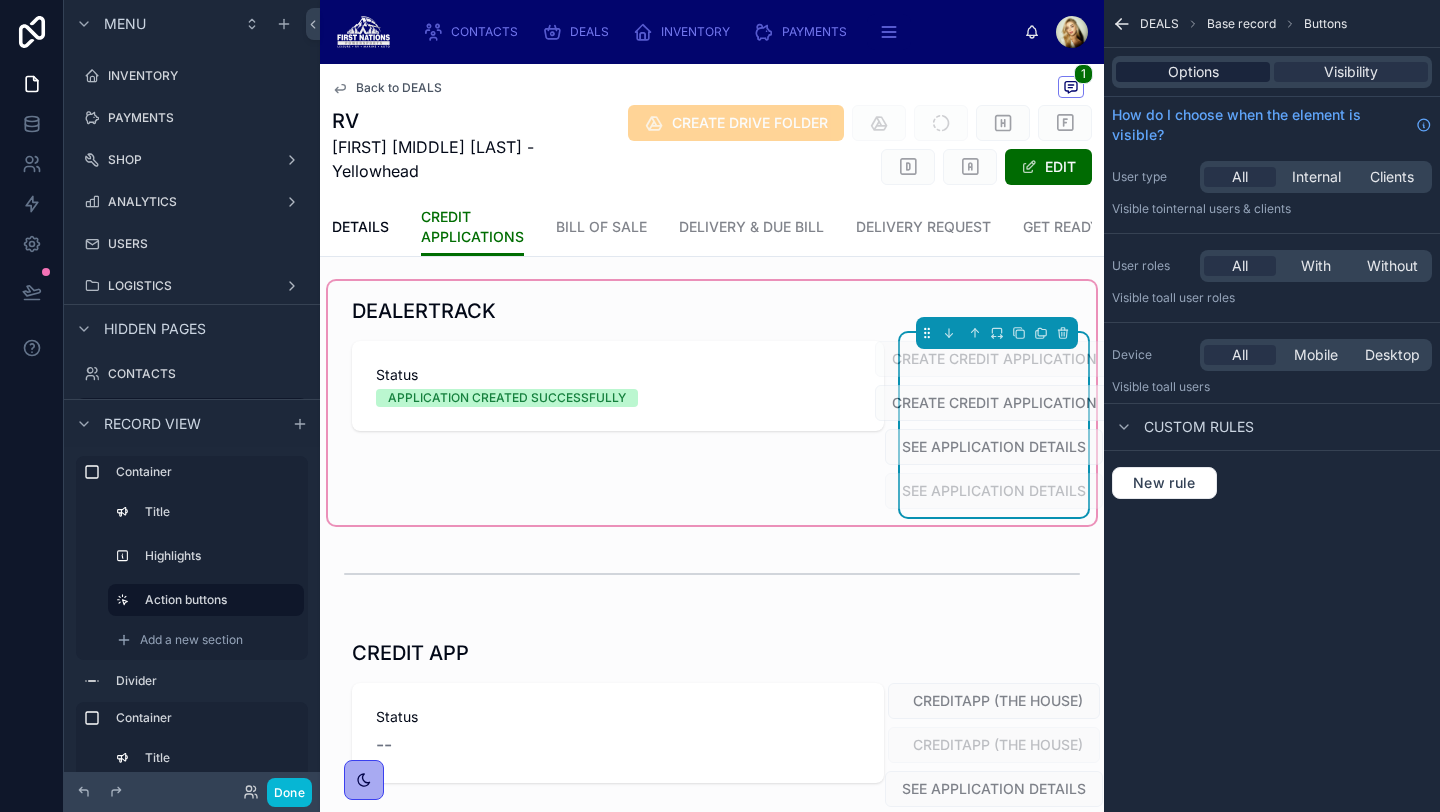 click on "Options" at bounding box center (1193, 72) 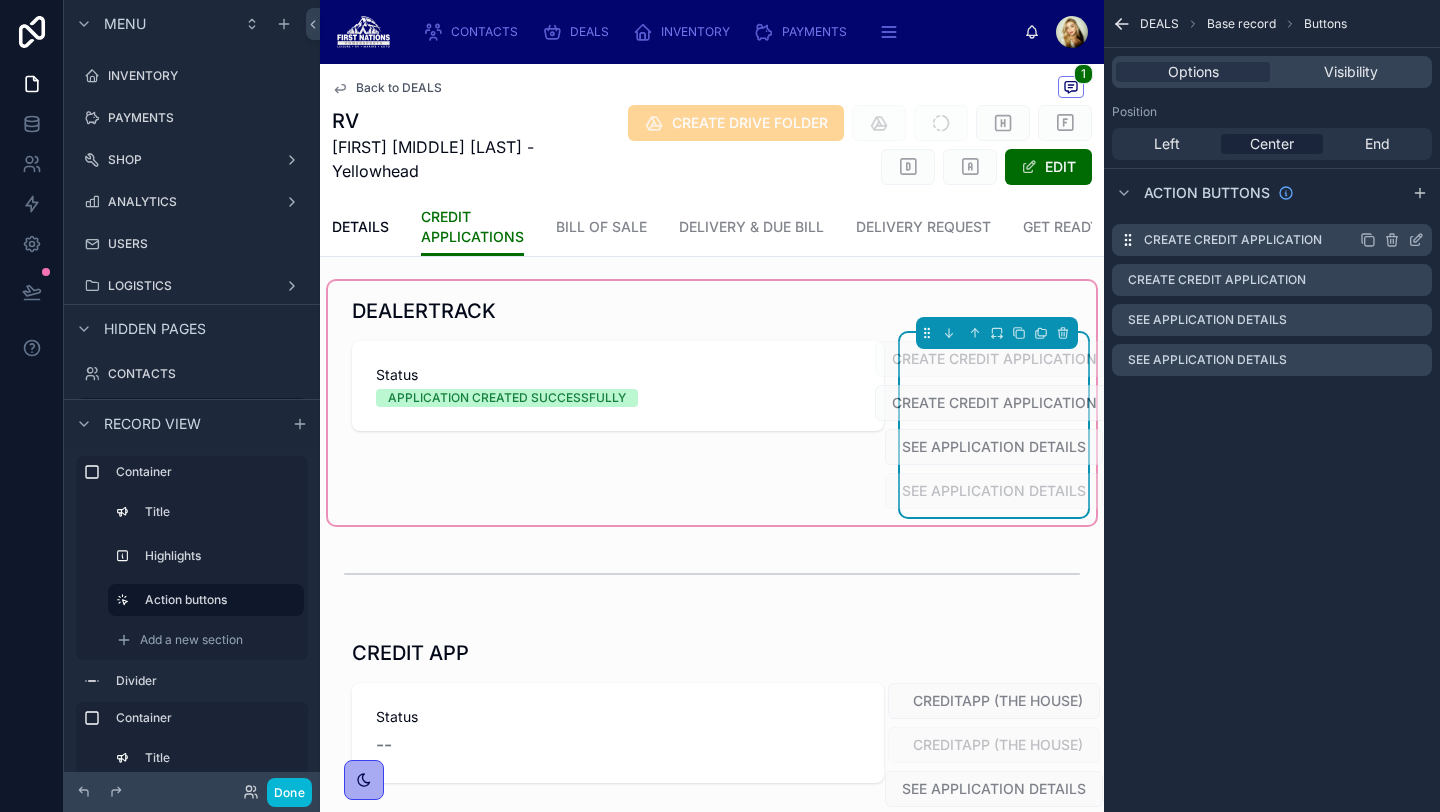 click 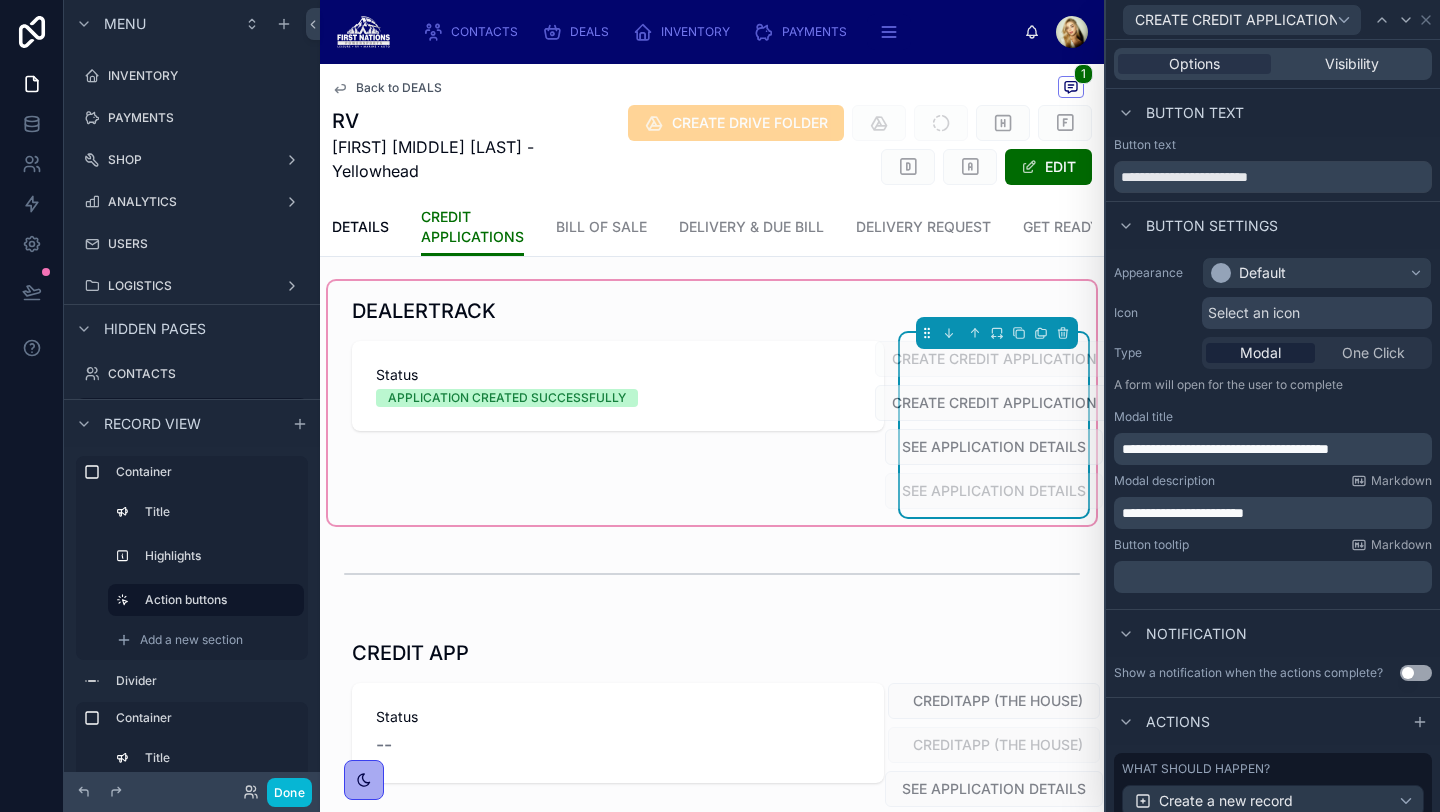 scroll, scrollTop: 348, scrollLeft: 0, axis: vertical 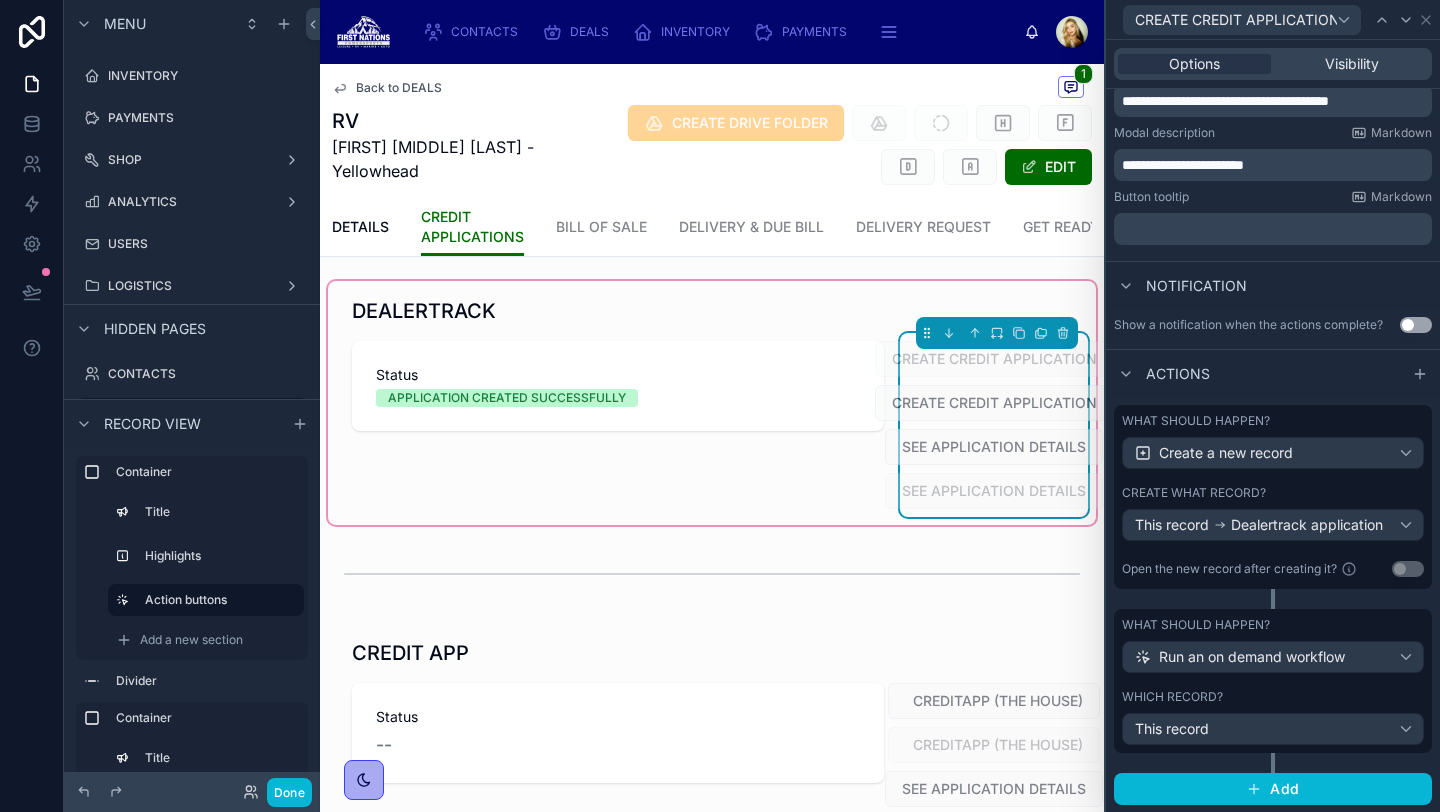 click on "Which record?" at bounding box center [1273, 697] 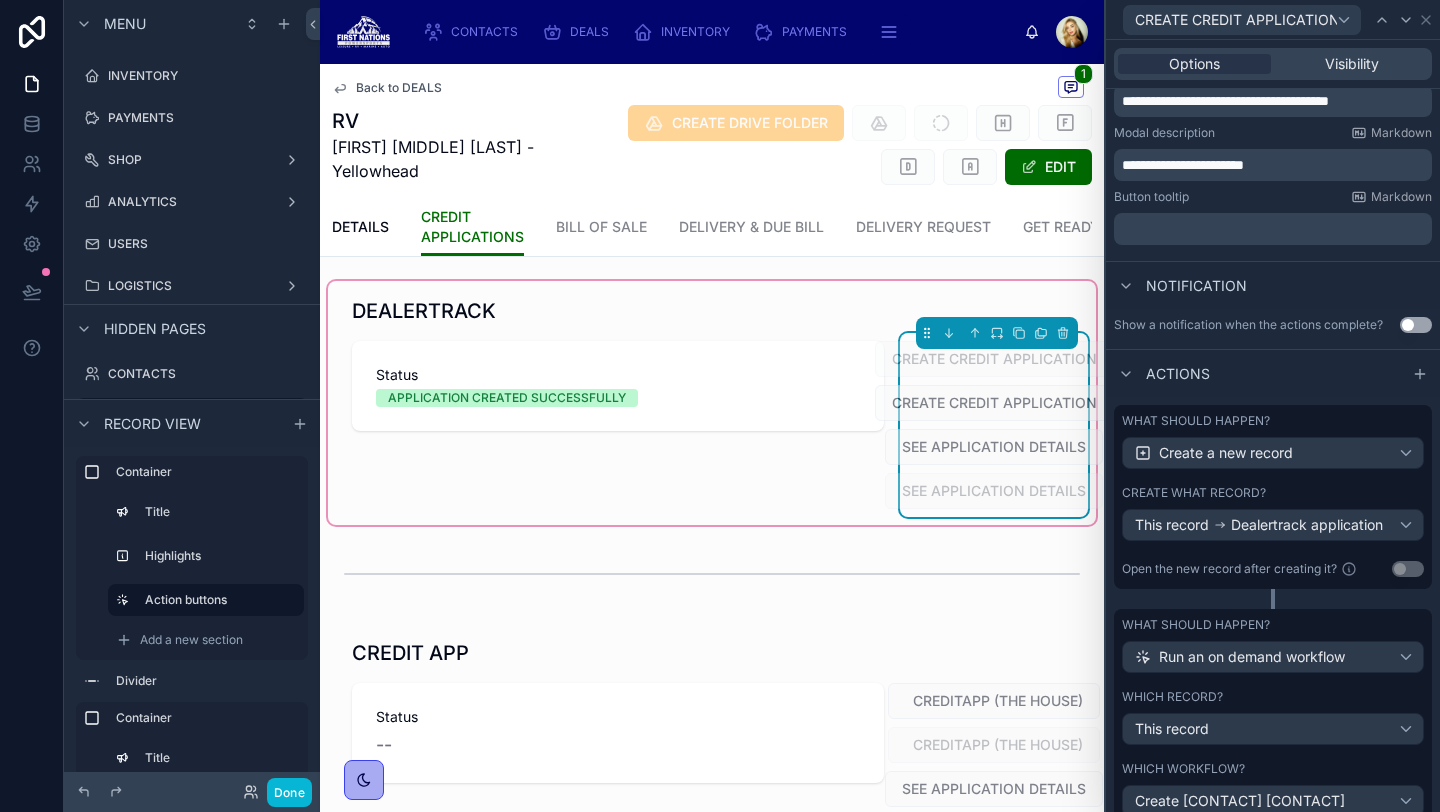 click on "What should happen? Run an on demand workflow Which record? This record" at bounding box center [1273, 681] 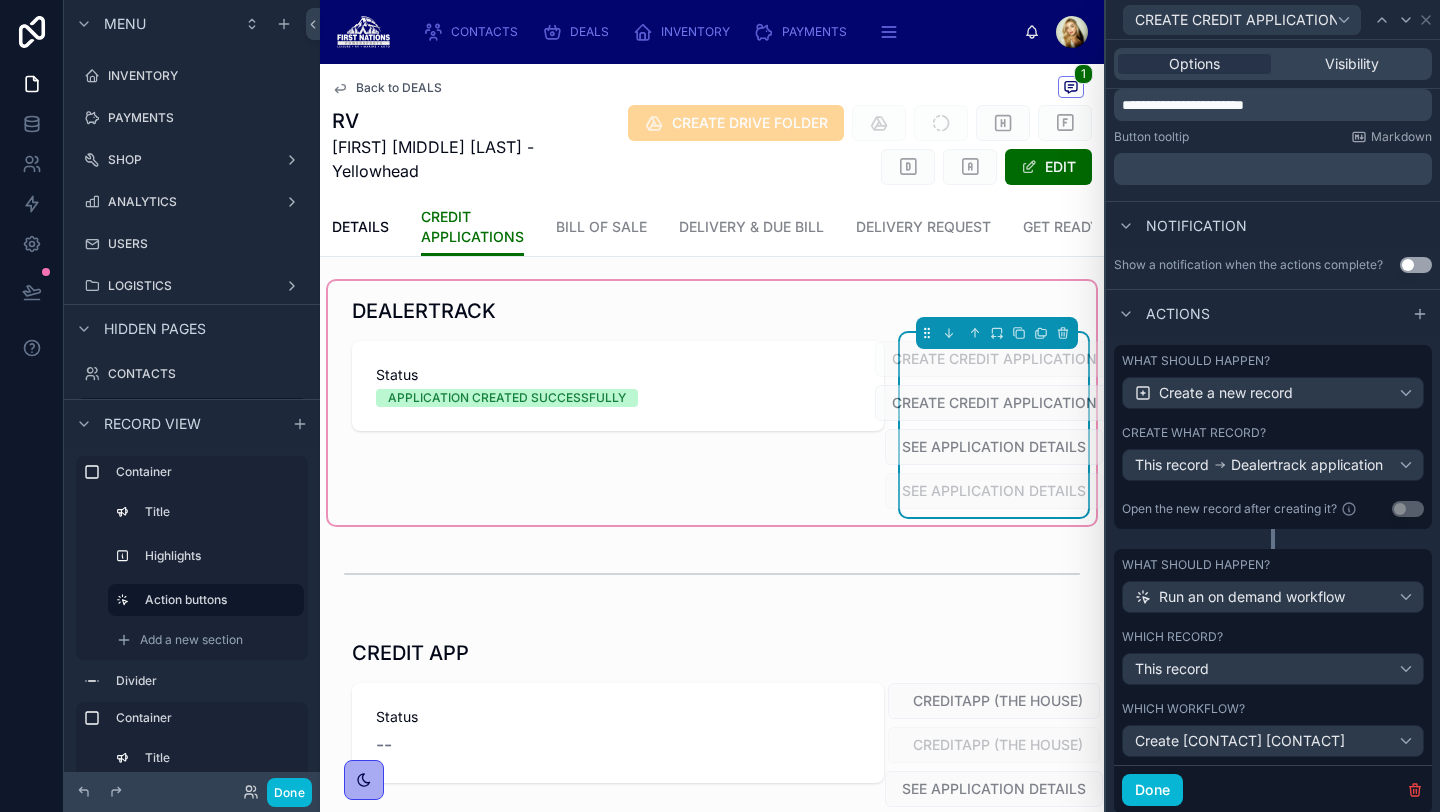 scroll, scrollTop: 469, scrollLeft: 0, axis: vertical 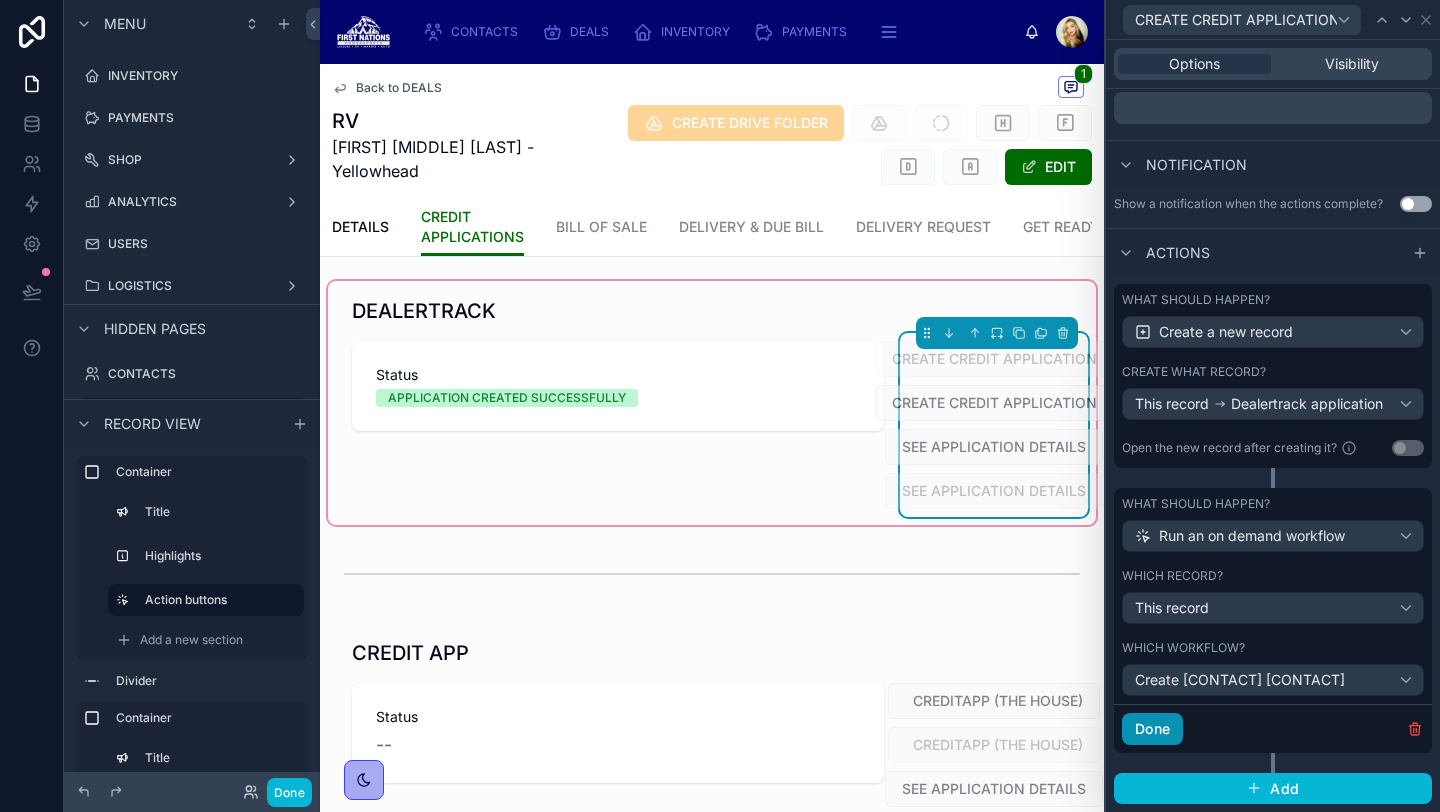 click on "Done" at bounding box center (1152, 729) 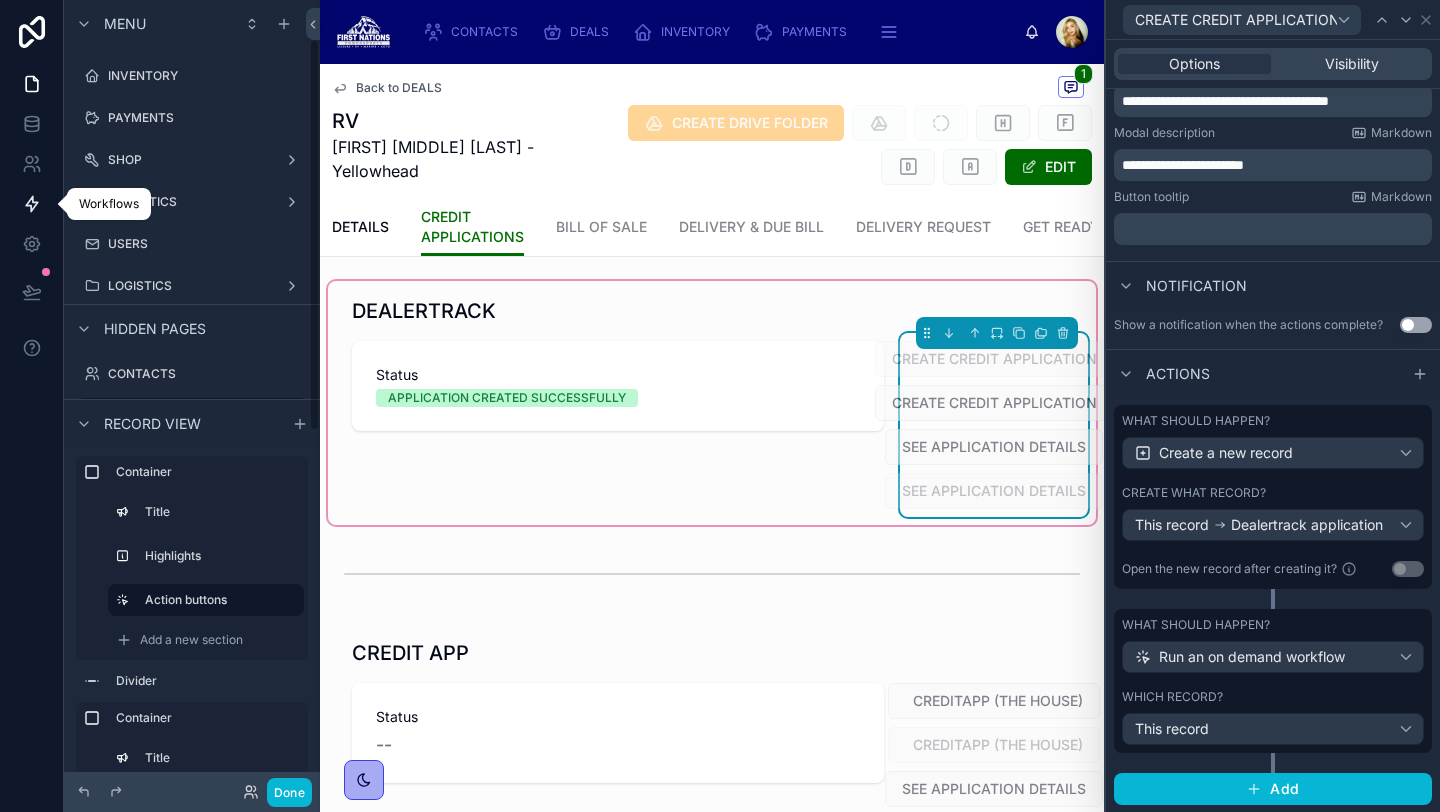 click 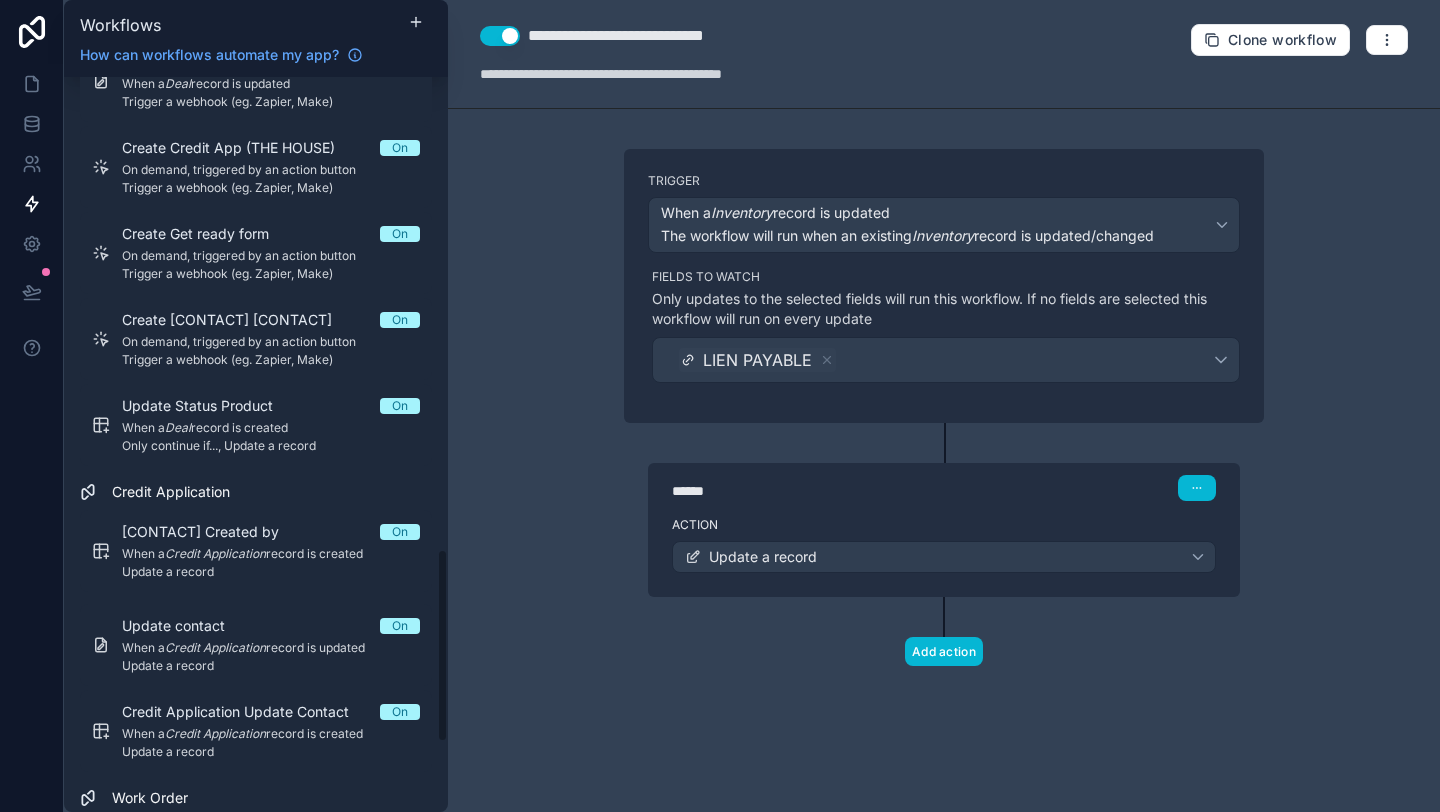 scroll, scrollTop: 1807, scrollLeft: 0, axis: vertical 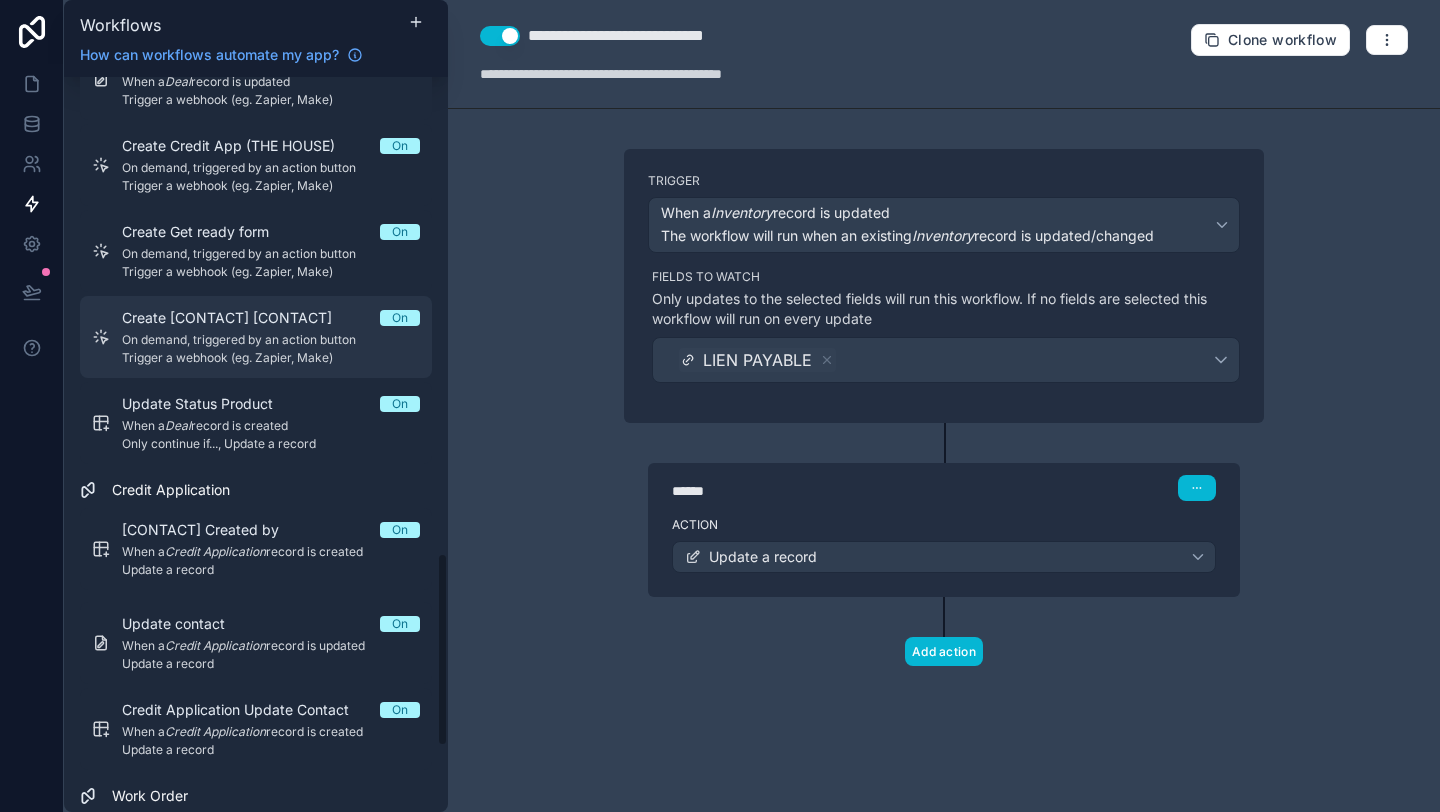click on "Create [CONTACT] [CONTACT]" at bounding box center (239, 318) 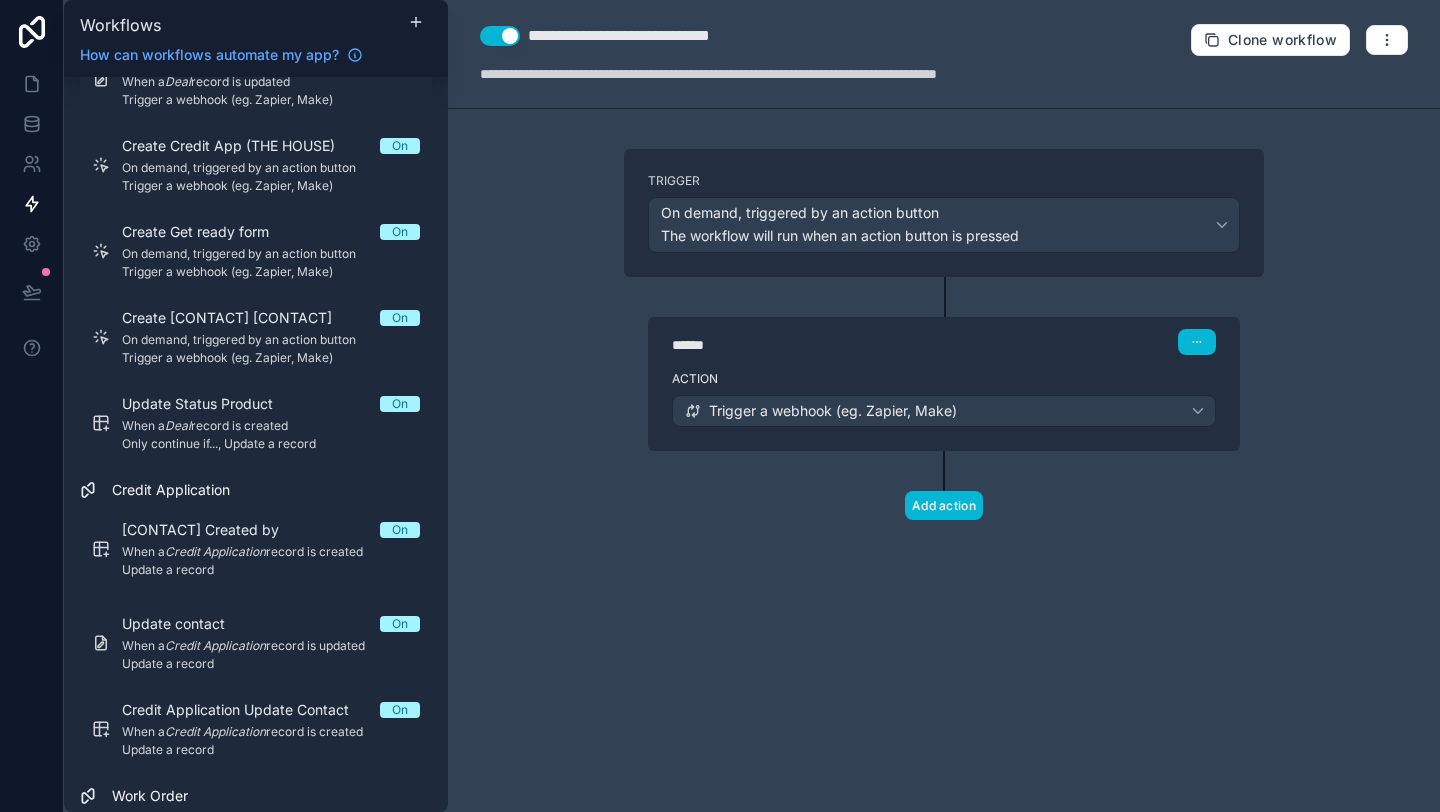 click on "******" at bounding box center (822, 345) 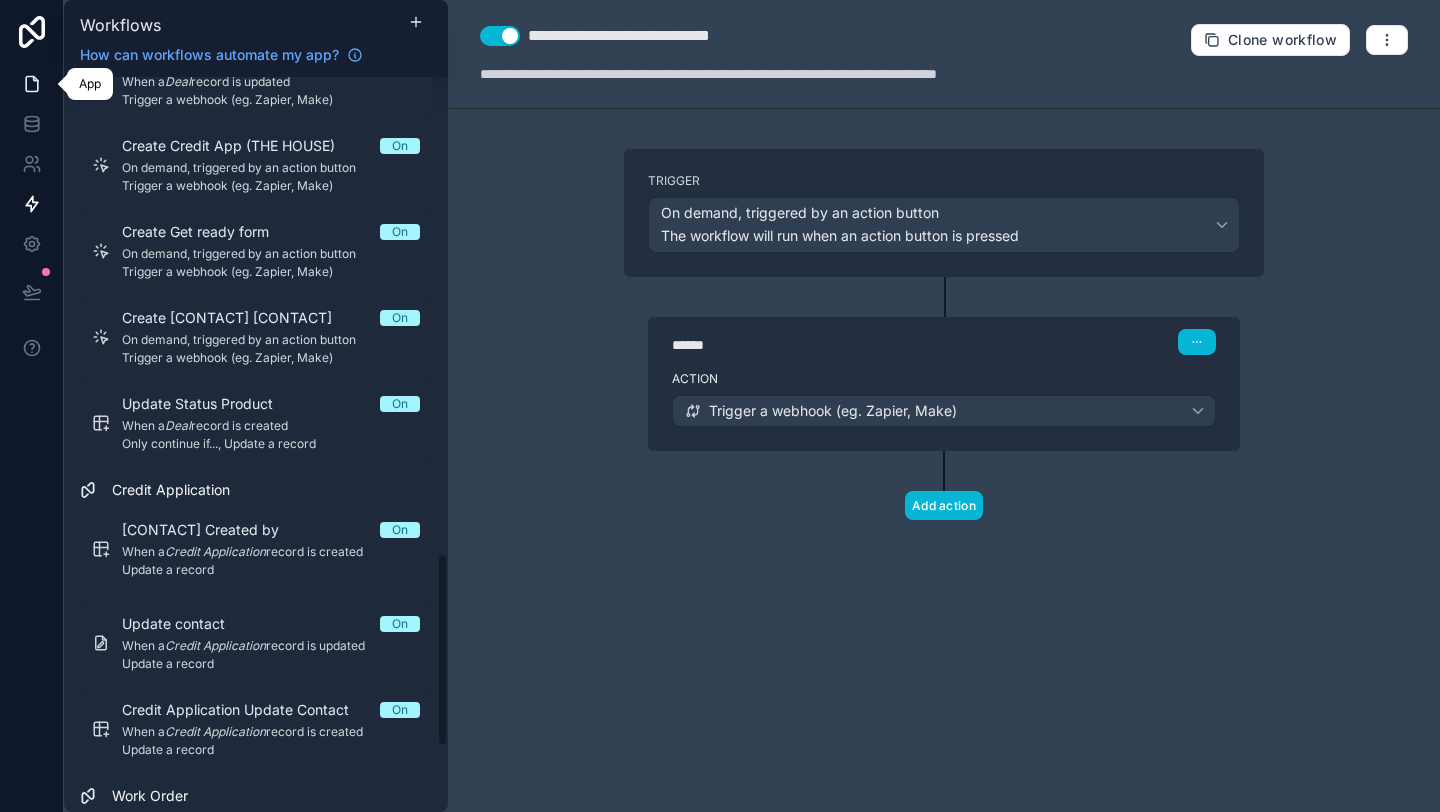 click at bounding box center [31, 84] 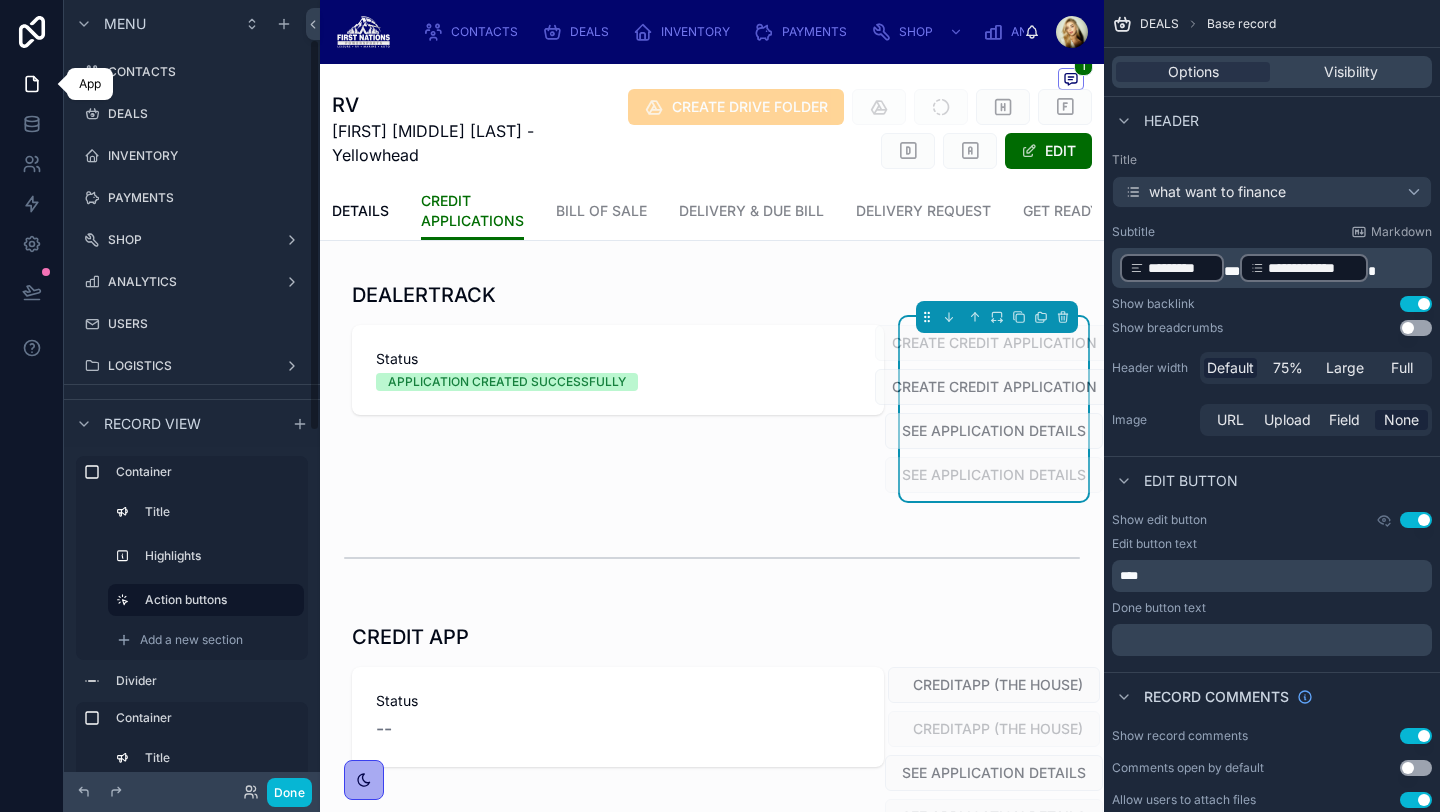scroll, scrollTop: 80, scrollLeft: 0, axis: vertical 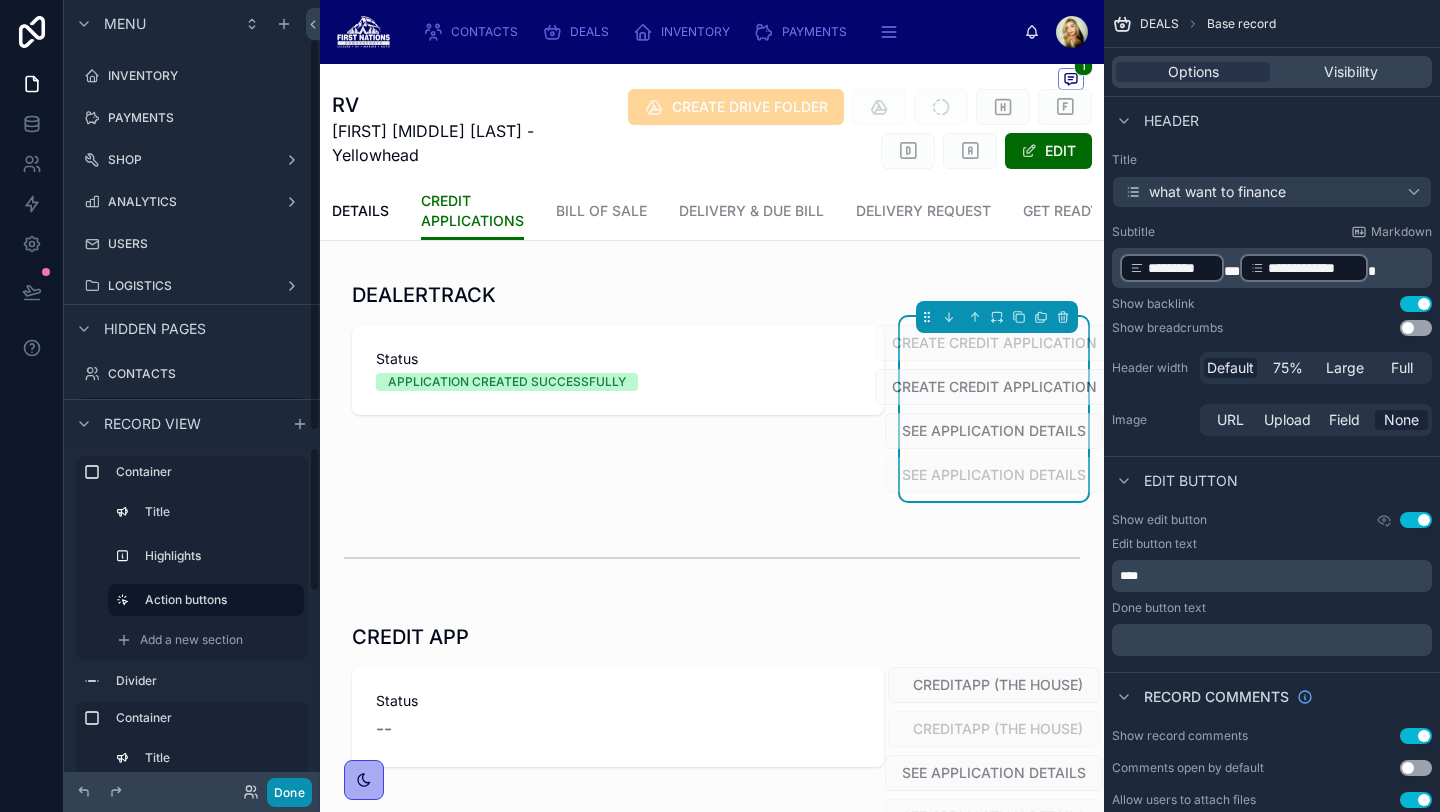 click on "Done" at bounding box center [289, 792] 